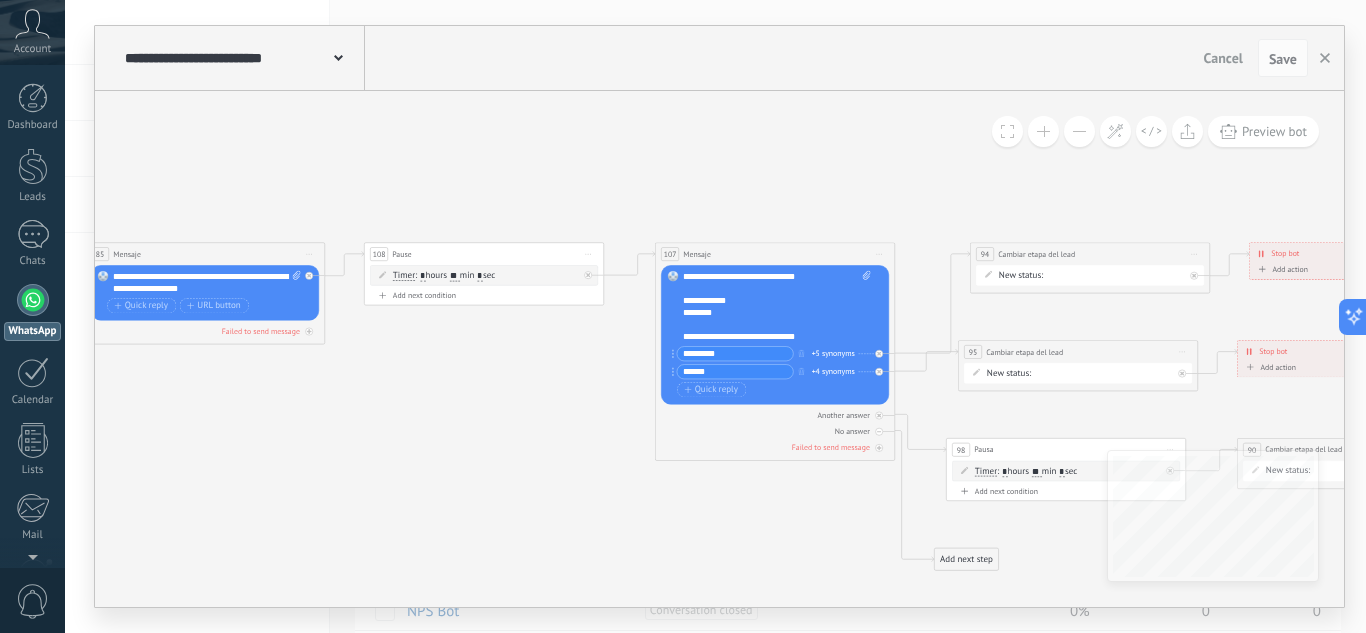 scroll, scrollTop: 0, scrollLeft: 0, axis: both 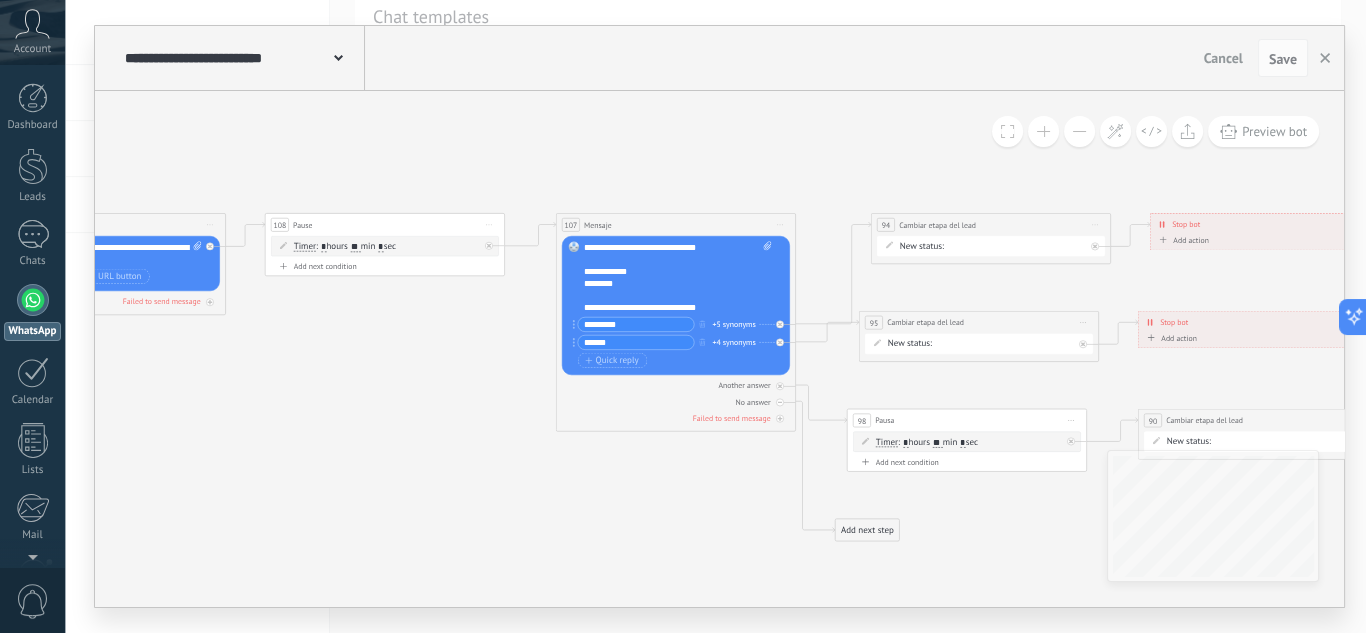 drag, startPoint x: 544, startPoint y: 431, endPoint x: 488, endPoint y: 412, distance: 59.135437 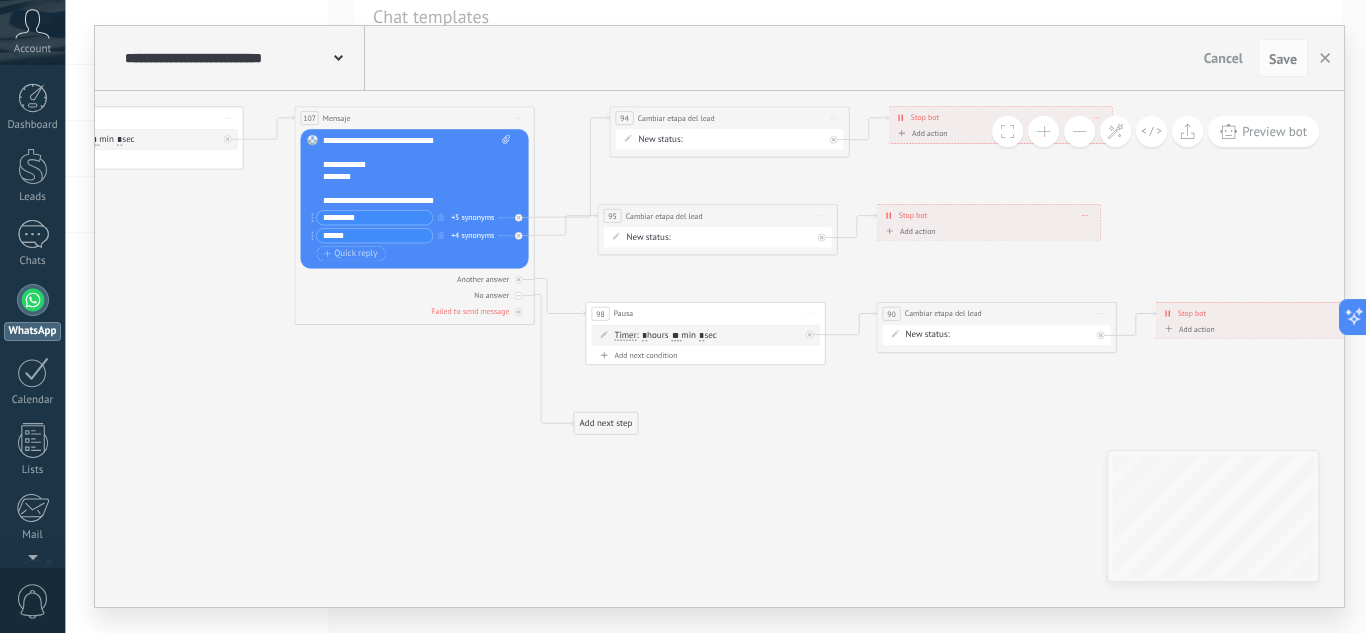 drag, startPoint x: 565, startPoint y: 490, endPoint x: 361, endPoint y: 385, distance: 229.43626 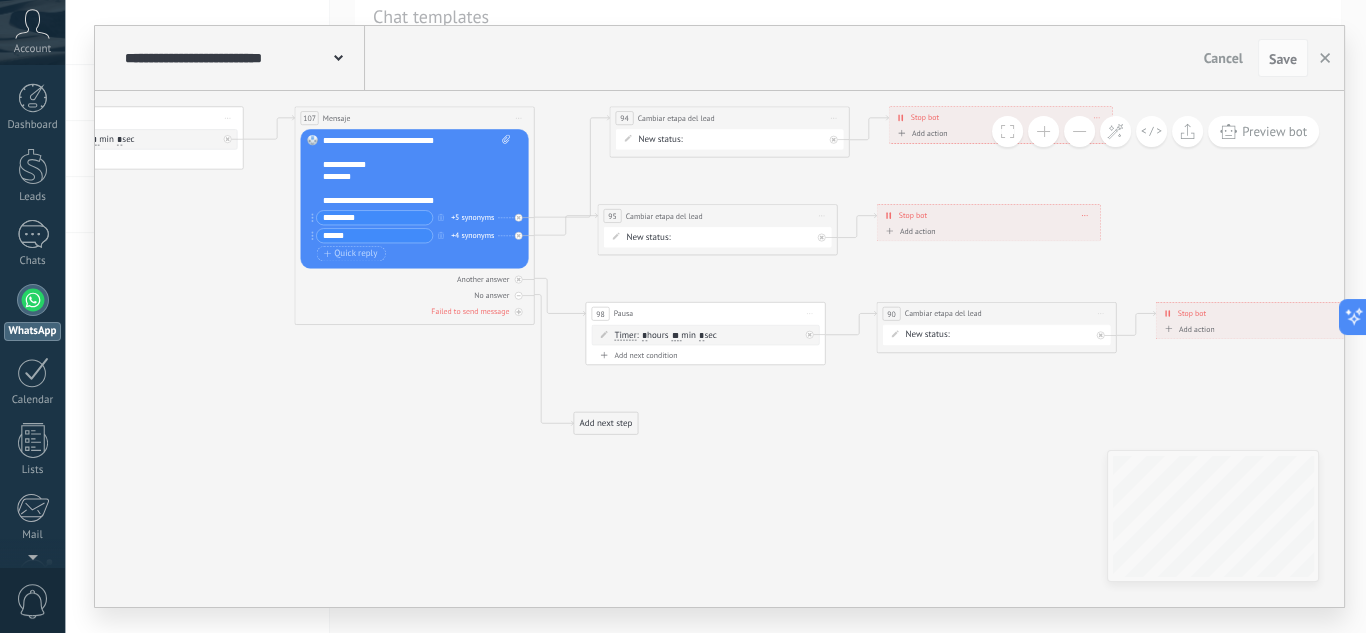 click on "103 Message" 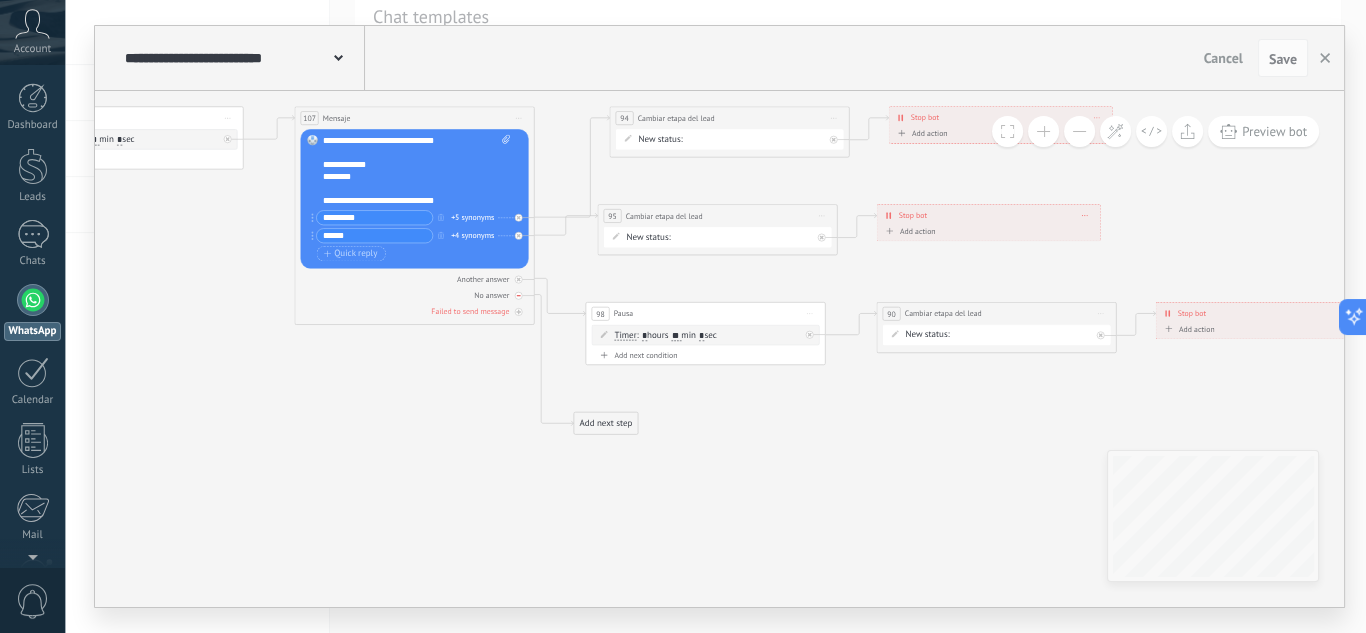 click 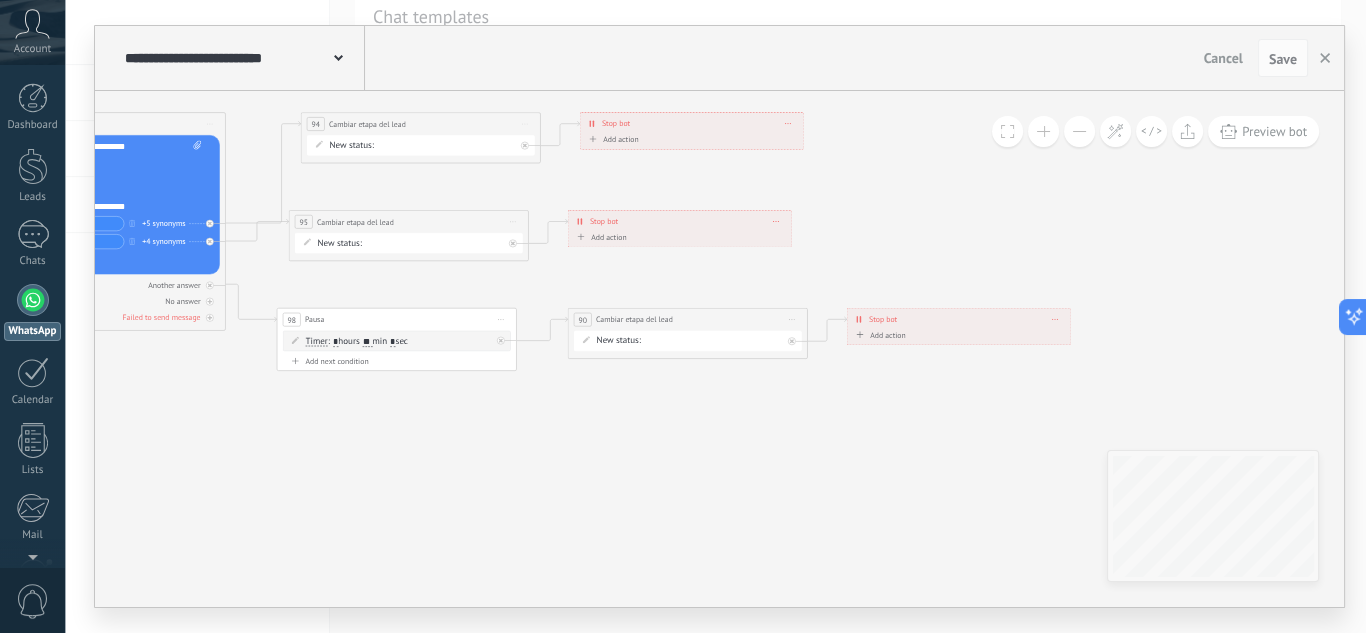 drag, startPoint x: 805, startPoint y: 446, endPoint x: 523, endPoint y: 437, distance: 282.1436 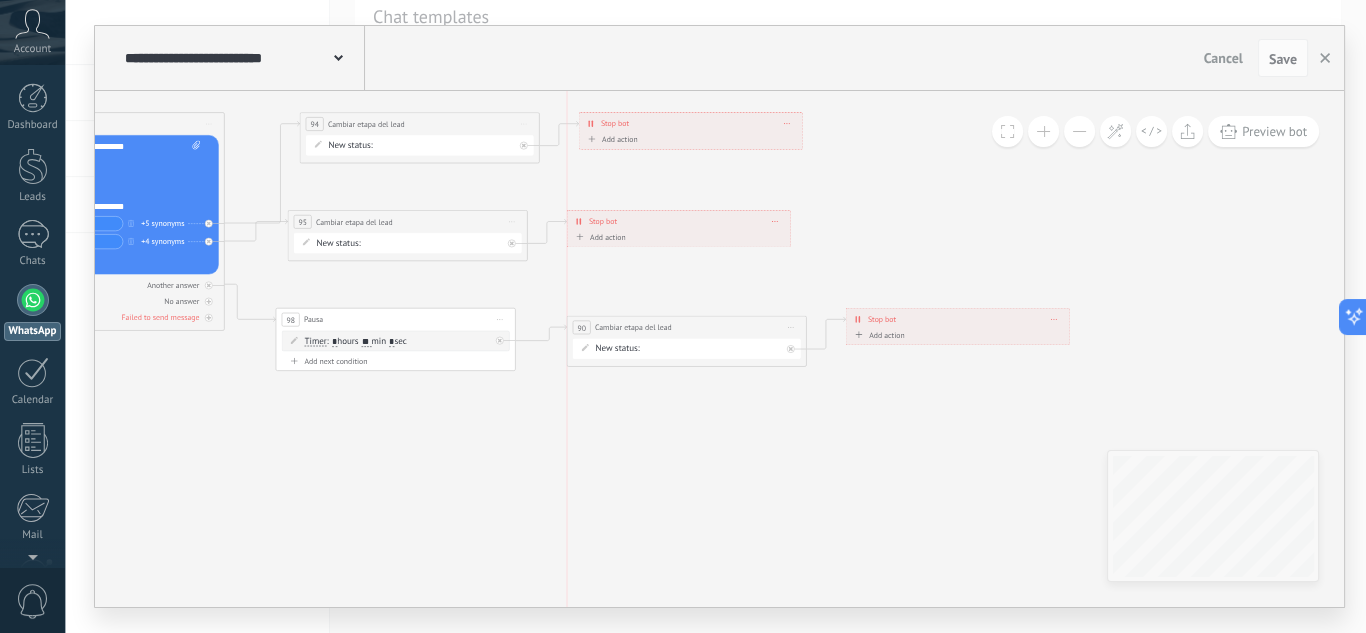 click on "90" at bounding box center (582, 328) 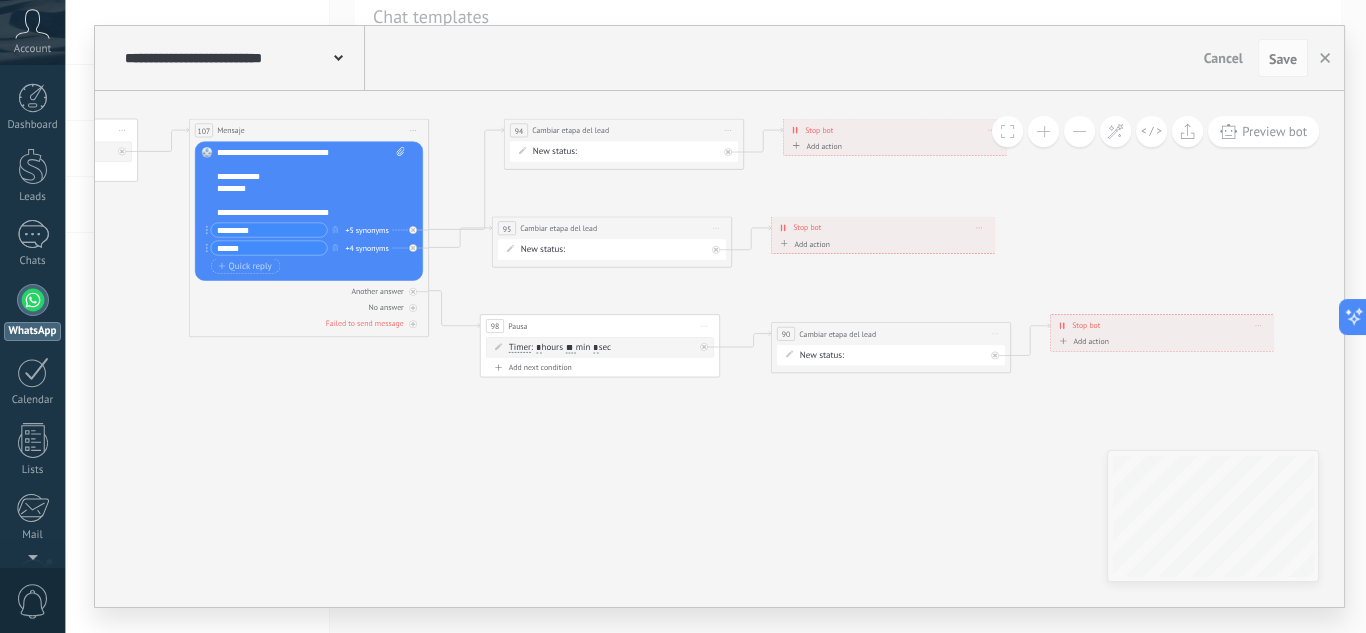 drag, startPoint x: 405, startPoint y: 445, endPoint x: 610, endPoint y: 452, distance: 205.11948 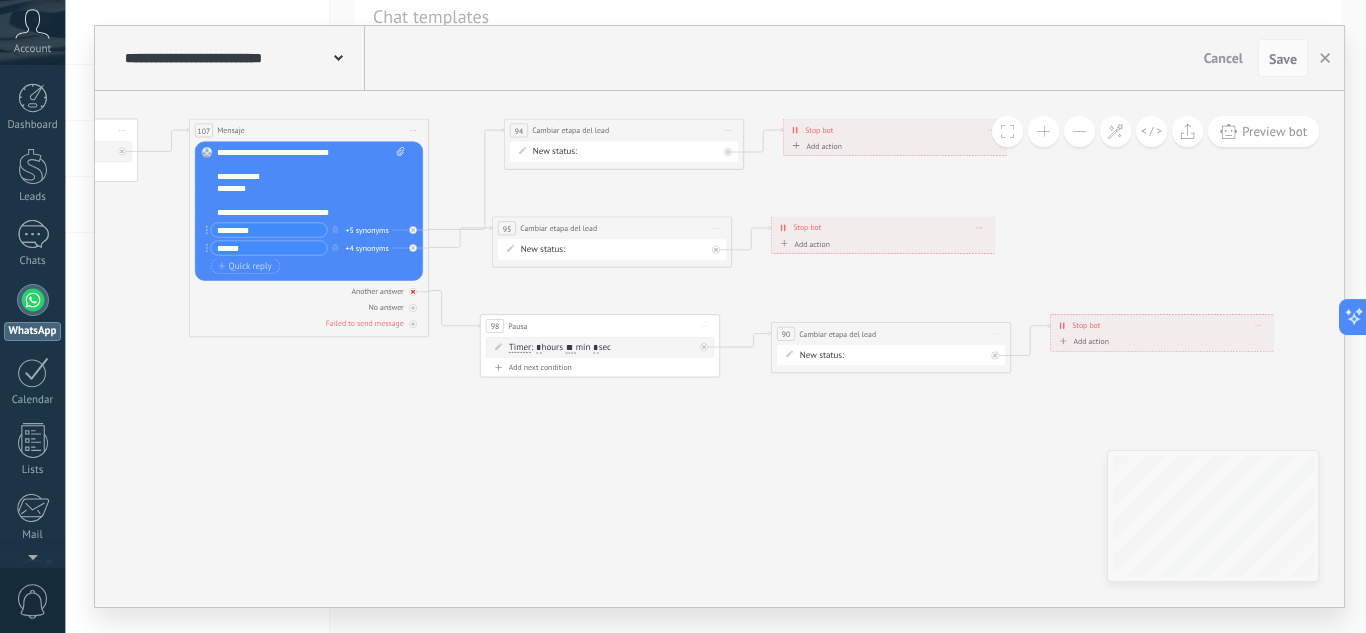 click at bounding box center [413, 292] 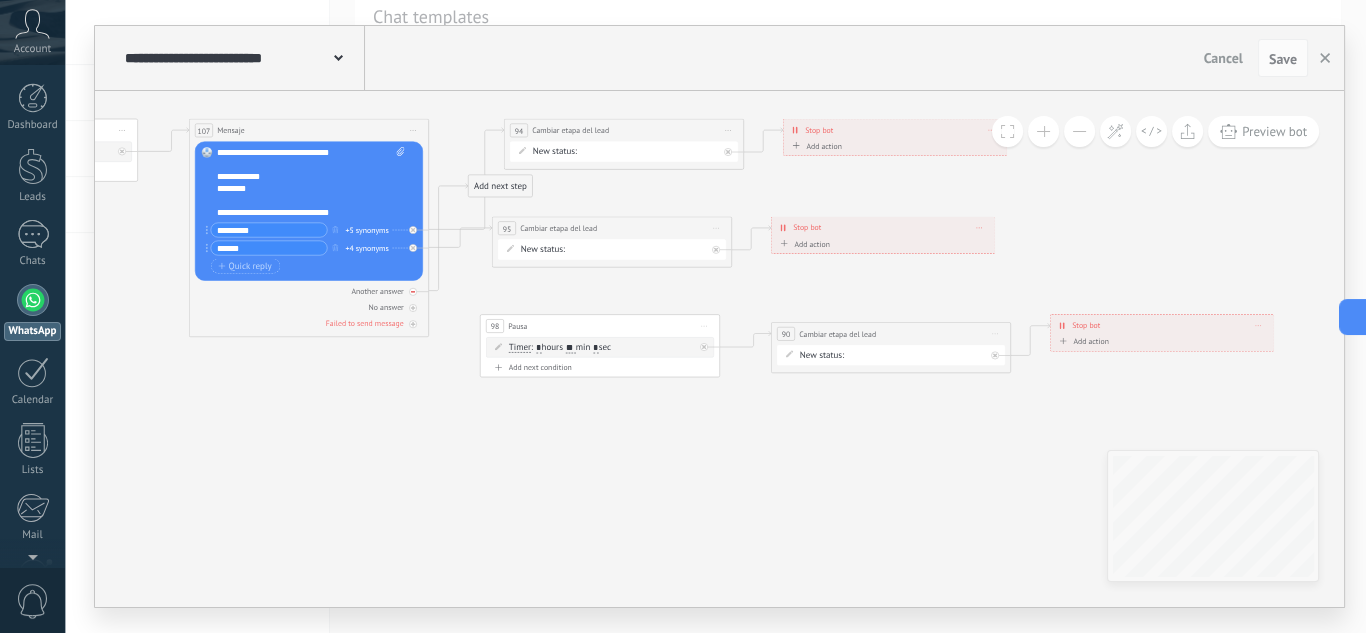 click at bounding box center (413, 292) 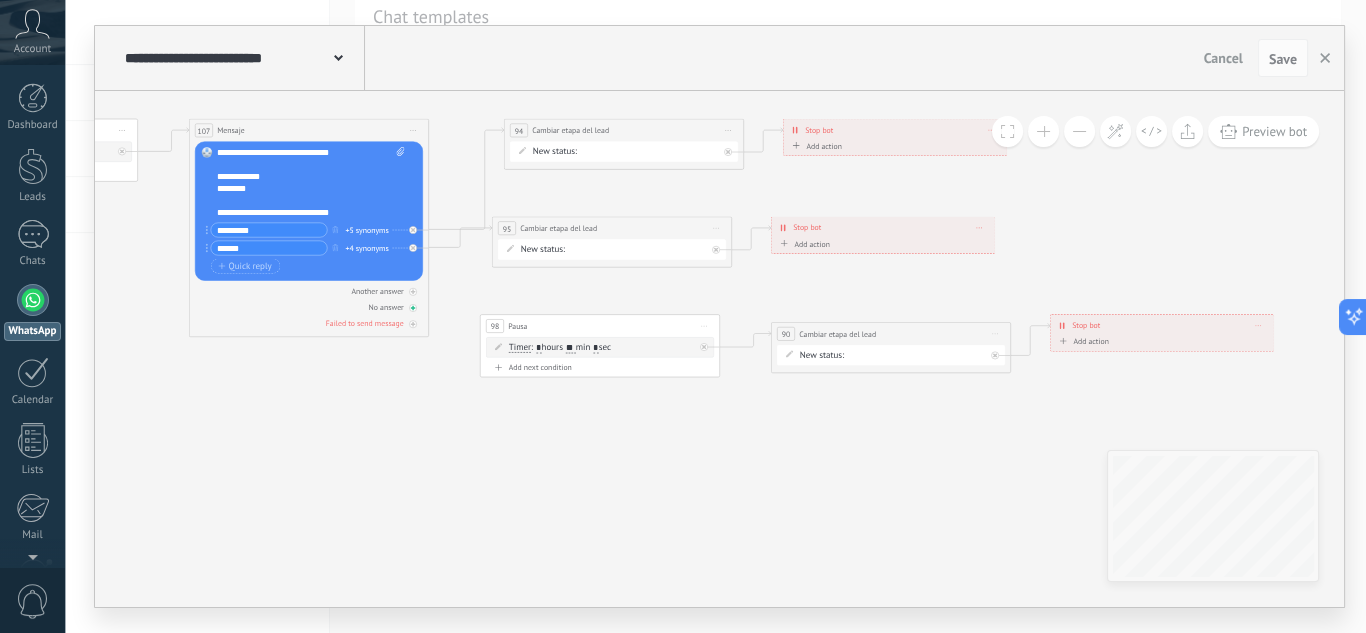 click 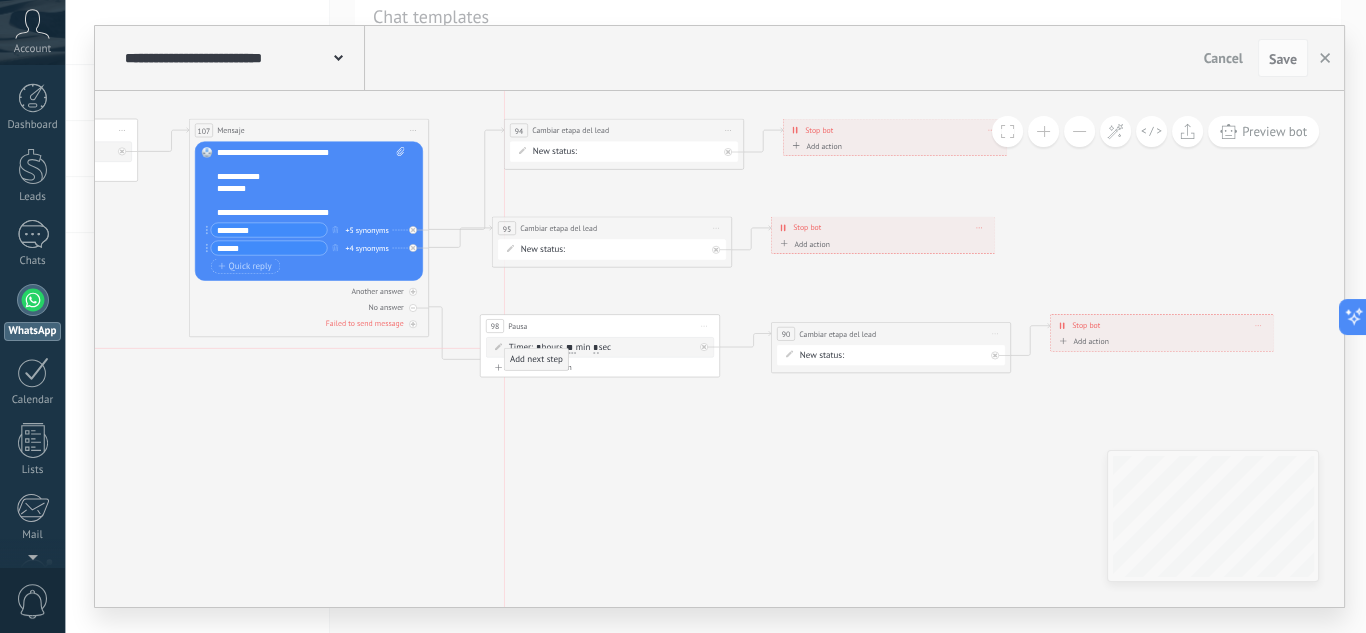 drag, startPoint x: 499, startPoint y: 184, endPoint x: 540, endPoint y: 356, distance: 176.81912 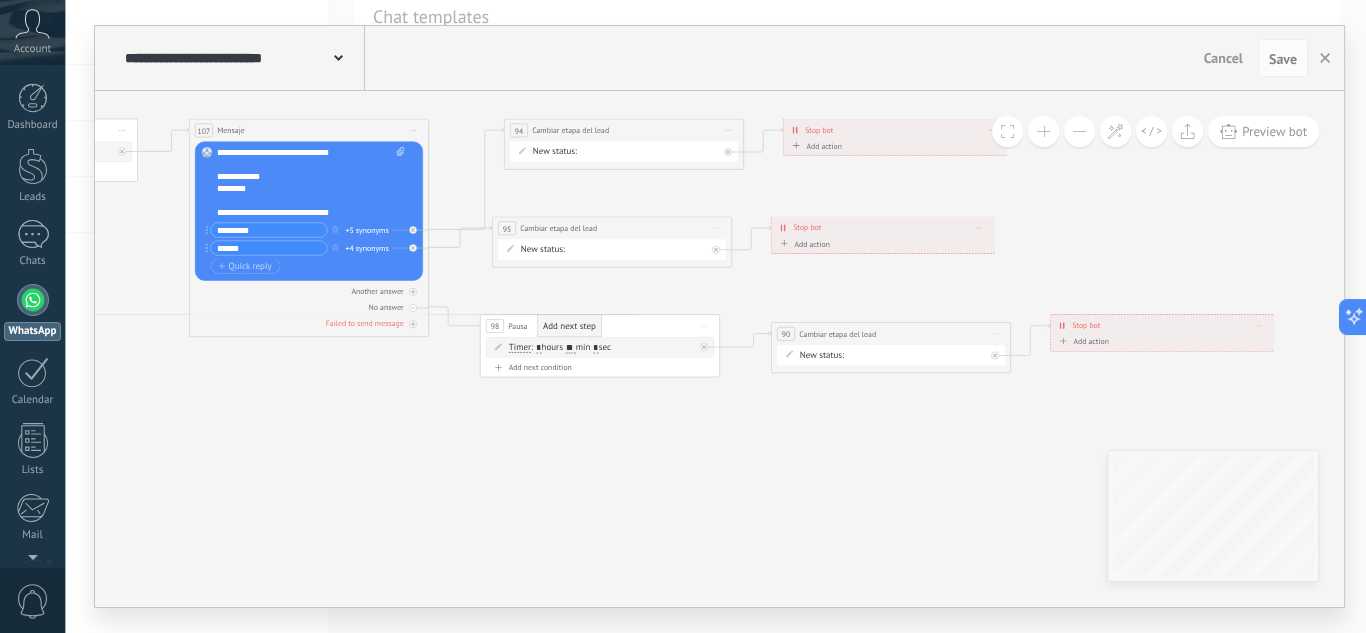 drag, startPoint x: 538, startPoint y: 396, endPoint x: 571, endPoint y: 332, distance: 72.00694 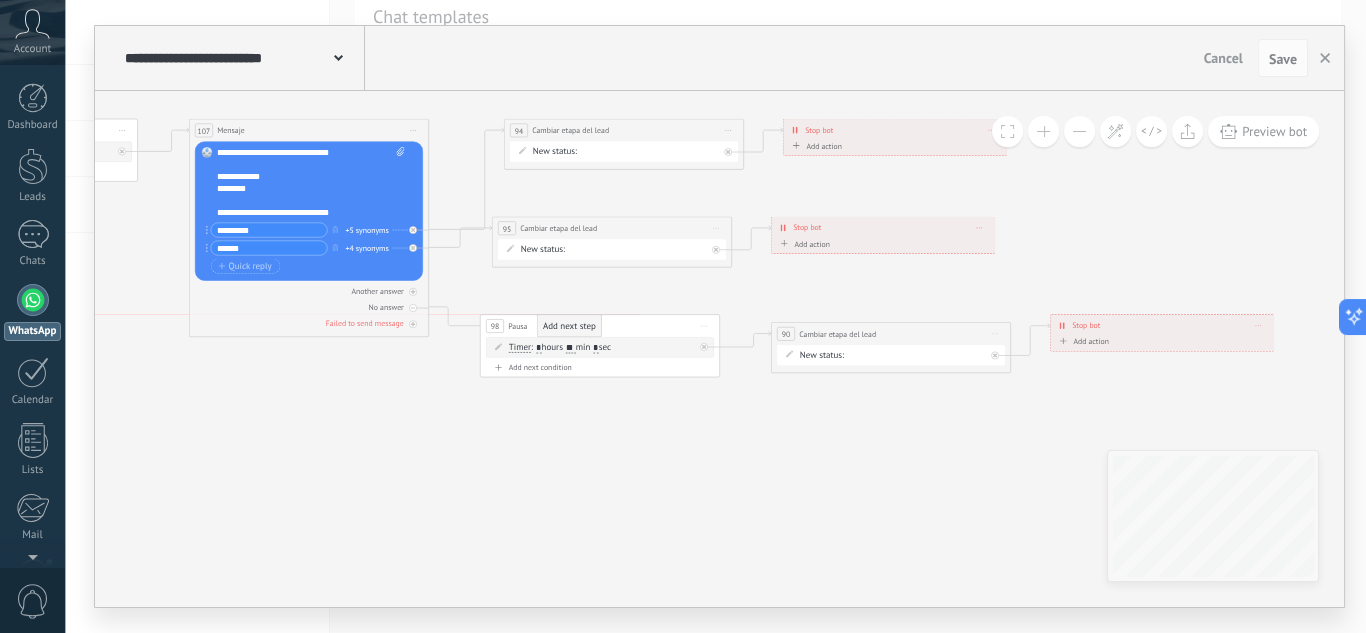 click on "Add next step" at bounding box center [569, 326] 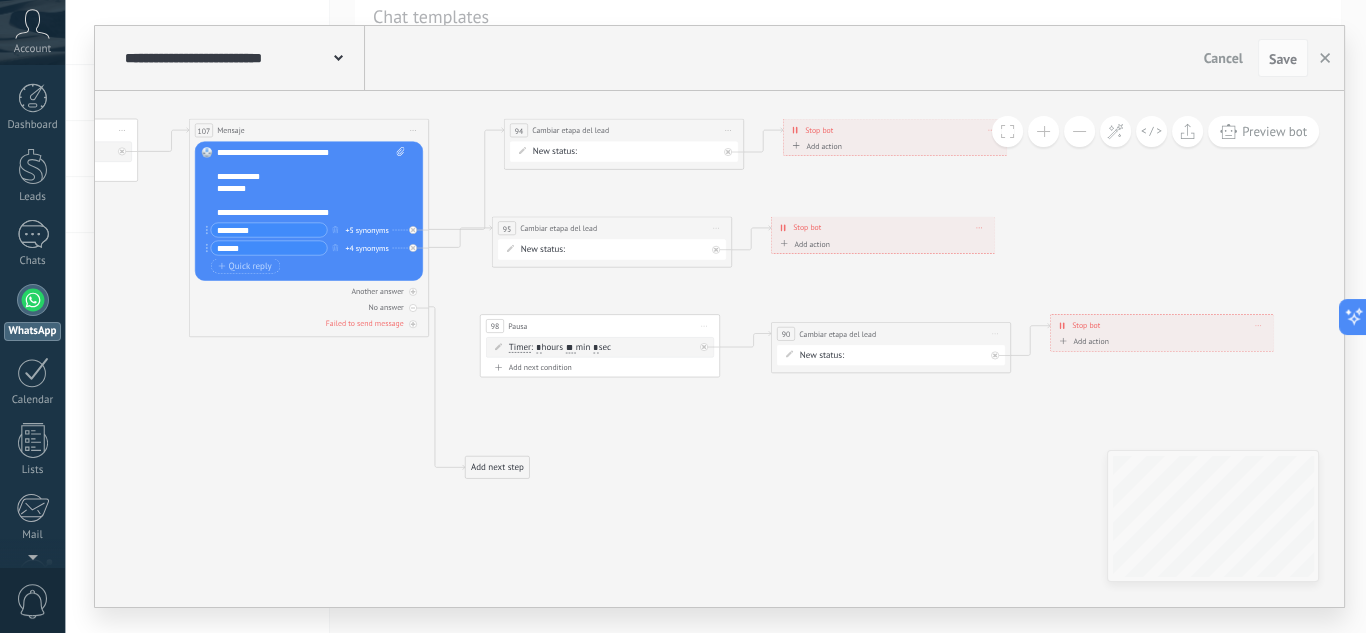 drag, startPoint x: 566, startPoint y: 393, endPoint x: 494, endPoint y: 467, distance: 103.24728 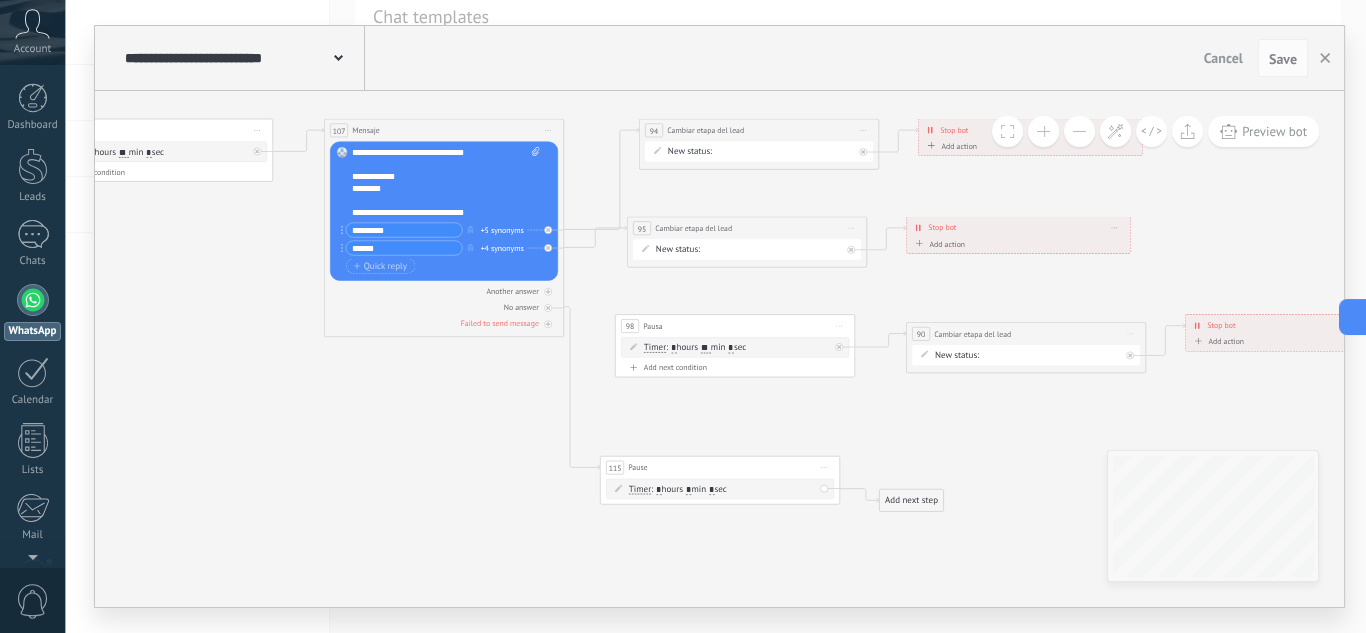 click on "*" at bounding box center [688, 490] 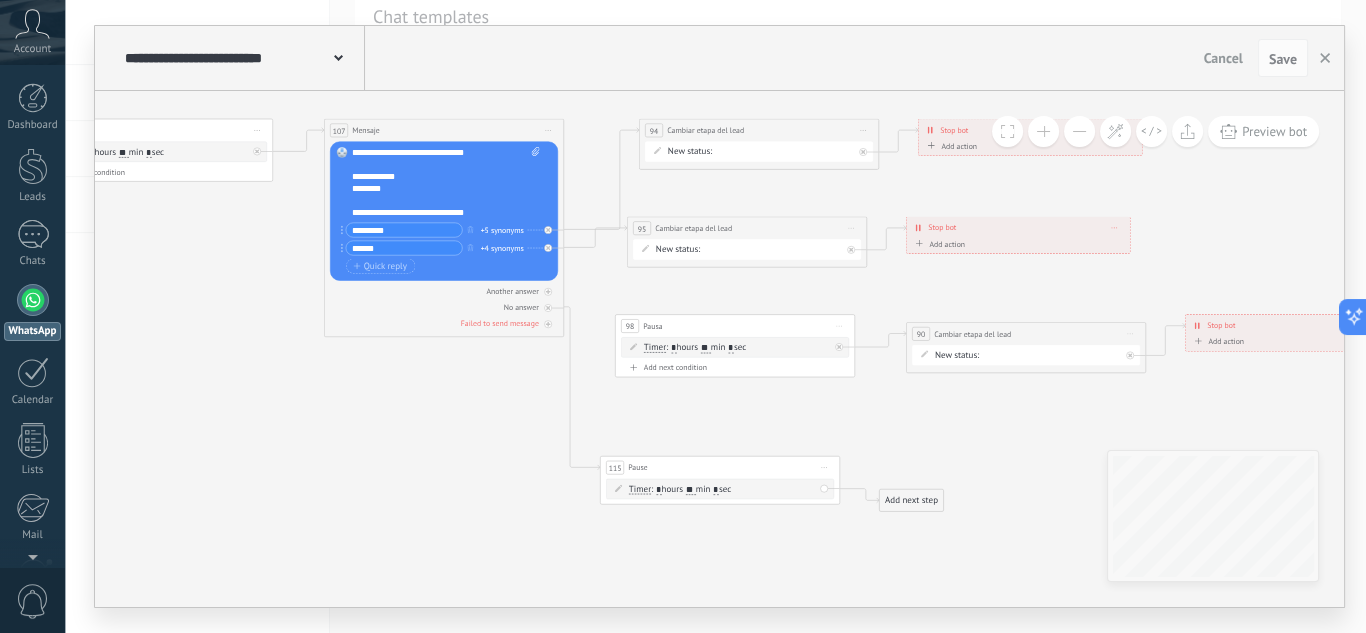 type on "**" 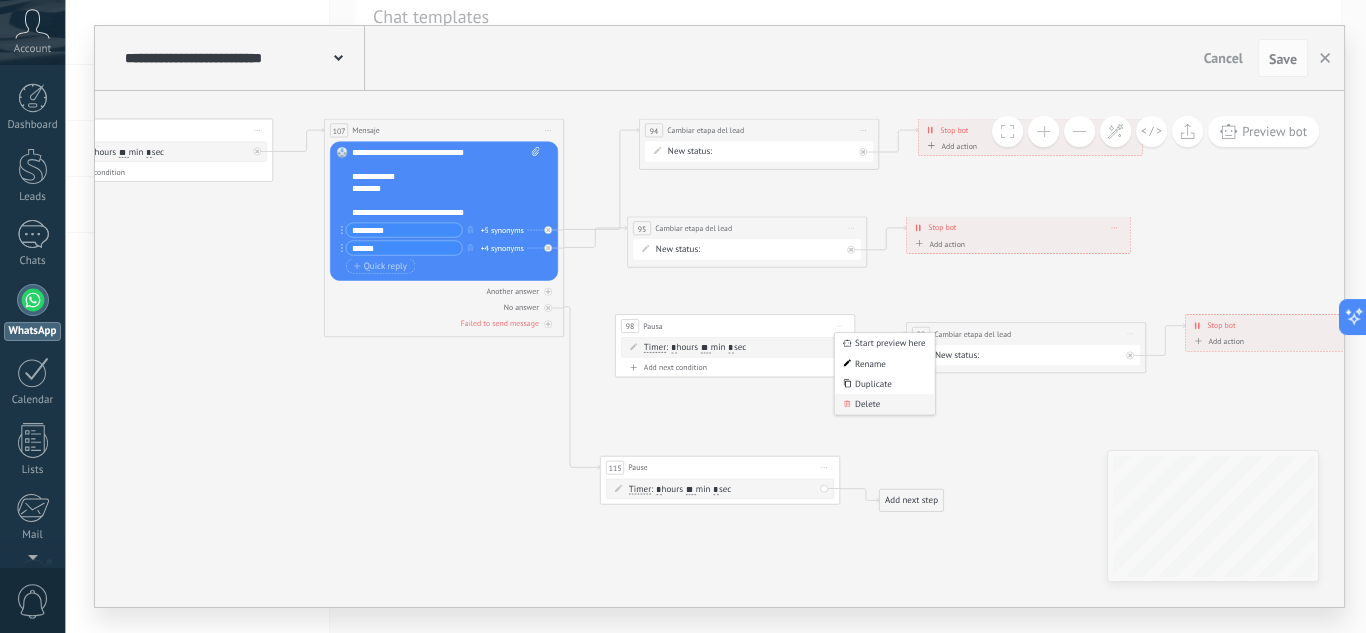 click on "Delete" at bounding box center [885, 404] 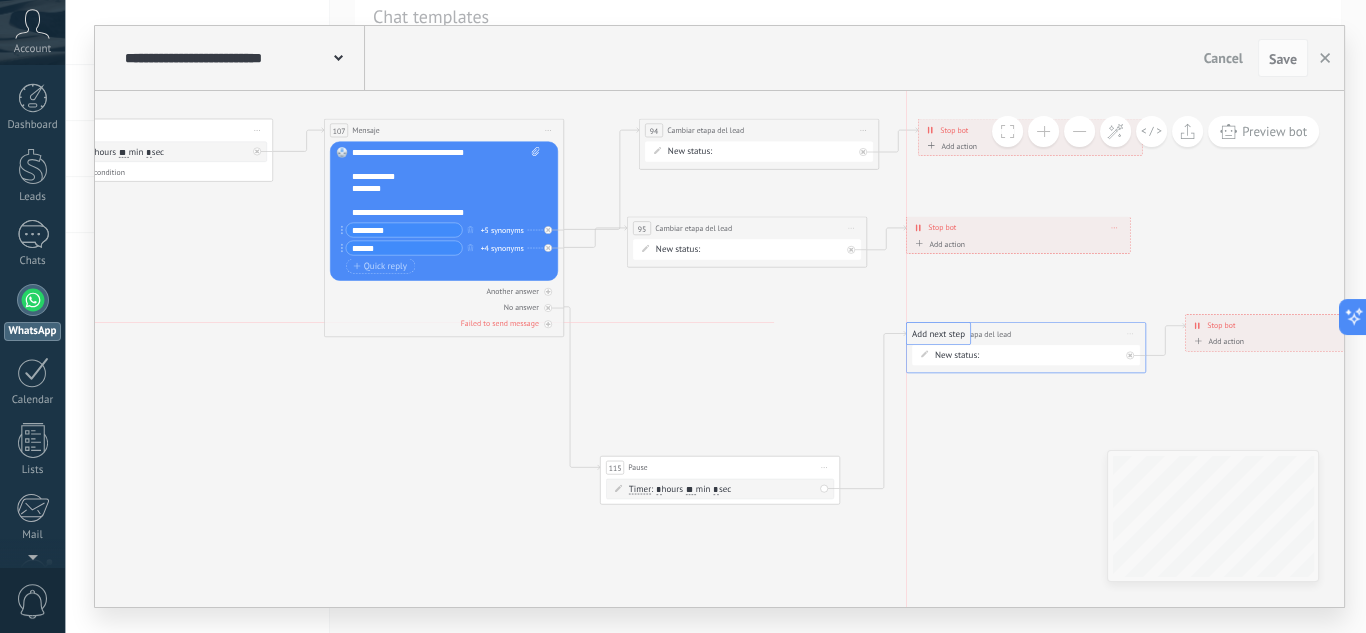 drag, startPoint x: 921, startPoint y: 379, endPoint x: 937, endPoint y: 341, distance: 41.231056 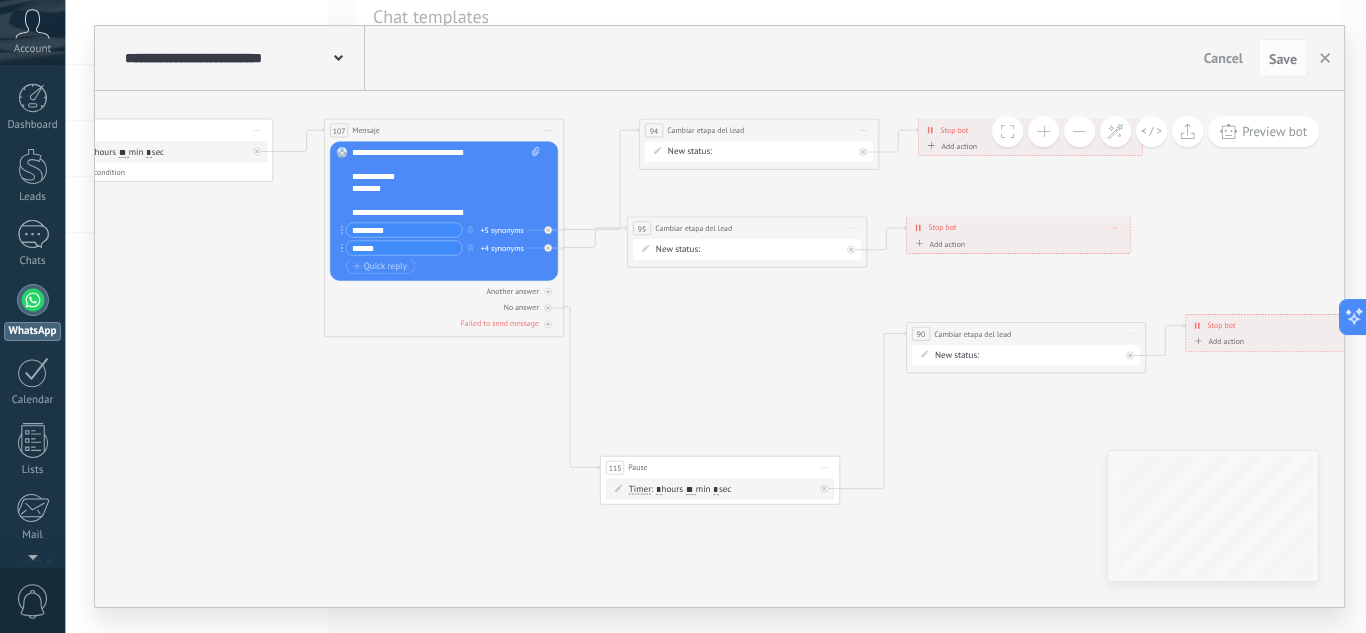 drag, startPoint x: 778, startPoint y: 455, endPoint x: 813, endPoint y: 373, distance: 89.157166 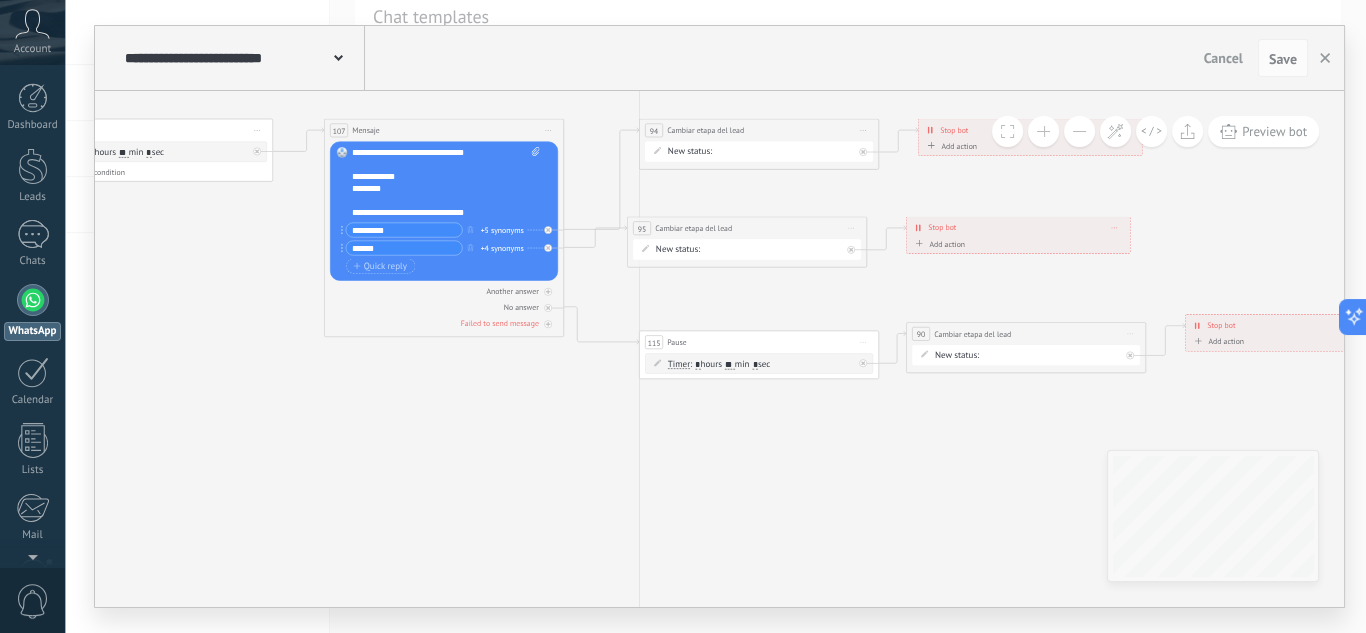 drag, startPoint x: 755, startPoint y: 411, endPoint x: 752, endPoint y: 351, distance: 60.074955 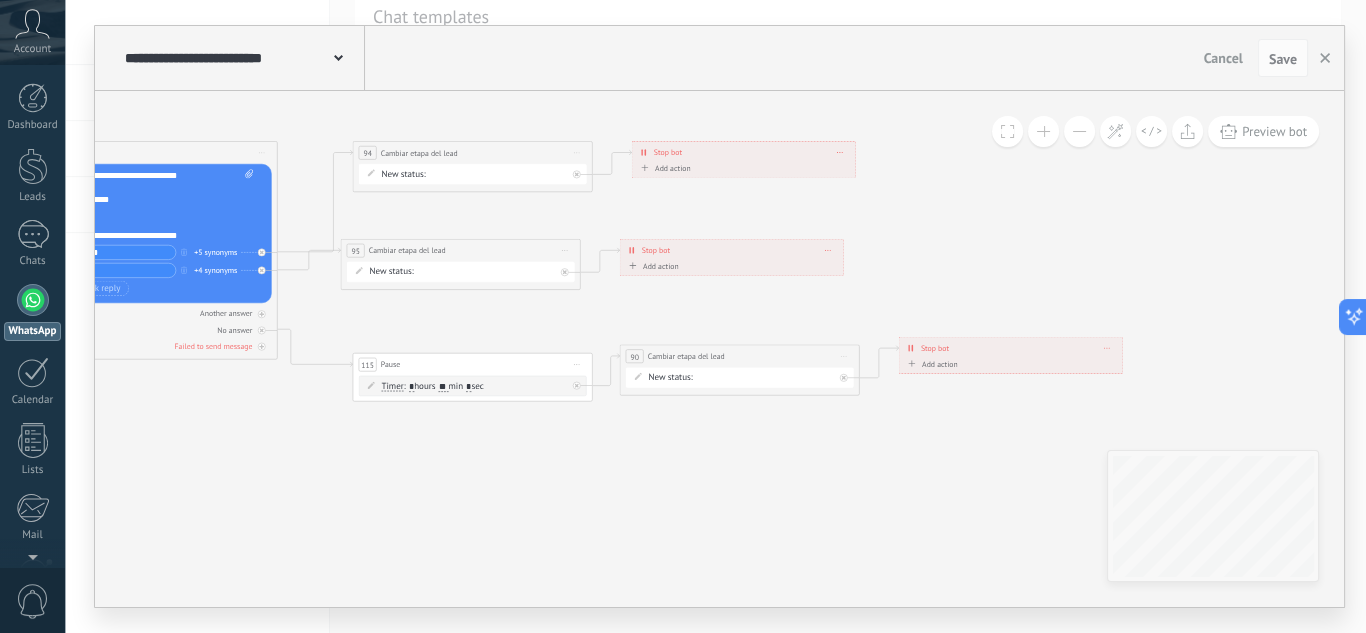 drag, startPoint x: 902, startPoint y: 494, endPoint x: 721, endPoint y: 490, distance: 181.04419 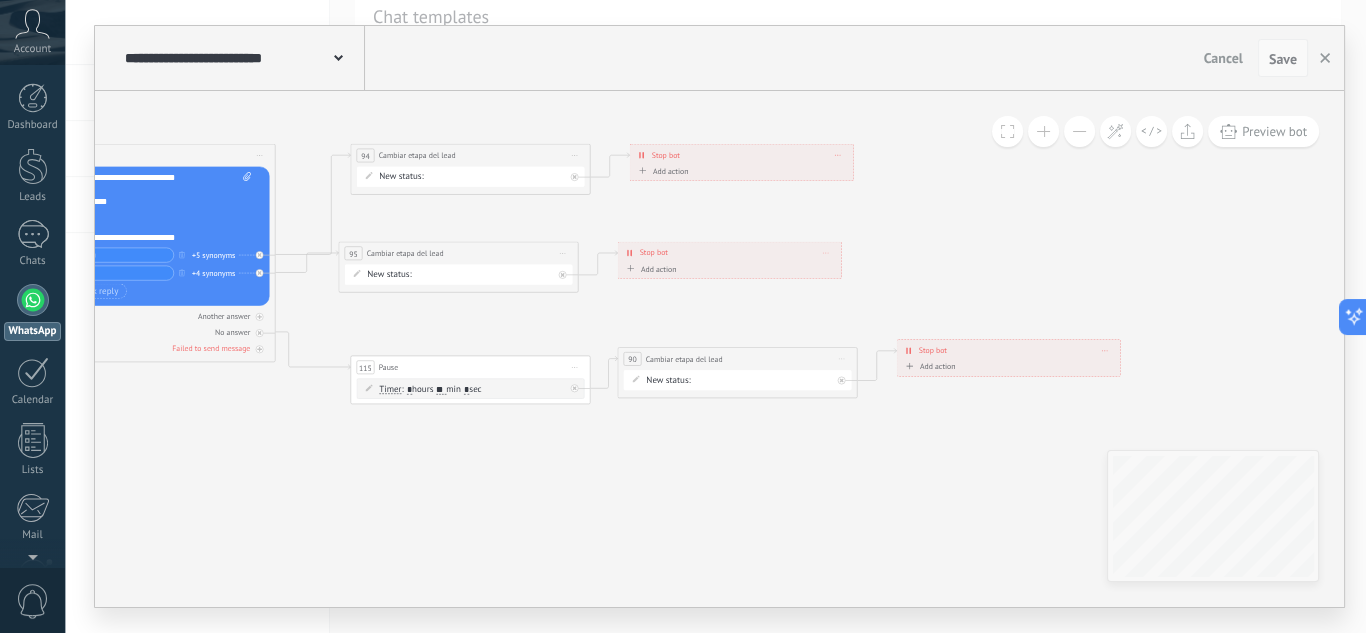 click on "Save" at bounding box center (1283, 59) 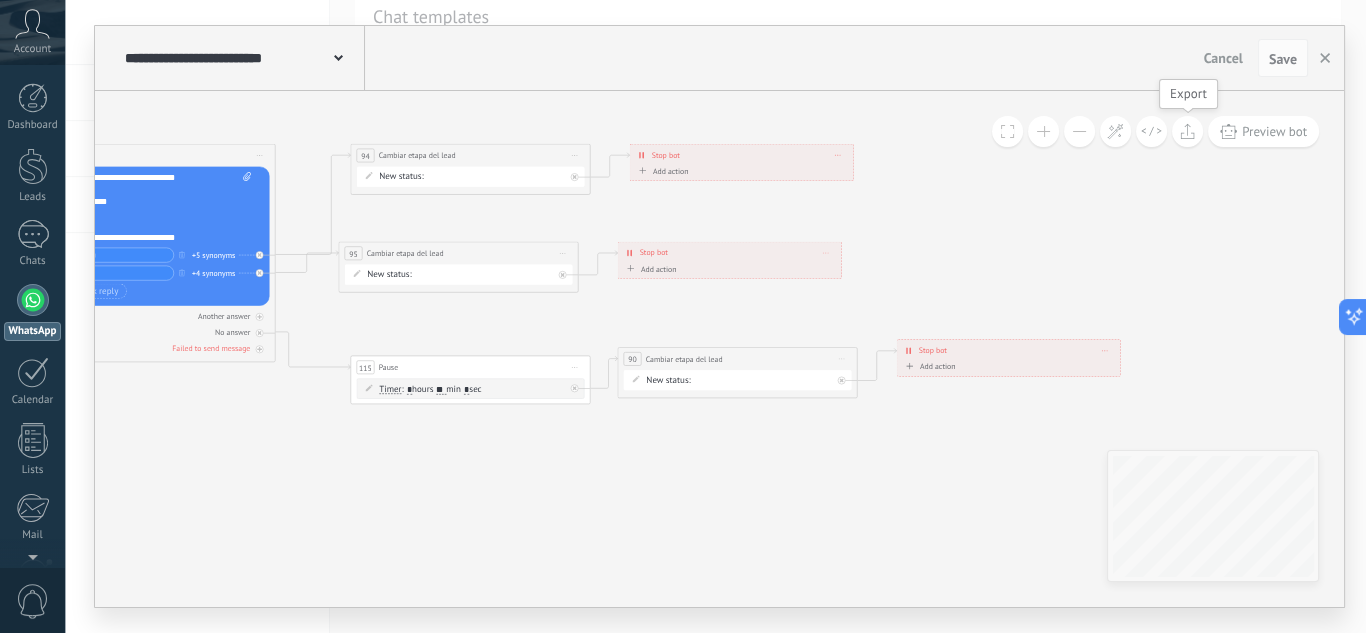 click 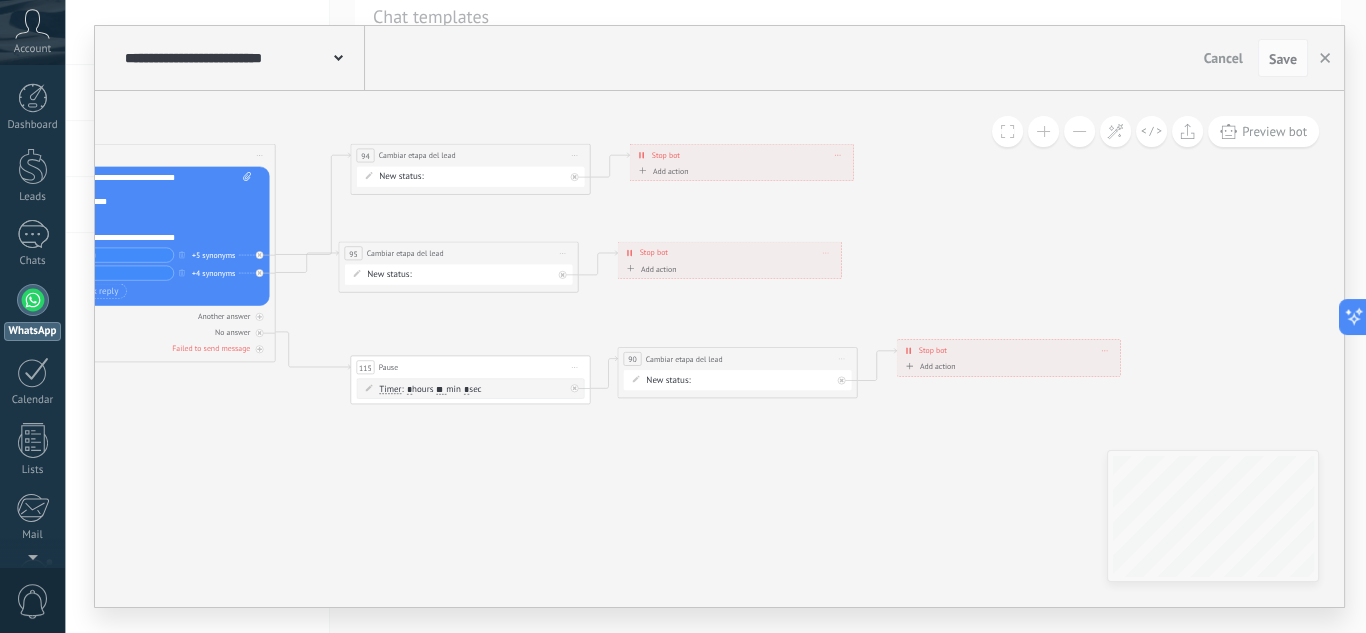 drag, startPoint x: 360, startPoint y: 488, endPoint x: 304, endPoint y: 230, distance: 264.00757 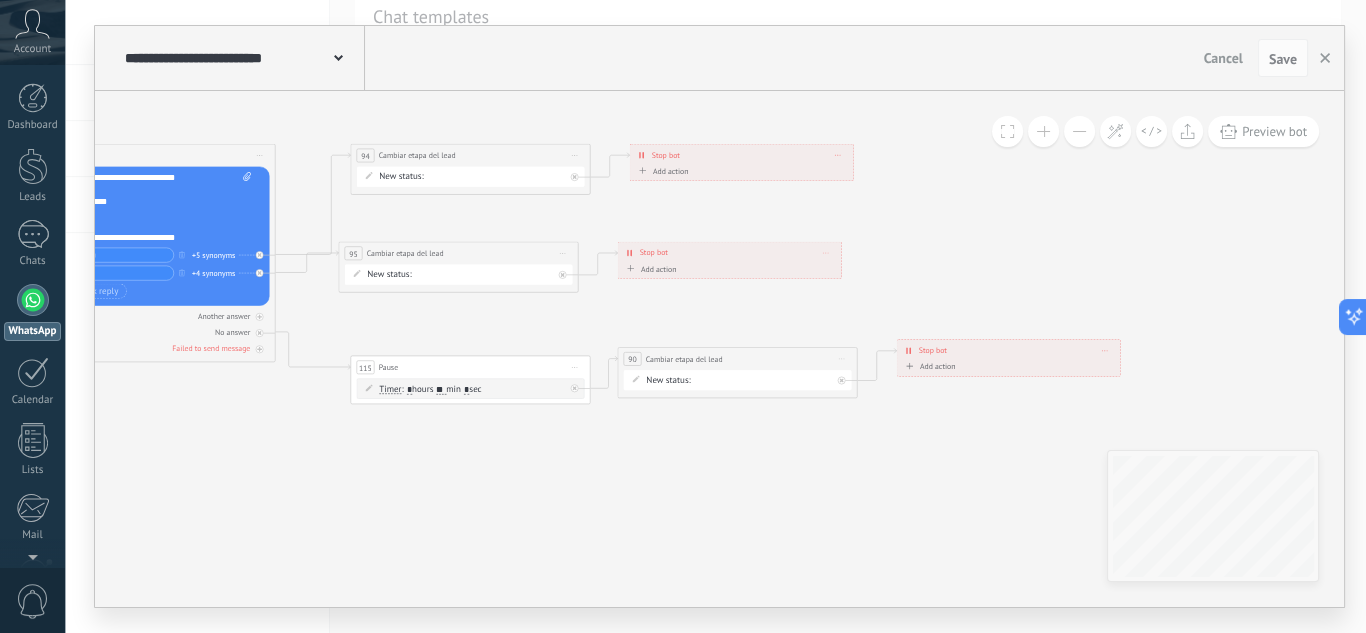 click on "103 Message" 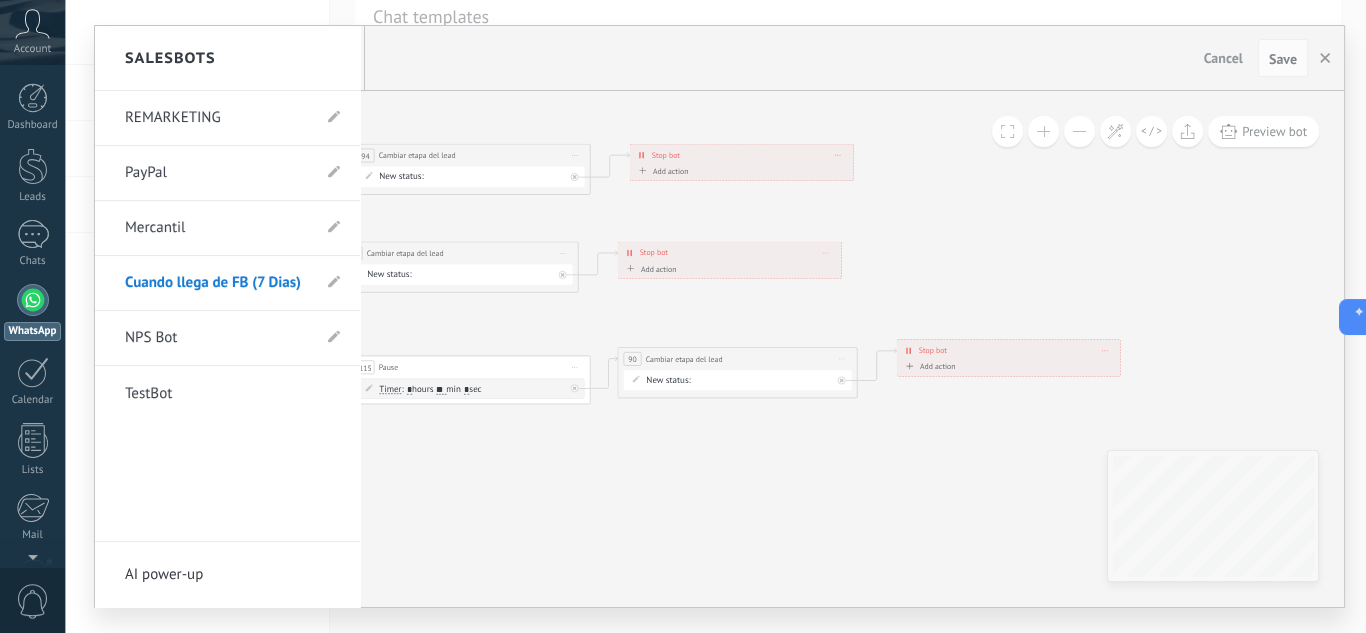 click on "Mercantil" at bounding box center (217, 228) 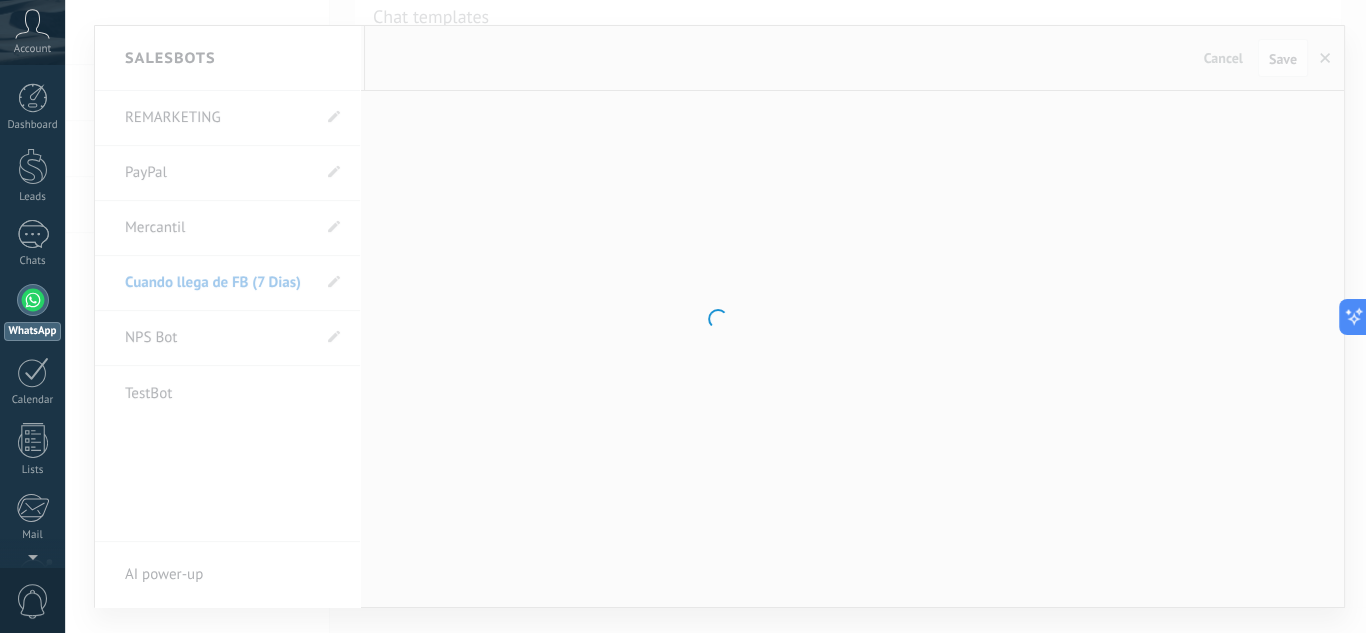 type on "*********" 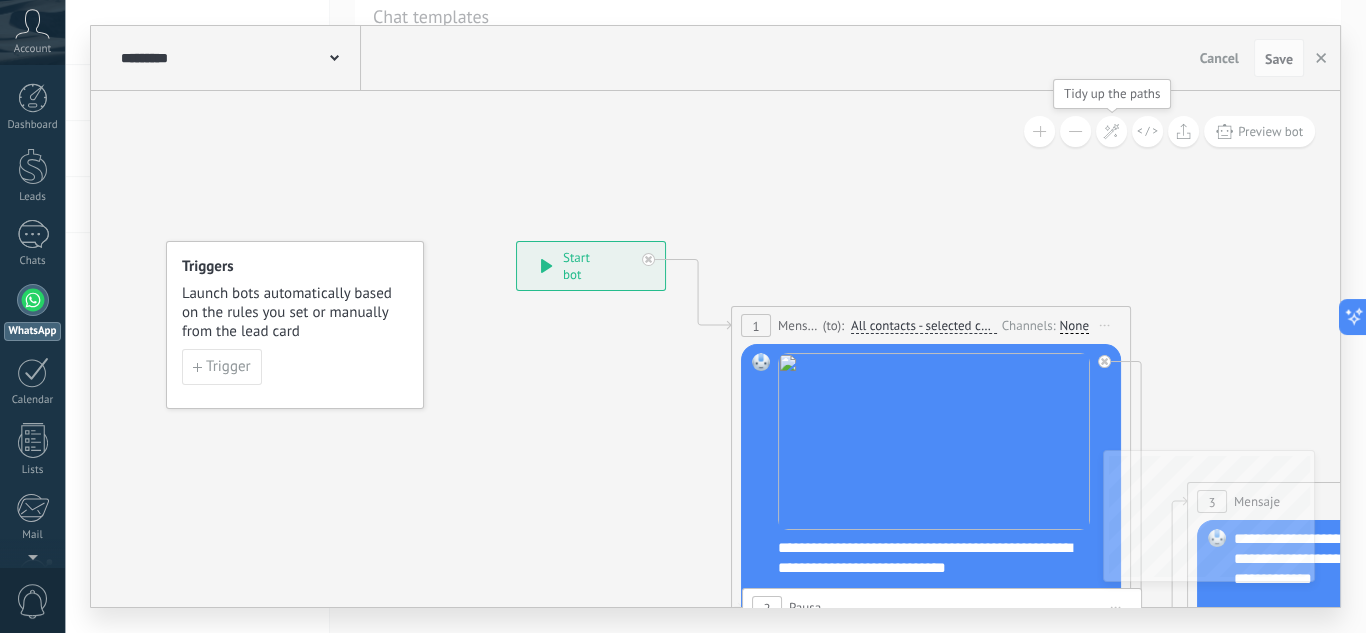 click 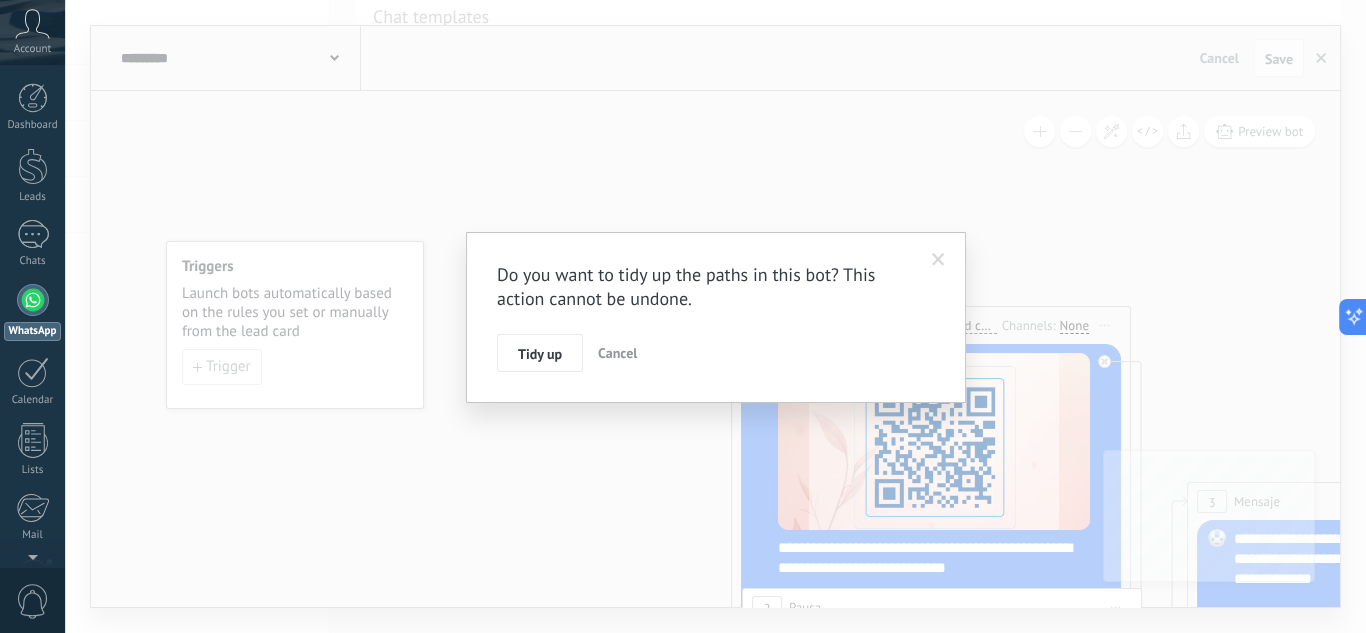 click on "Tidy up" at bounding box center [540, 354] 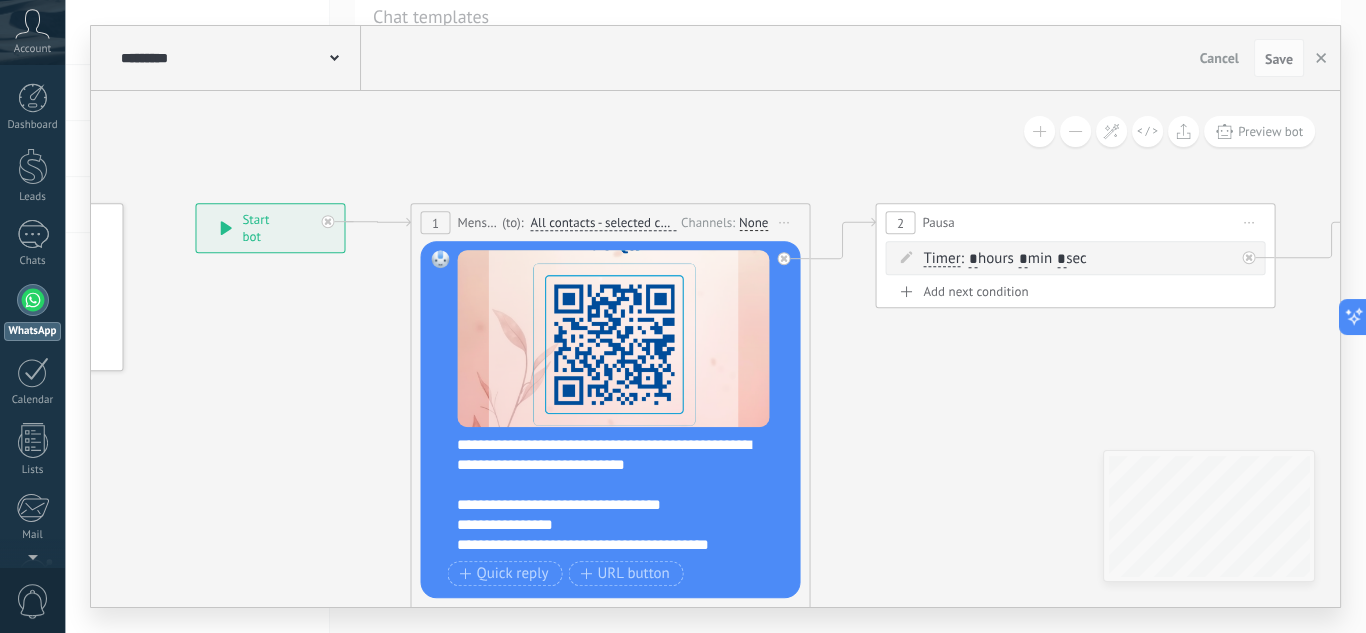 drag, startPoint x: 636, startPoint y: 385, endPoint x: 315, endPoint y: 346, distance: 323.36047 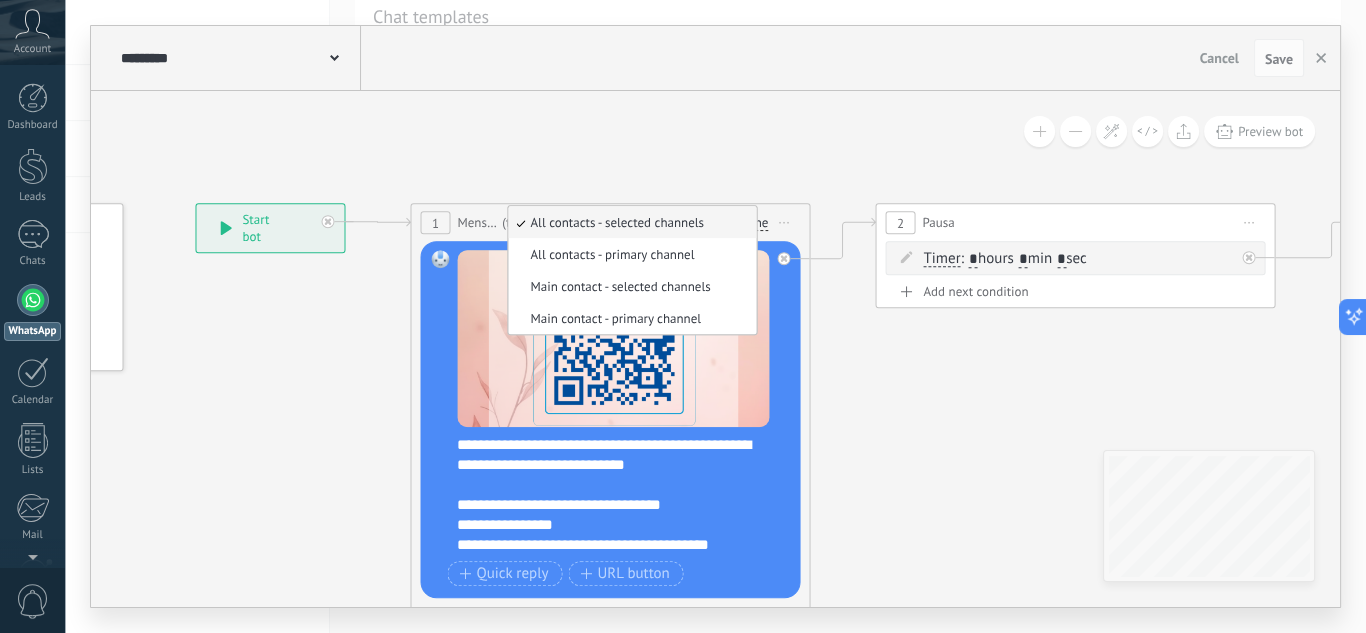 click 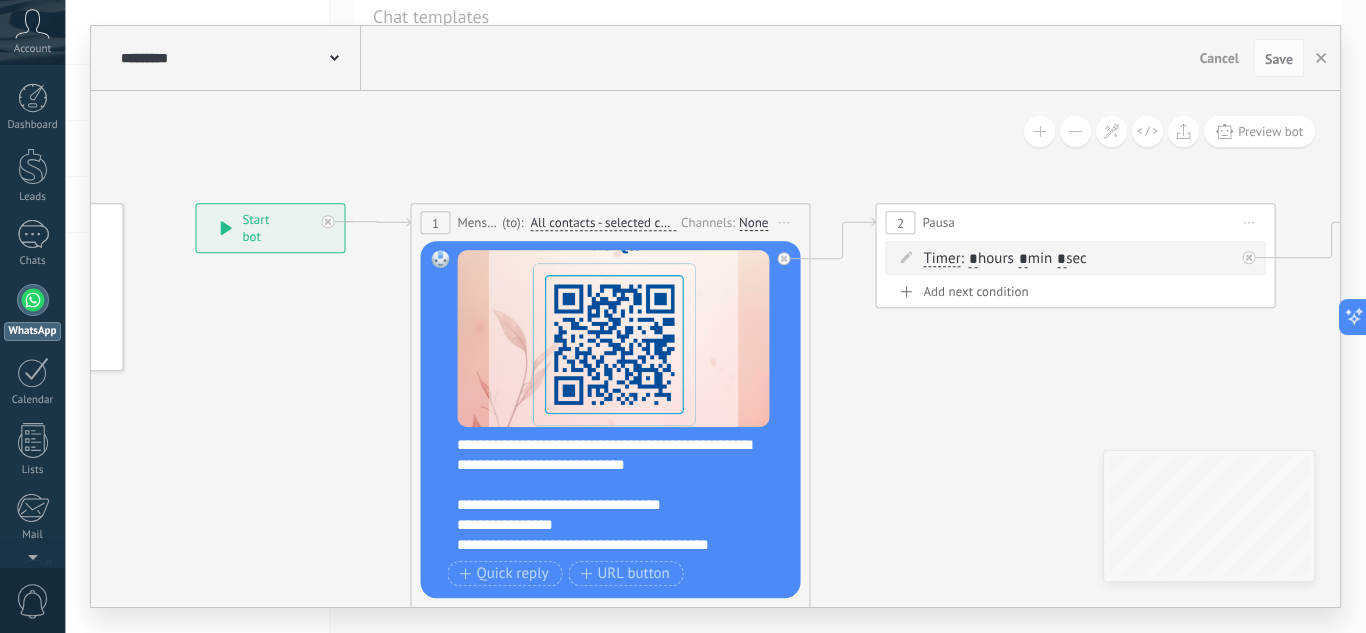 click on "All contacts - selected channels" at bounding box center (603, 223) 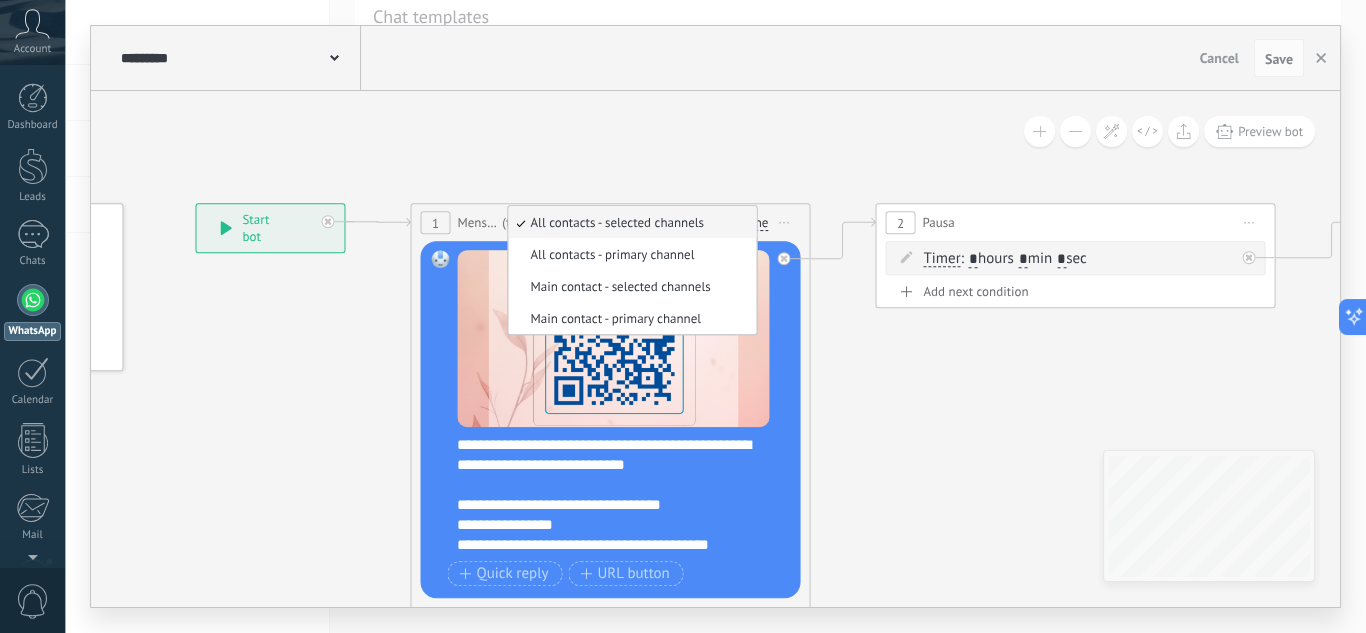 click on "All contacts - selected channels" at bounding box center [629, 222] 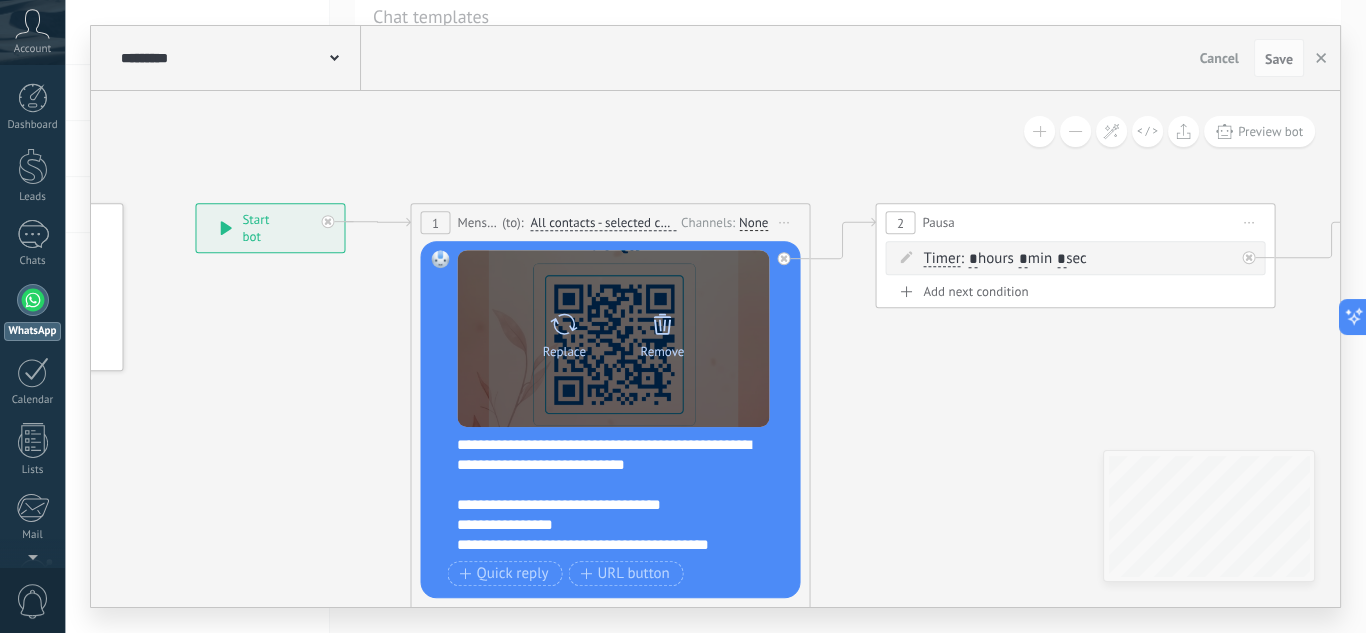 click 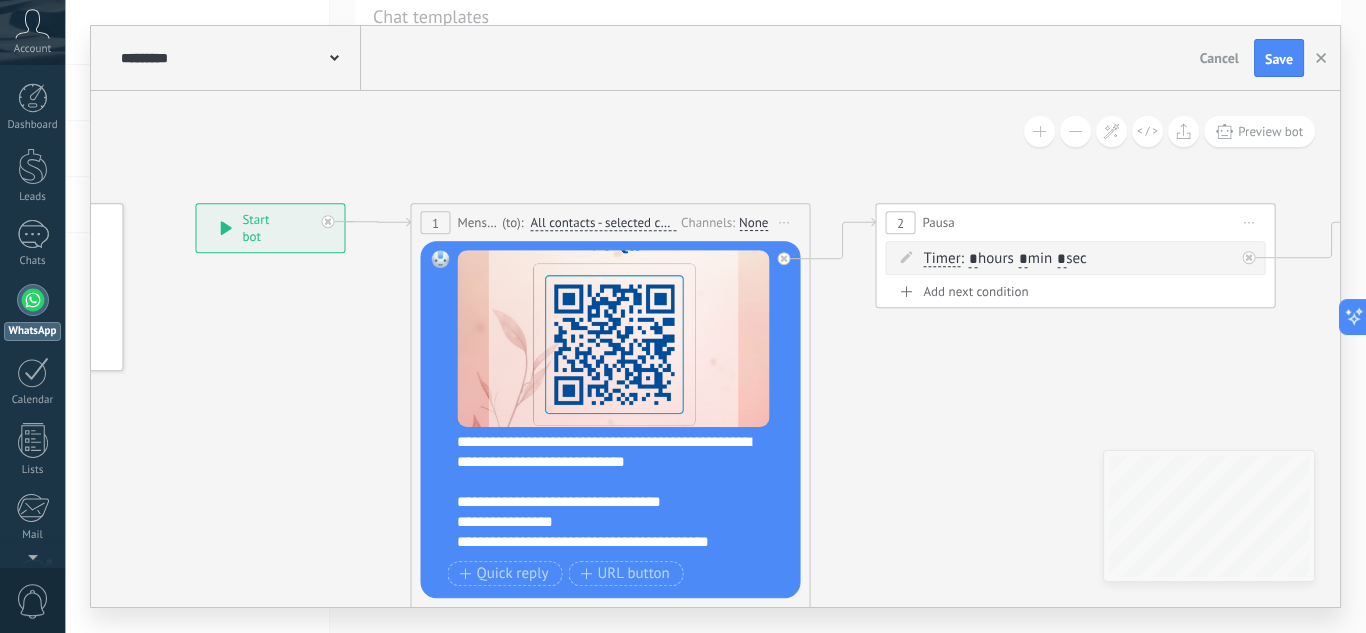 scroll, scrollTop: 0, scrollLeft: 0, axis: both 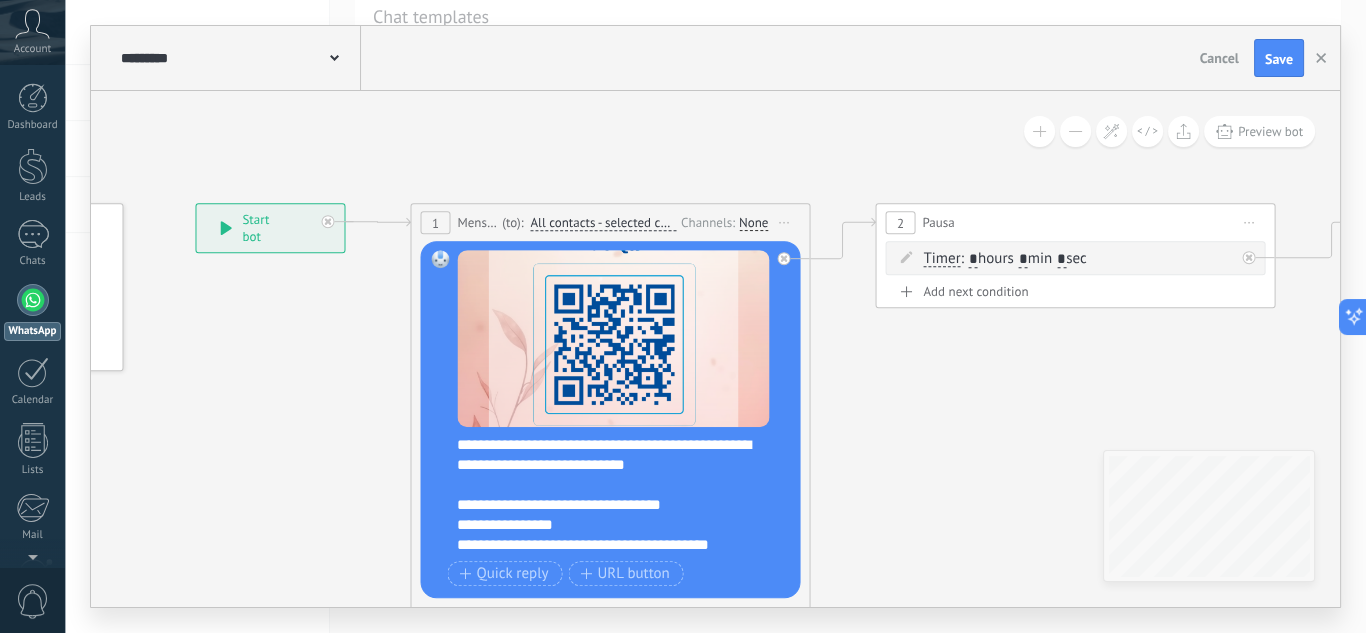 click on "**********" at bounding box center (624, 495) 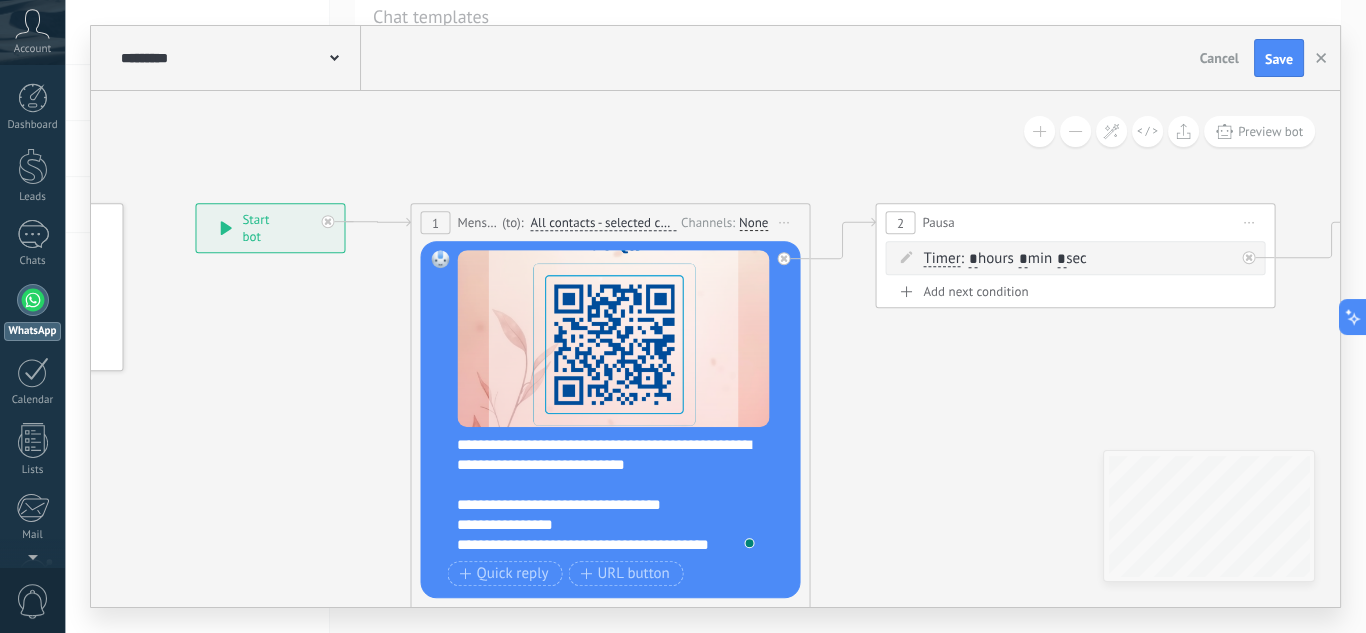 type 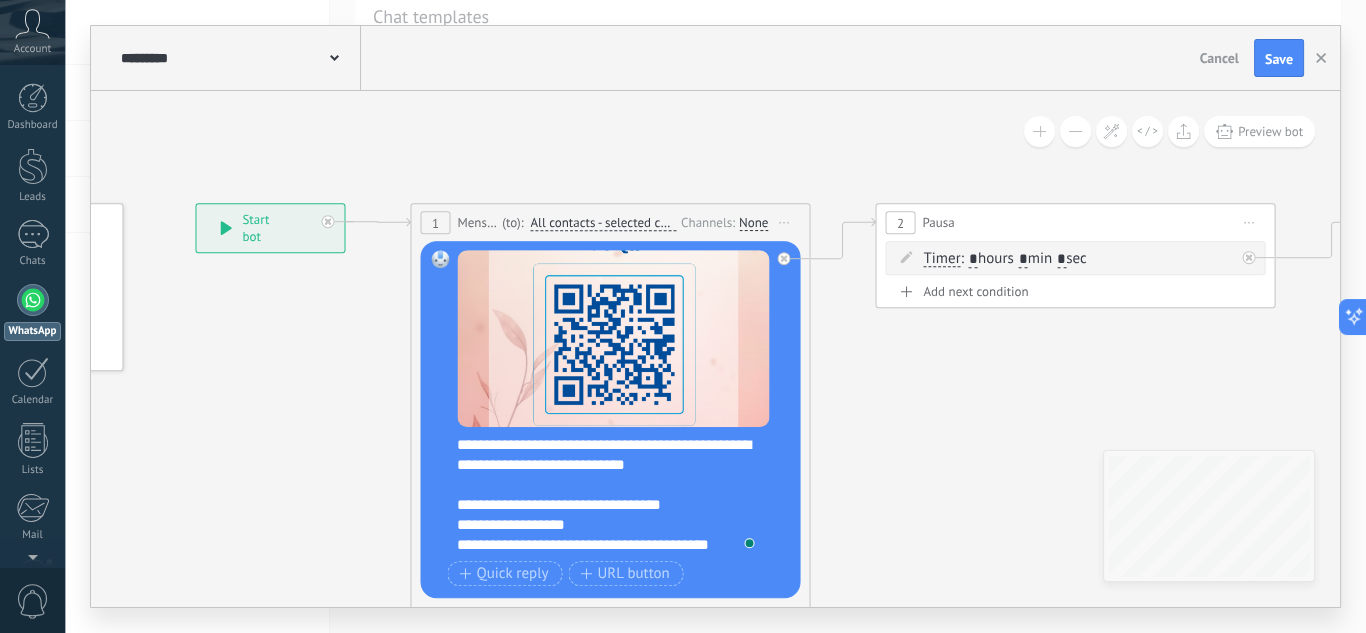 scroll, scrollTop: 75, scrollLeft: 0, axis: vertical 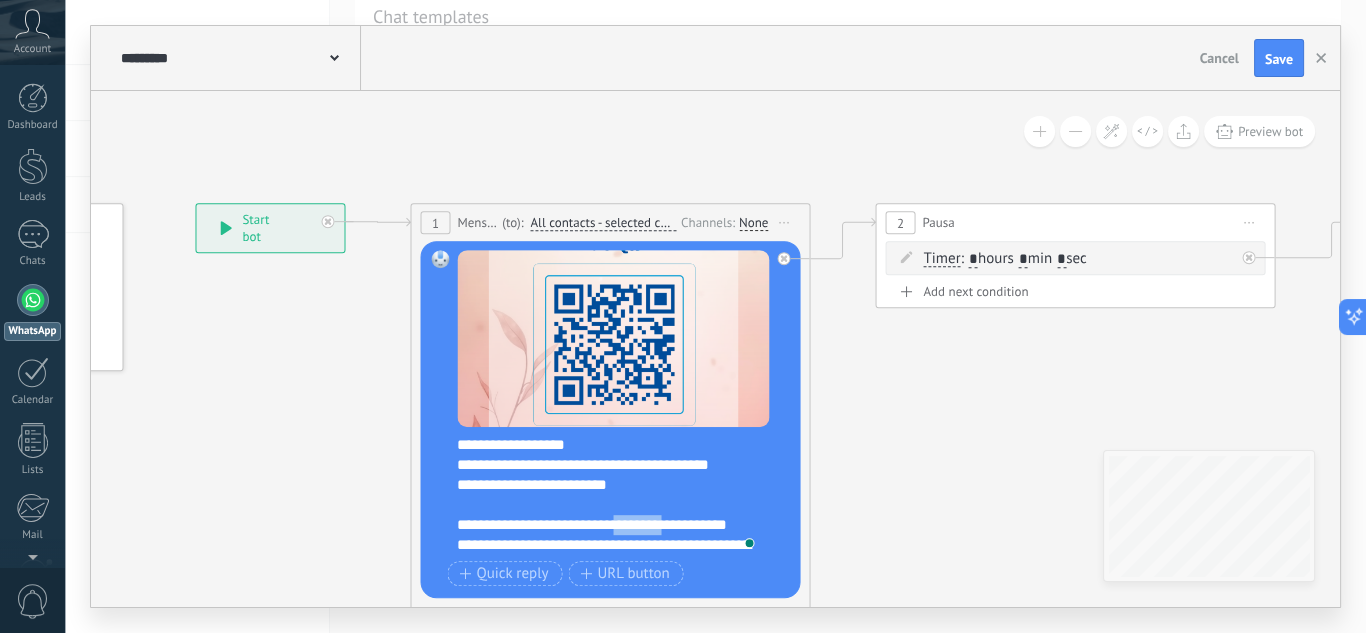 click on "**********" at bounding box center [624, 495] 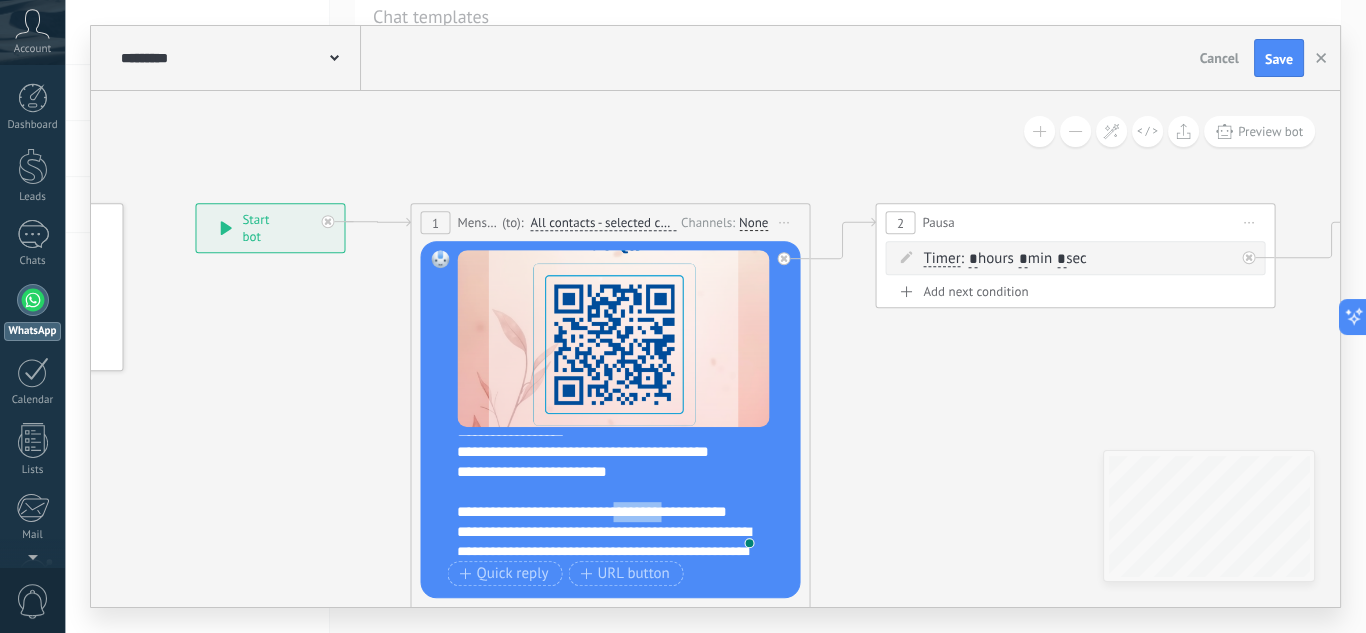 scroll, scrollTop: 120, scrollLeft: 0, axis: vertical 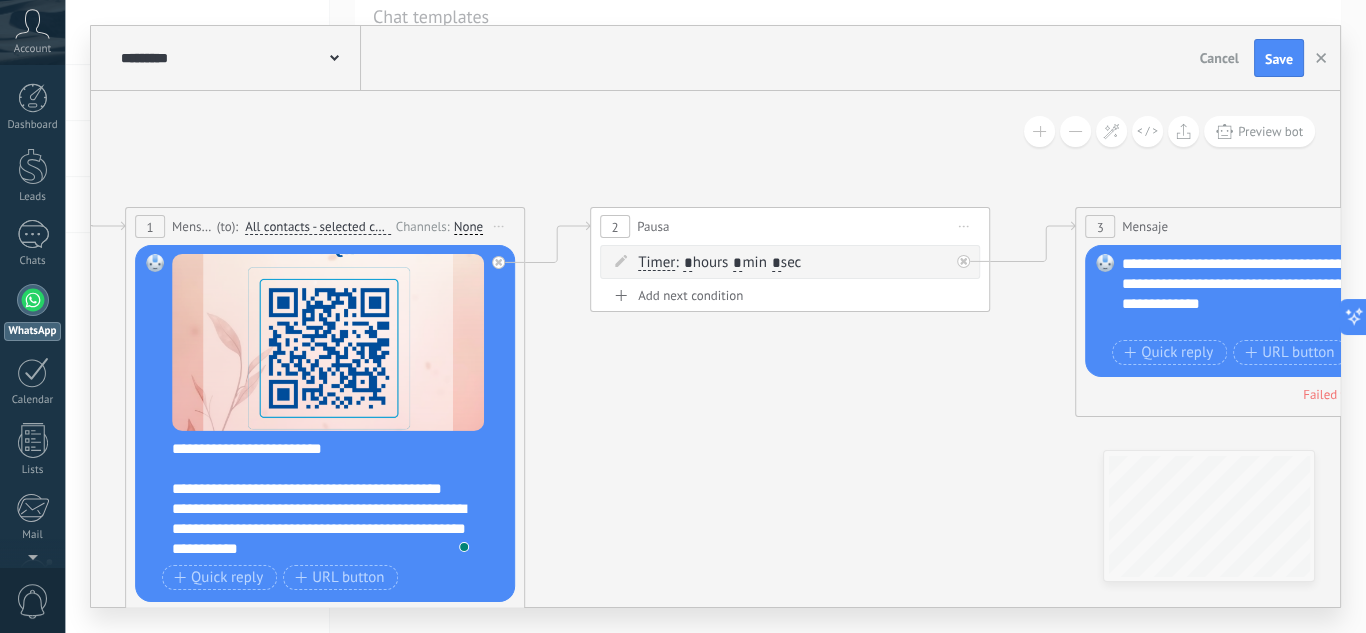 drag, startPoint x: 981, startPoint y: 404, endPoint x: 601, endPoint y: 403, distance: 380.0013 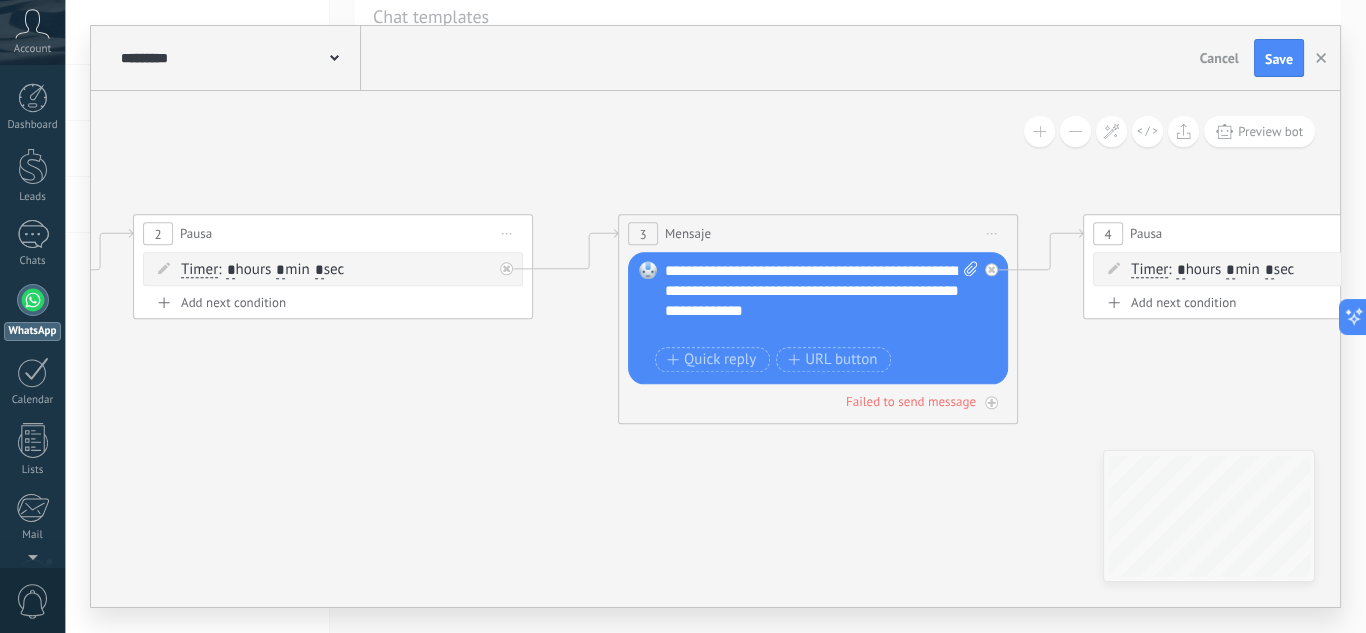 drag, startPoint x: 955, startPoint y: 434, endPoint x: 634, endPoint y: 442, distance: 321.09967 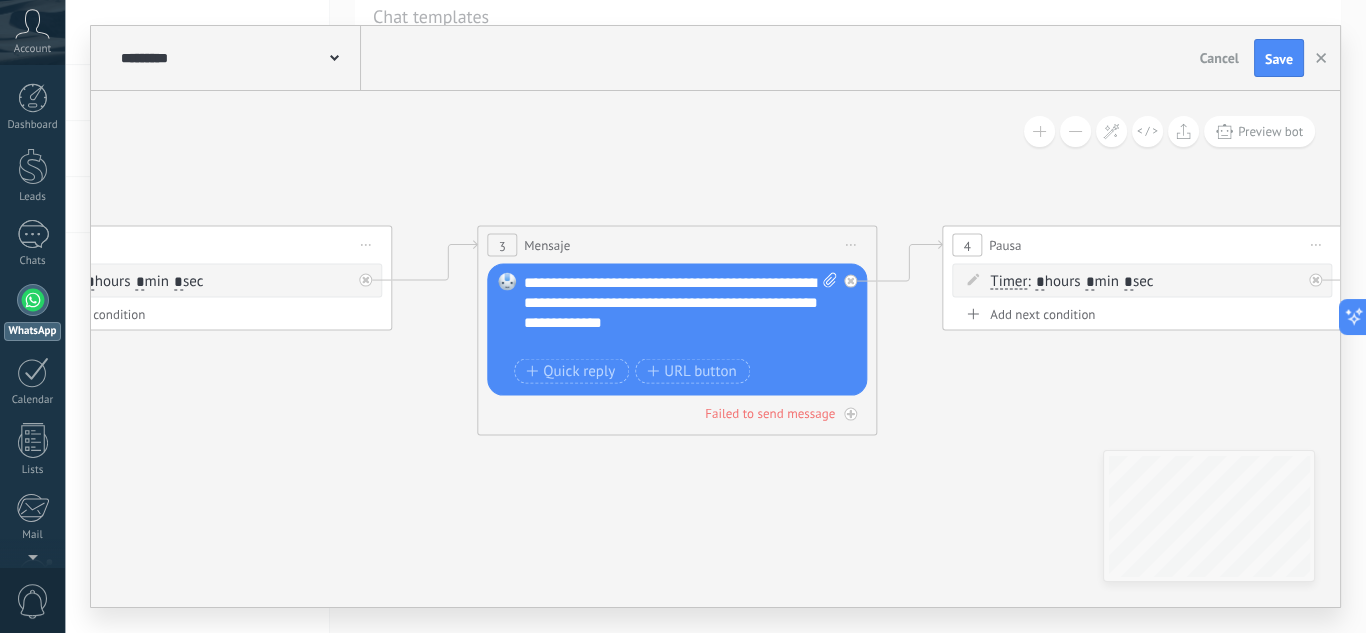 drag, startPoint x: 946, startPoint y: 472, endPoint x: 649, endPoint y: 487, distance: 297.37854 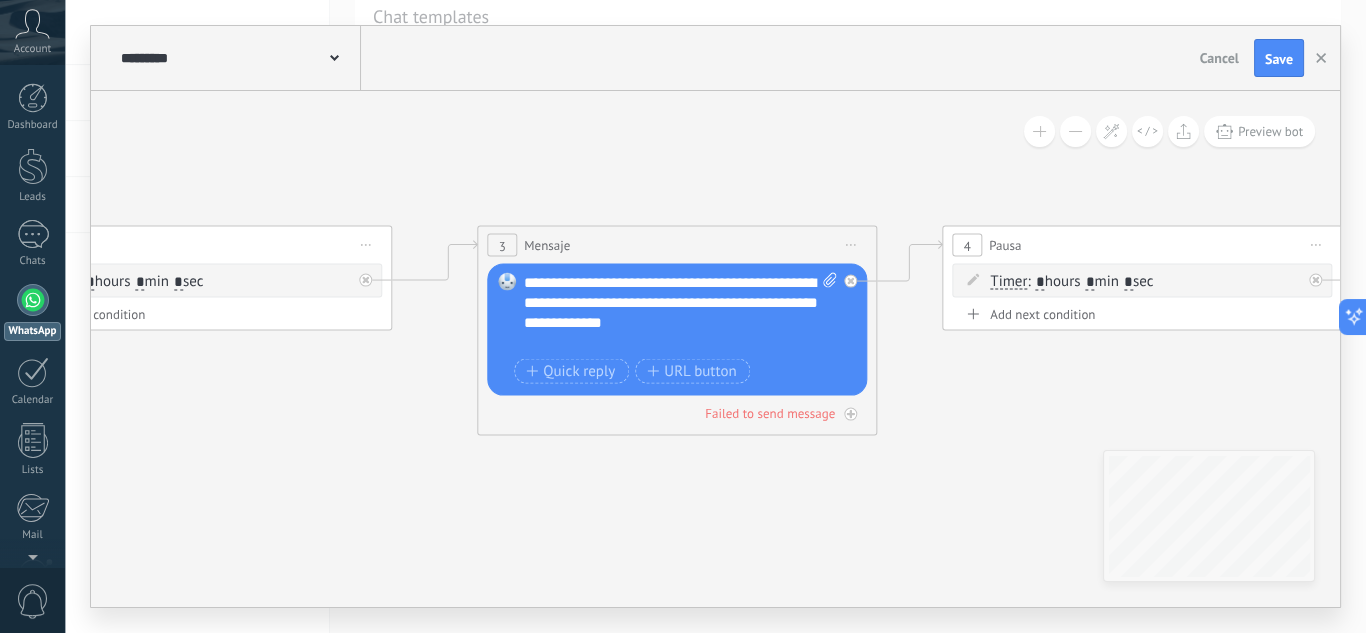 click 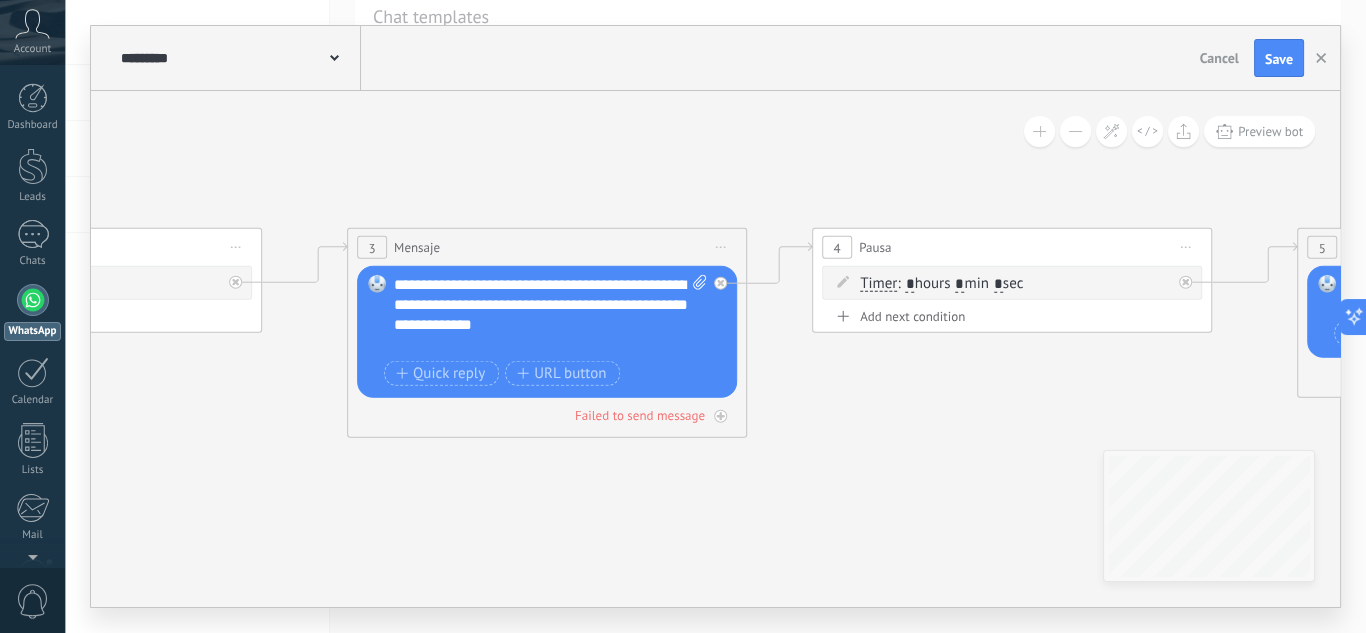 click 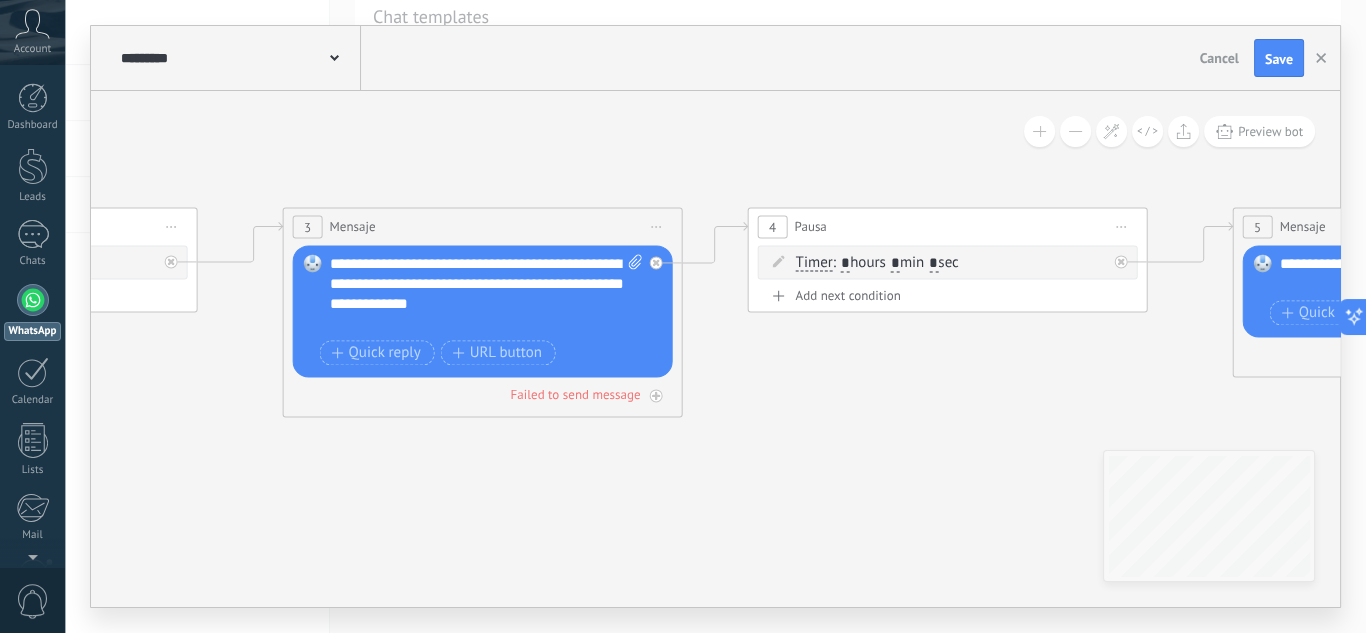 drag, startPoint x: 755, startPoint y: 492, endPoint x: 690, endPoint y: 471, distance: 68.30813 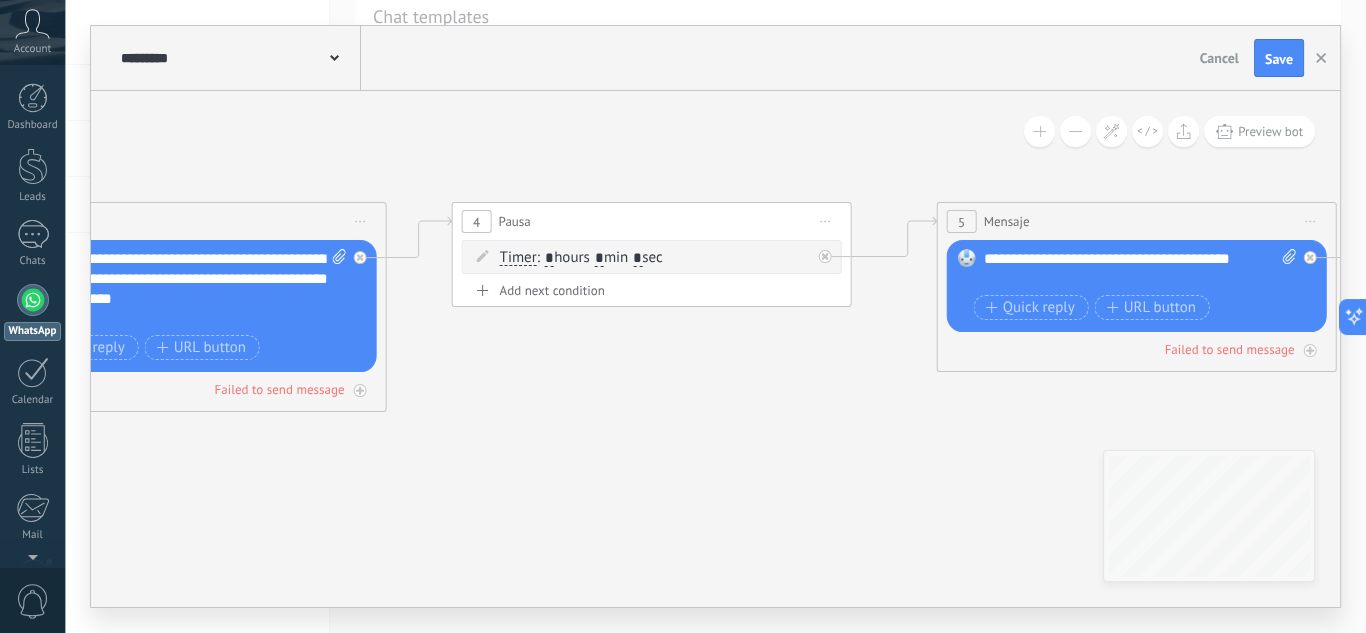 drag, startPoint x: 936, startPoint y: 414, endPoint x: 658, endPoint y: 408, distance: 278.06473 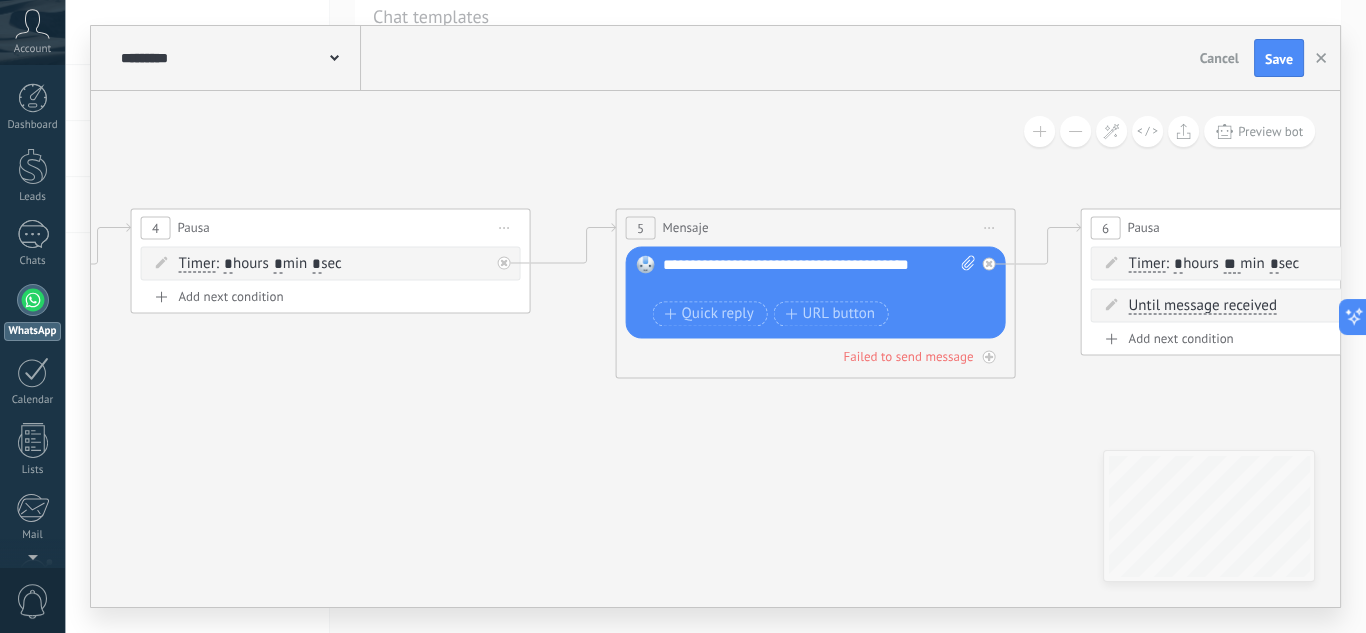 drag, startPoint x: 897, startPoint y: 437, endPoint x: 571, endPoint y: 439, distance: 326.00613 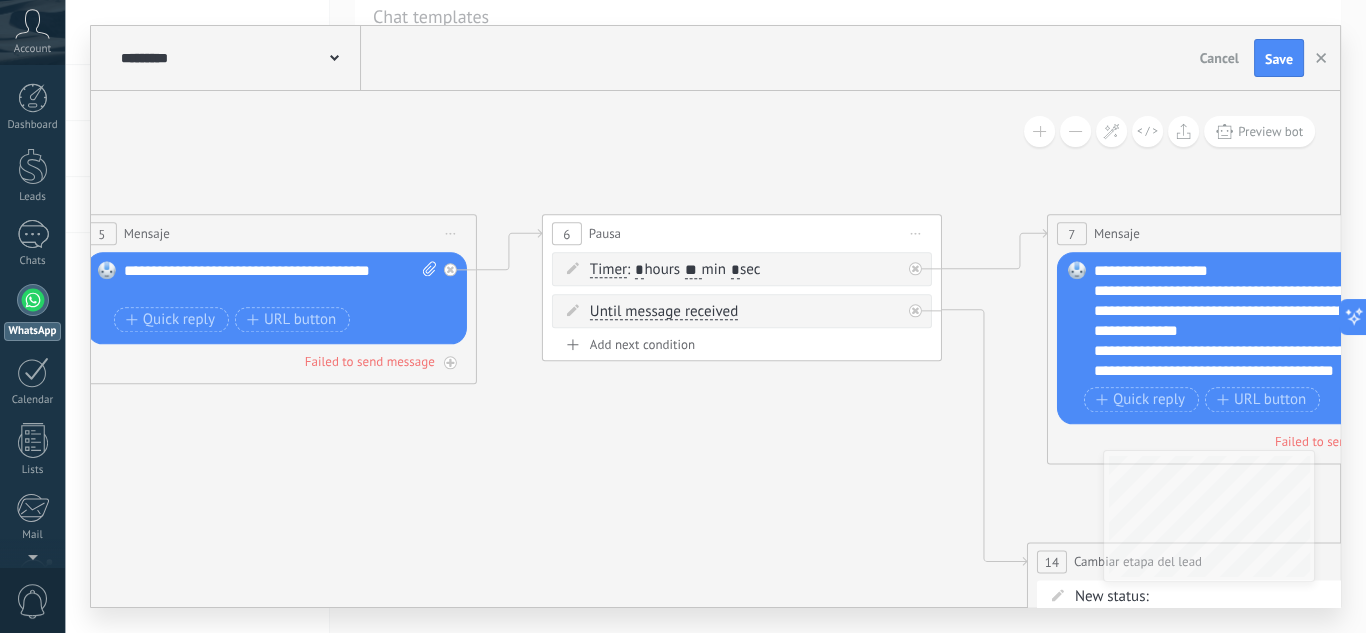 drag, startPoint x: 881, startPoint y: 457, endPoint x: 504, endPoint y: 458, distance: 377.0013 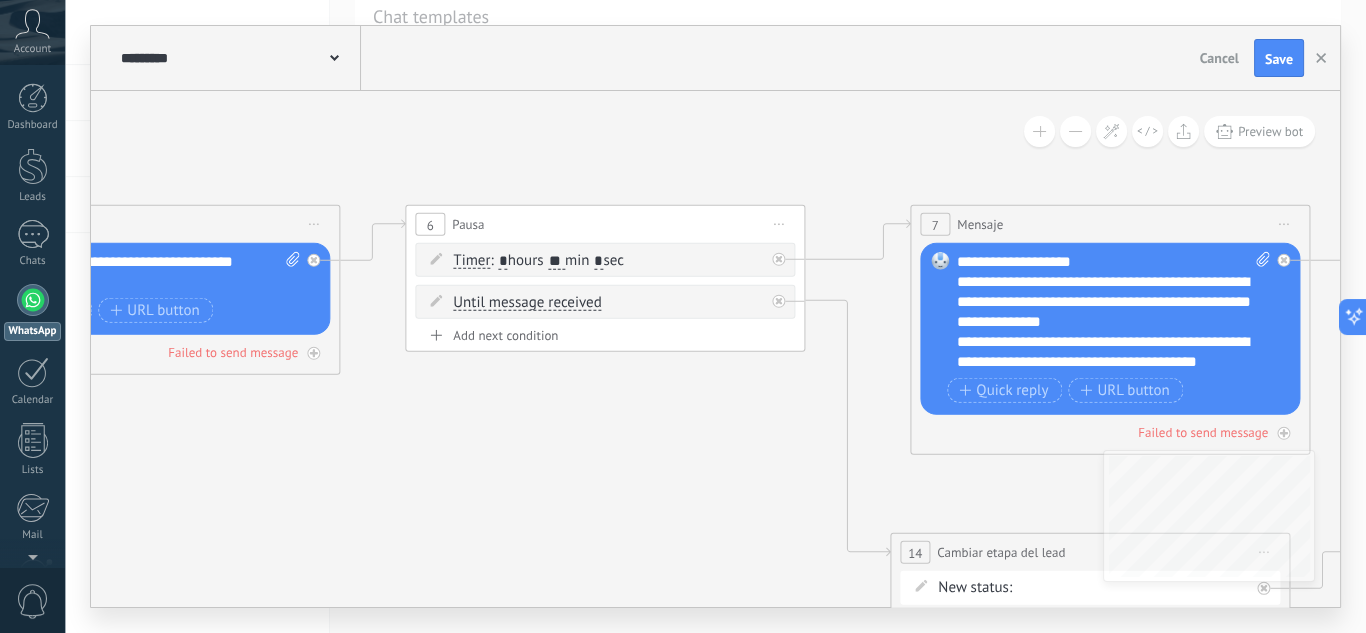 drag, startPoint x: 822, startPoint y: 460, endPoint x: 521, endPoint y: 413, distance: 304.64734 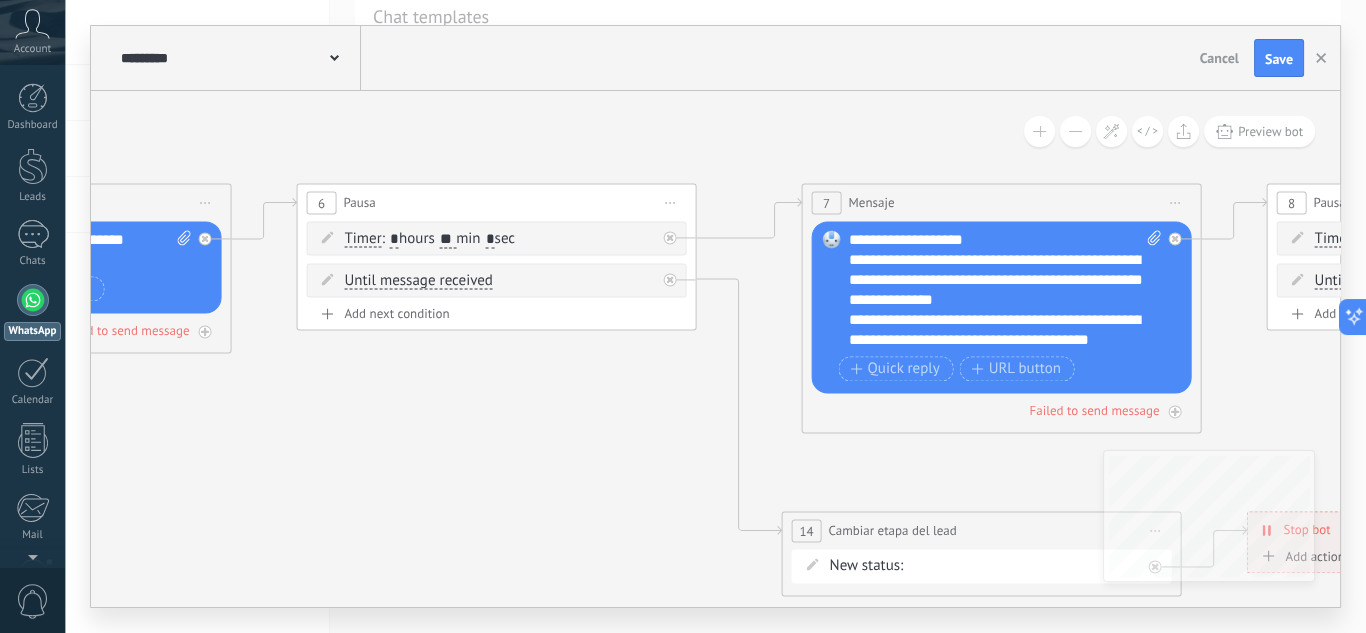 click 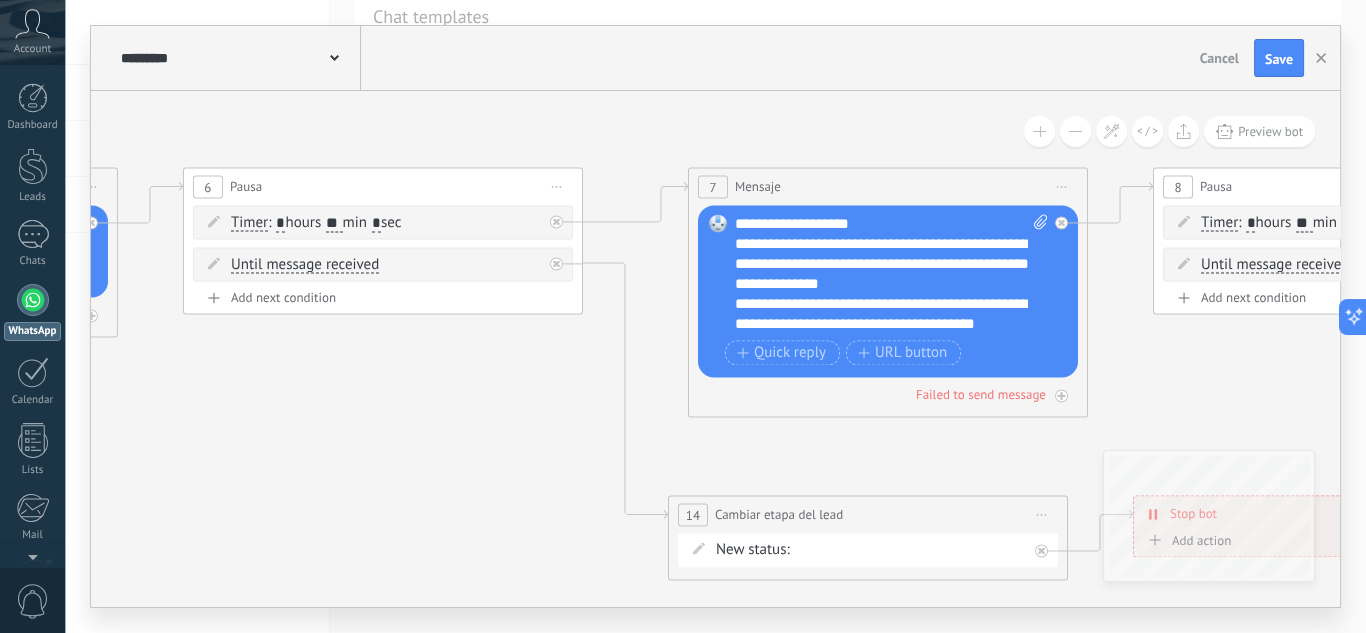 drag, startPoint x: 836, startPoint y: 453, endPoint x: 723, endPoint y: 438, distance: 113.99123 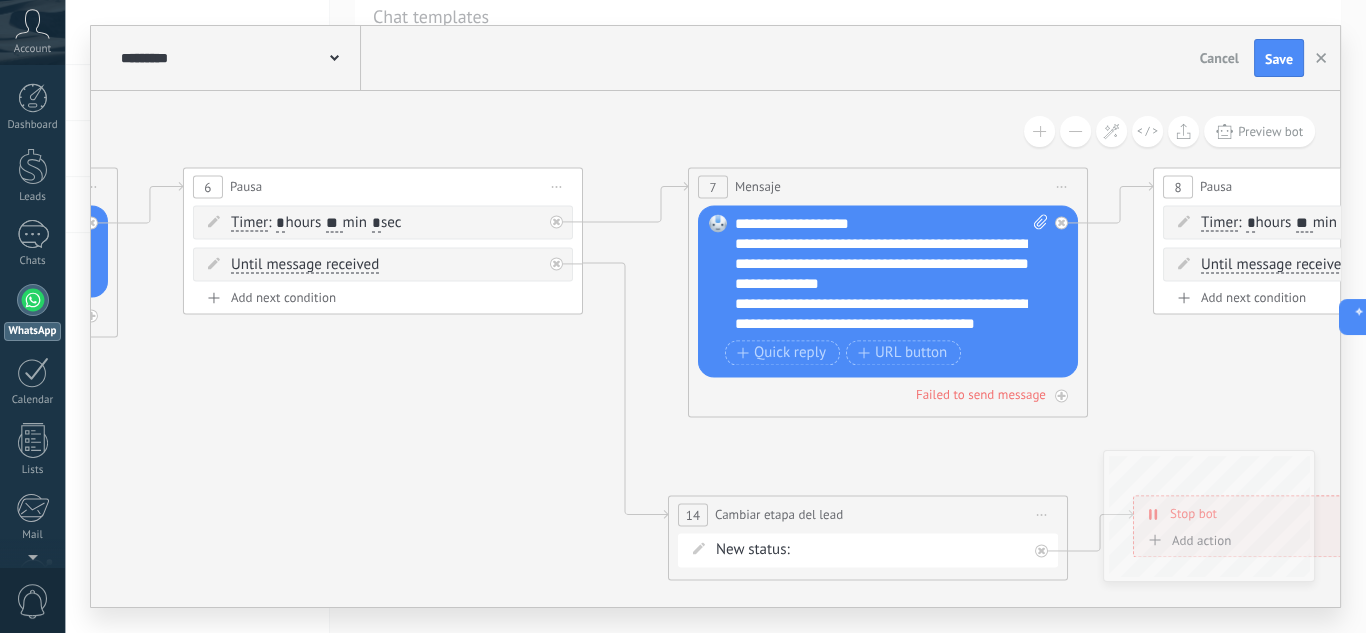click on "**********" at bounding box center (892, 274) 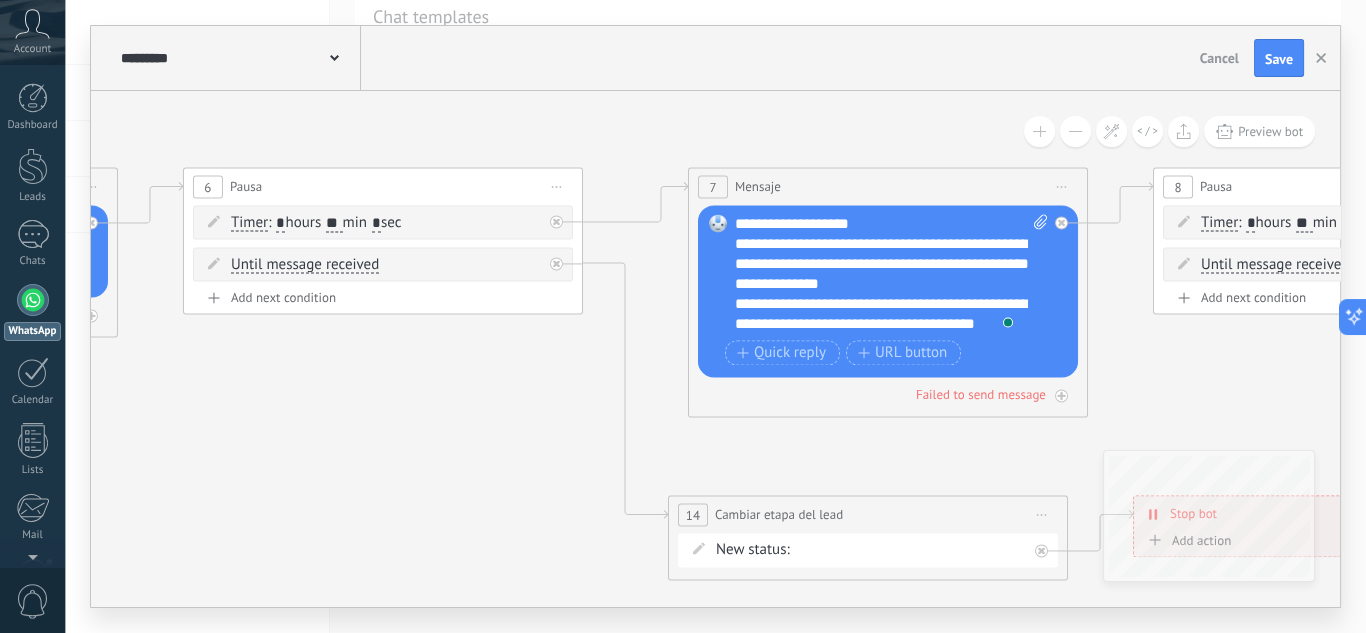 type 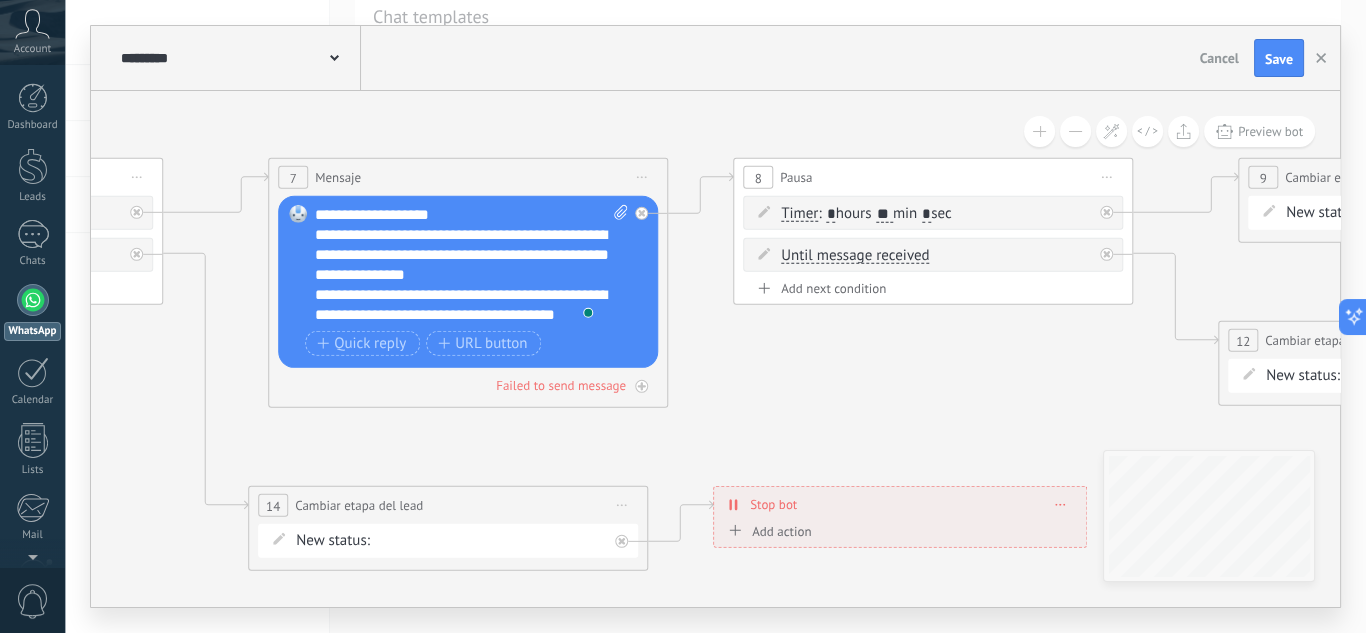 drag, startPoint x: 1133, startPoint y: 384, endPoint x: 647, endPoint y: 377, distance: 486.0504 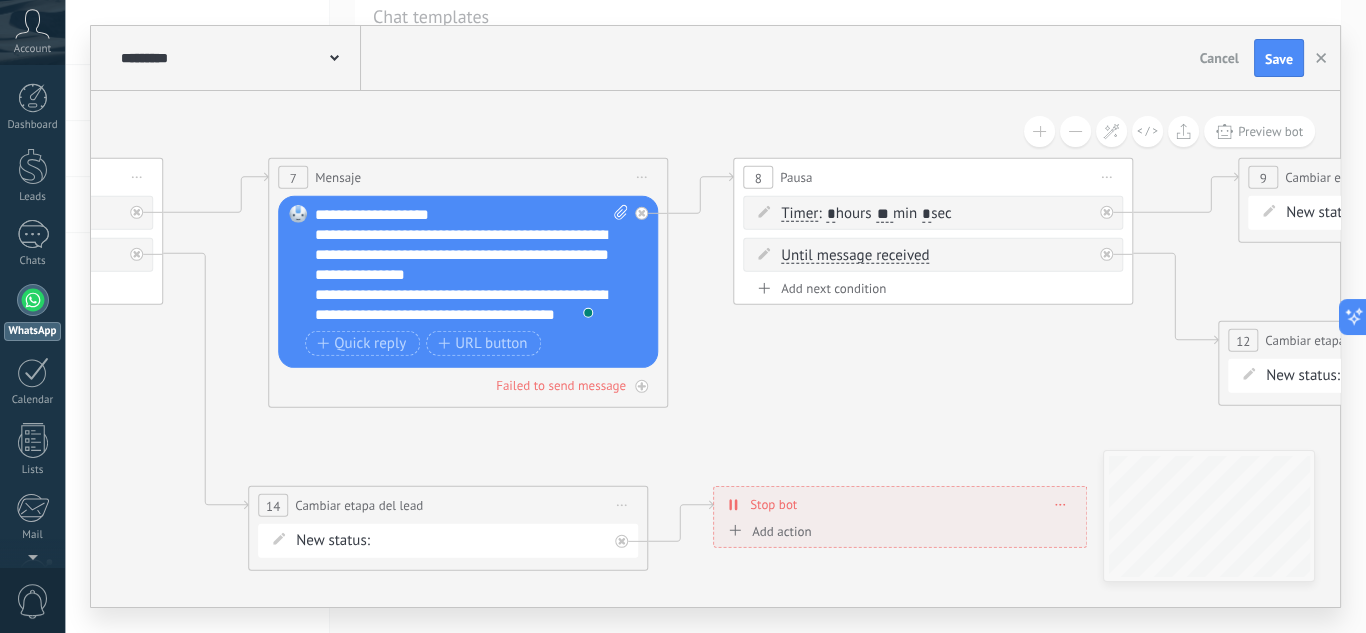 click 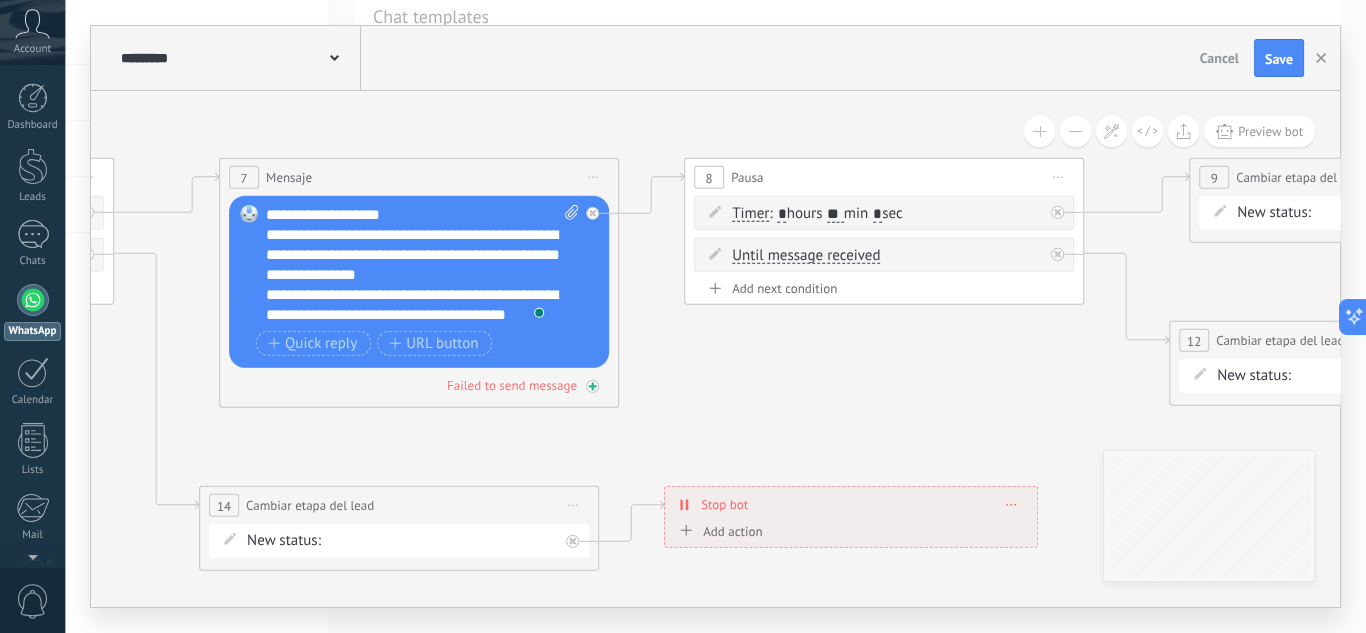 click on "Failed to send message" at bounding box center [419, 385] 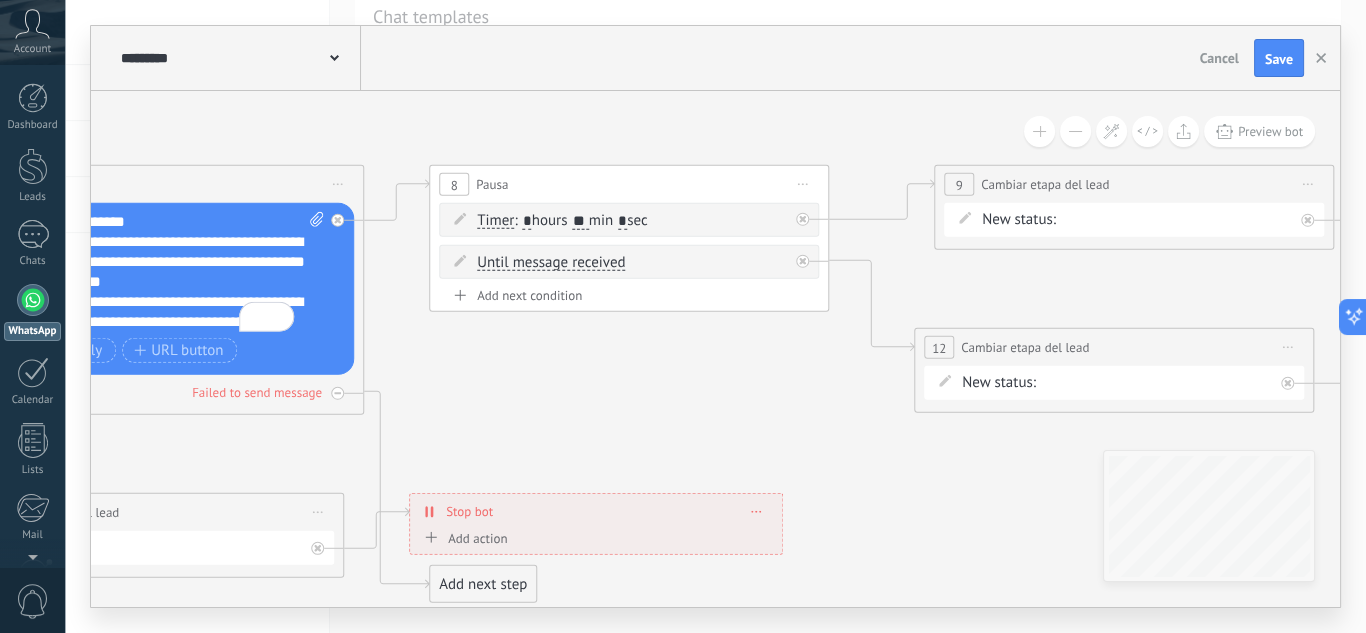 drag, startPoint x: 851, startPoint y: 351, endPoint x: 542, endPoint y: 375, distance: 309.93063 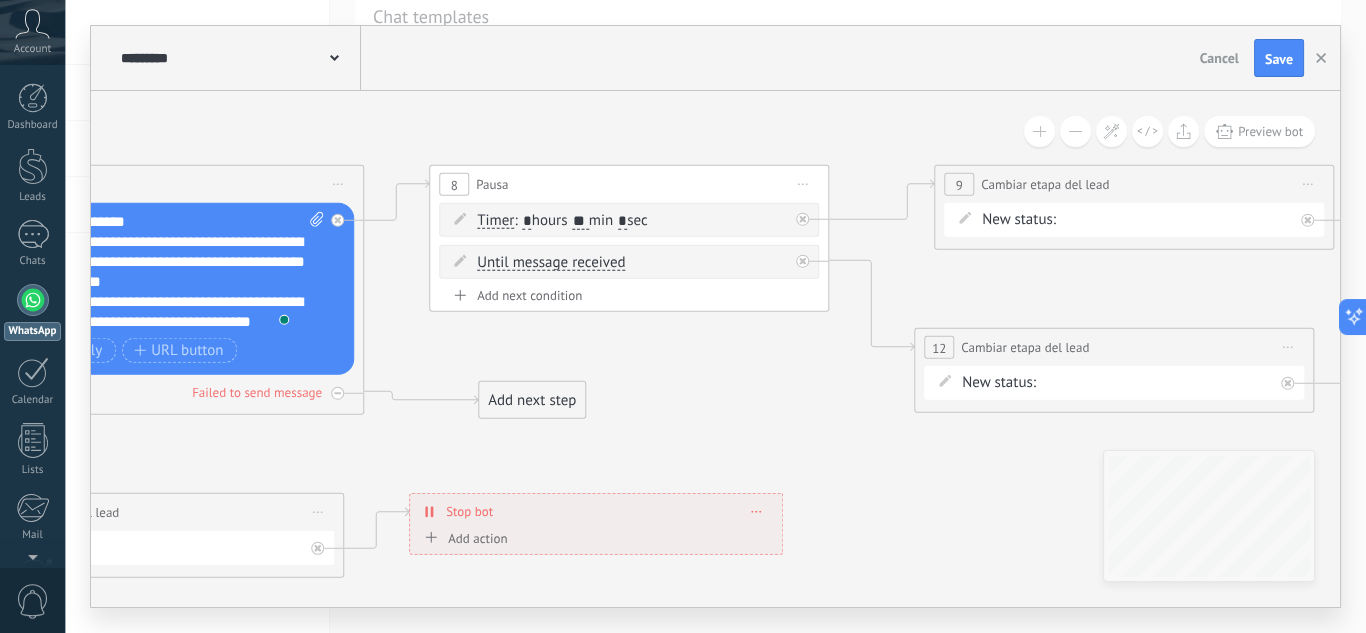 drag, startPoint x: 491, startPoint y: 575, endPoint x: 536, endPoint y: 364, distance: 215.74522 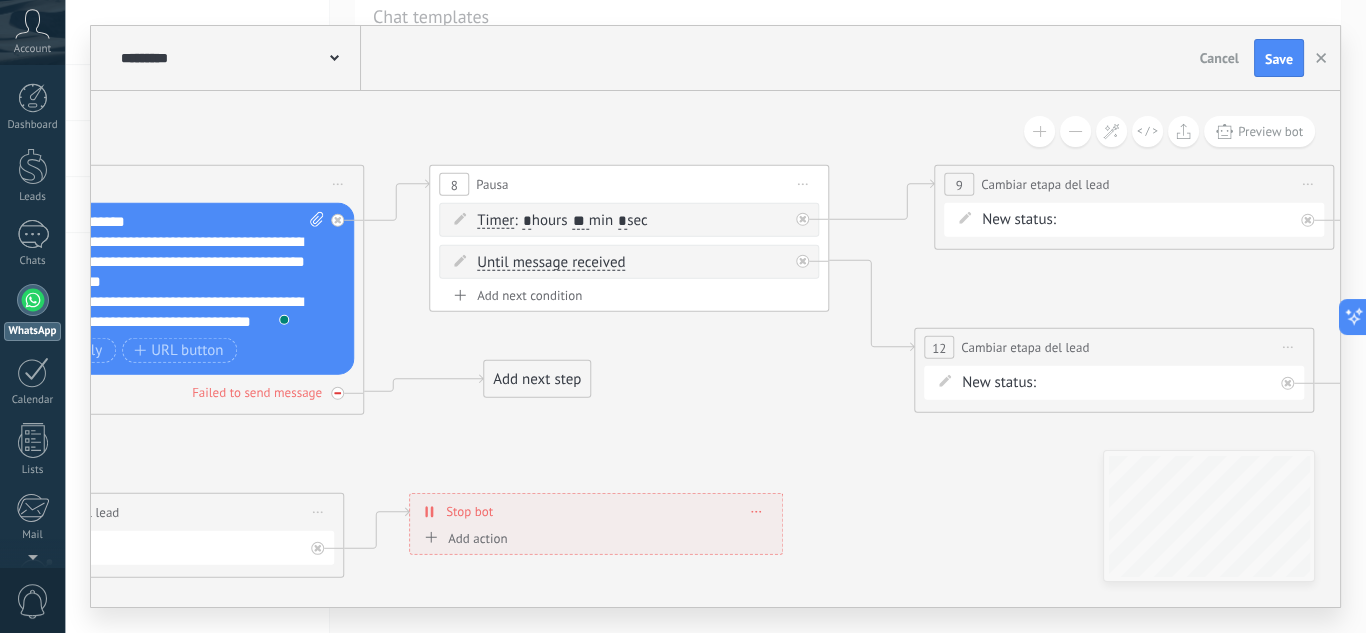 click on "Failed to send message" at bounding box center [164, 392] 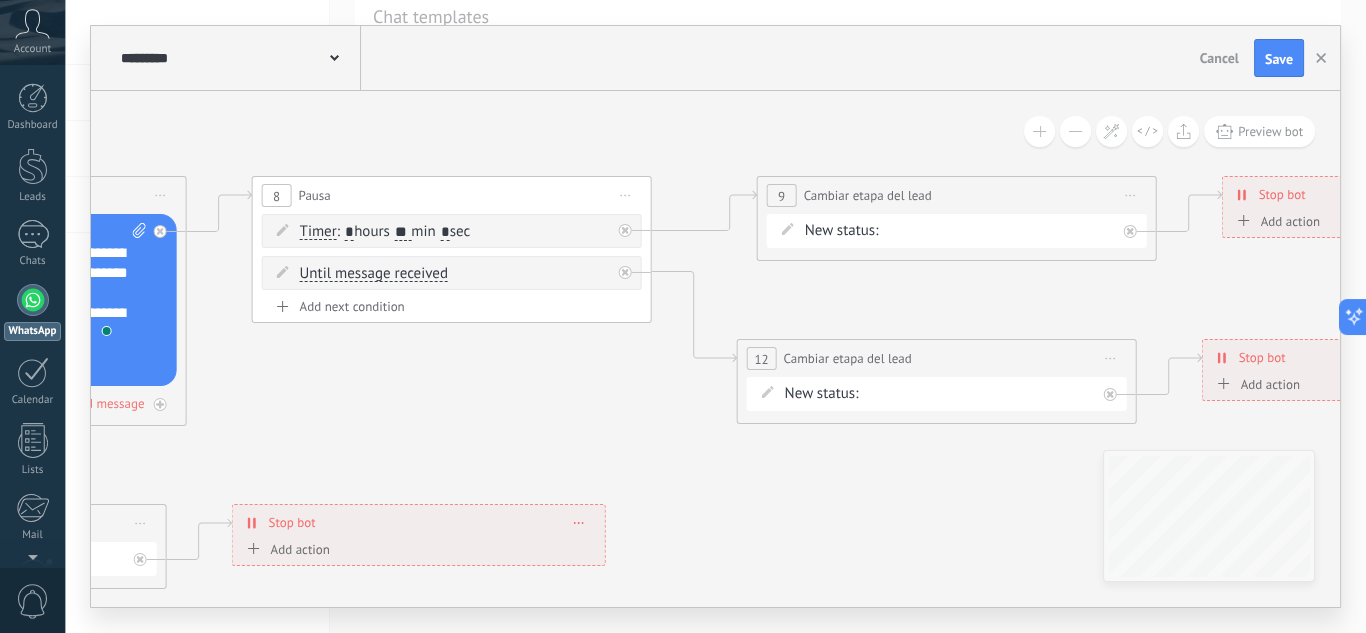 drag, startPoint x: 651, startPoint y: 397, endPoint x: 617, endPoint y: 398, distance: 34.0147 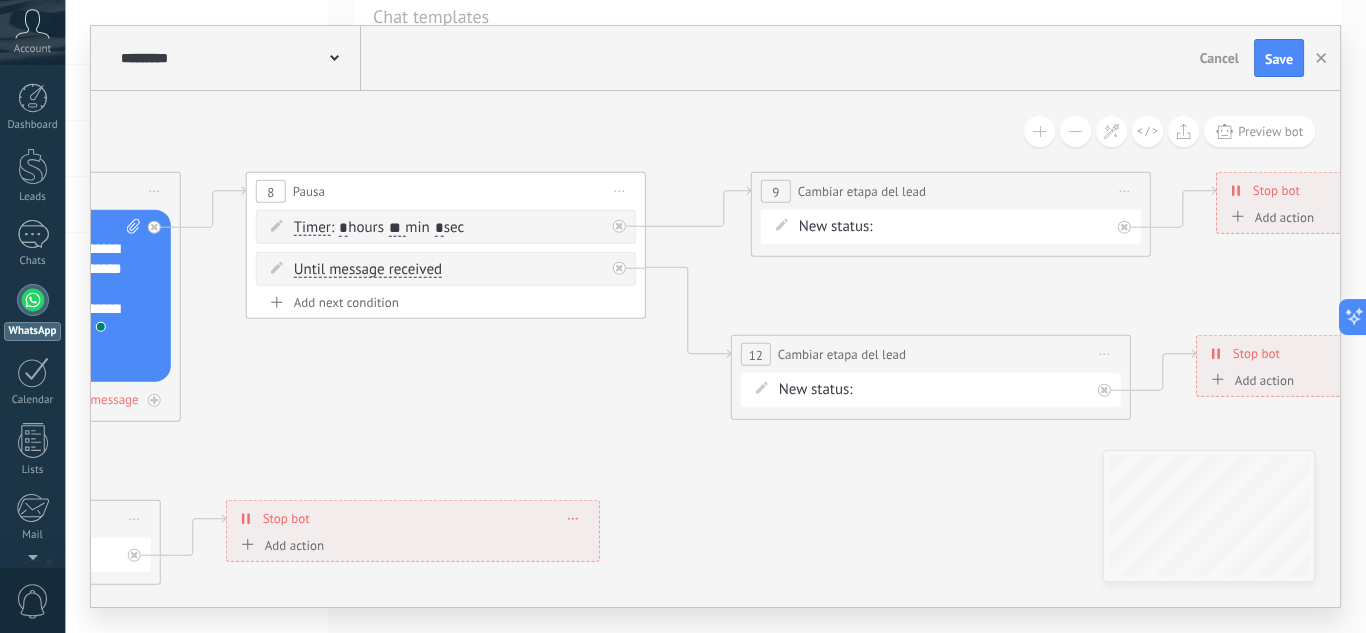 drag, startPoint x: 1027, startPoint y: 308, endPoint x: 1092, endPoint y: 286, distance: 68.622154 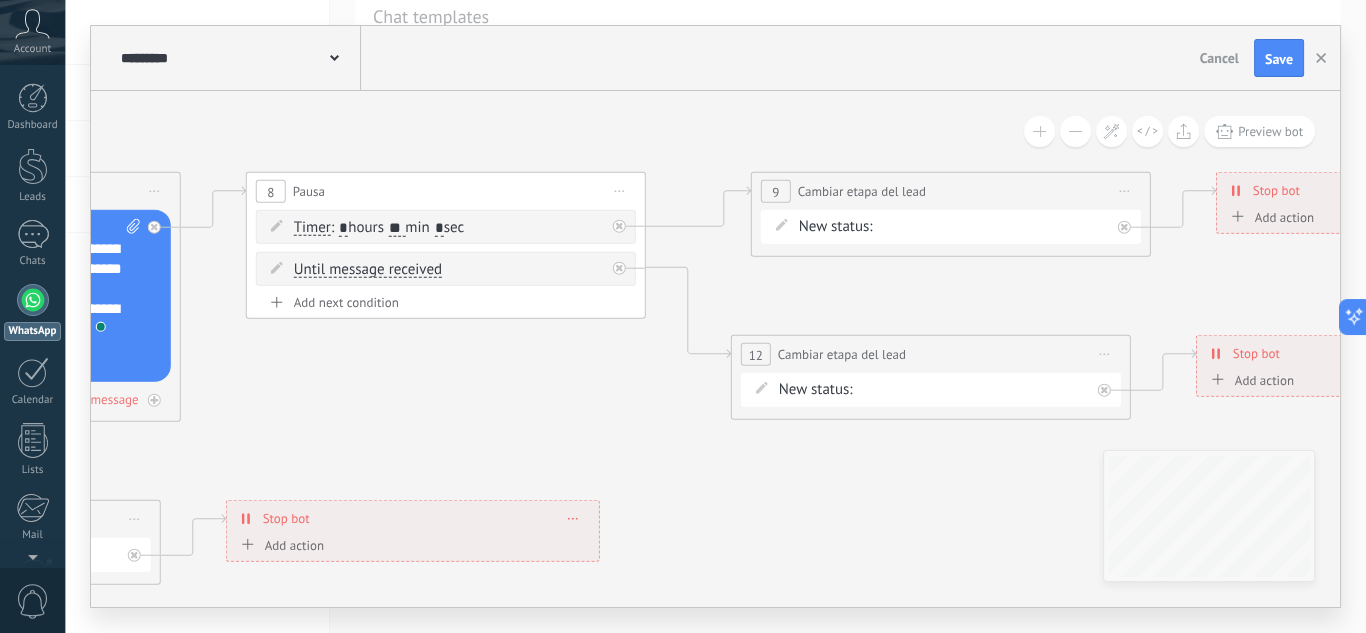 click 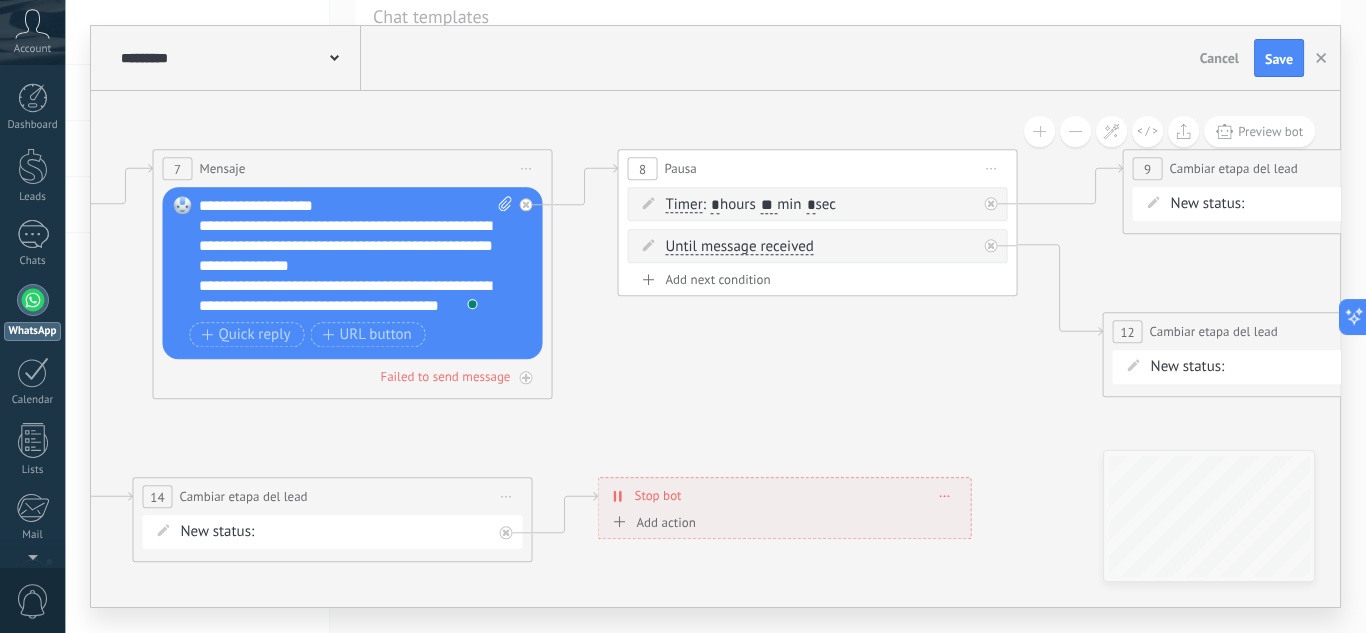 drag, startPoint x: 376, startPoint y: 380, endPoint x: 777, endPoint y: 354, distance: 401.842 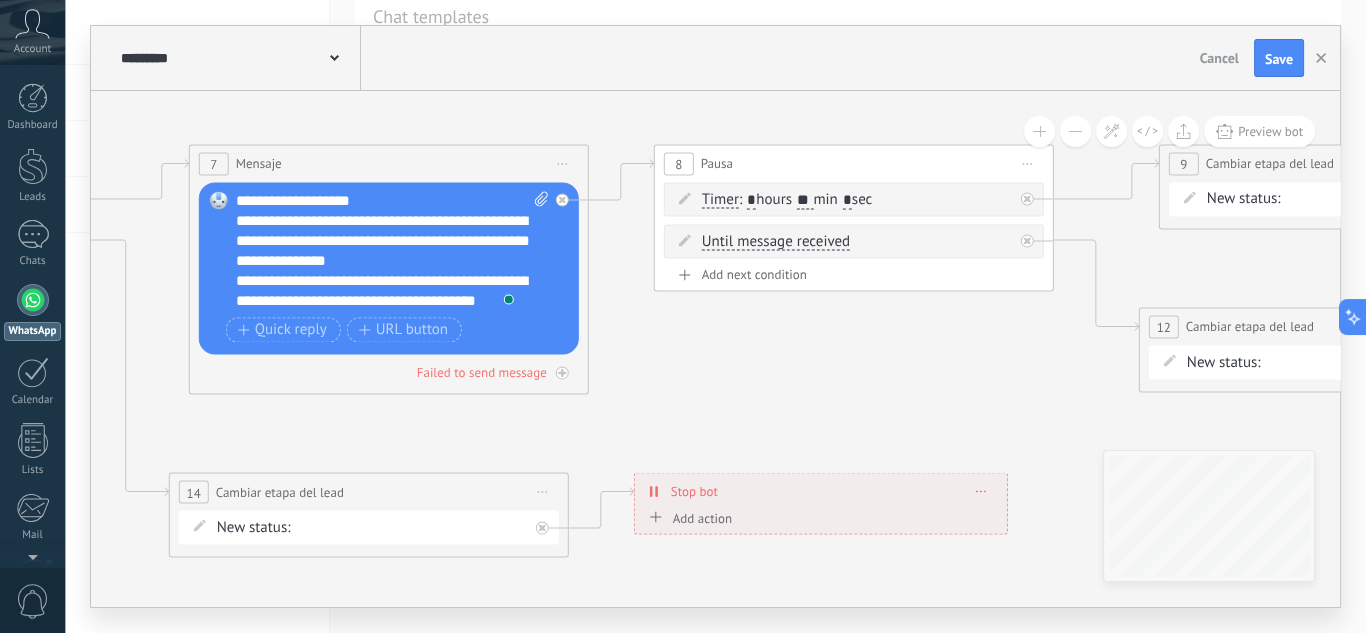 drag, startPoint x: 784, startPoint y: 391, endPoint x: 918, endPoint y: 413, distance: 135.79396 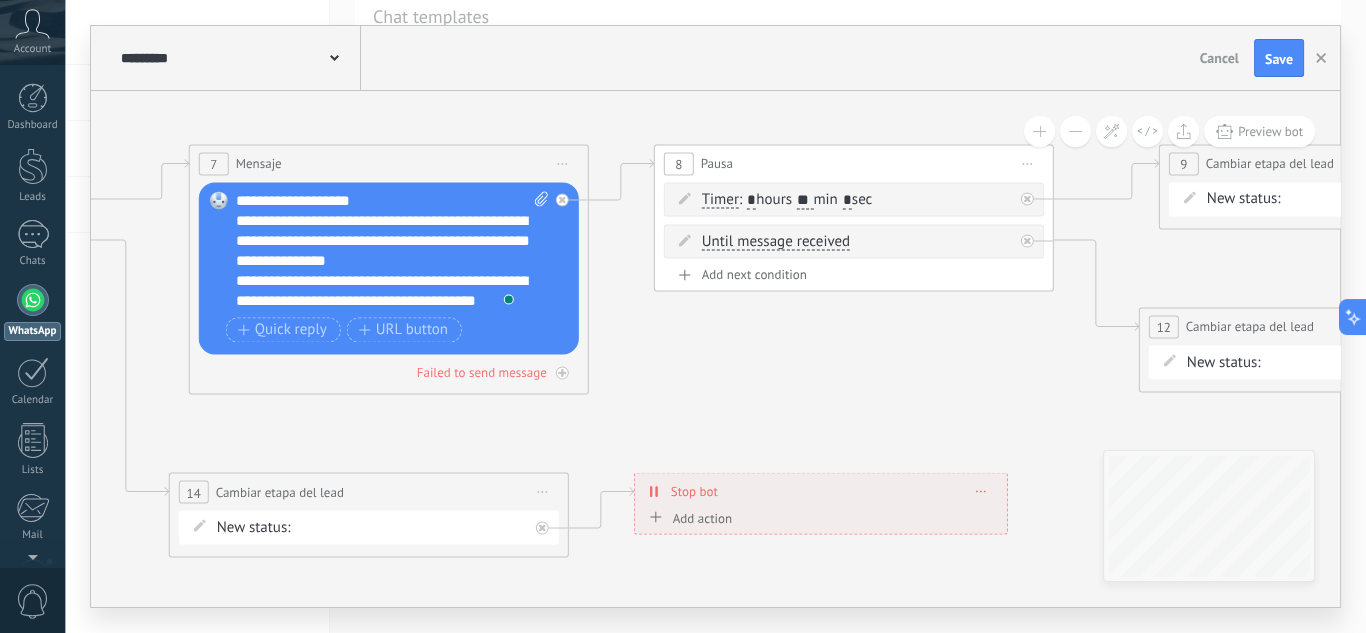 click 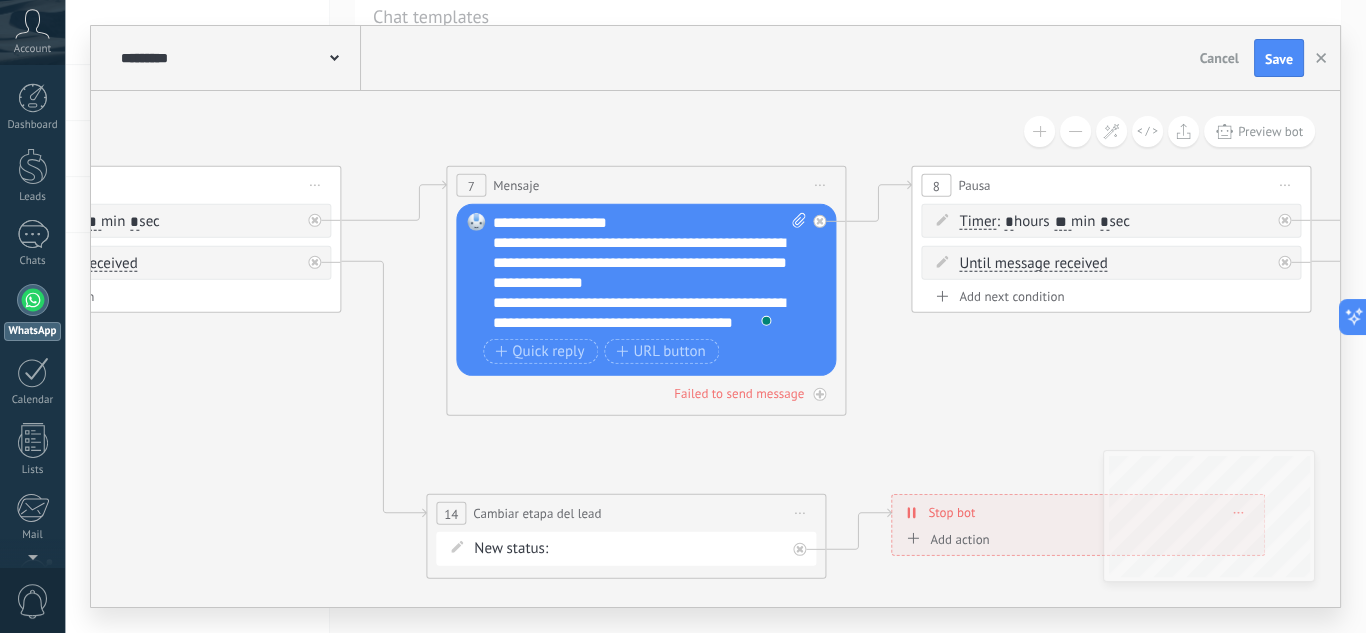 drag, startPoint x: 81, startPoint y: 403, endPoint x: 422, endPoint y: 400, distance: 341.01318 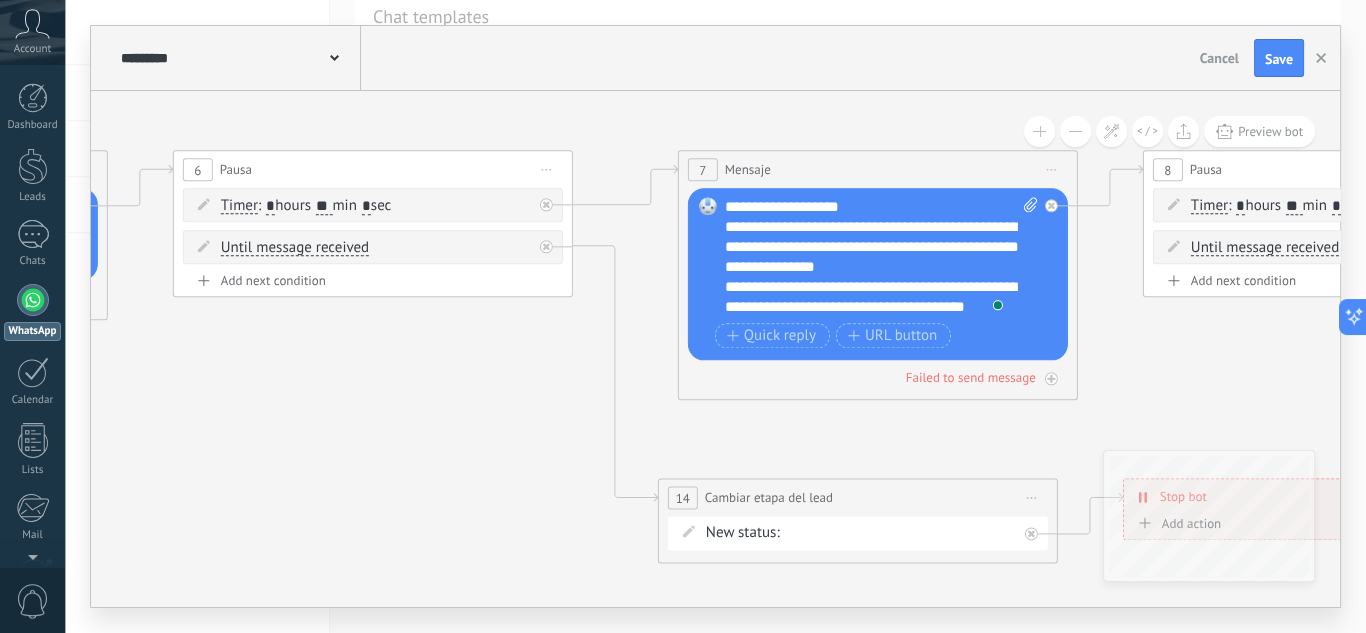 drag, startPoint x: 243, startPoint y: 428, endPoint x: 474, endPoint y: 412, distance: 231.55345 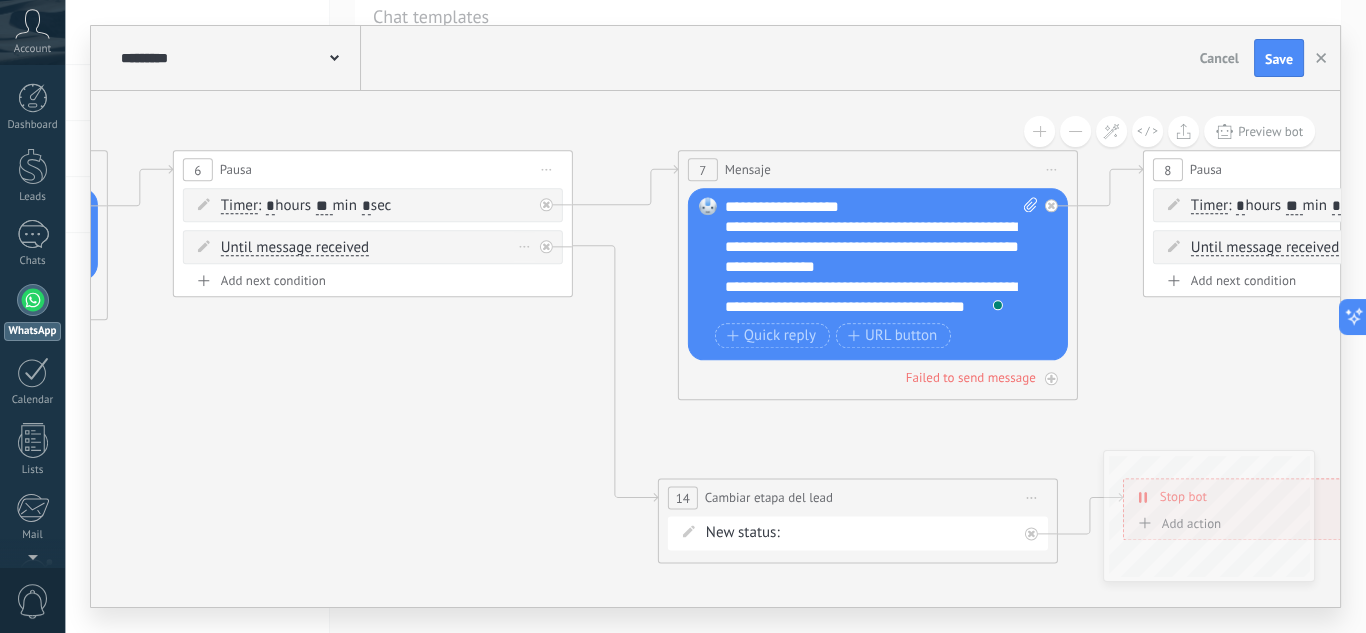 click on "Until message received" at bounding box center [295, 248] 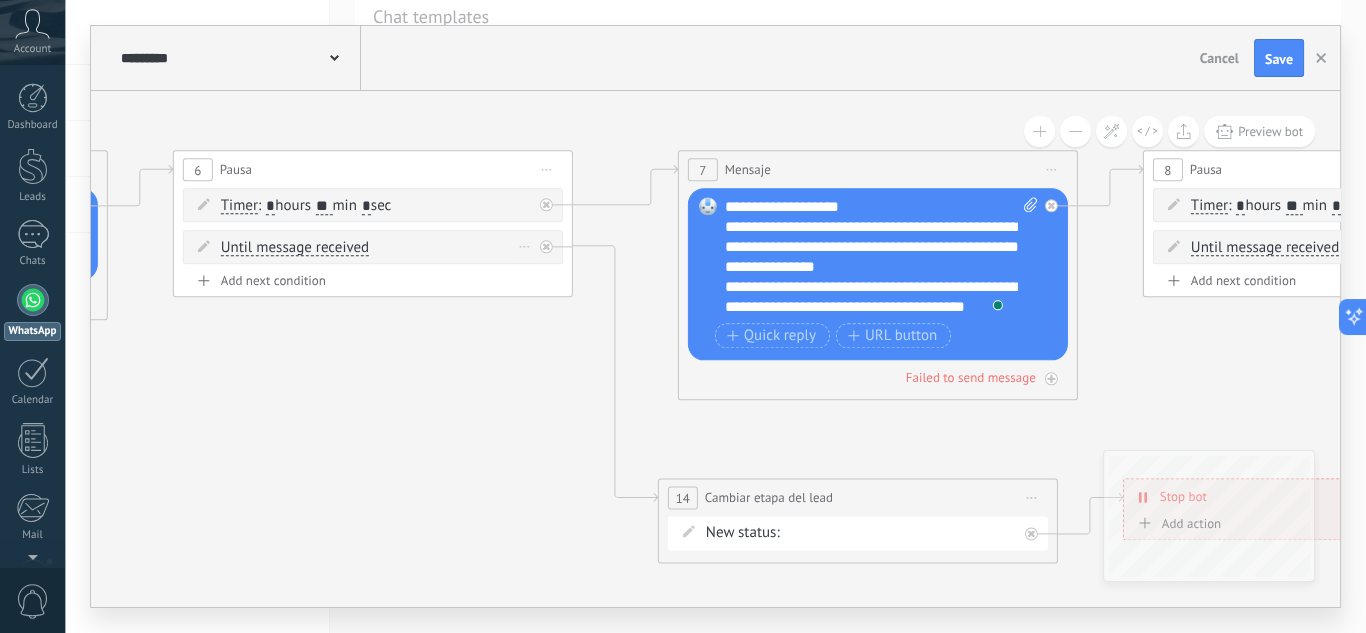 click on "Until message received" at bounding box center [336, 248] 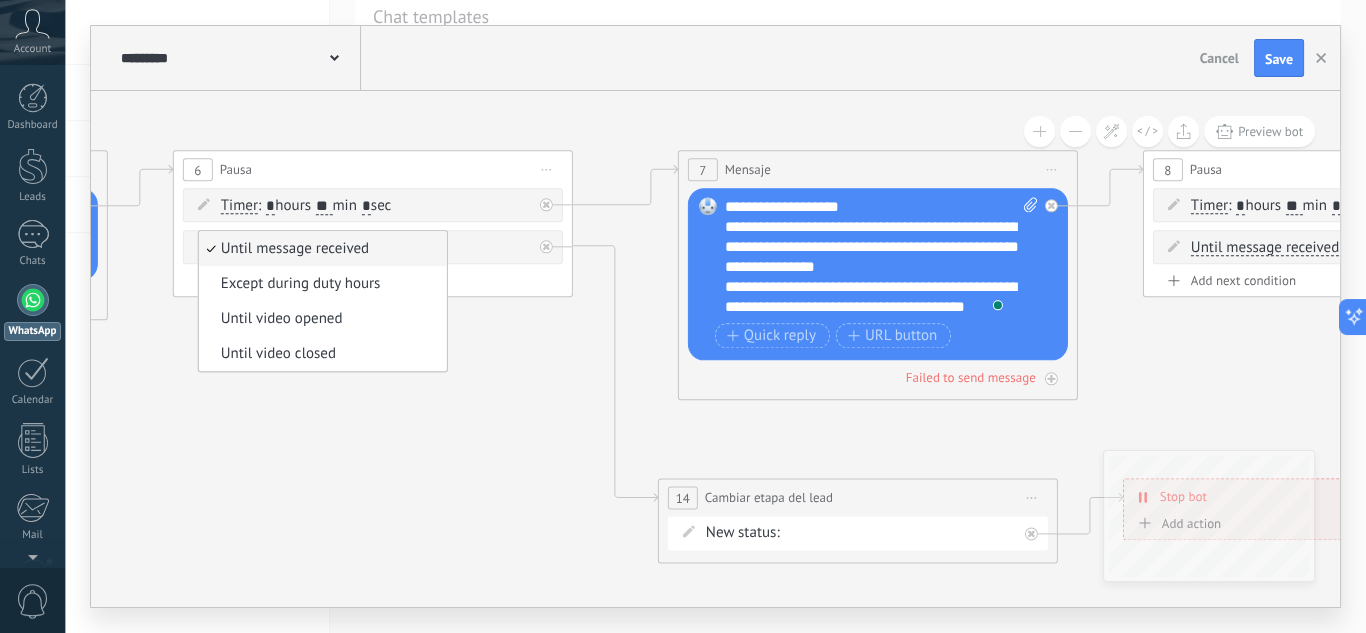 click 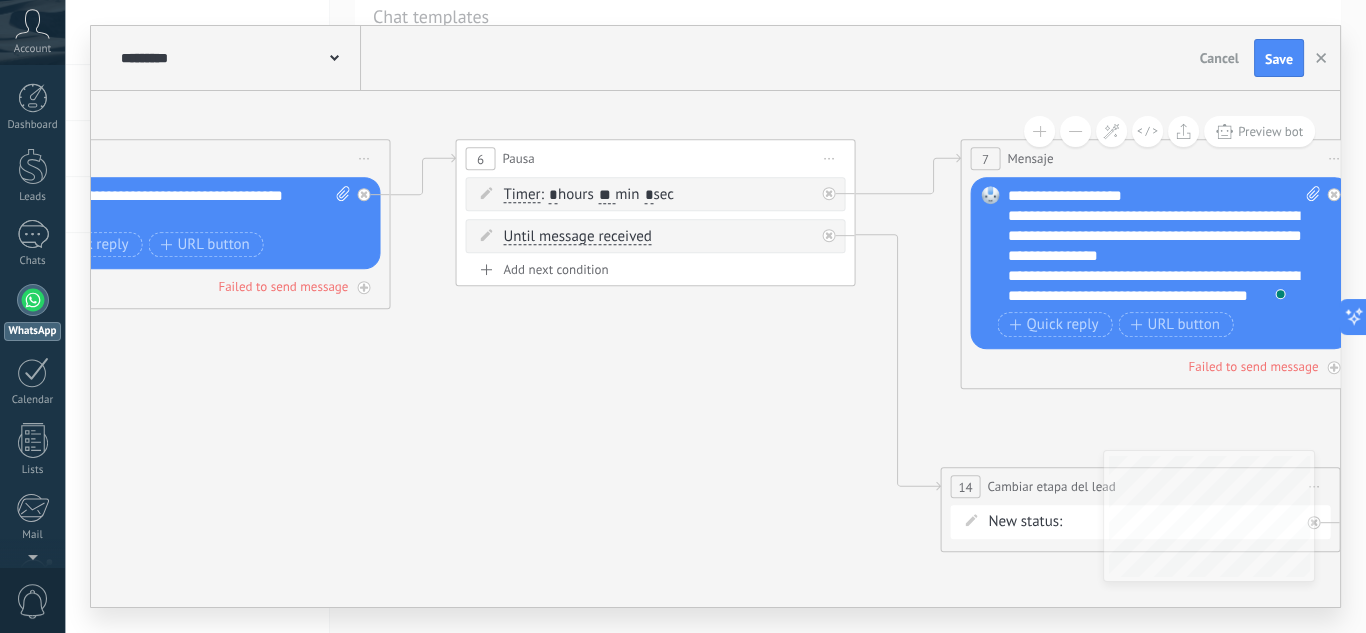 drag, startPoint x: 482, startPoint y: 452, endPoint x: 724, endPoint y: 446, distance: 242.07437 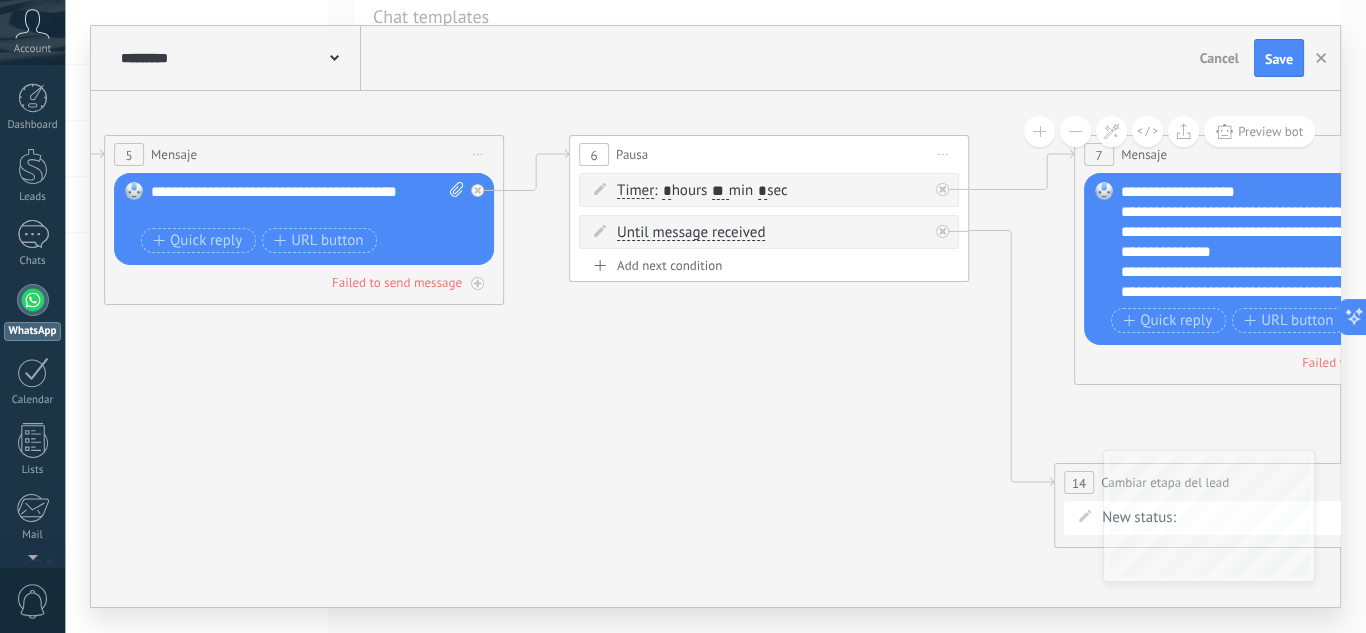 drag, startPoint x: 764, startPoint y: 446, endPoint x: 812, endPoint y: 442, distance: 48.166378 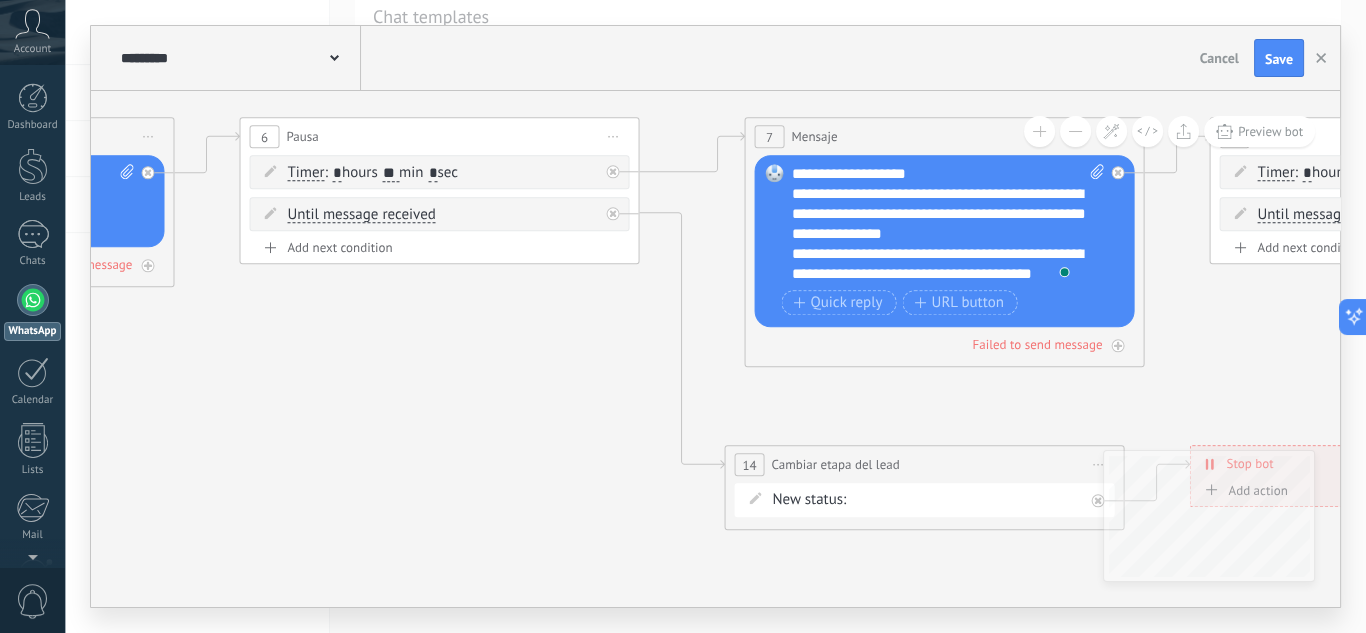 drag, startPoint x: 818, startPoint y: 432, endPoint x: 507, endPoint y: 414, distance: 311.52048 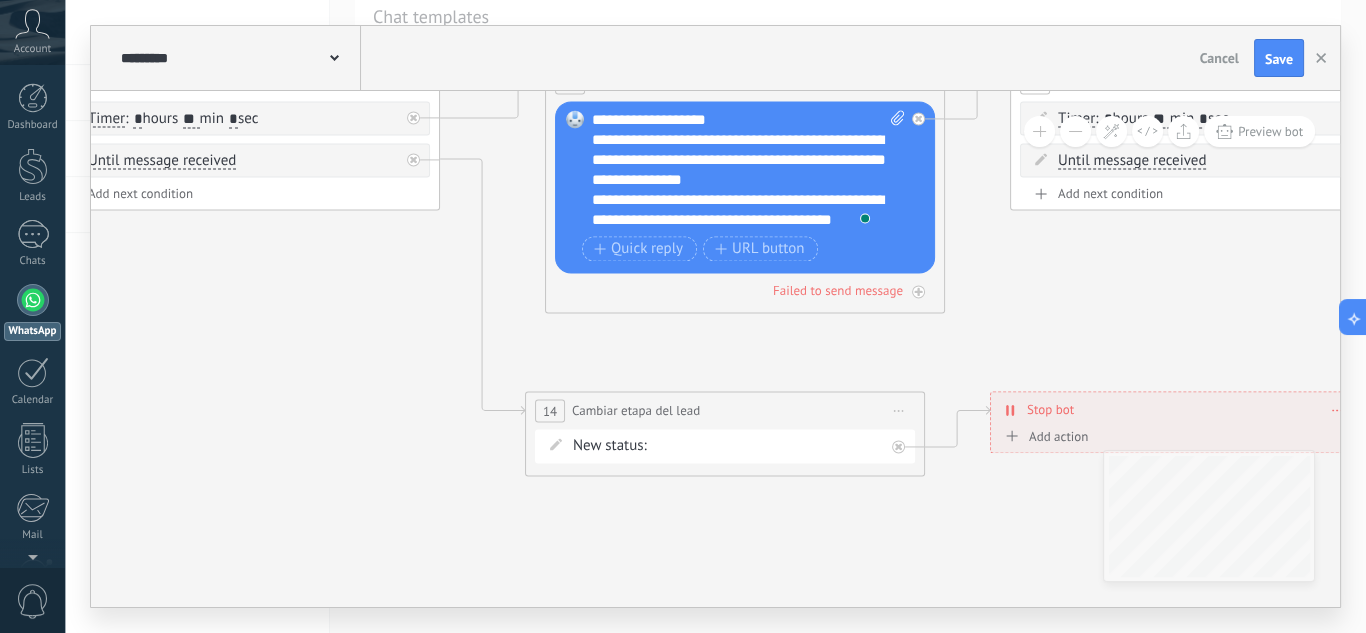 drag, startPoint x: 571, startPoint y: 494, endPoint x: 415, endPoint y: 453, distance: 161.29787 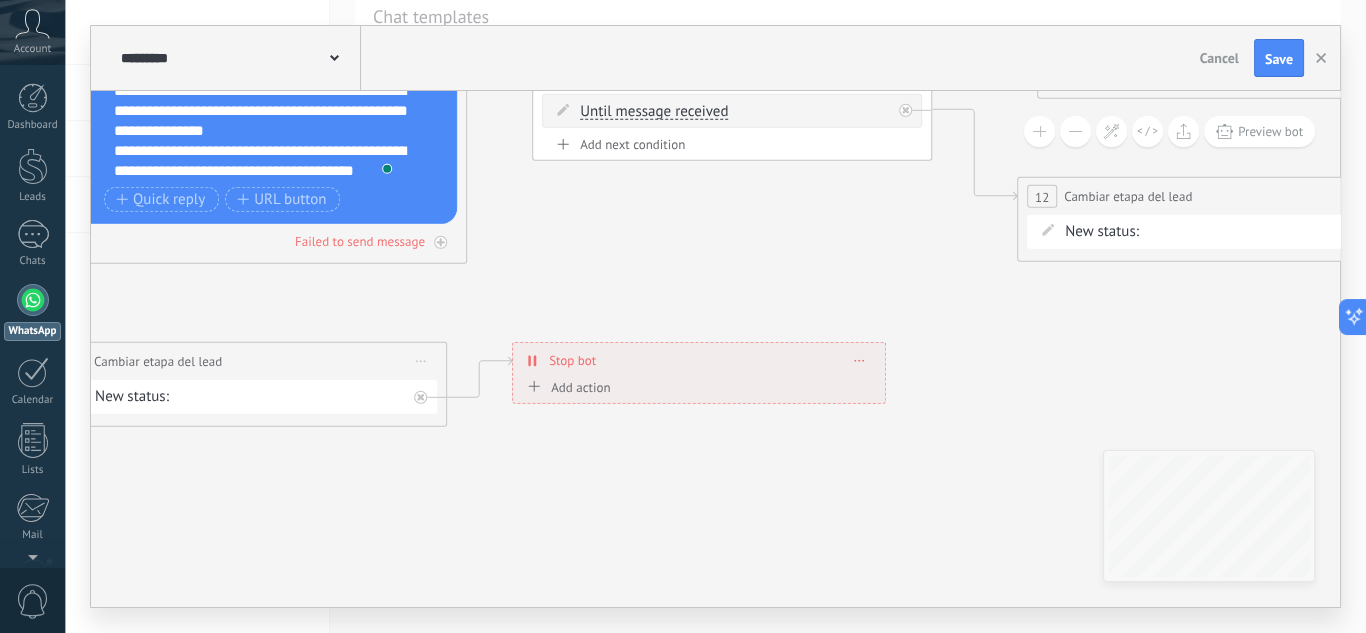 drag, startPoint x: 753, startPoint y: 502, endPoint x: 430, endPoint y: 500, distance: 323.0062 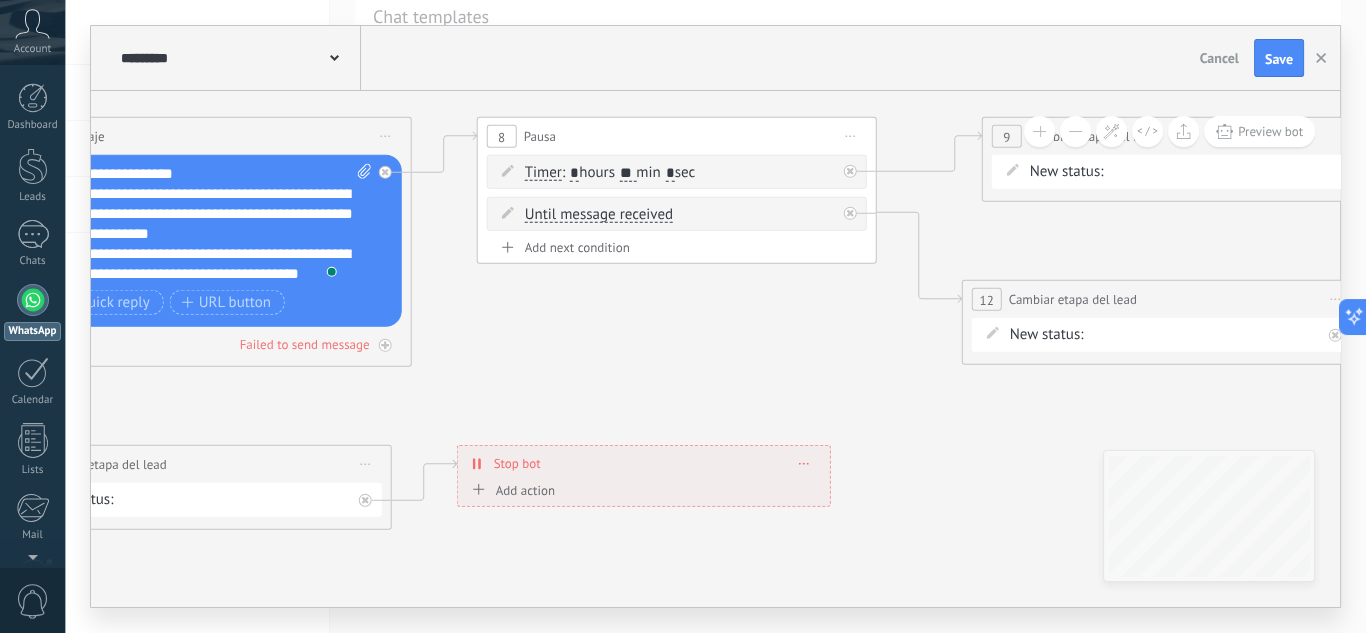 drag, startPoint x: 759, startPoint y: 214, endPoint x: 540, endPoint y: 335, distance: 250.20392 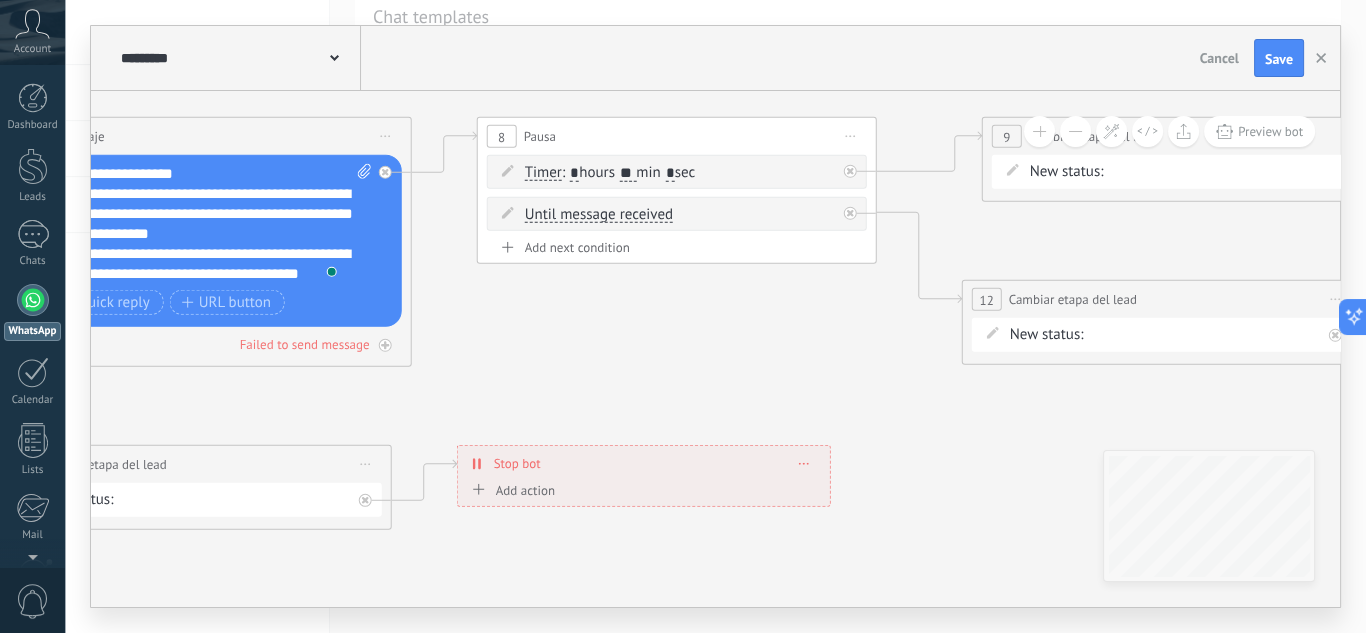 click 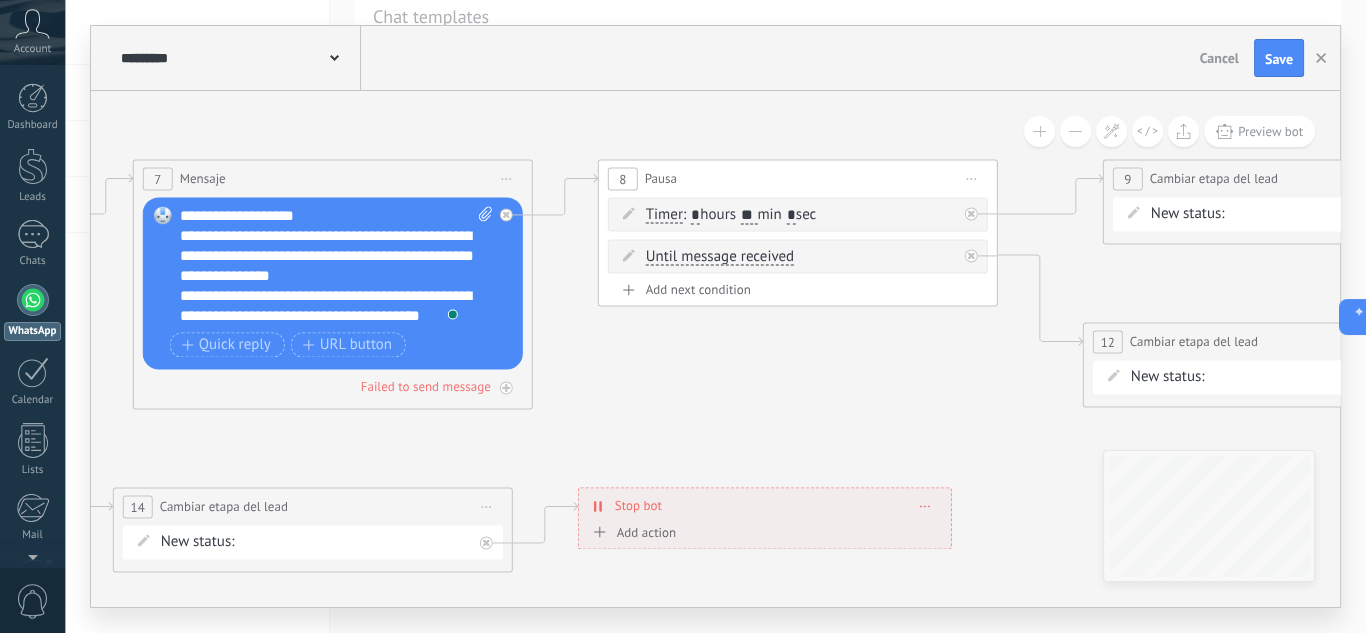 drag, startPoint x: 685, startPoint y: 350, endPoint x: 755, endPoint y: 362, distance: 71.021126 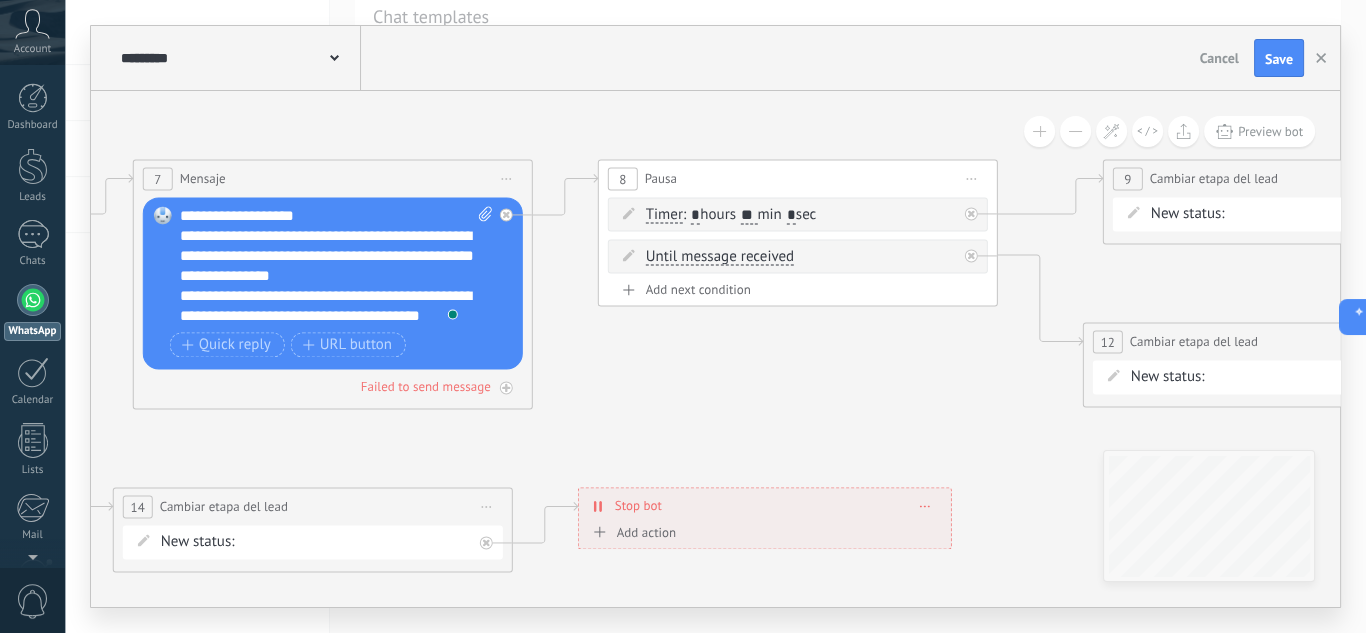 click 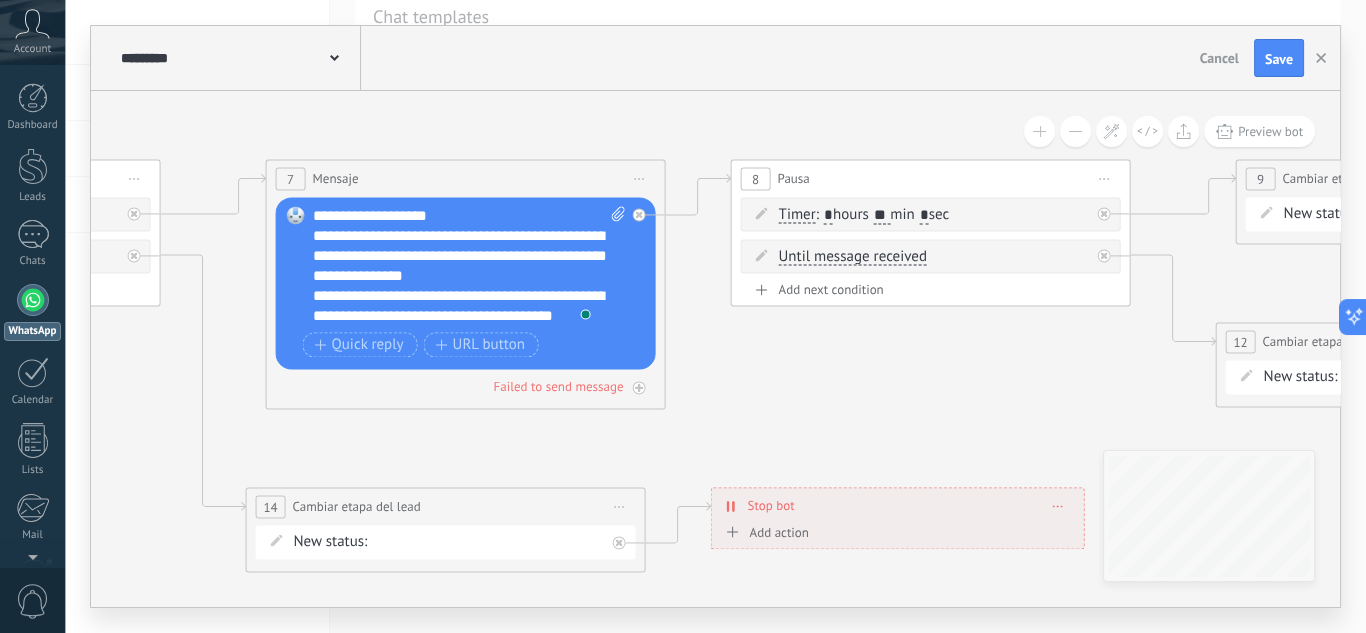 drag, startPoint x: 755, startPoint y: 390, endPoint x: 864, endPoint y: 389, distance: 109.004585 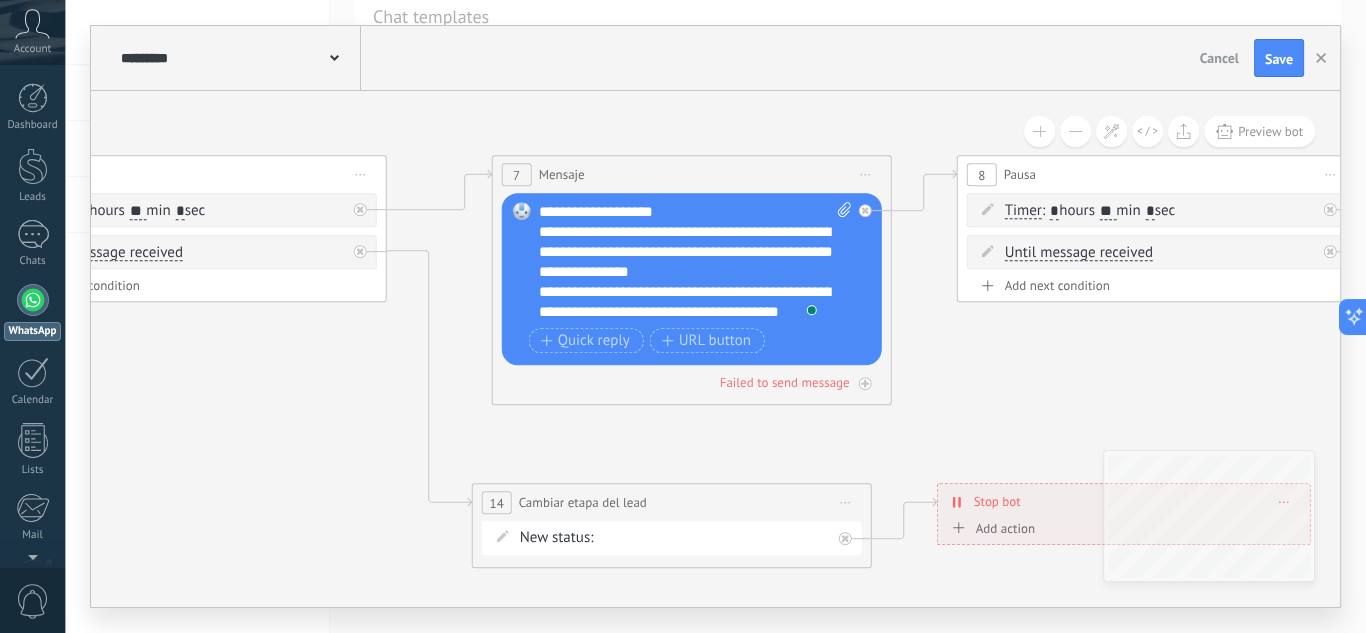 drag, startPoint x: 321, startPoint y: 417, endPoint x: 595, endPoint y: 413, distance: 274.0292 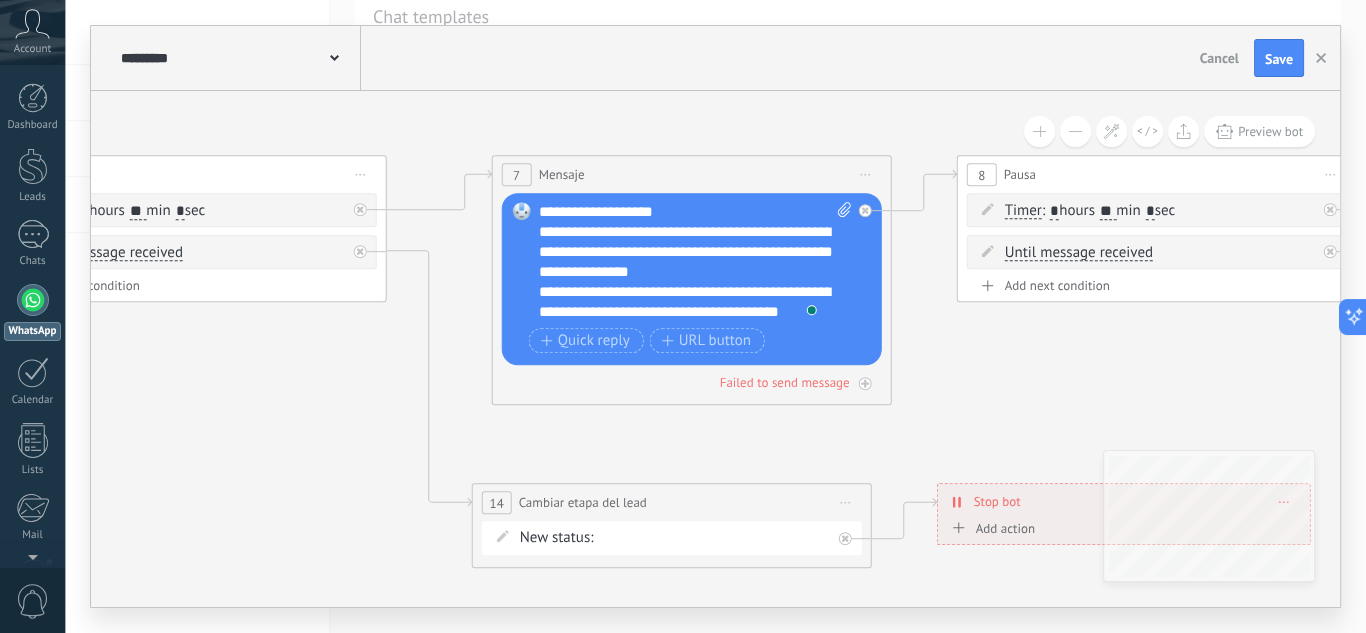 click 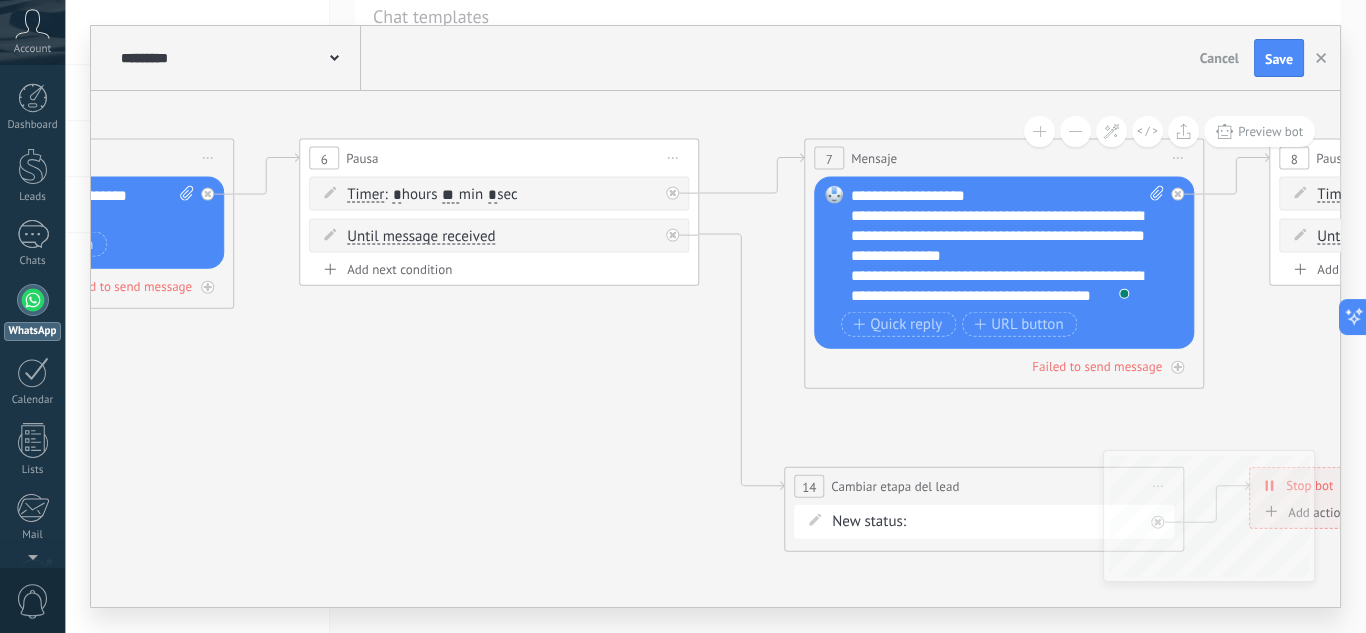 drag, startPoint x: 389, startPoint y: 401, endPoint x: 614, endPoint y: 392, distance: 225.17993 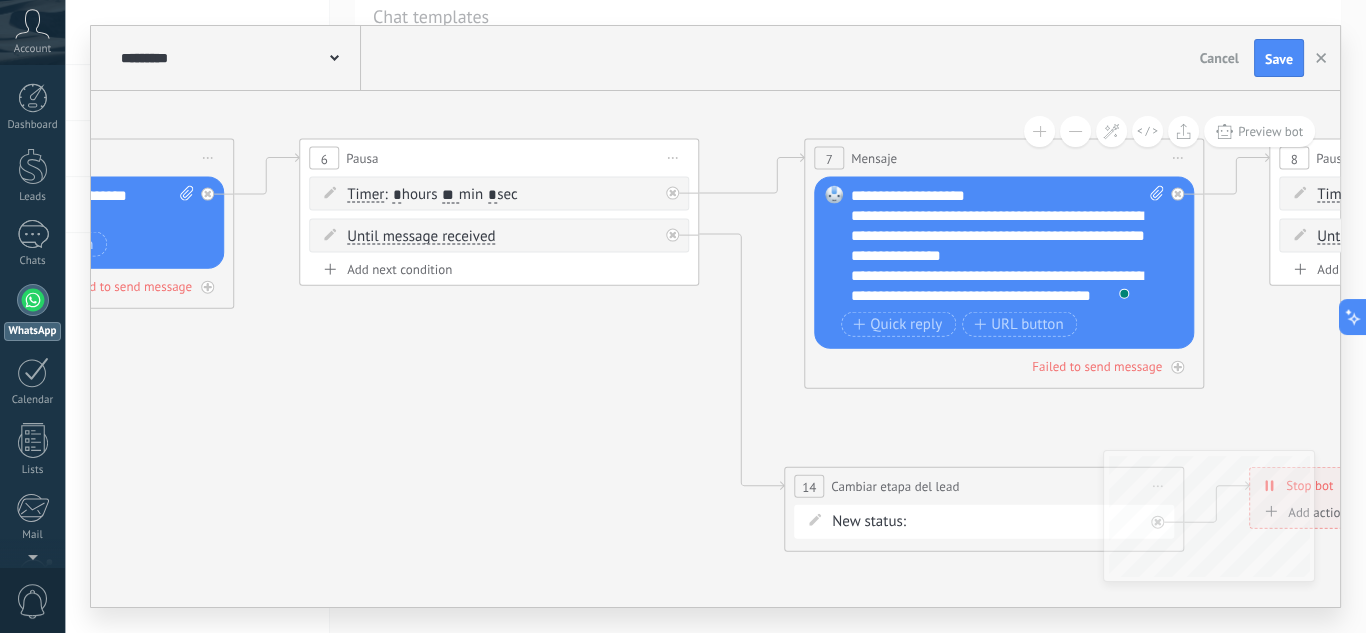 click on "**********" at bounding box center [1008, 246] 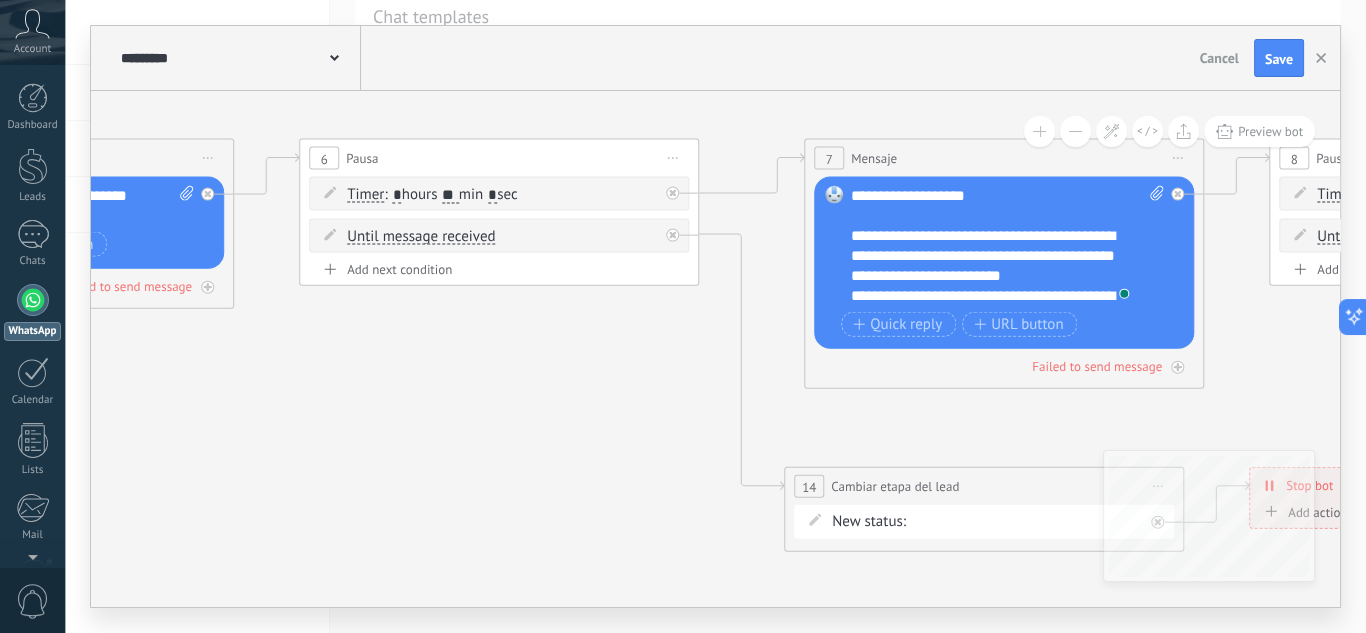 scroll, scrollTop: 74, scrollLeft: 0, axis: vertical 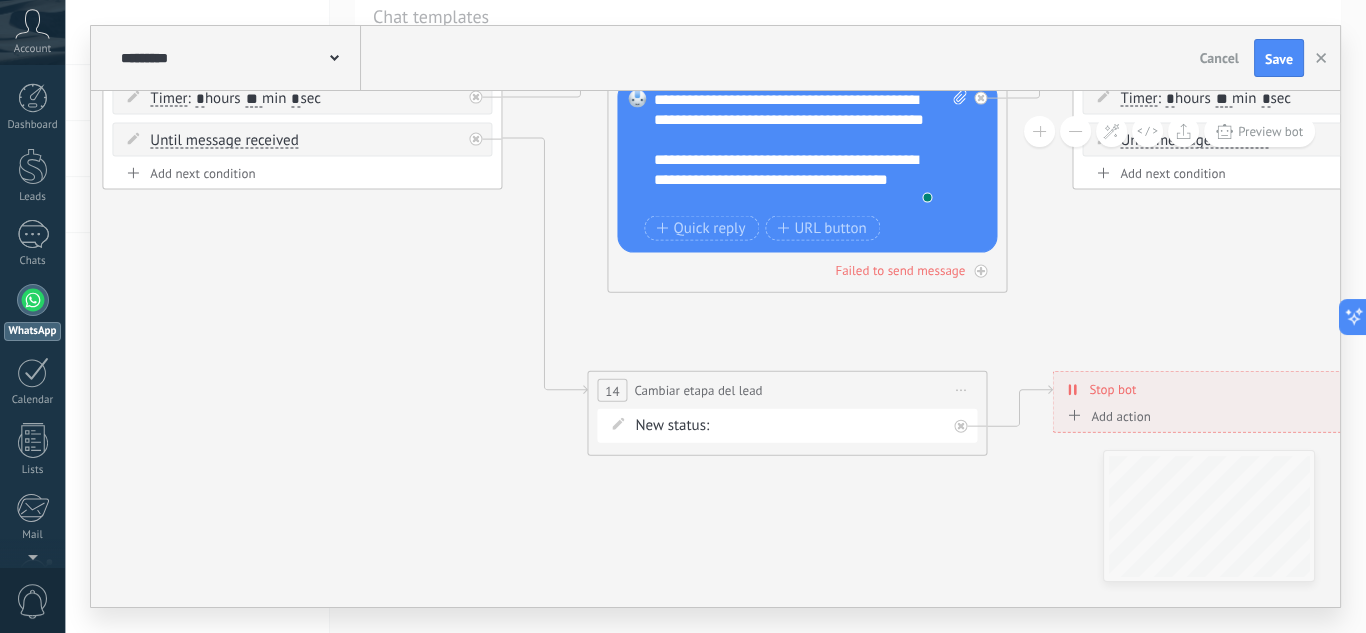 drag, startPoint x: 625, startPoint y: 377, endPoint x: 452, endPoint y: 287, distance: 195.01025 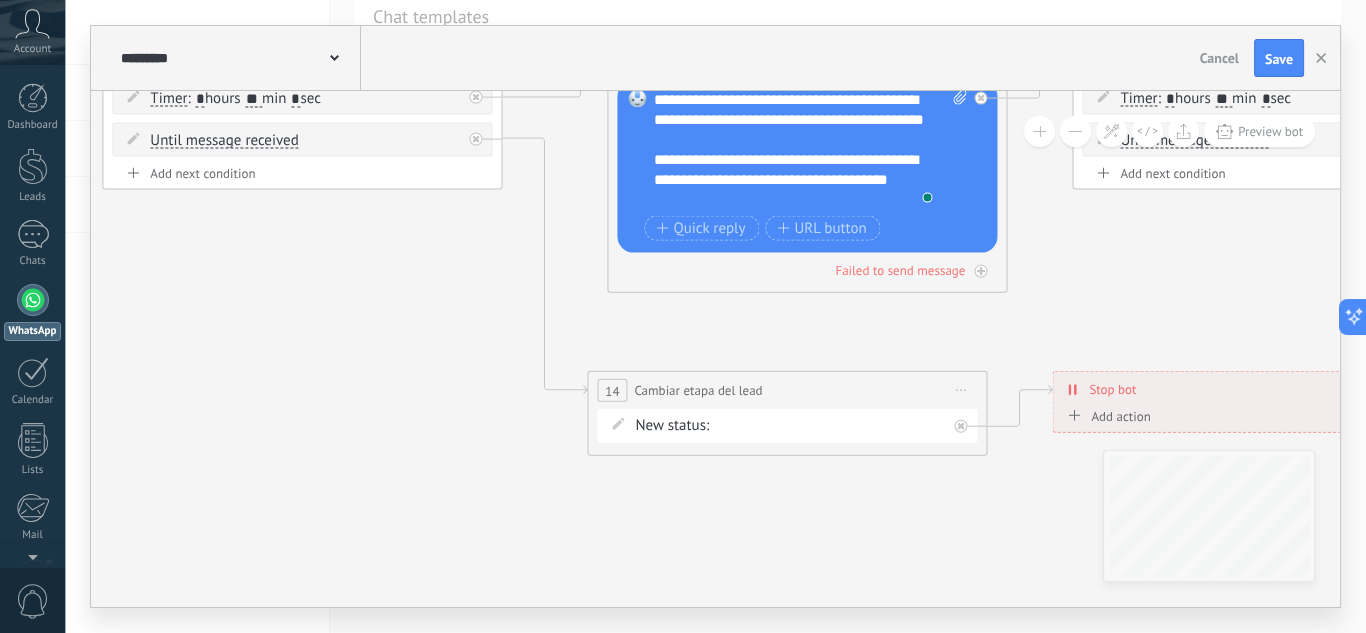 click 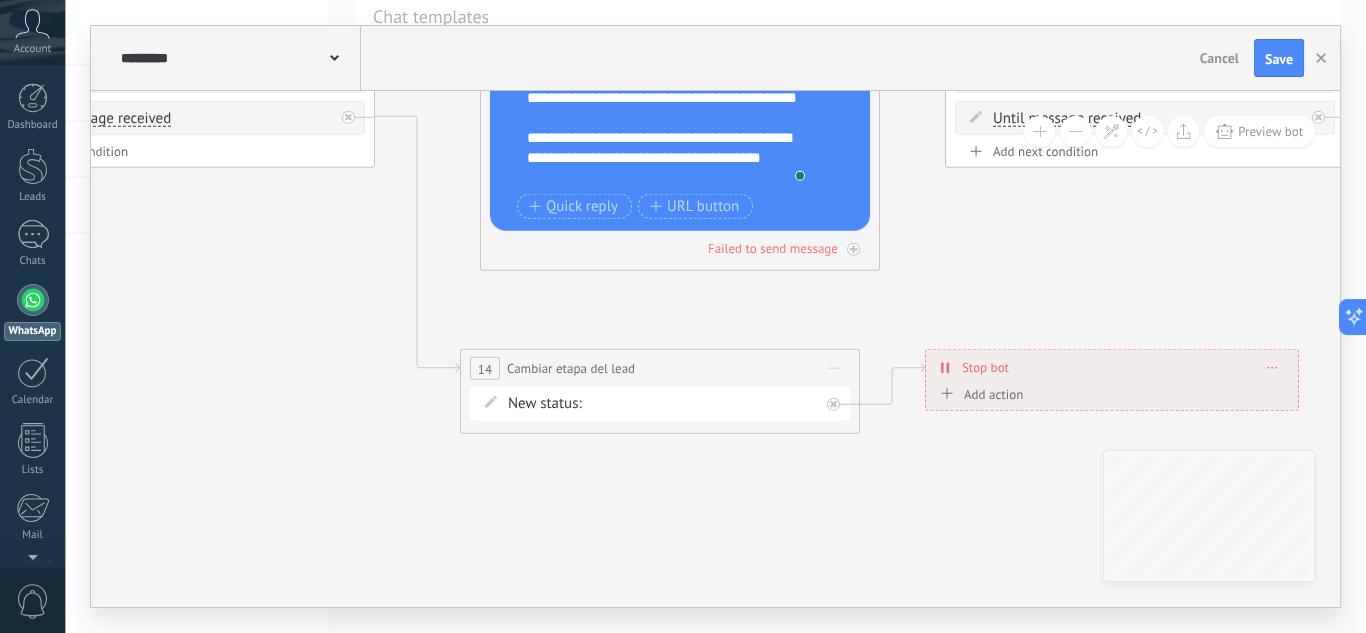 drag, startPoint x: 425, startPoint y: 308, endPoint x: 325, endPoint y: 297, distance: 100.60318 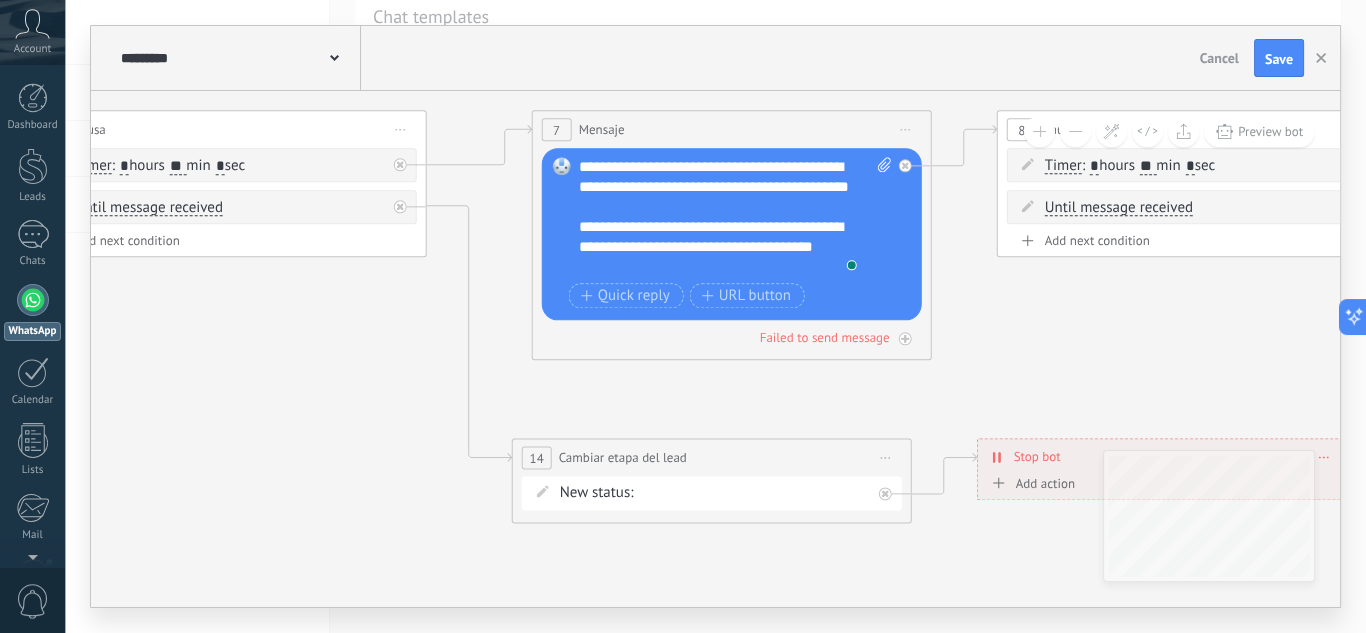 drag, startPoint x: 274, startPoint y: 328, endPoint x: 329, endPoint y: 420, distance: 107.18675 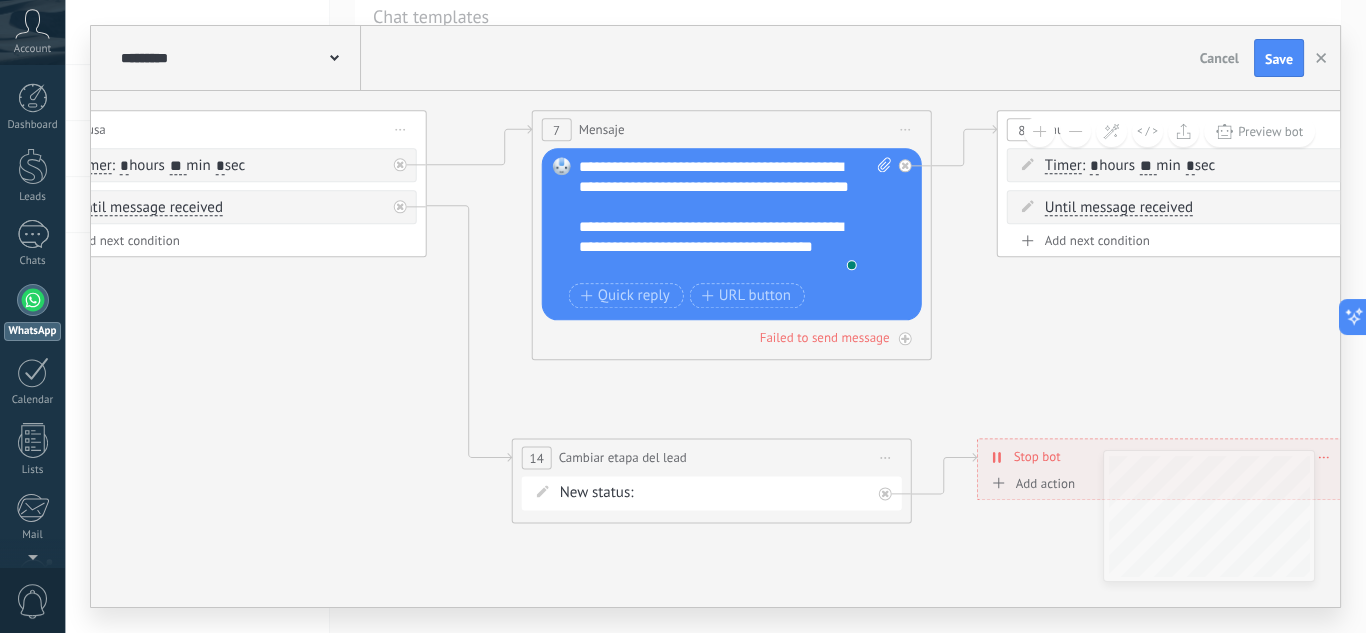 click 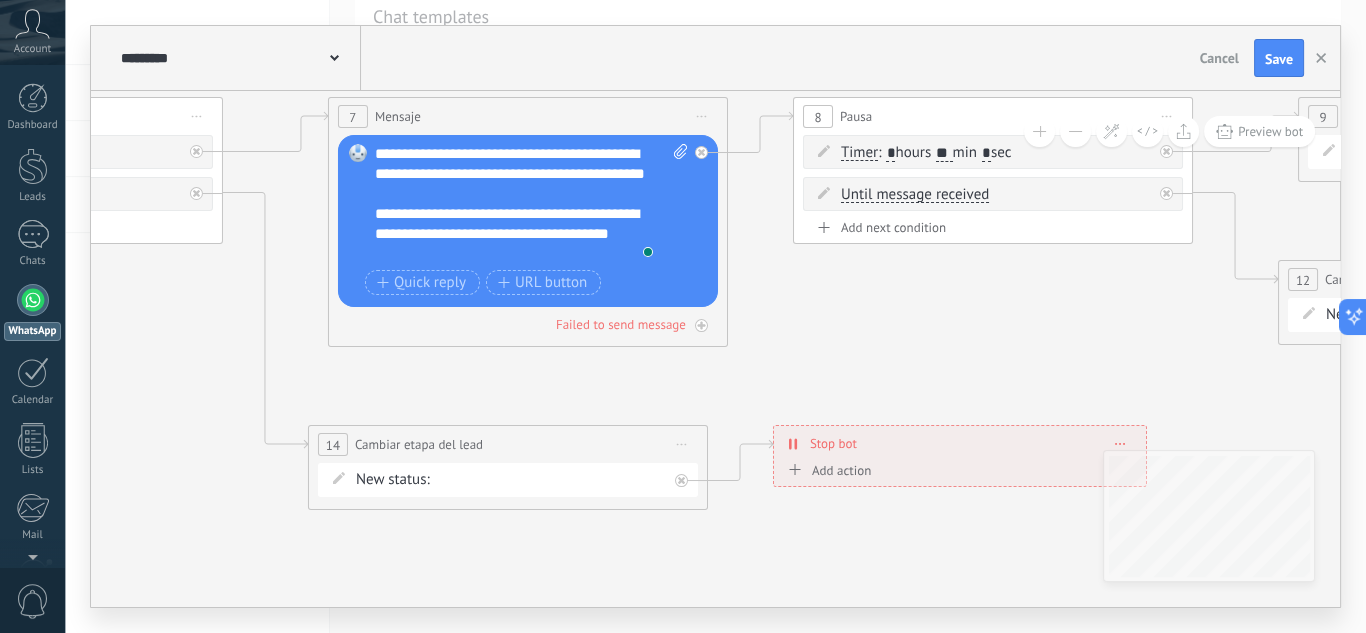 drag, startPoint x: 1055, startPoint y: 389, endPoint x: 848, endPoint y: 373, distance: 207.61743 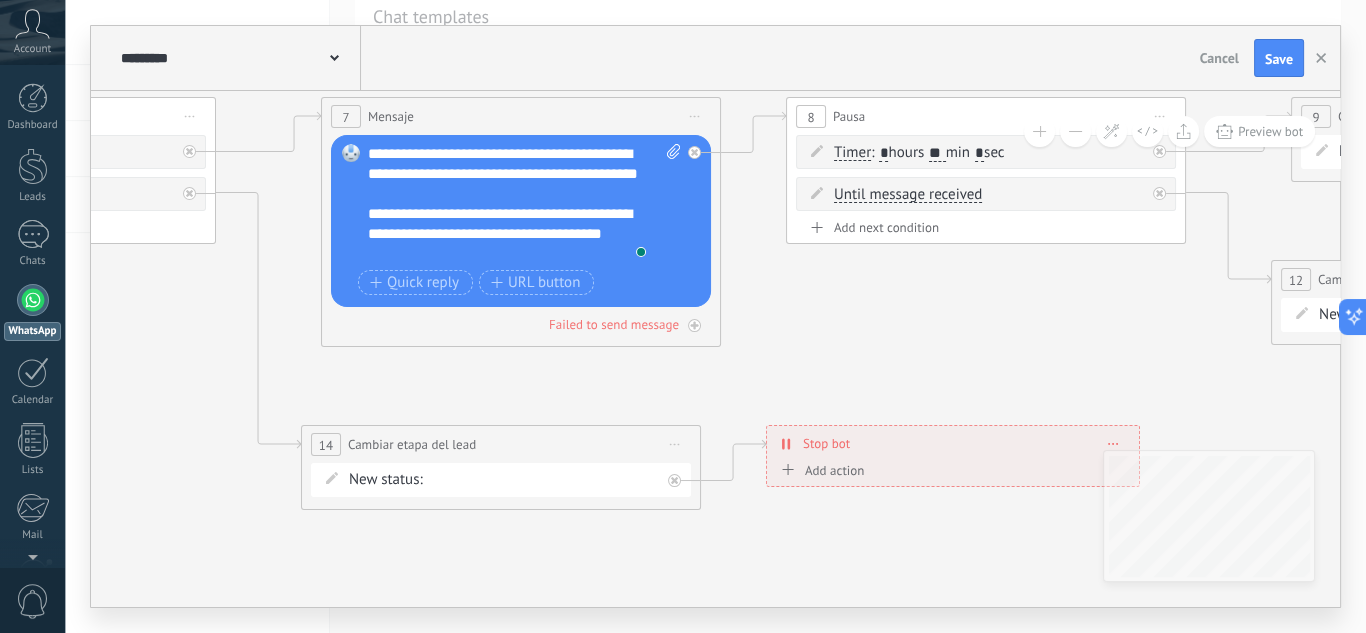 drag, startPoint x: 1042, startPoint y: 379, endPoint x: 694, endPoint y: 381, distance: 348.00574 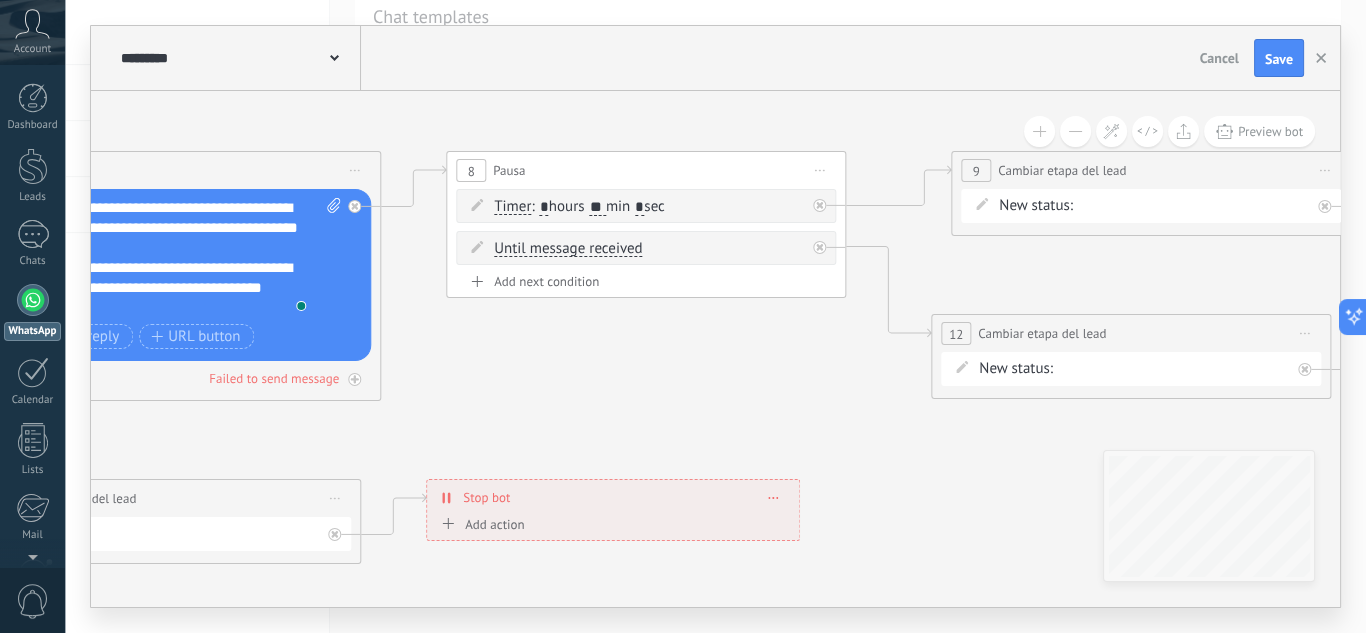 drag, startPoint x: 742, startPoint y: 338, endPoint x: 756, endPoint y: 382, distance: 46.173584 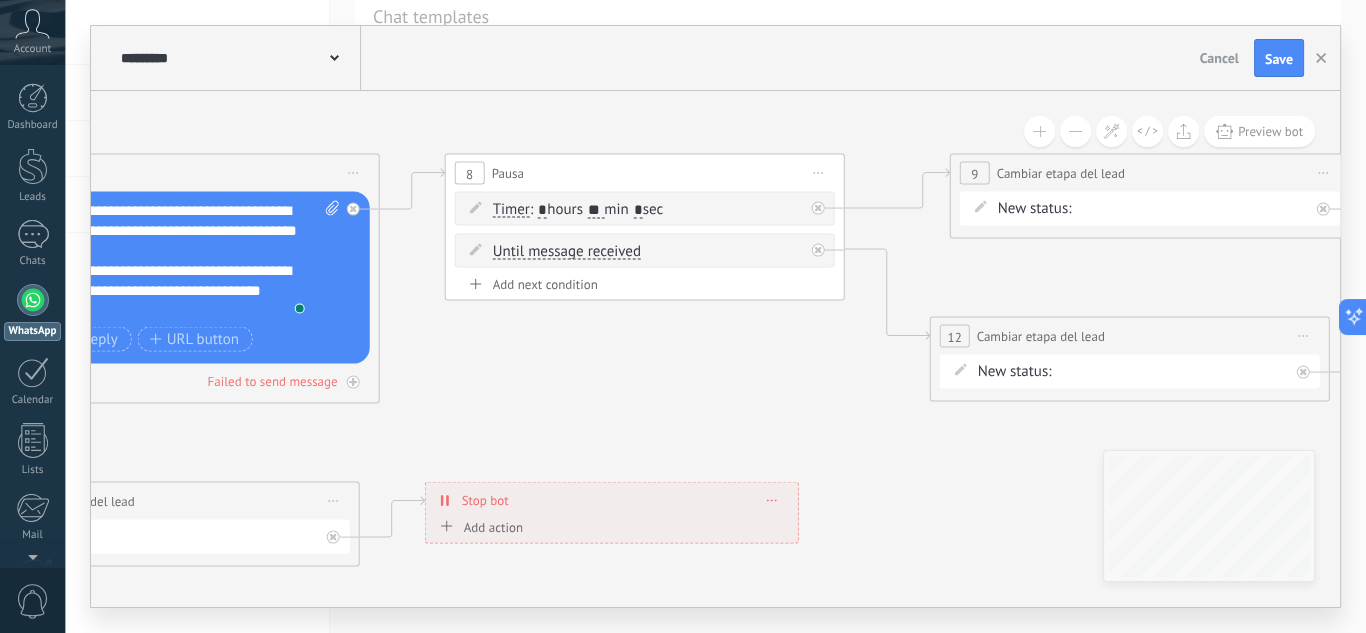drag, startPoint x: 1286, startPoint y: 52, endPoint x: 1261, endPoint y: 80, distance: 37.536648 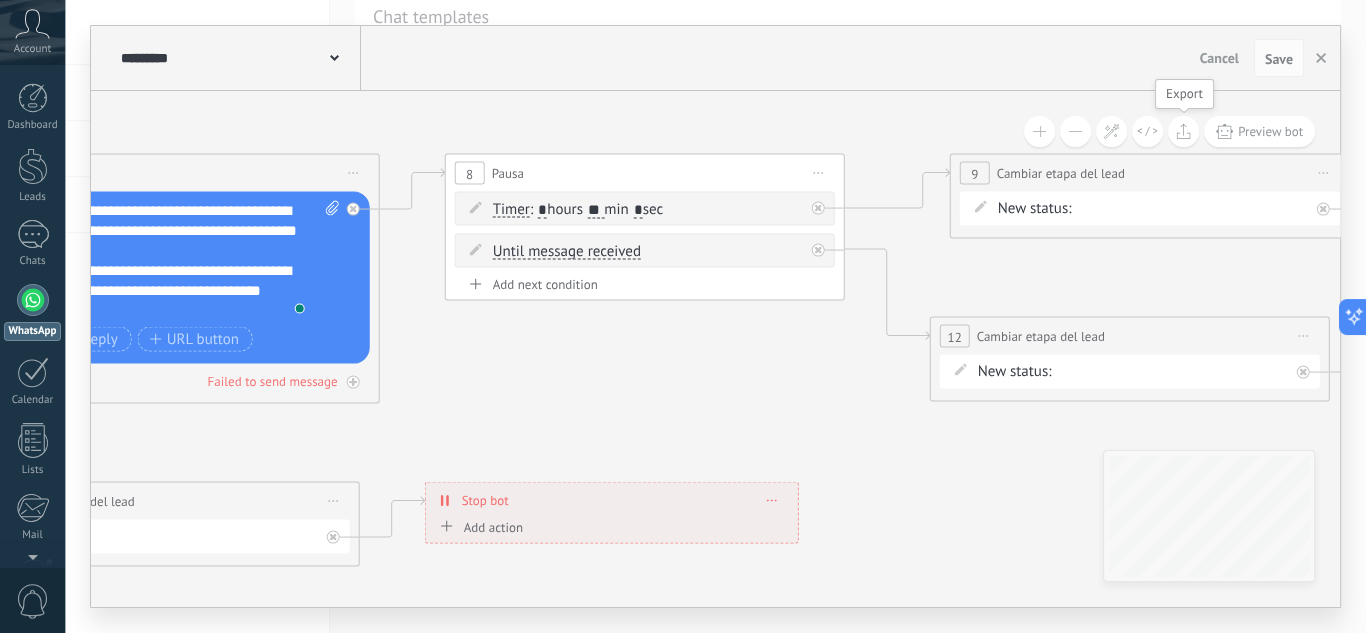 click 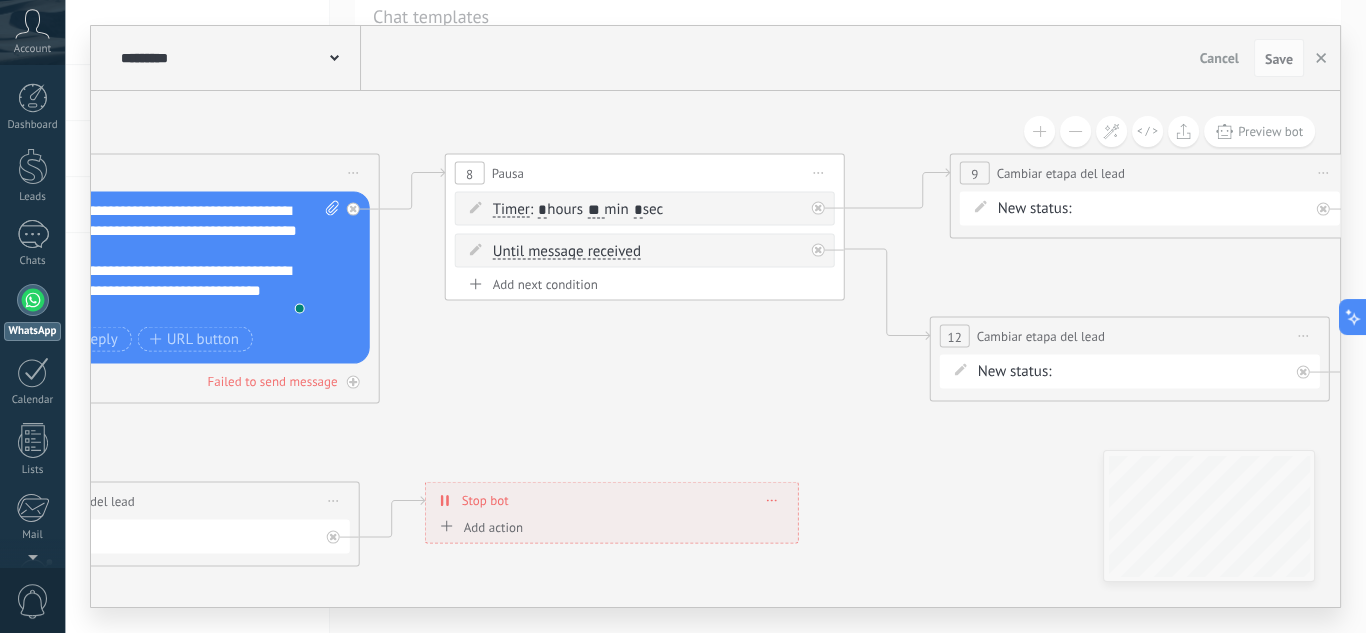 drag, startPoint x: 560, startPoint y: 368, endPoint x: 834, endPoint y: 396, distance: 275.42694 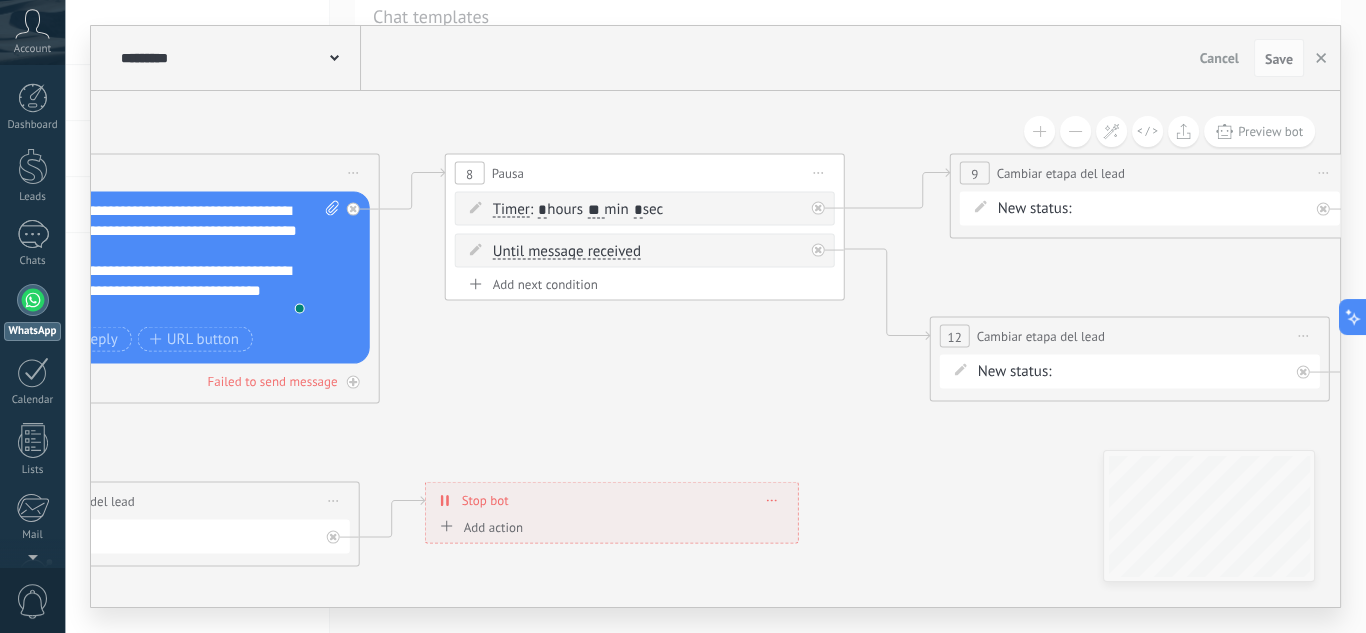 click 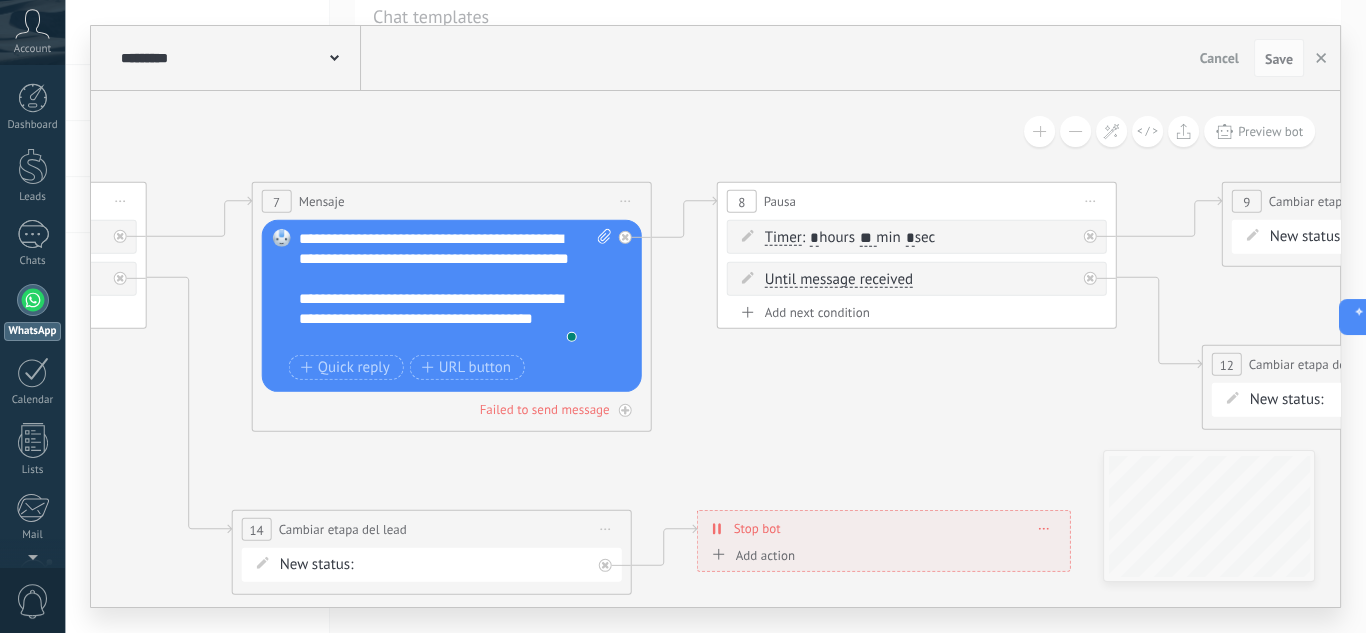 drag, startPoint x: 429, startPoint y: 124, endPoint x: 754, endPoint y: 189, distance: 331.43628 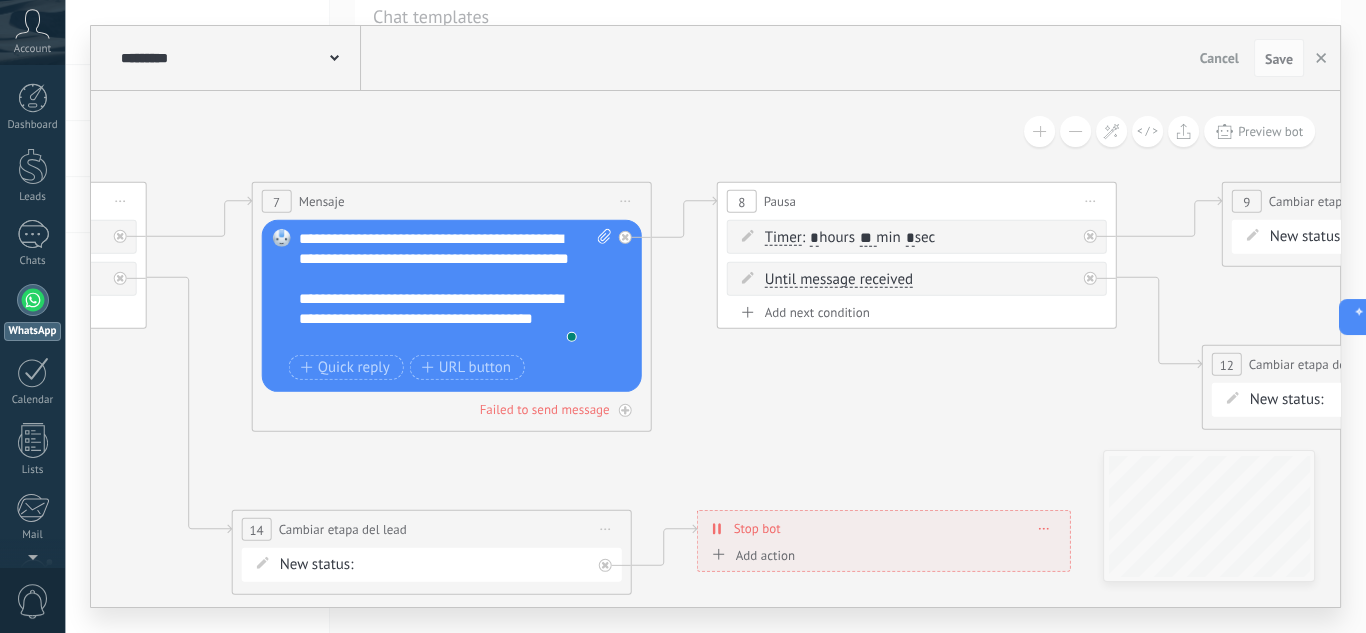 click 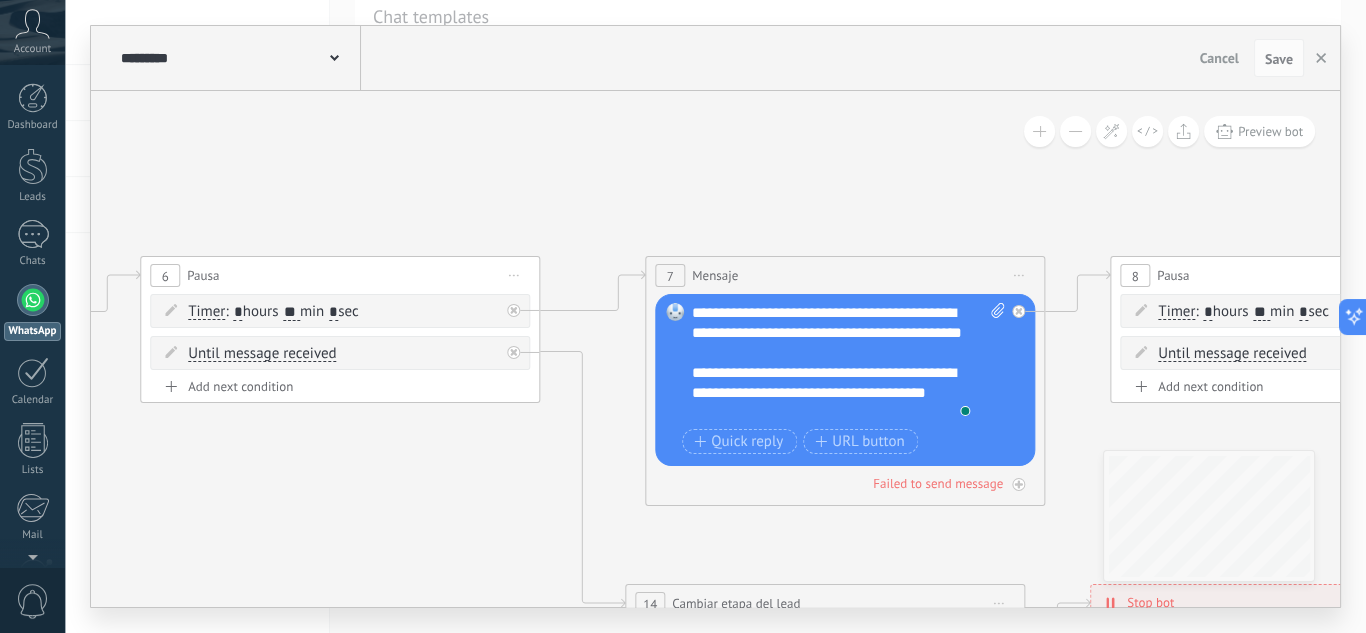 drag, startPoint x: 517, startPoint y: 184, endPoint x: 662, endPoint y: 180, distance: 145.05516 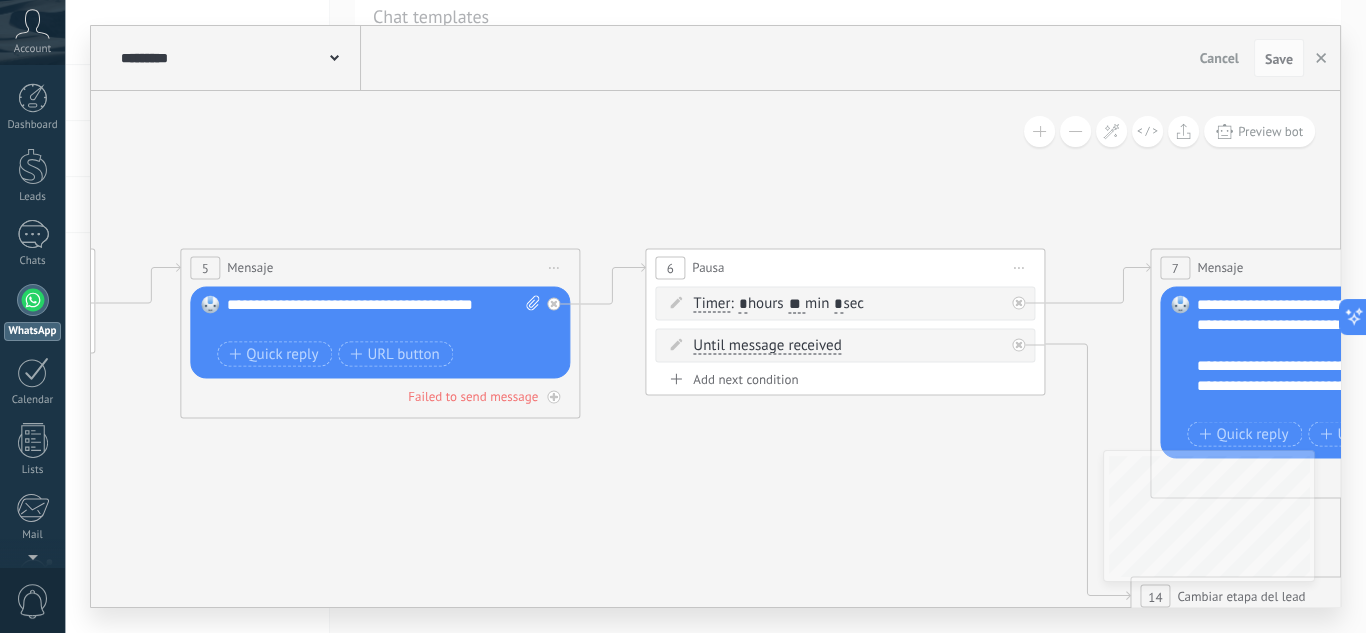 drag, startPoint x: 465, startPoint y: 178, endPoint x: 785, endPoint y: 192, distance: 320.3061 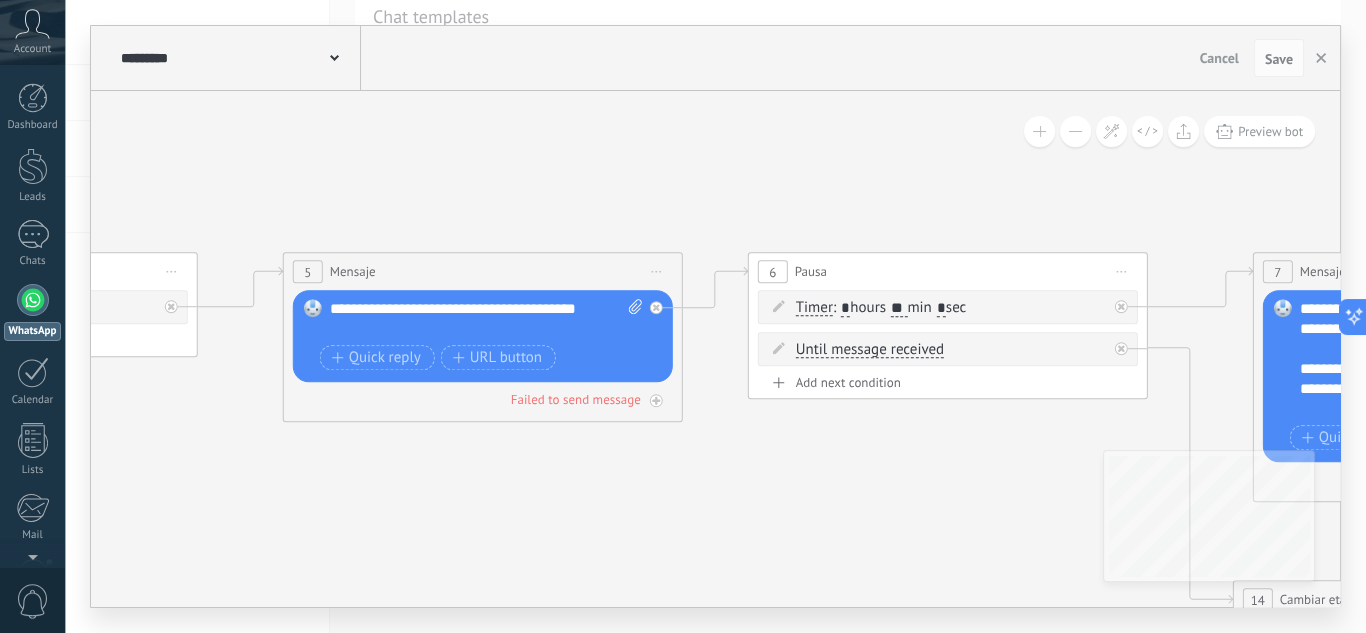 click 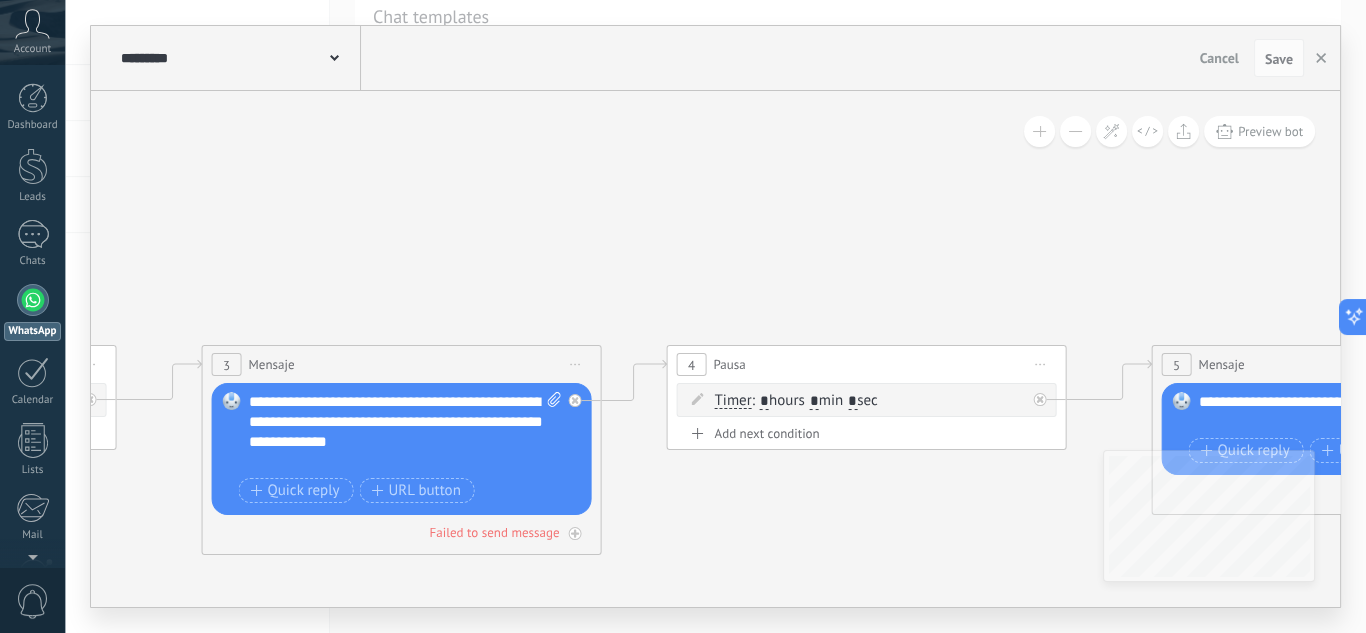 drag, startPoint x: 507, startPoint y: 192, endPoint x: 909, endPoint y: 204, distance: 402.17908 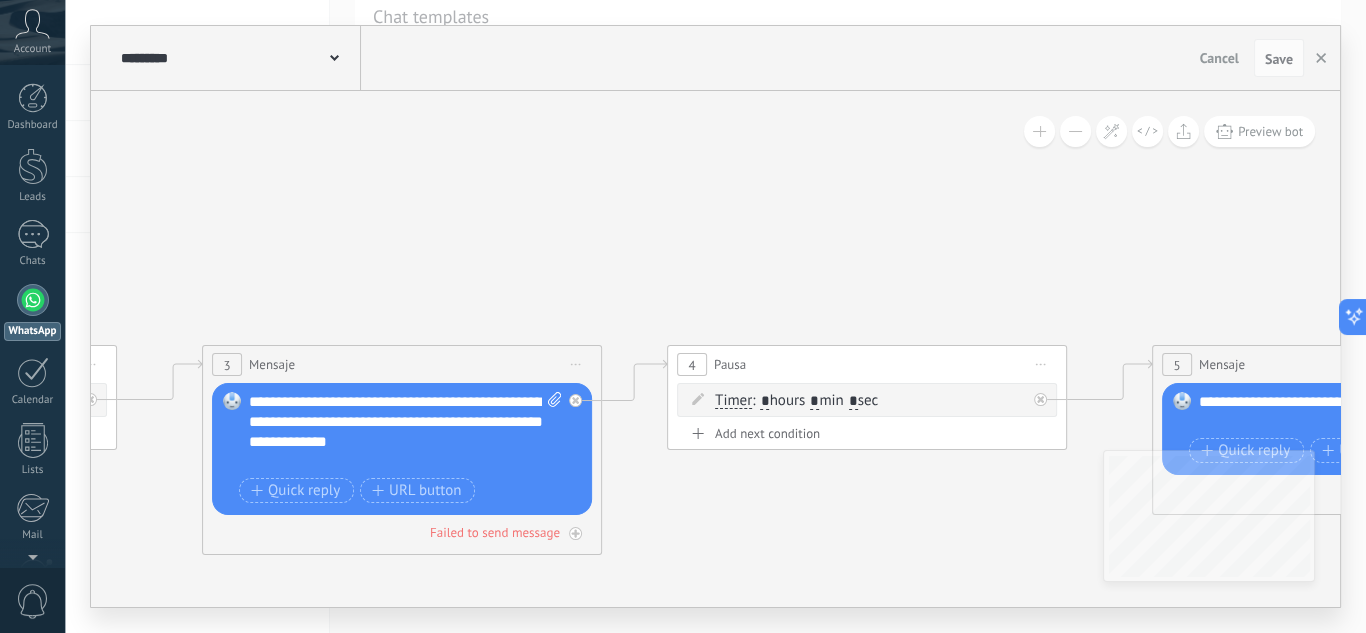 click 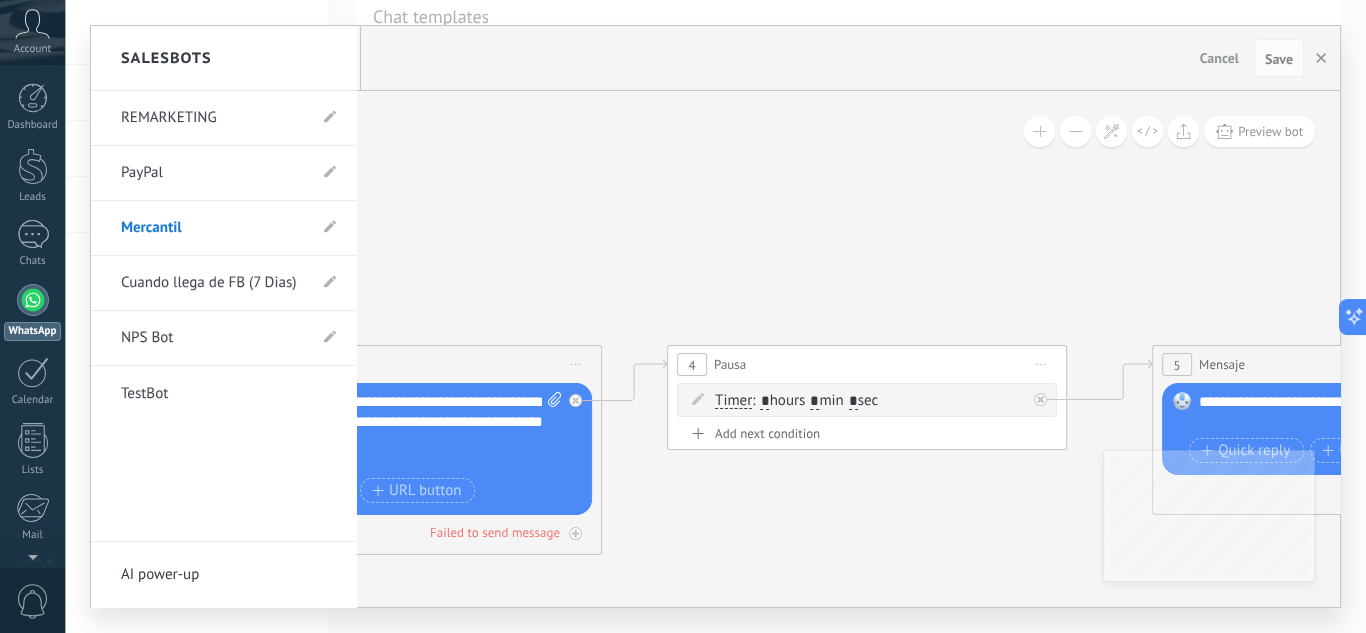 click on "PayPal" at bounding box center (213, 173) 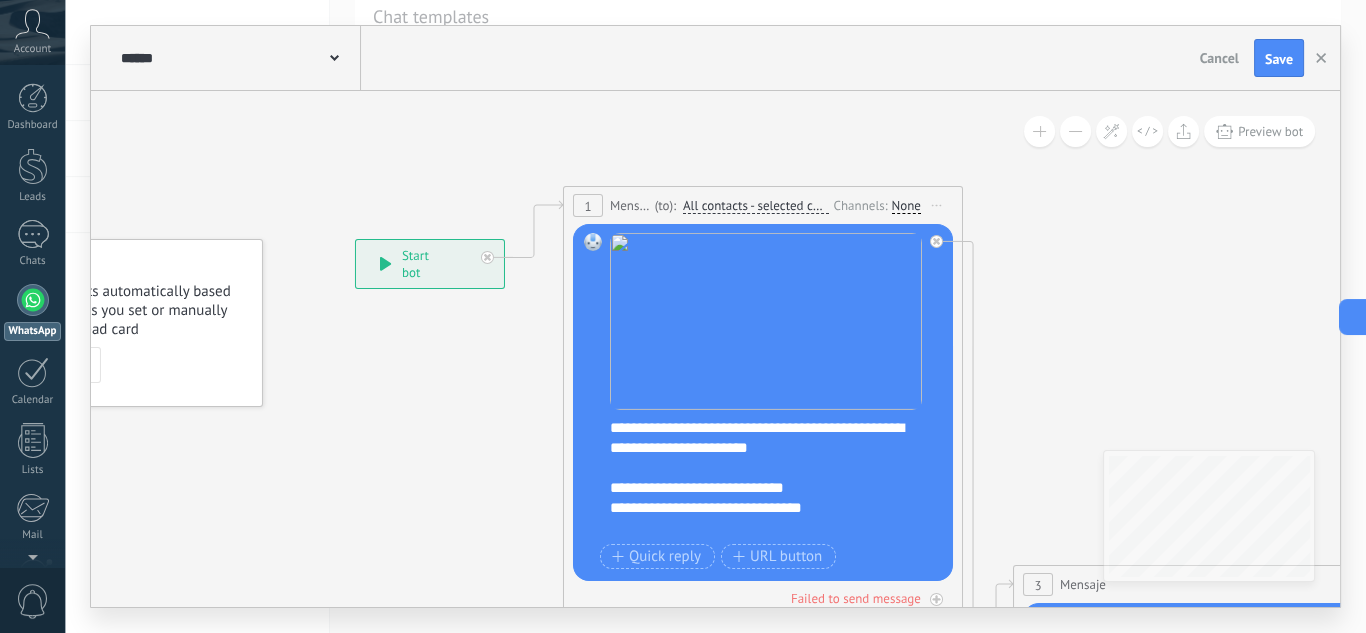 drag, startPoint x: 532, startPoint y: 133, endPoint x: 397, endPoint y: 127, distance: 135.13327 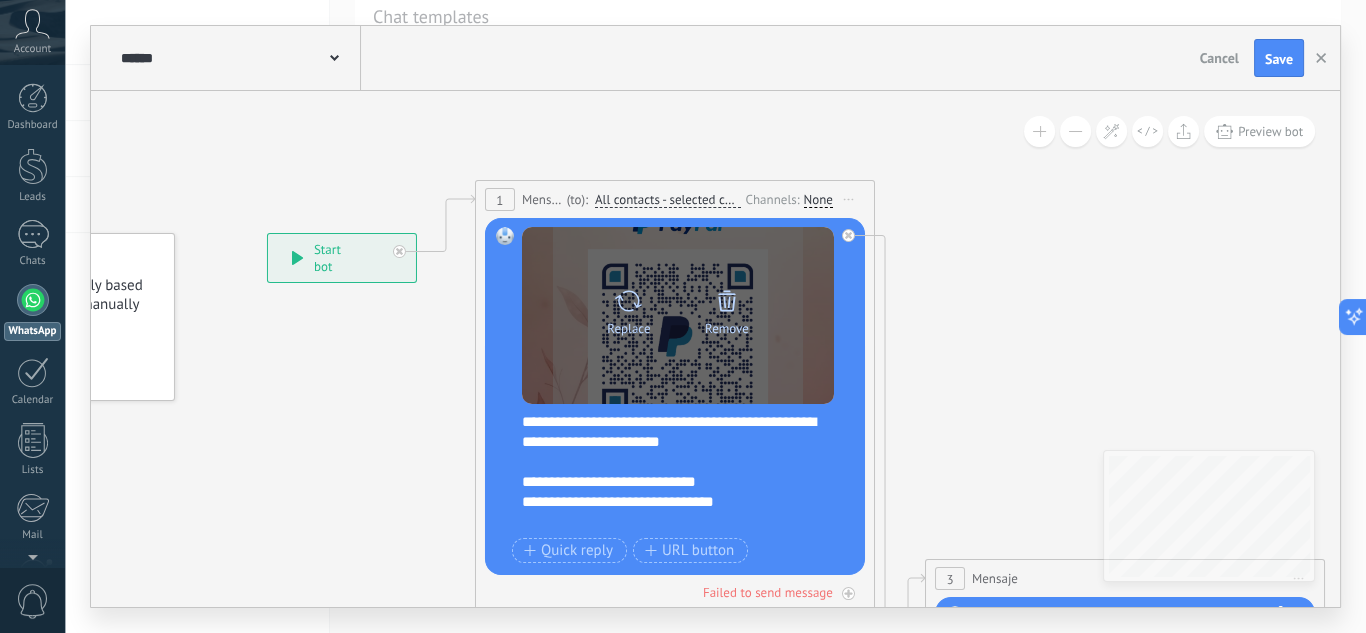 click 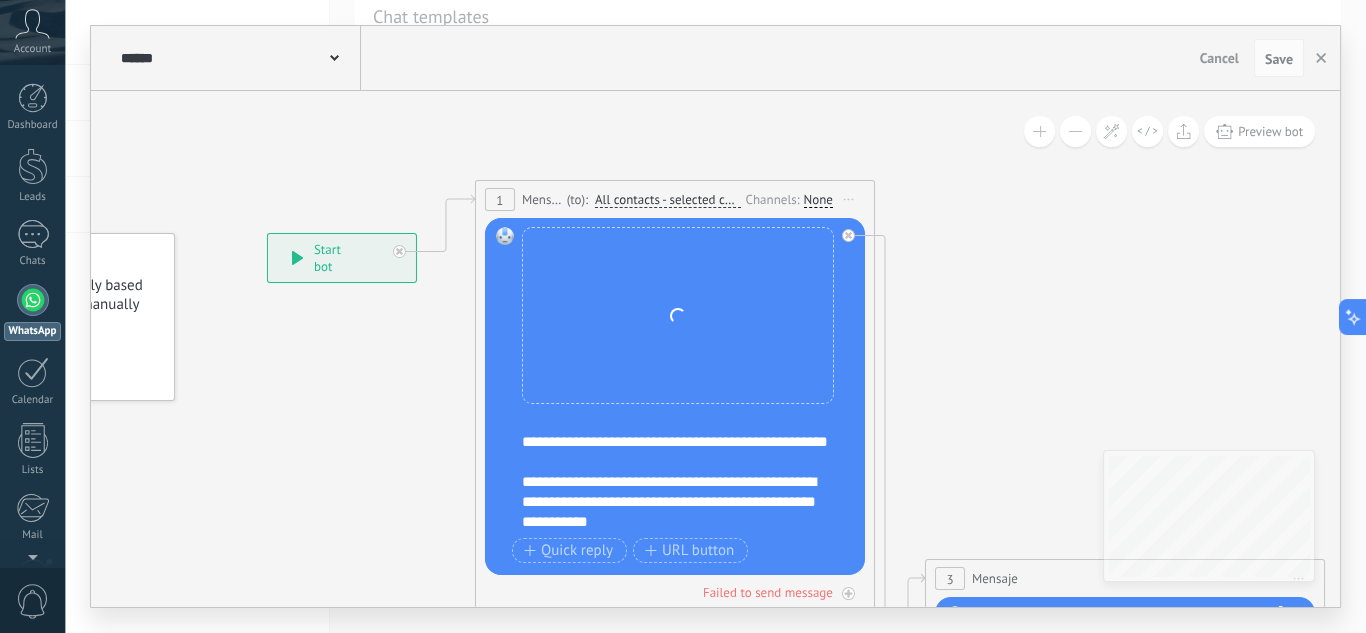scroll, scrollTop: 120, scrollLeft: 0, axis: vertical 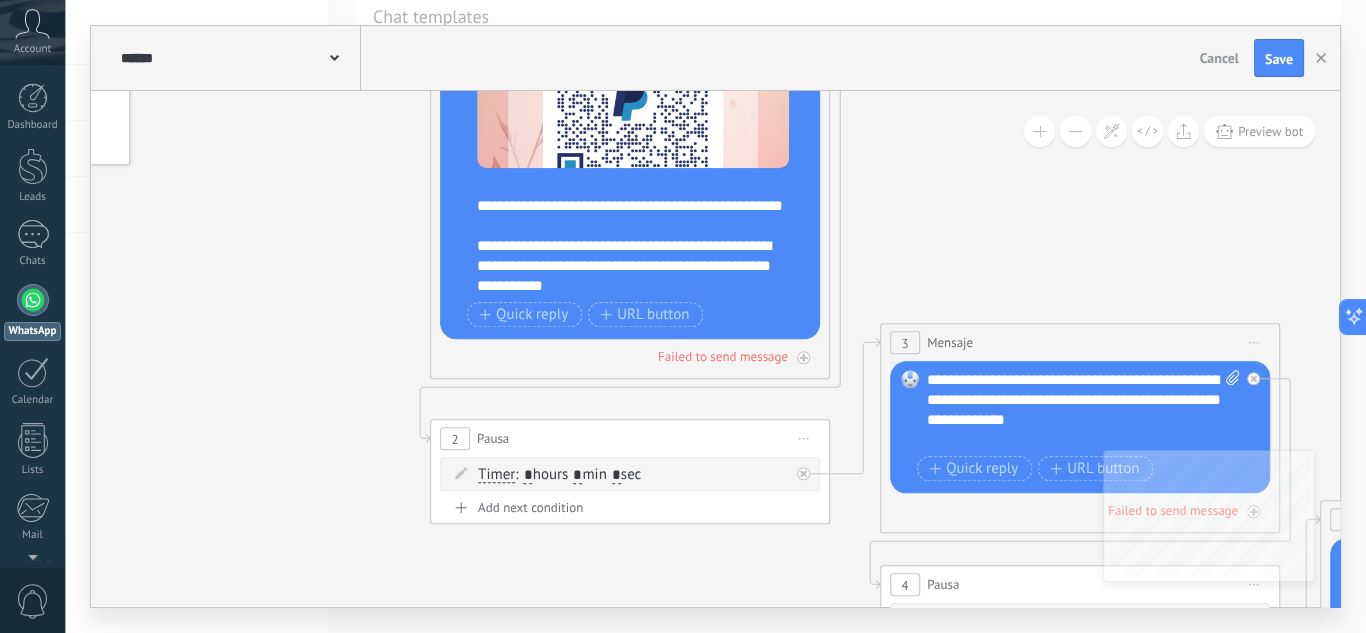 drag, startPoint x: 915, startPoint y: 252, endPoint x: 842, endPoint y: 225, distance: 77.83315 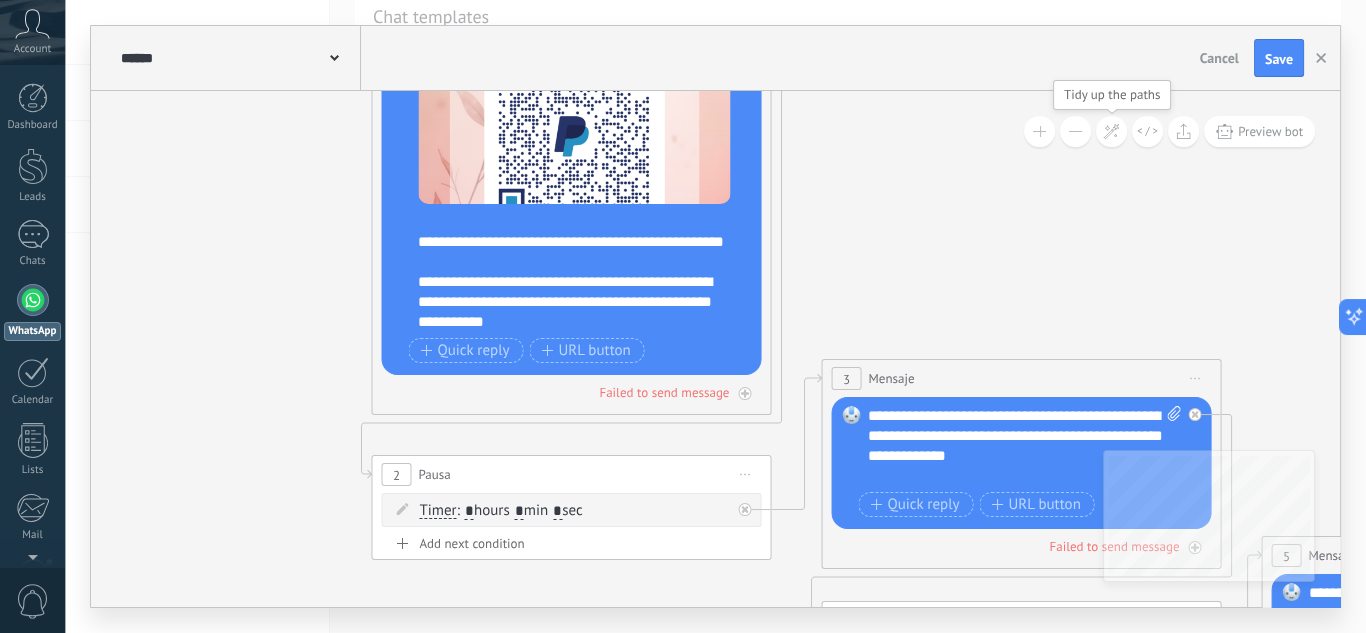 click 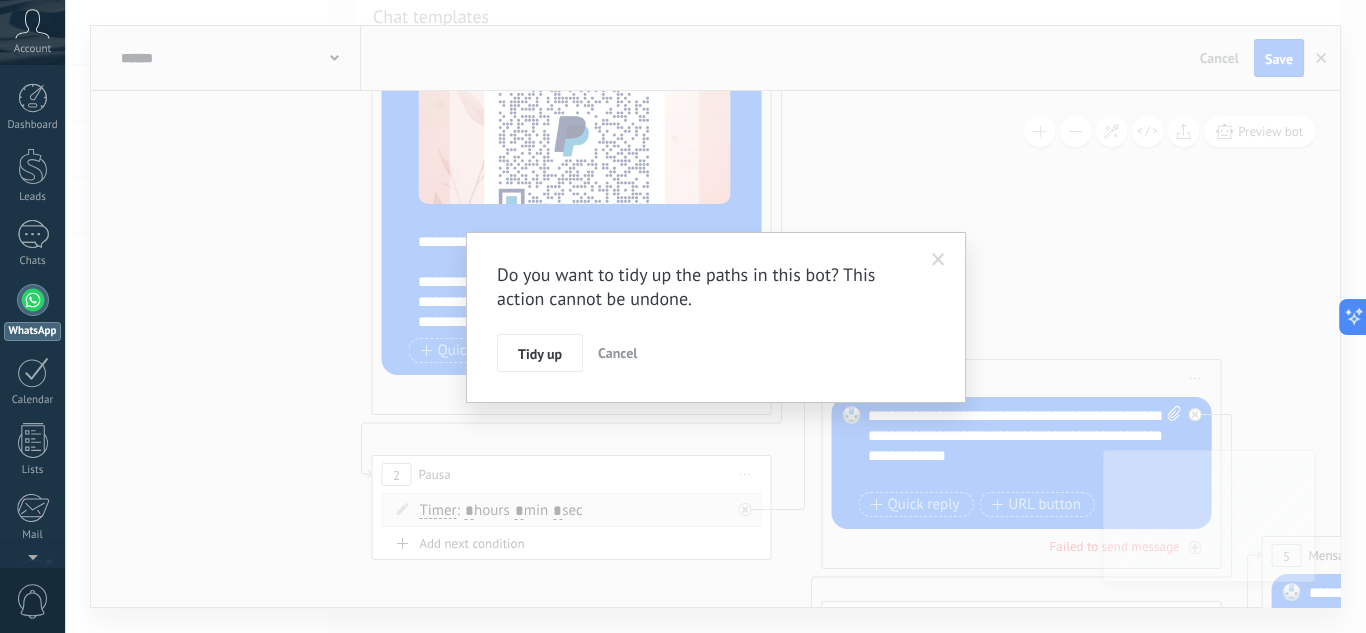 drag, startPoint x: 542, startPoint y: 352, endPoint x: 773, endPoint y: 289, distance: 239.43684 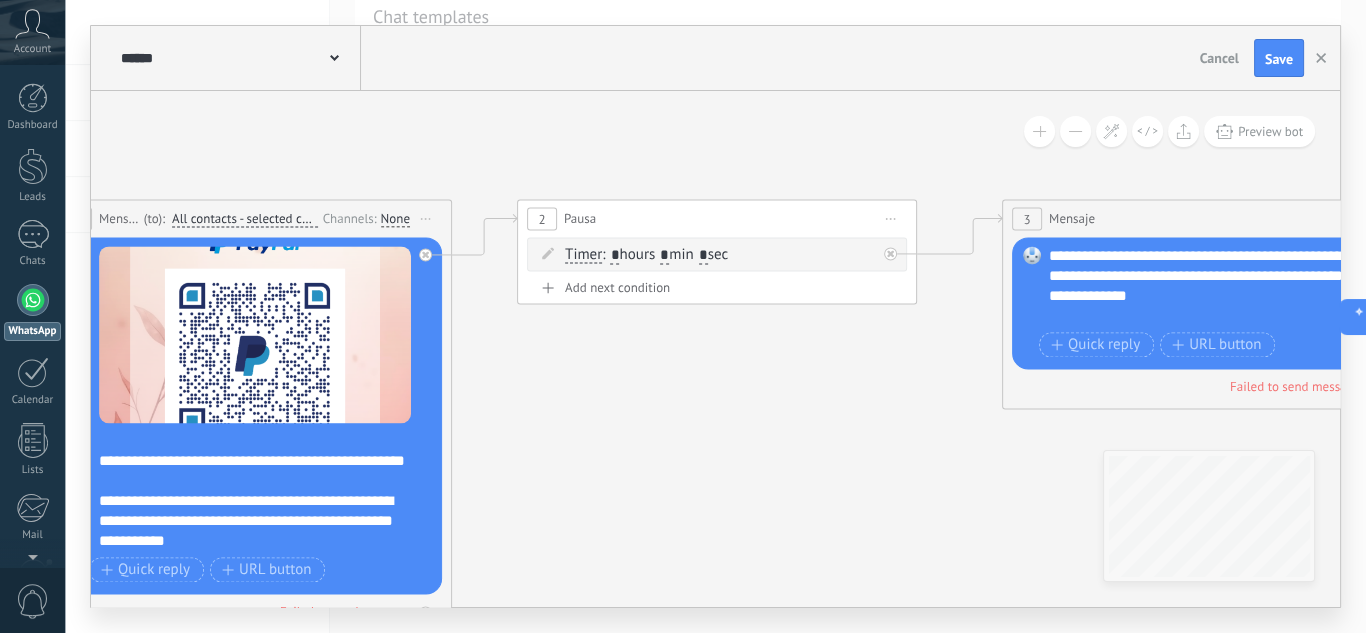 drag, startPoint x: 932, startPoint y: 321, endPoint x: 633, endPoint y: 468, distance: 333.18164 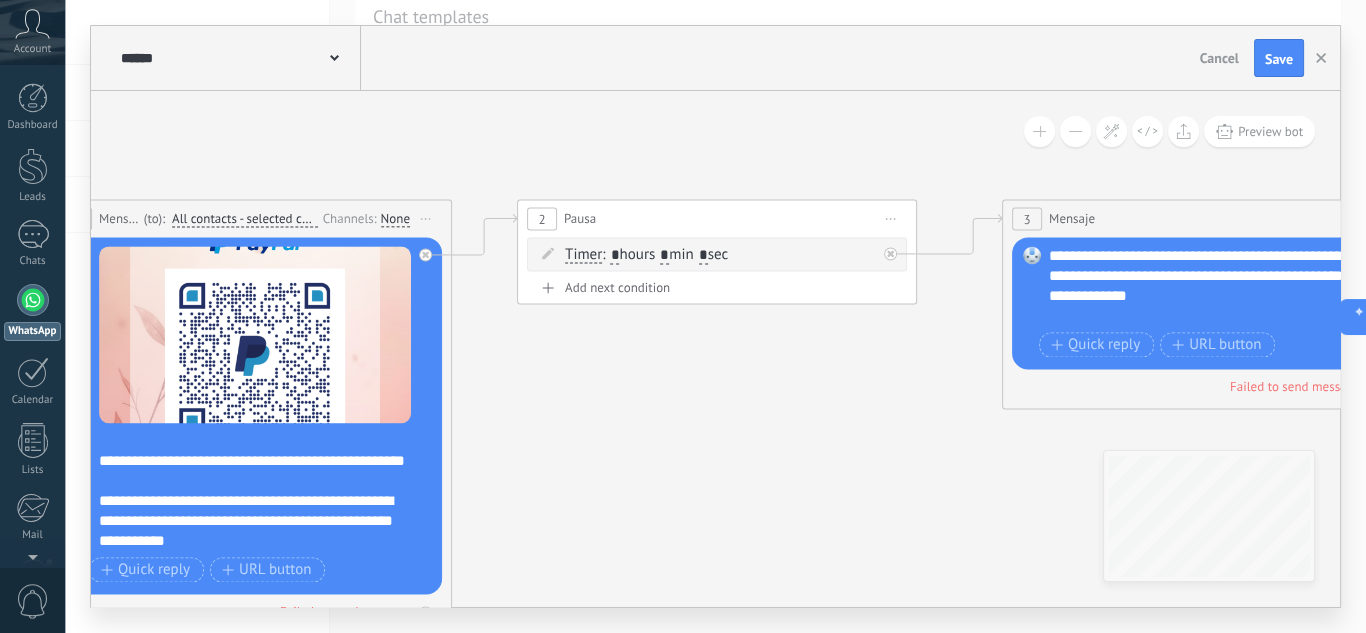 click 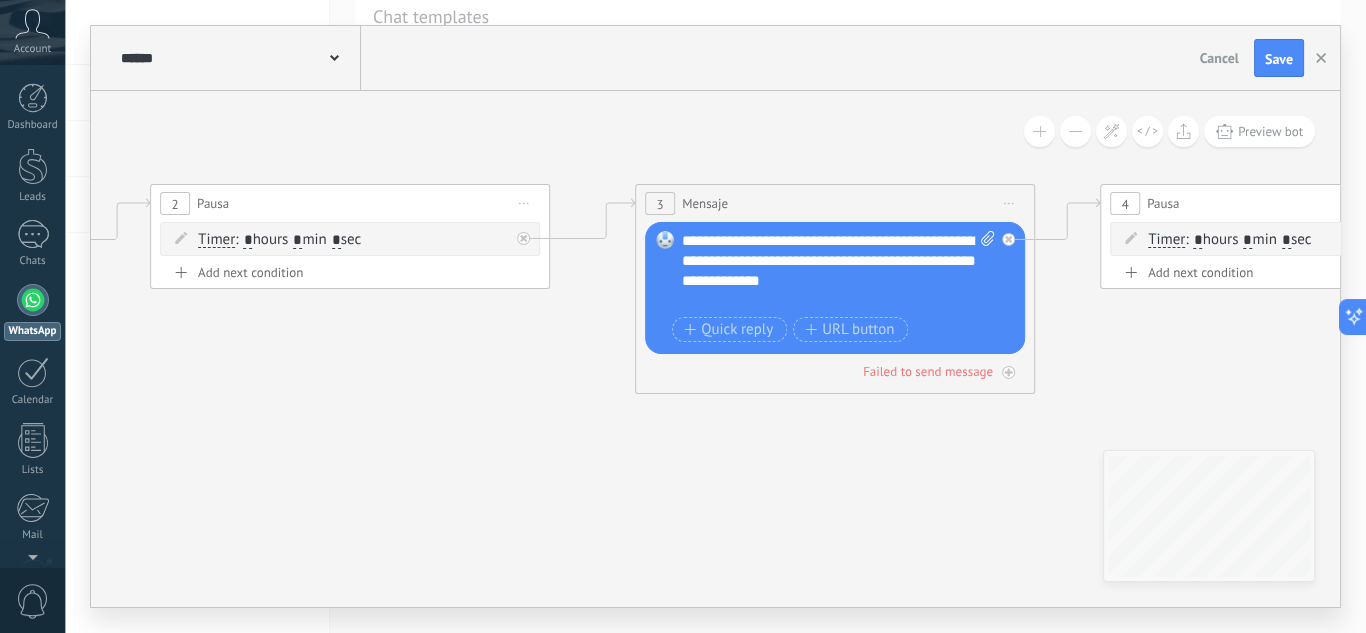 drag, startPoint x: 800, startPoint y: 424, endPoint x: 549, endPoint y: 433, distance: 251.1613 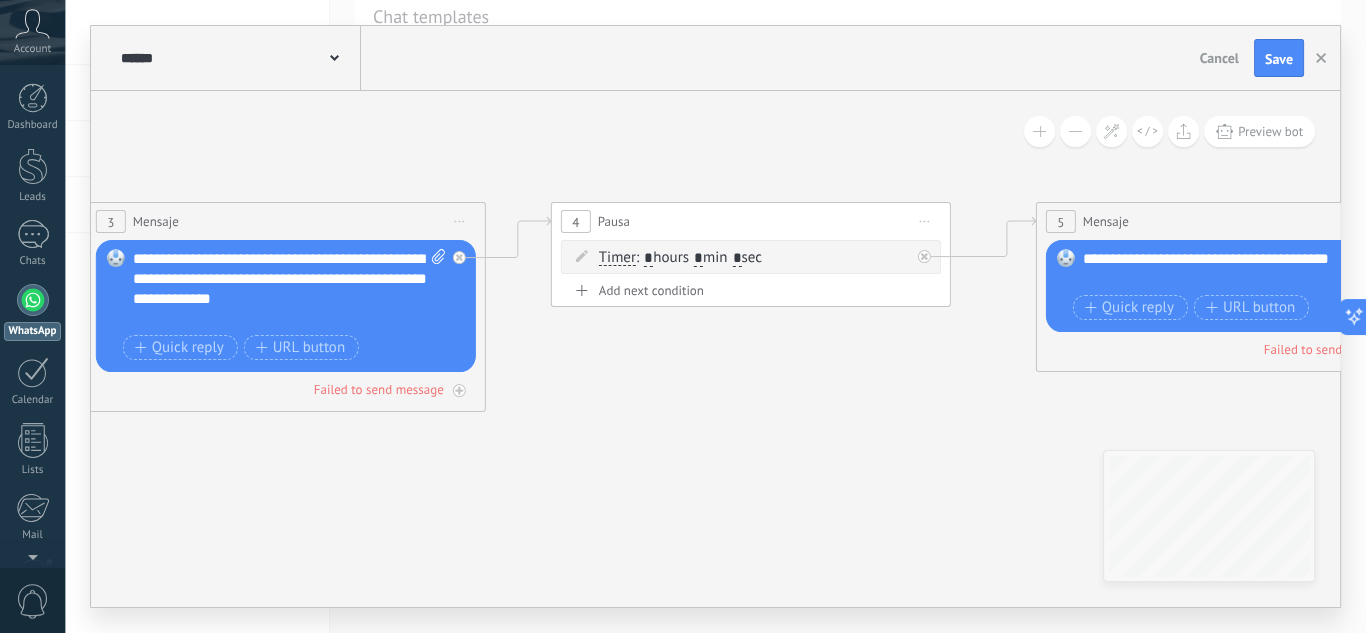 drag, startPoint x: 1171, startPoint y: 357, endPoint x: 590, endPoint y: 382, distance: 581.5376 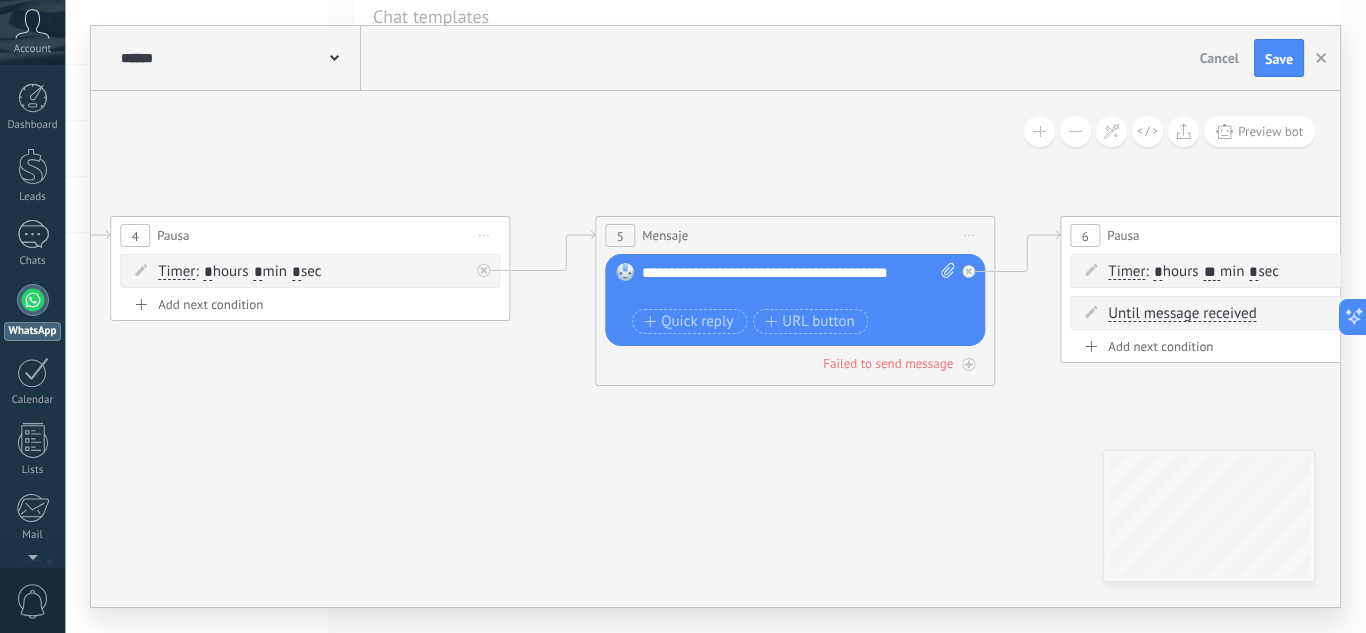 drag, startPoint x: 1025, startPoint y: 402, endPoint x: 628, endPoint y: 408, distance: 397.04535 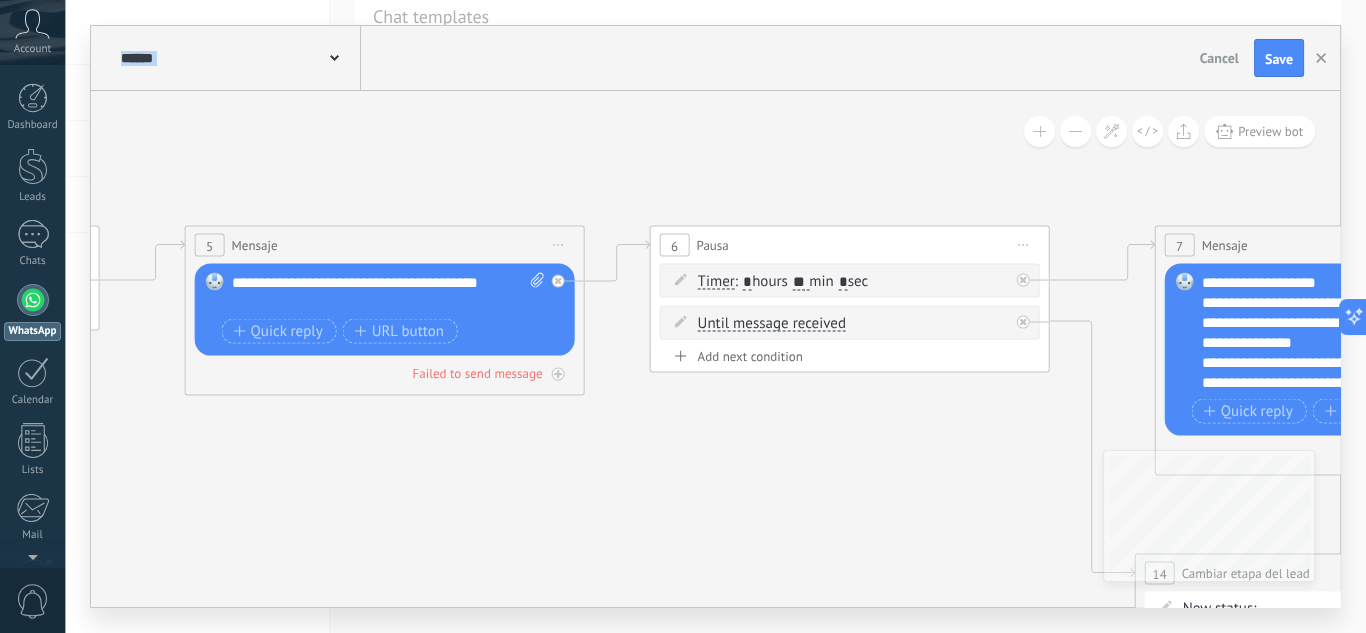 drag, startPoint x: 885, startPoint y: 455, endPoint x: 566, endPoint y: 465, distance: 319.1567 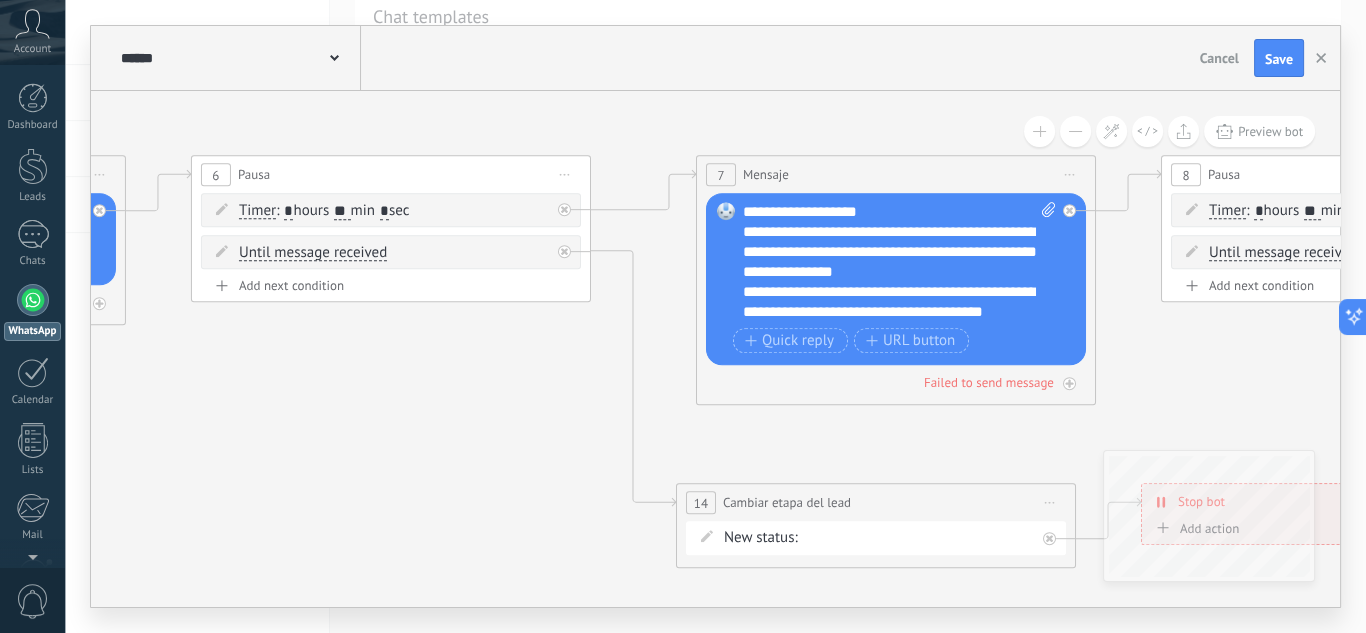 drag, startPoint x: 862, startPoint y: 471, endPoint x: 451, endPoint y: 398, distance: 417.43262 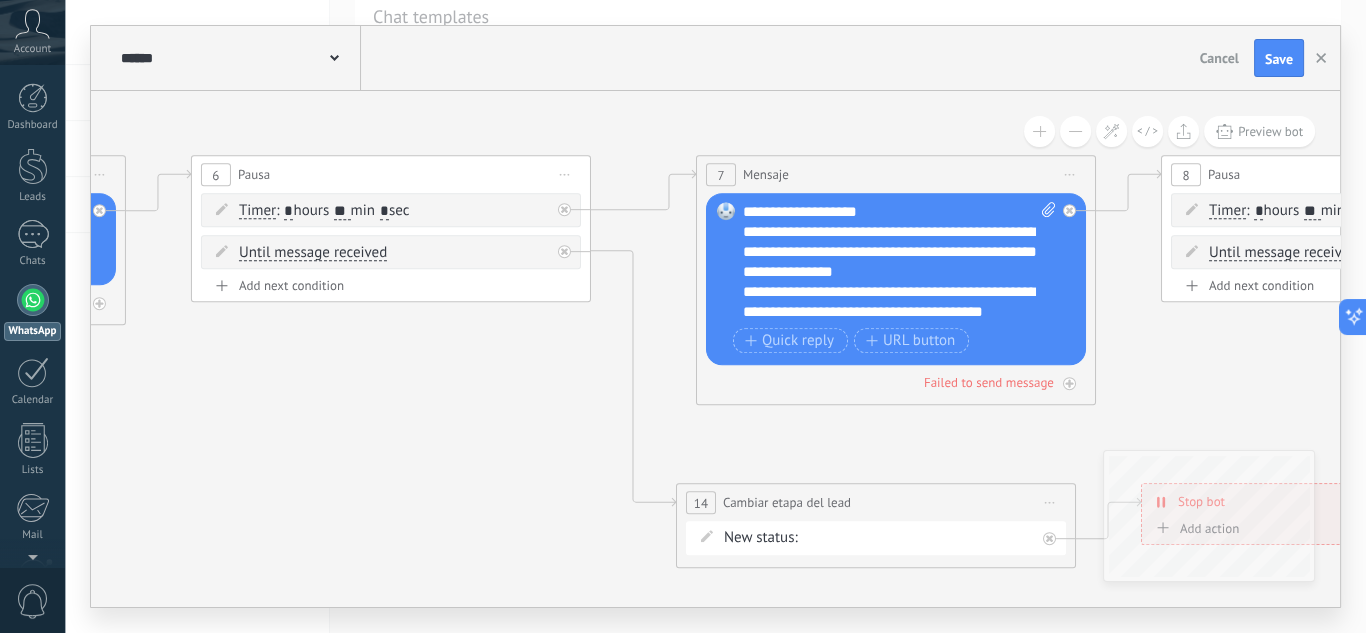 click 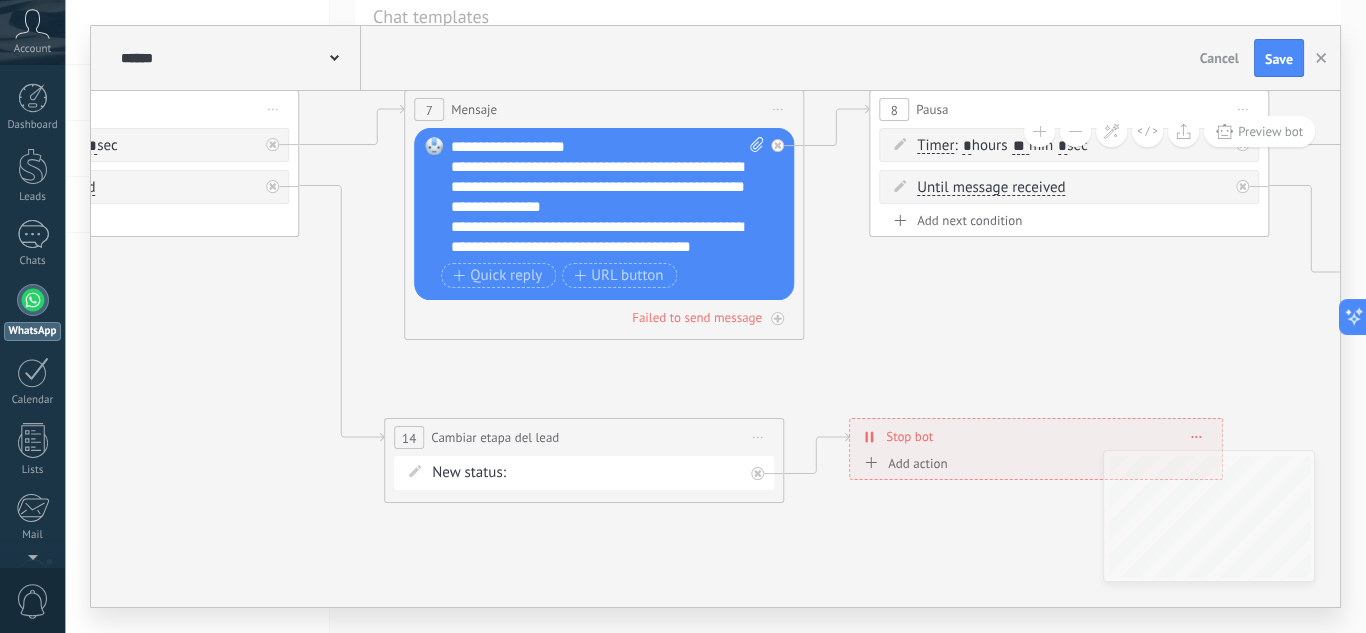 drag, startPoint x: 907, startPoint y: 439, endPoint x: 410, endPoint y: 432, distance: 497.0493 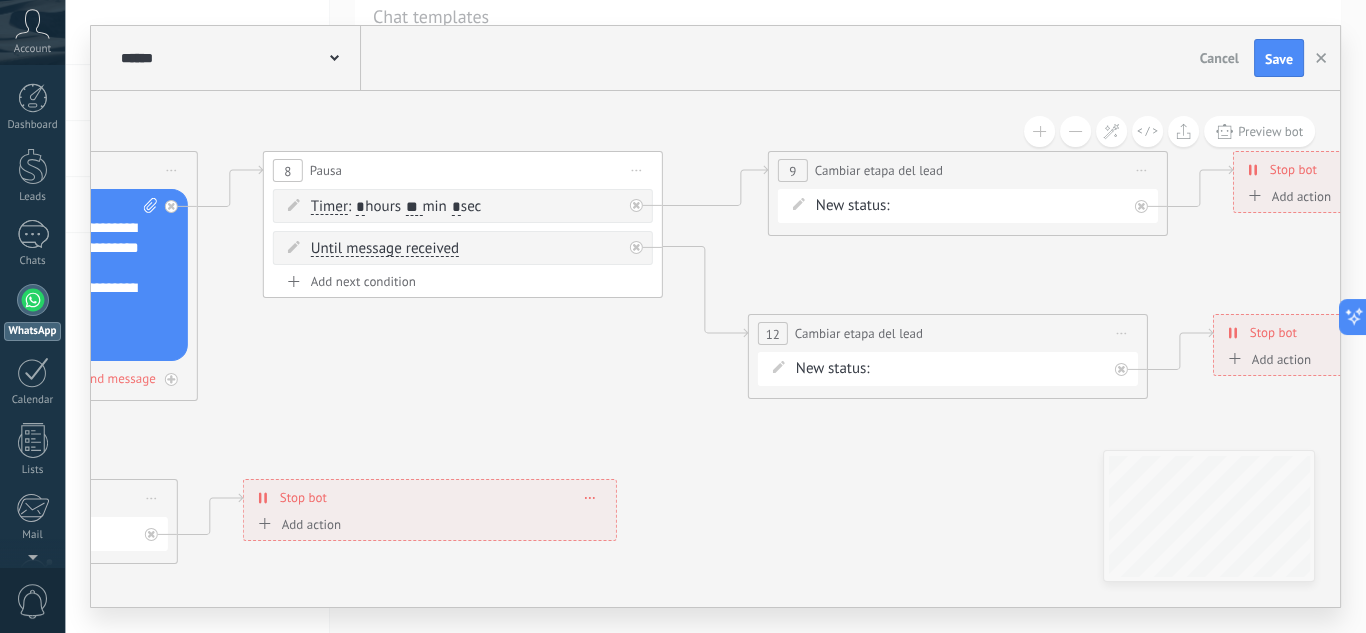 drag, startPoint x: 930, startPoint y: 405, endPoint x: 514, endPoint y: 413, distance: 416.0769 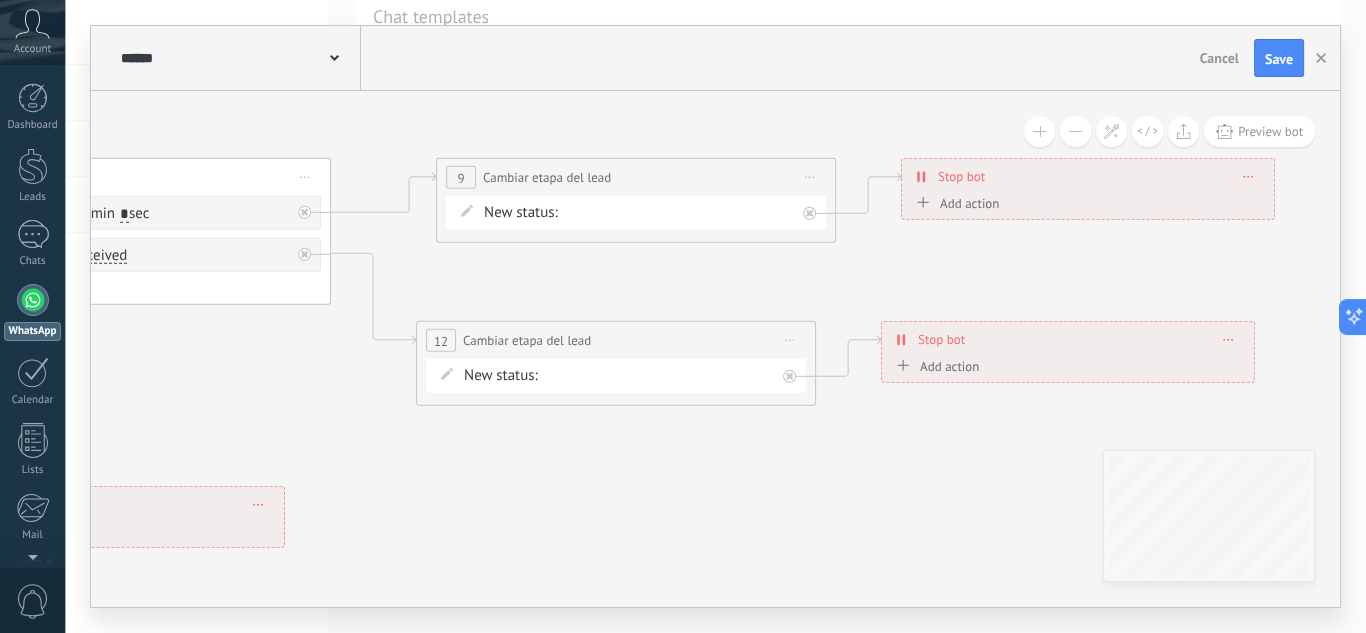 drag, startPoint x: 1006, startPoint y: 508, endPoint x: 717, endPoint y: 514, distance: 289.0623 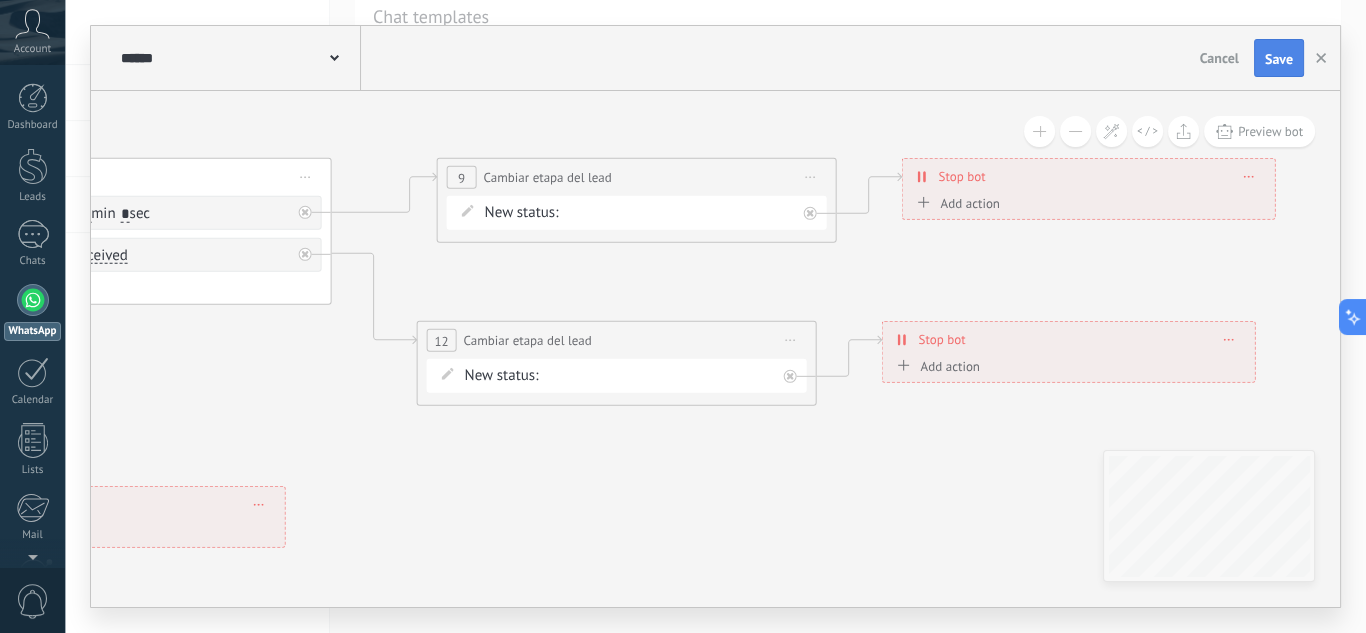 click on "Save" at bounding box center [1279, 59] 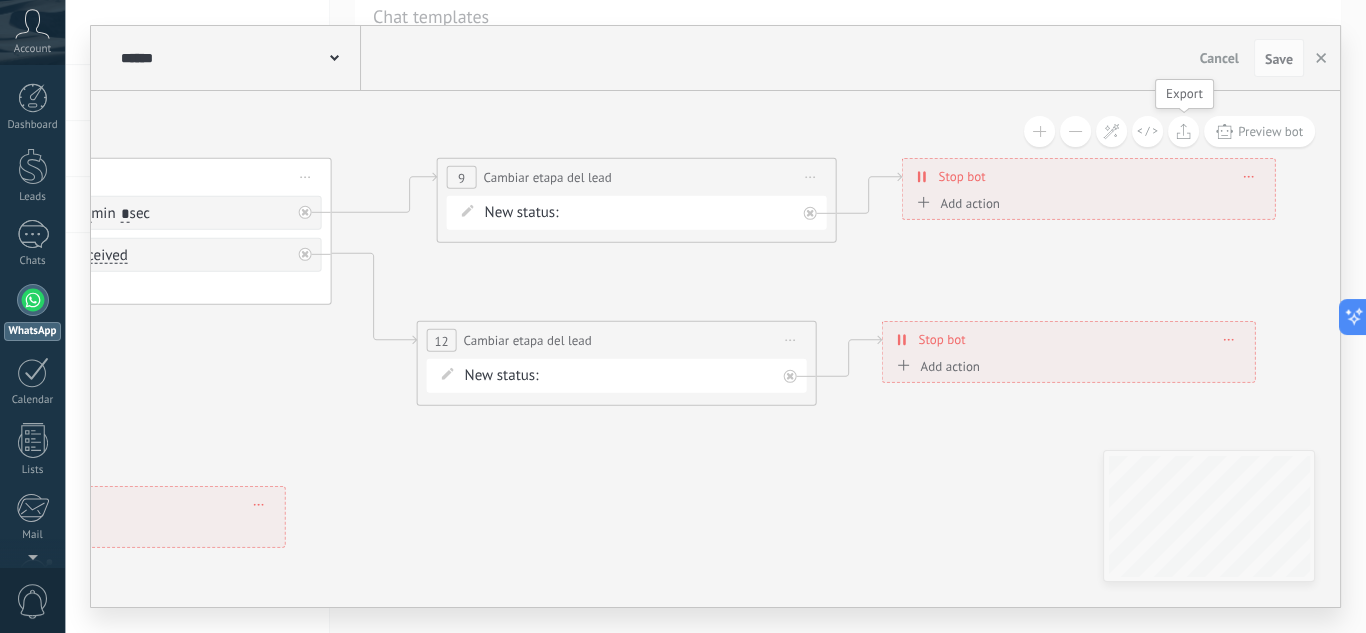 click 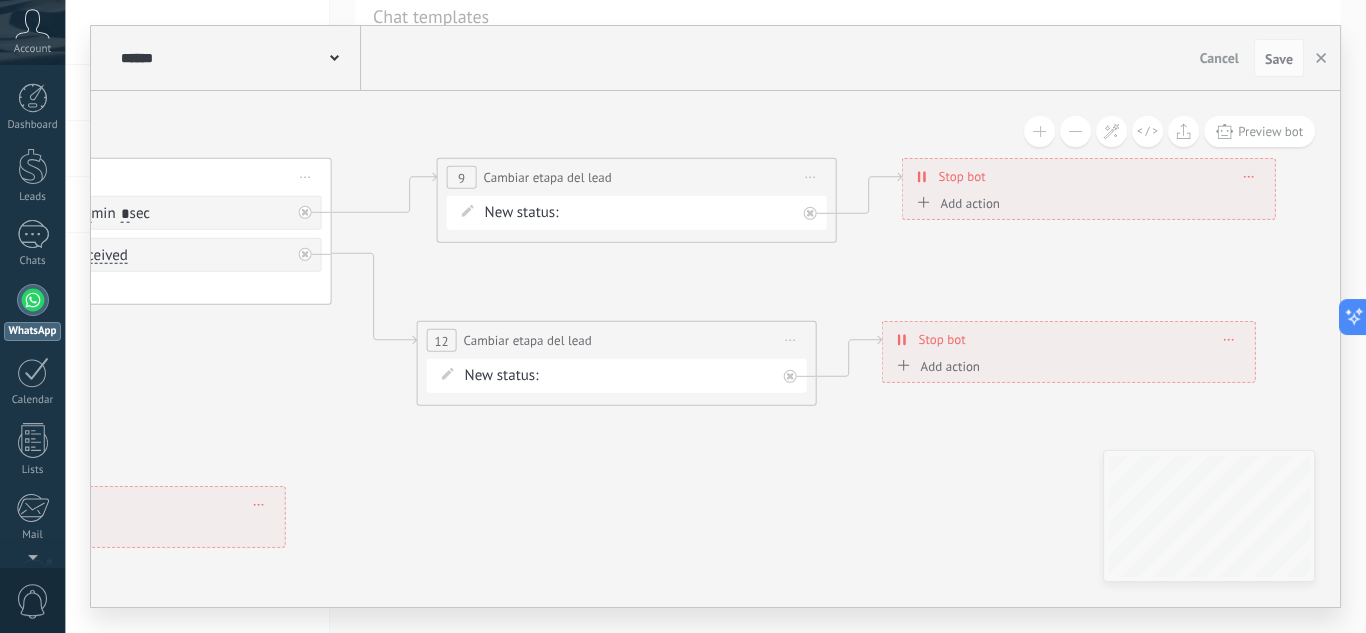 click on "****** PayPal" at bounding box center [238, 58] 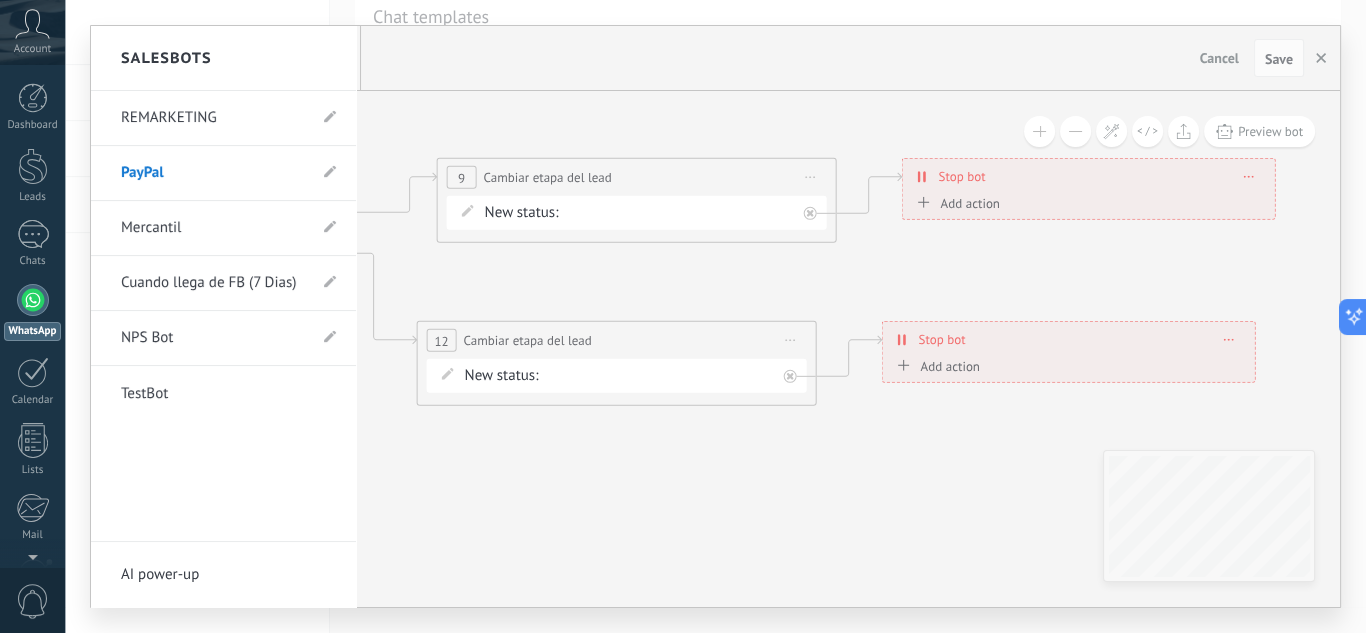 click on "REMARKETING" at bounding box center (213, 118) 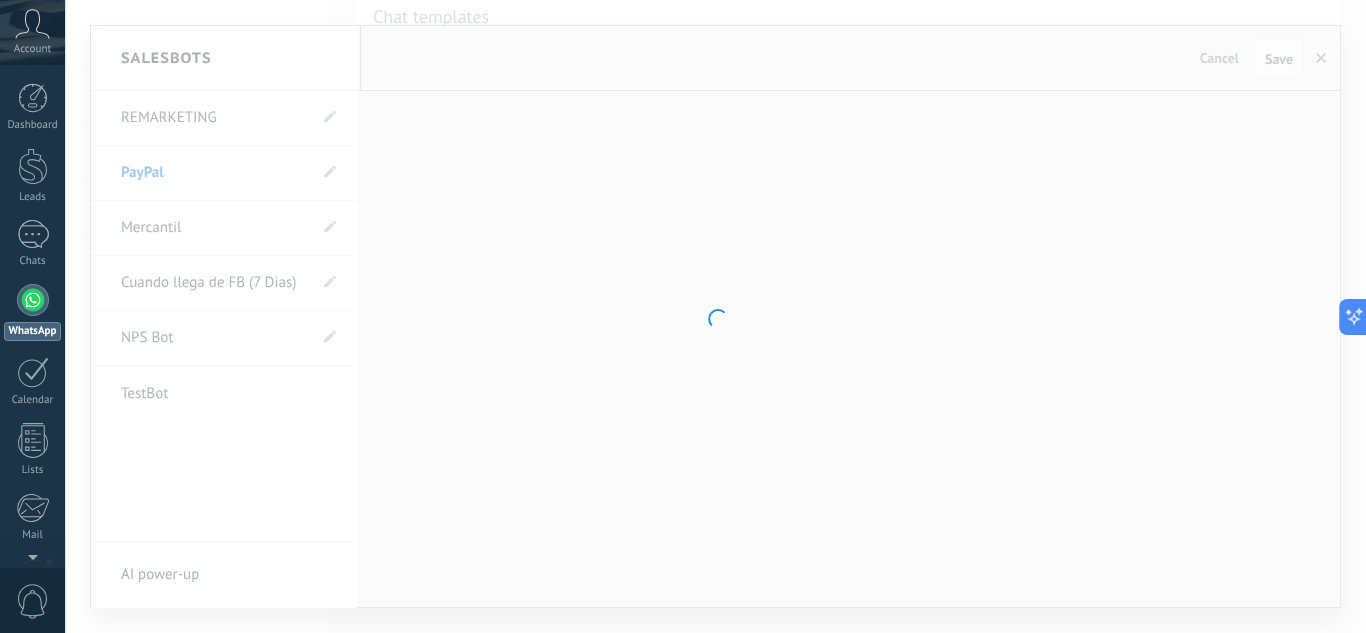 type on "**********" 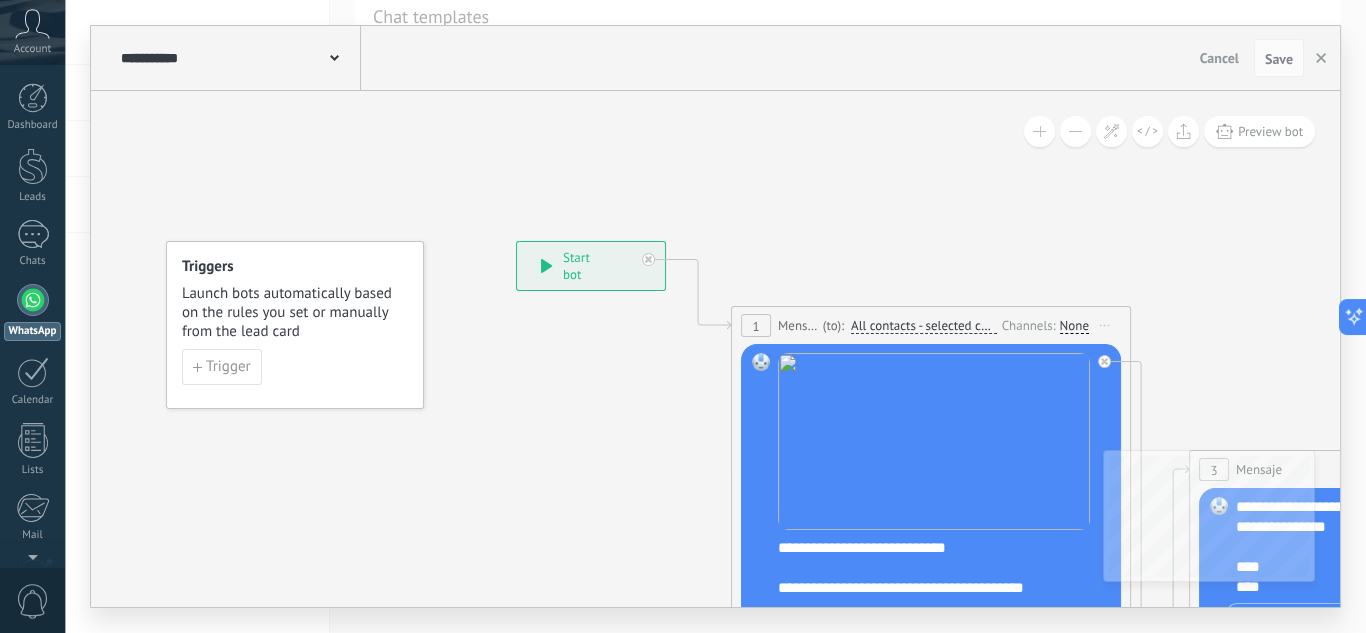 click 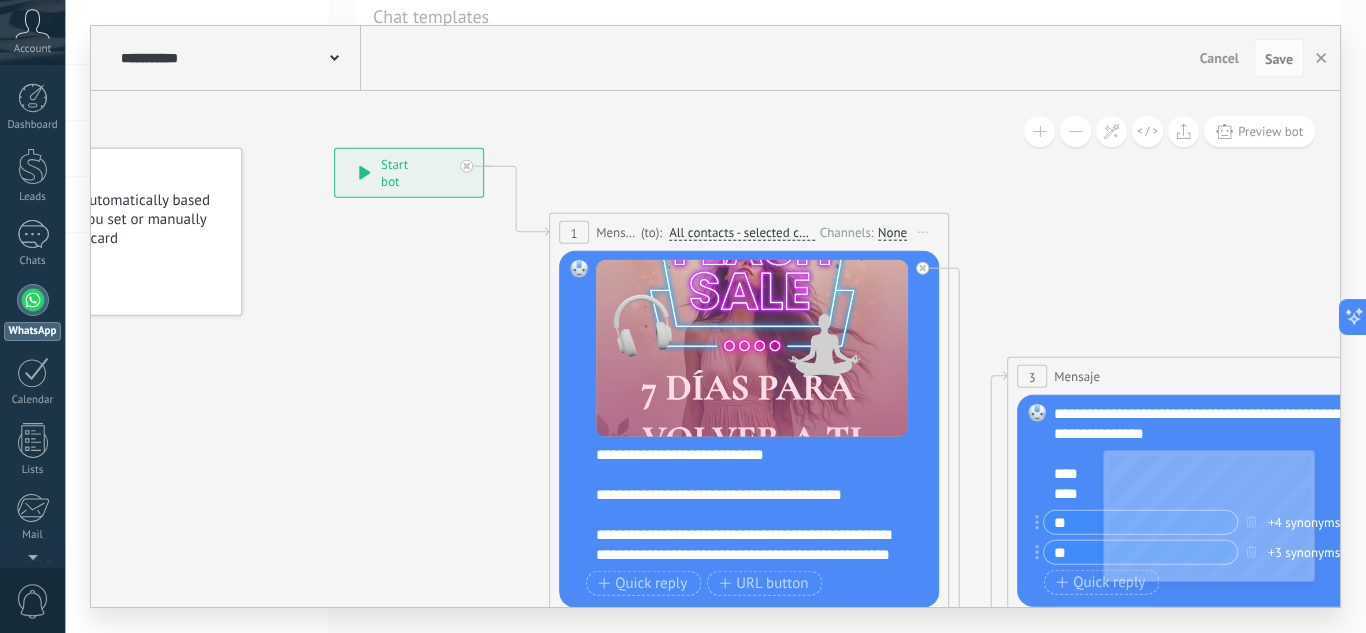 drag, startPoint x: 853, startPoint y: 190, endPoint x: 672, endPoint y: 96, distance: 203.95343 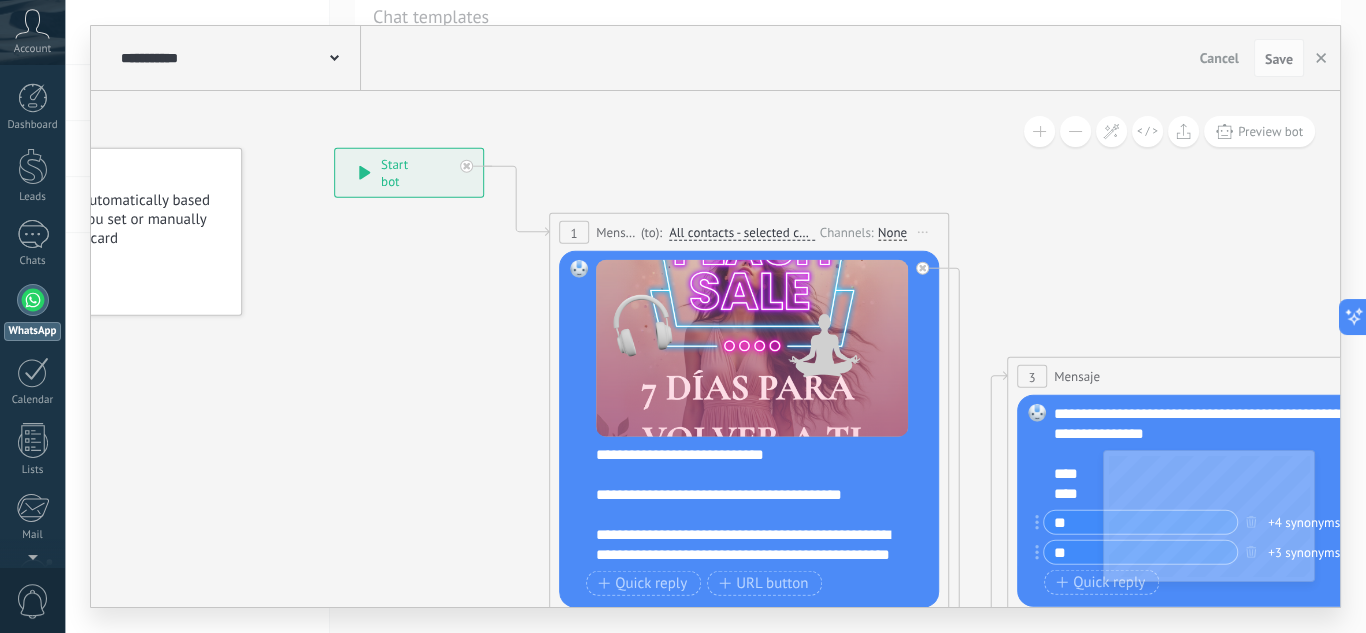click 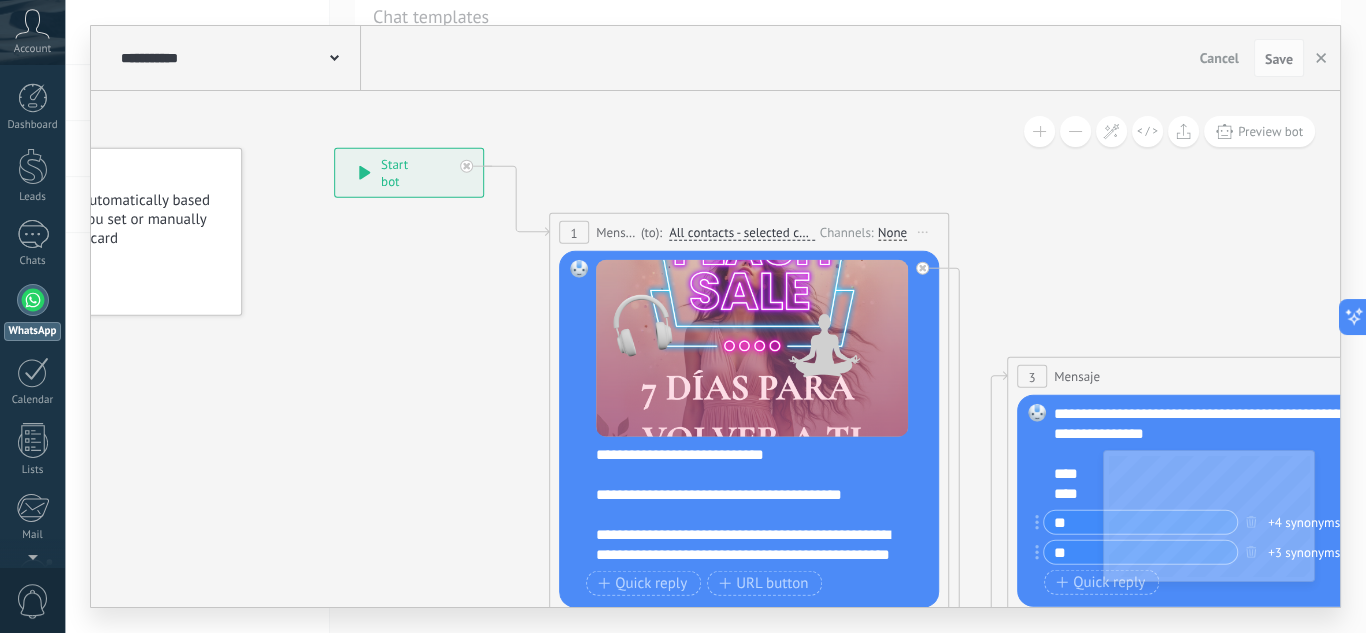click on "All contacts - selected channels" at bounding box center (742, 233) 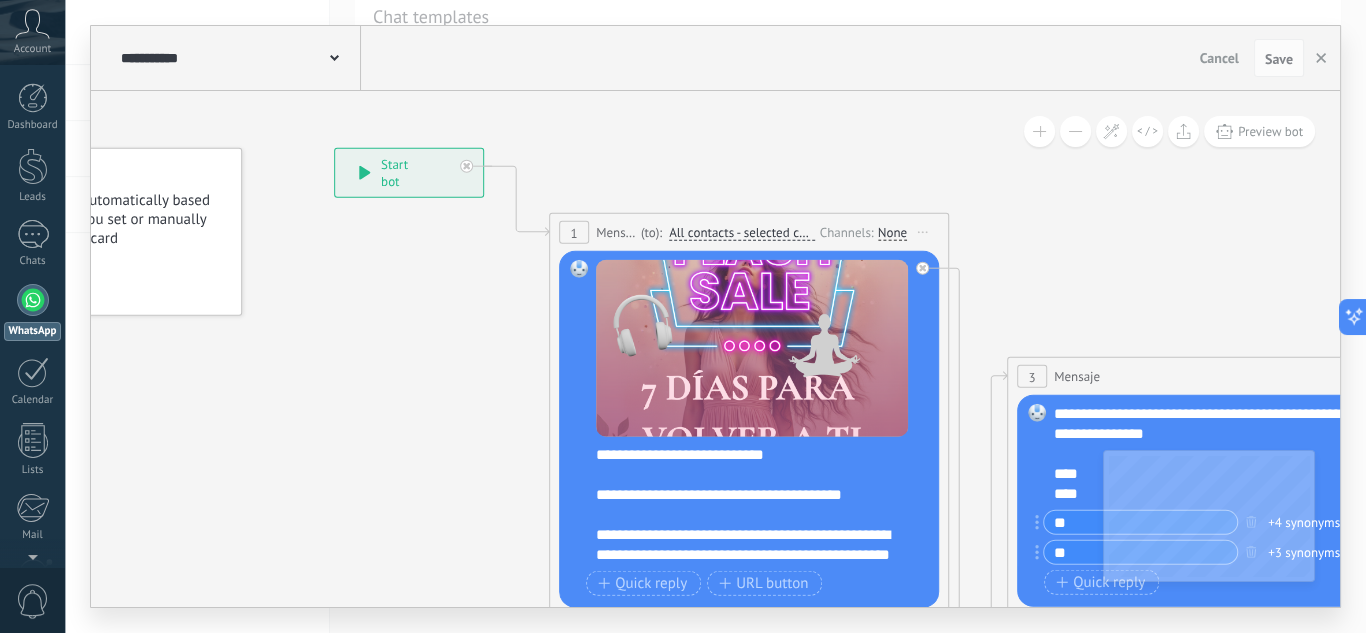 click on "All contacts - selected channels" at bounding box center [784, 233] 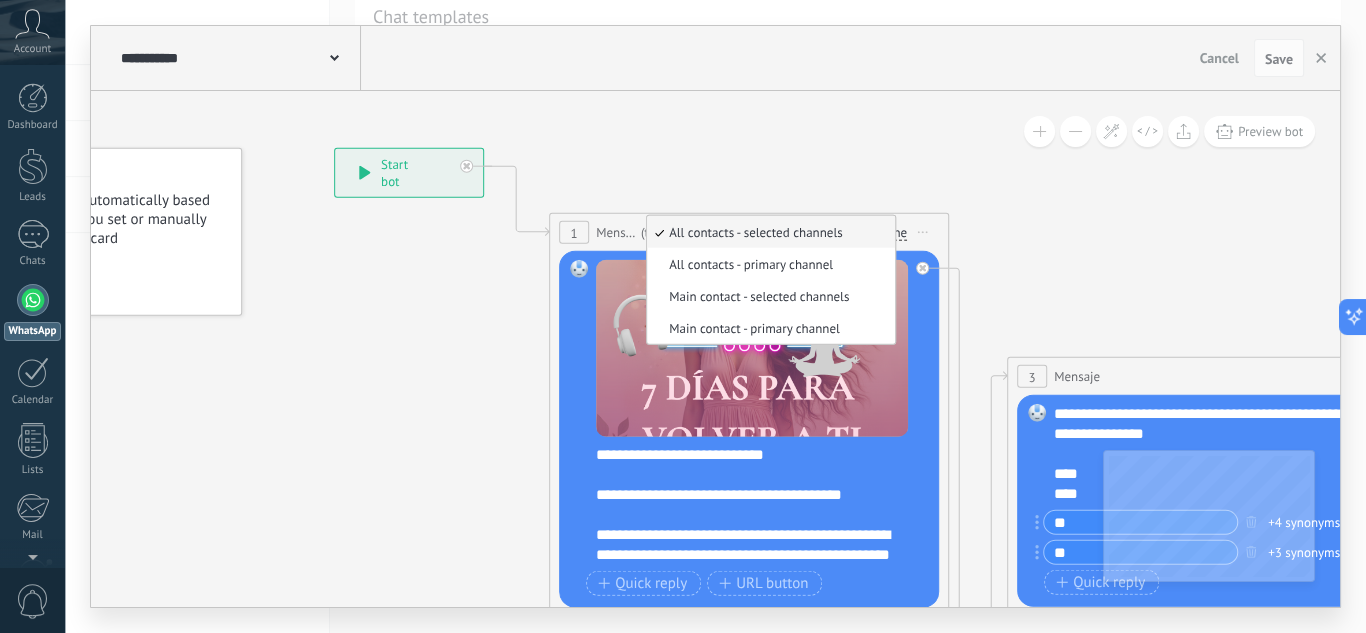 click on "All contacts - selected channels" at bounding box center [768, 232] 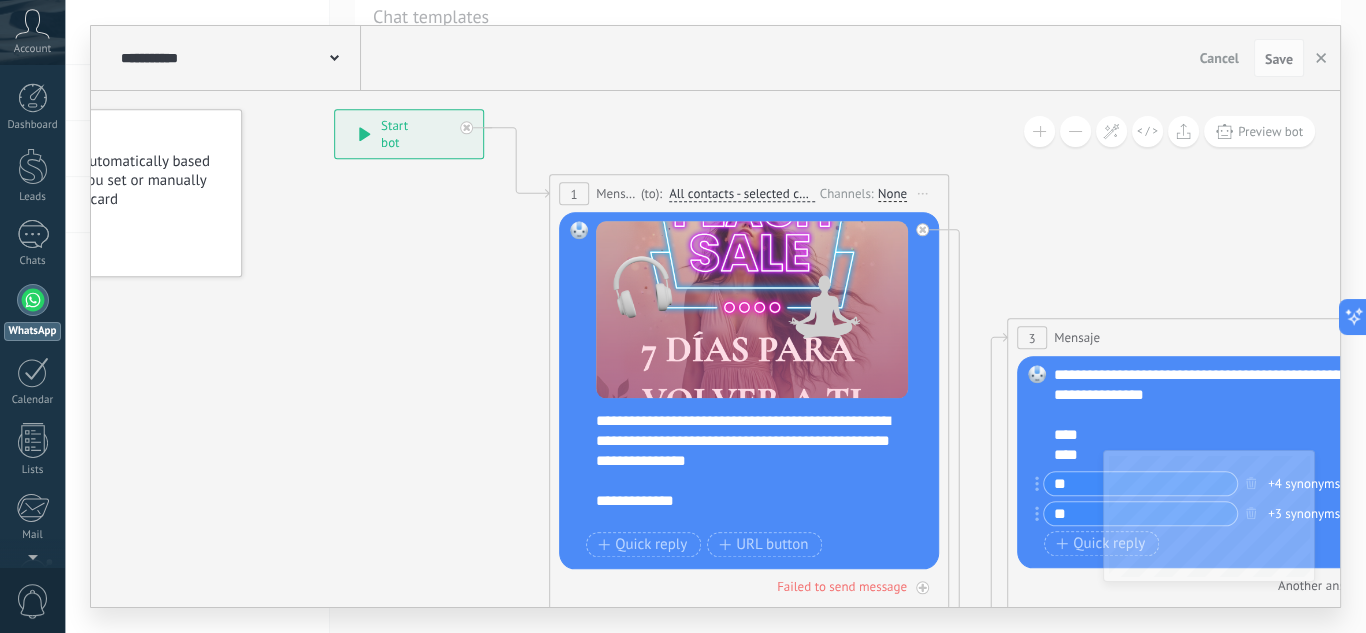 scroll, scrollTop: 80, scrollLeft: 0, axis: vertical 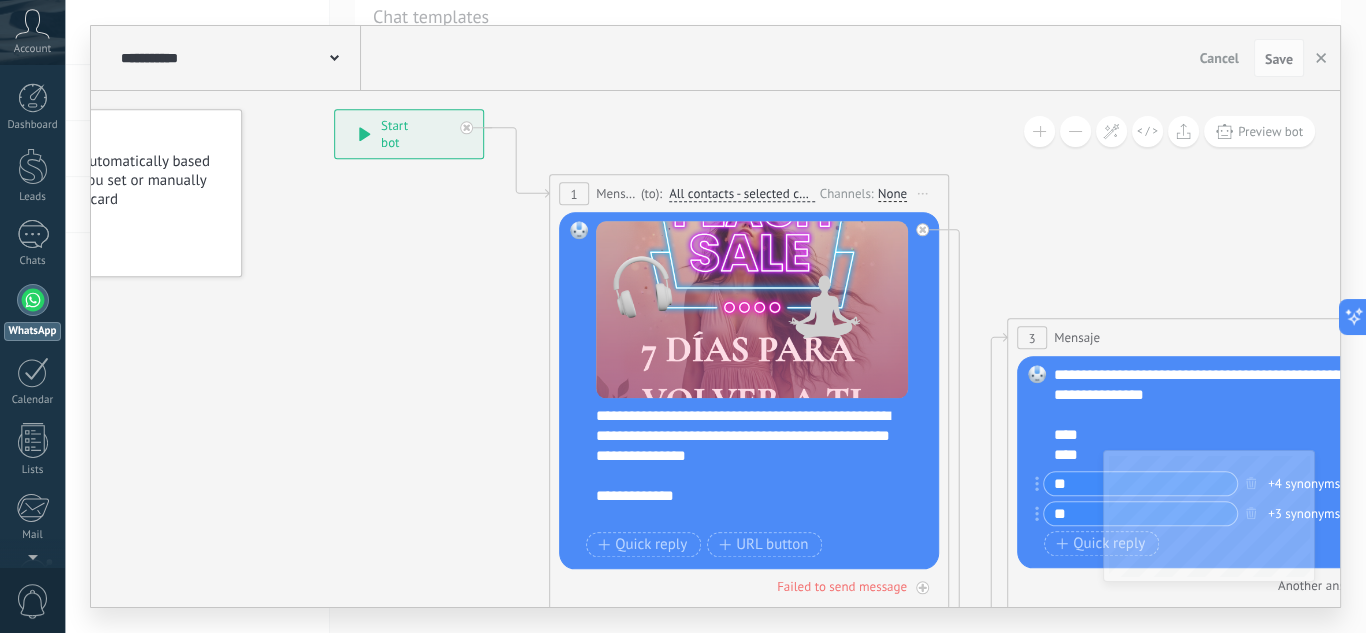 click on "**********" at bounding box center (763, 466) 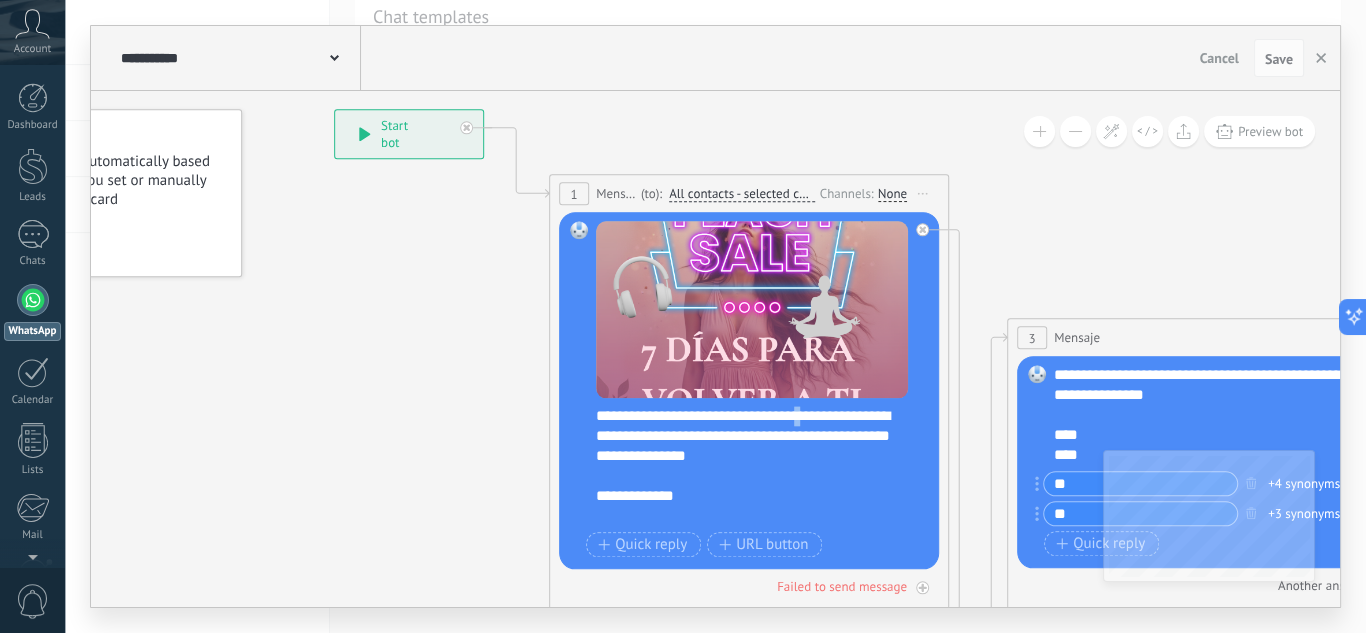 scroll, scrollTop: 80, scrollLeft: 0, axis: vertical 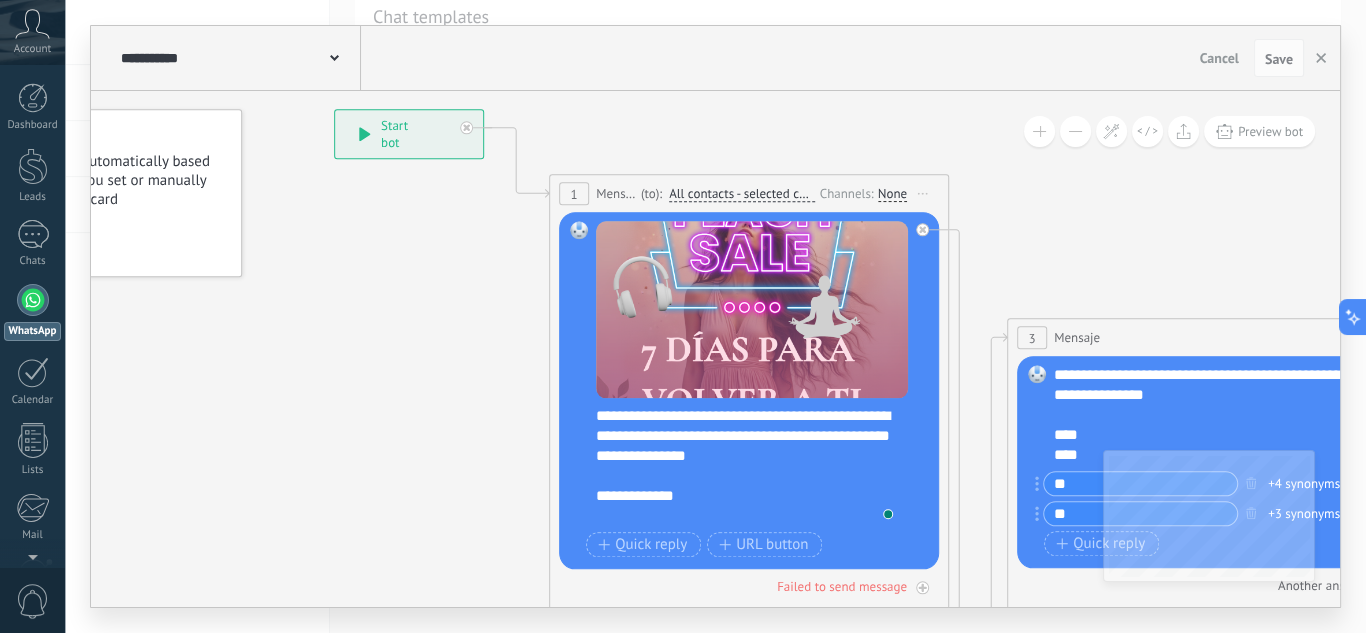 type 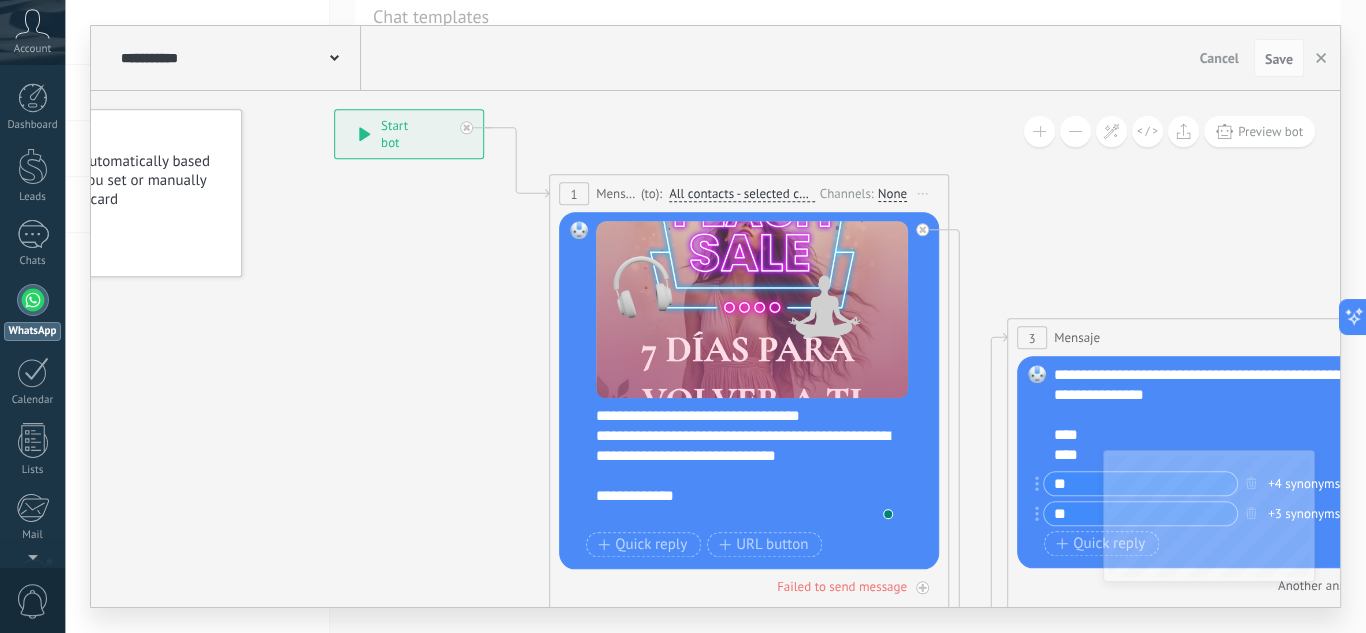 scroll, scrollTop: 80, scrollLeft: 0, axis: vertical 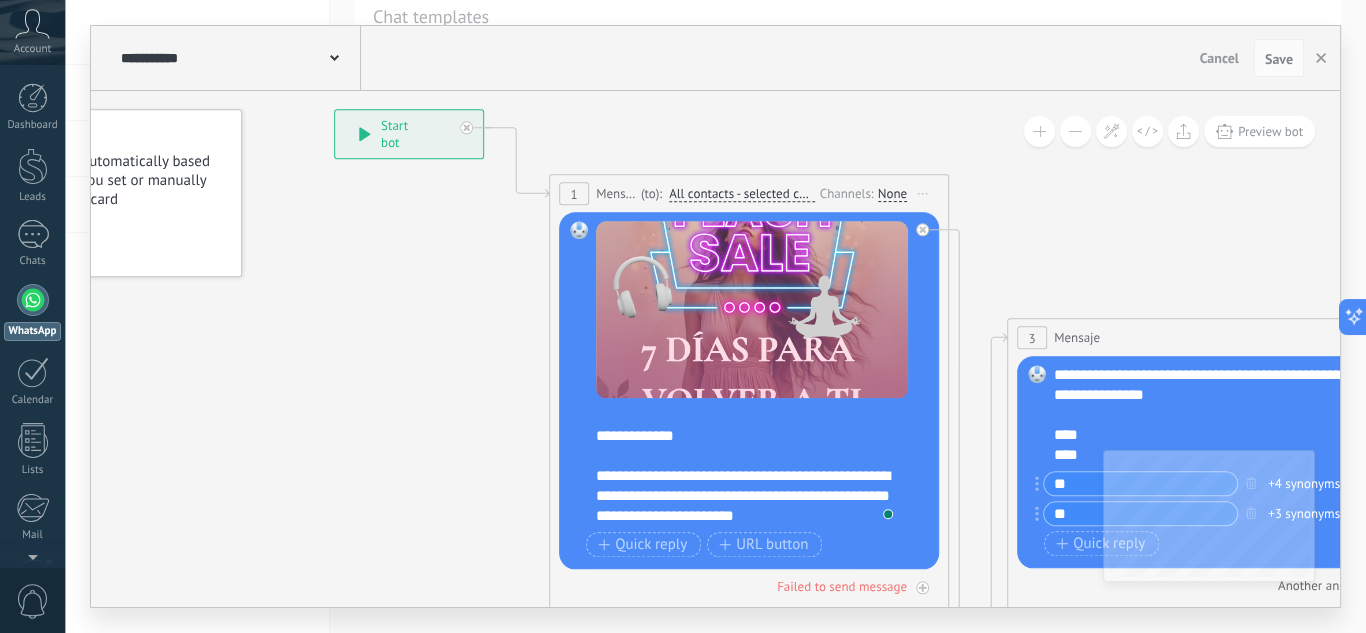 click on "**********" at bounding box center [747, 476] 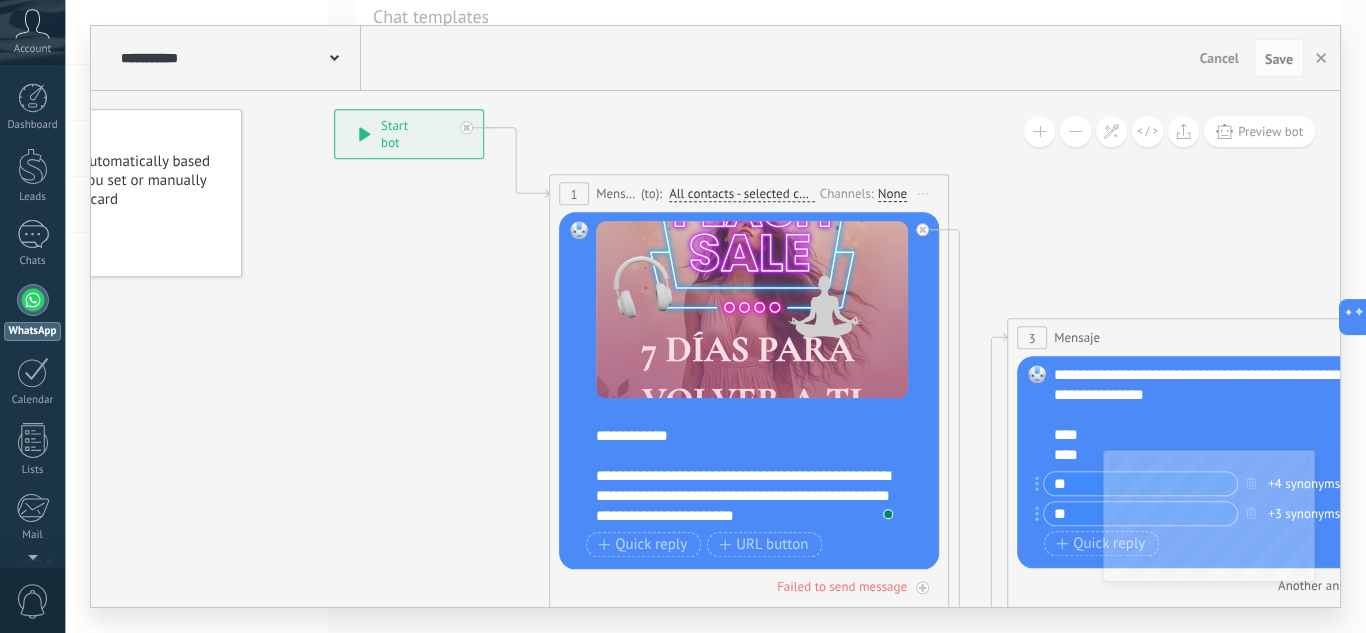 scroll, scrollTop: 218, scrollLeft: 0, axis: vertical 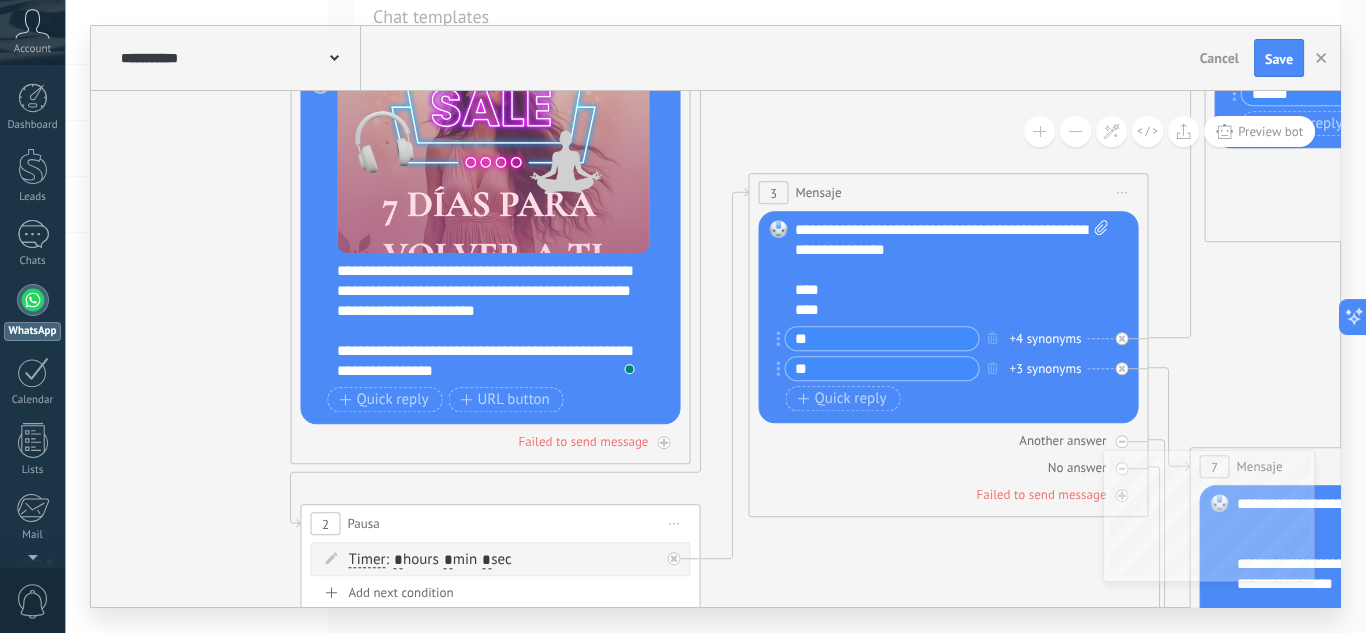 drag, startPoint x: 1112, startPoint y: 257, endPoint x: 853, endPoint y: 112, distance: 296.82654 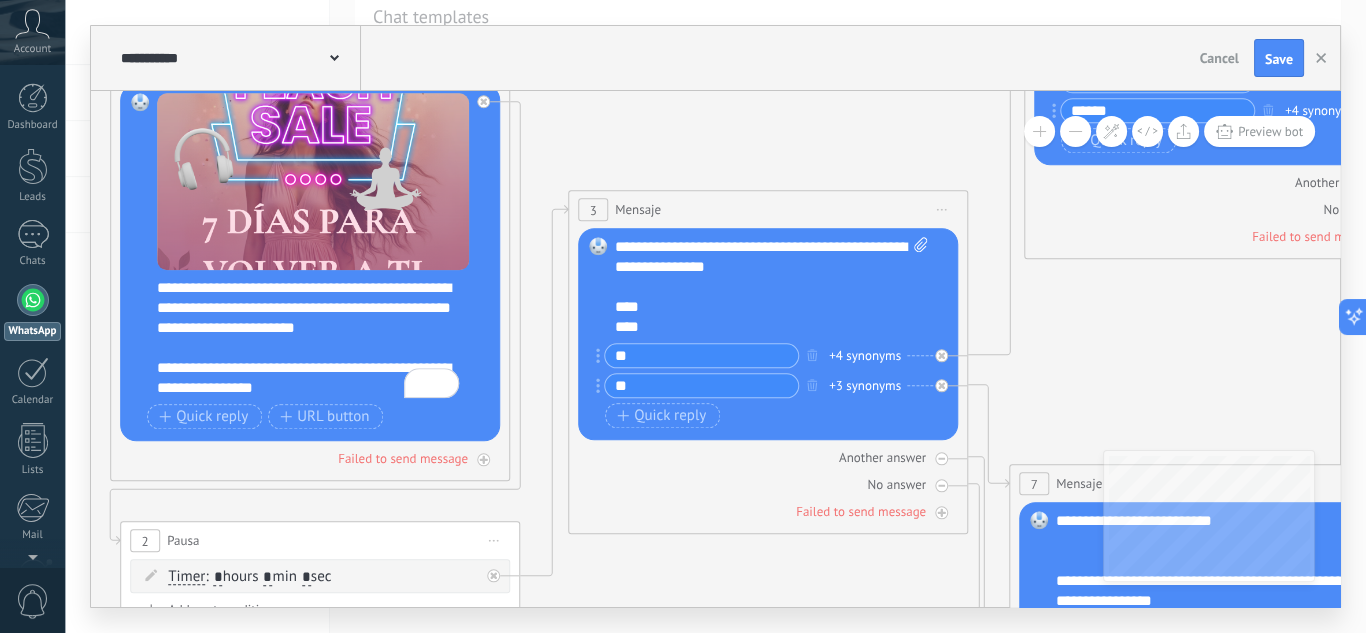drag, startPoint x: 961, startPoint y: 131, endPoint x: 780, endPoint y: 186, distance: 189.17188 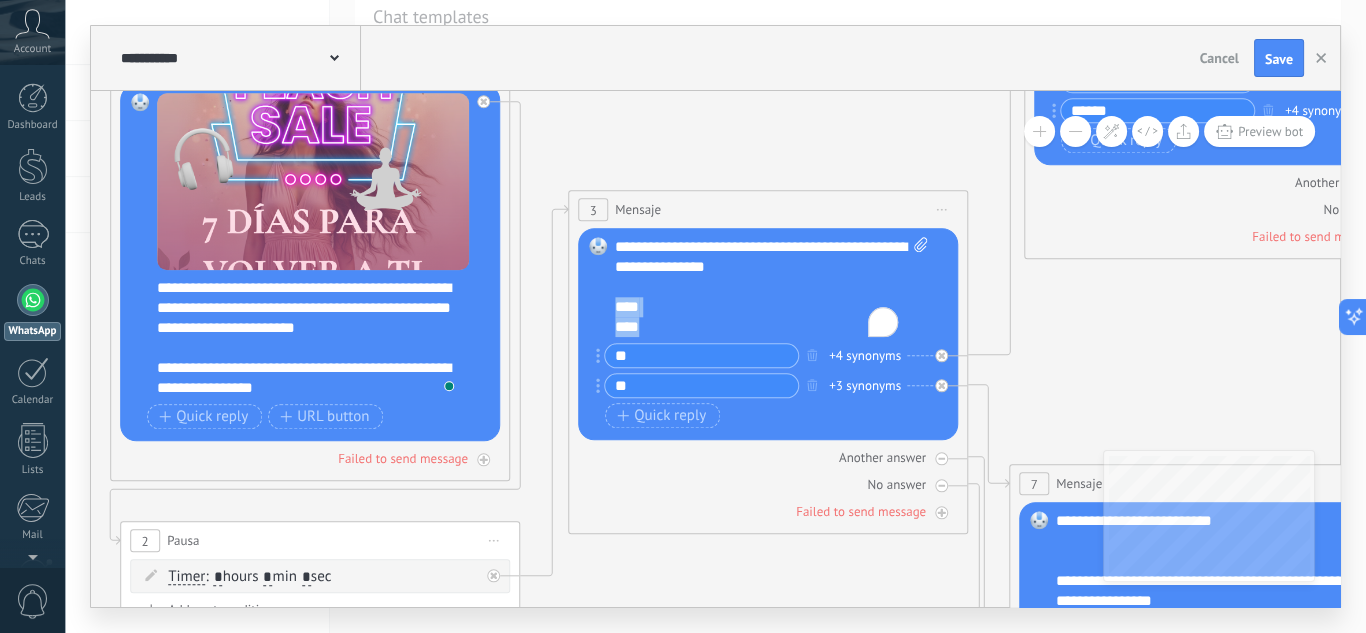 drag, startPoint x: 646, startPoint y: 329, endPoint x: 609, endPoint y: 301, distance: 46.400433 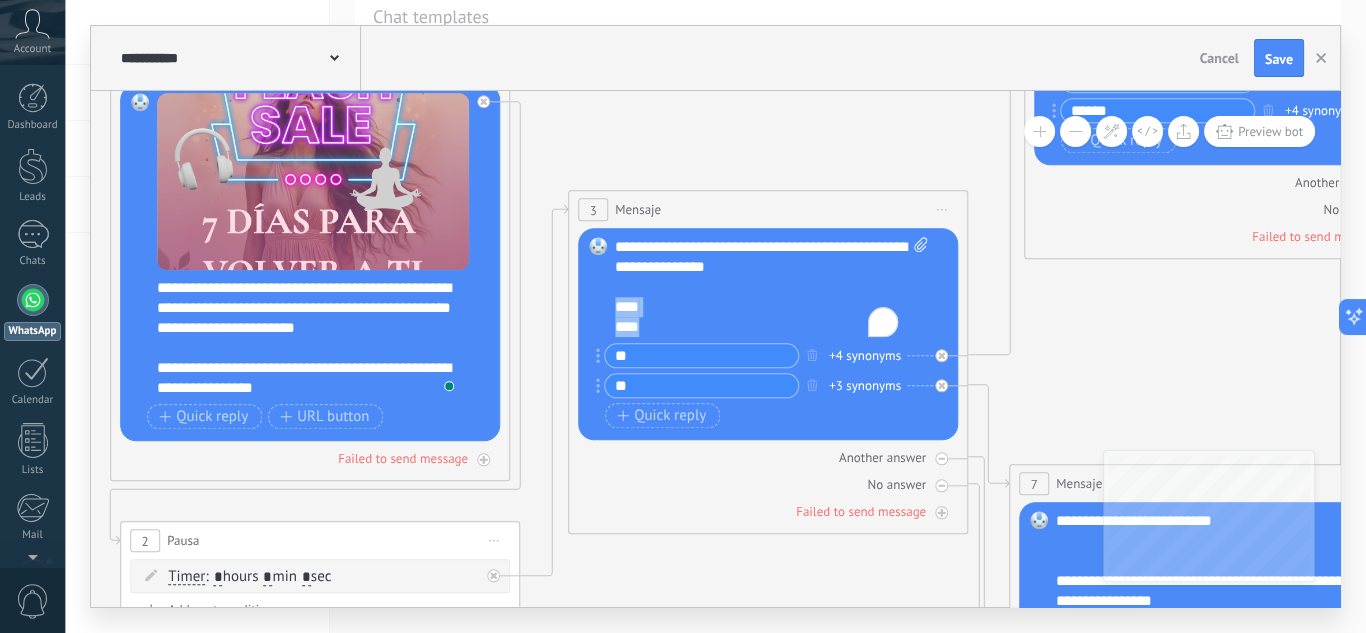 click on "Replace
Remove
Convert to voice message
Drag the image here to attach it.
Add image
Upload
Drag & drop
File not found
Enter bot message...
**** ****" at bounding box center (768, 334) 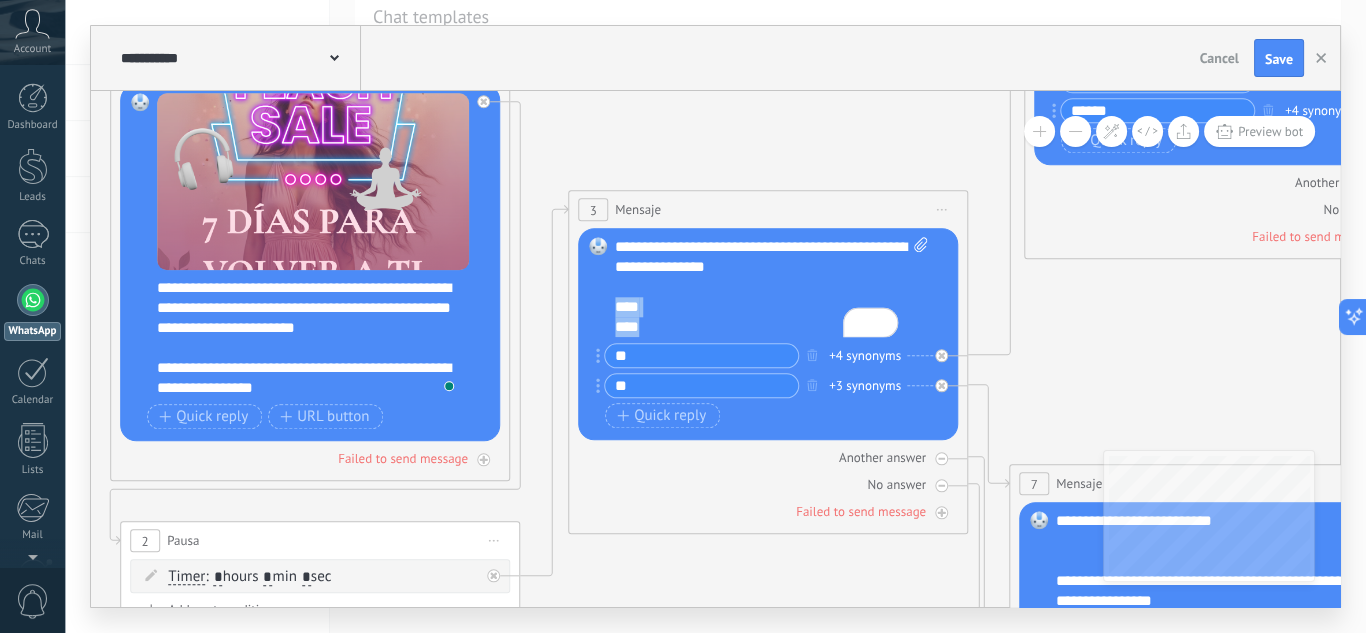 type 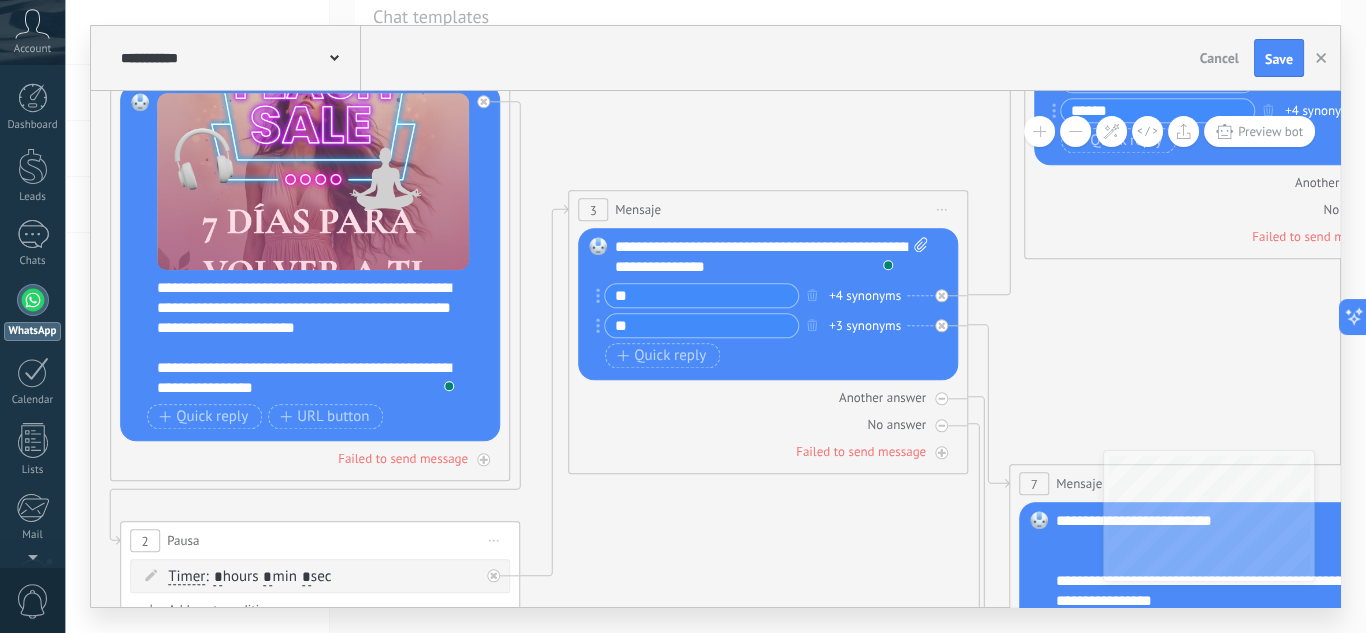 click on "+4 synonyms" at bounding box center [865, 296] 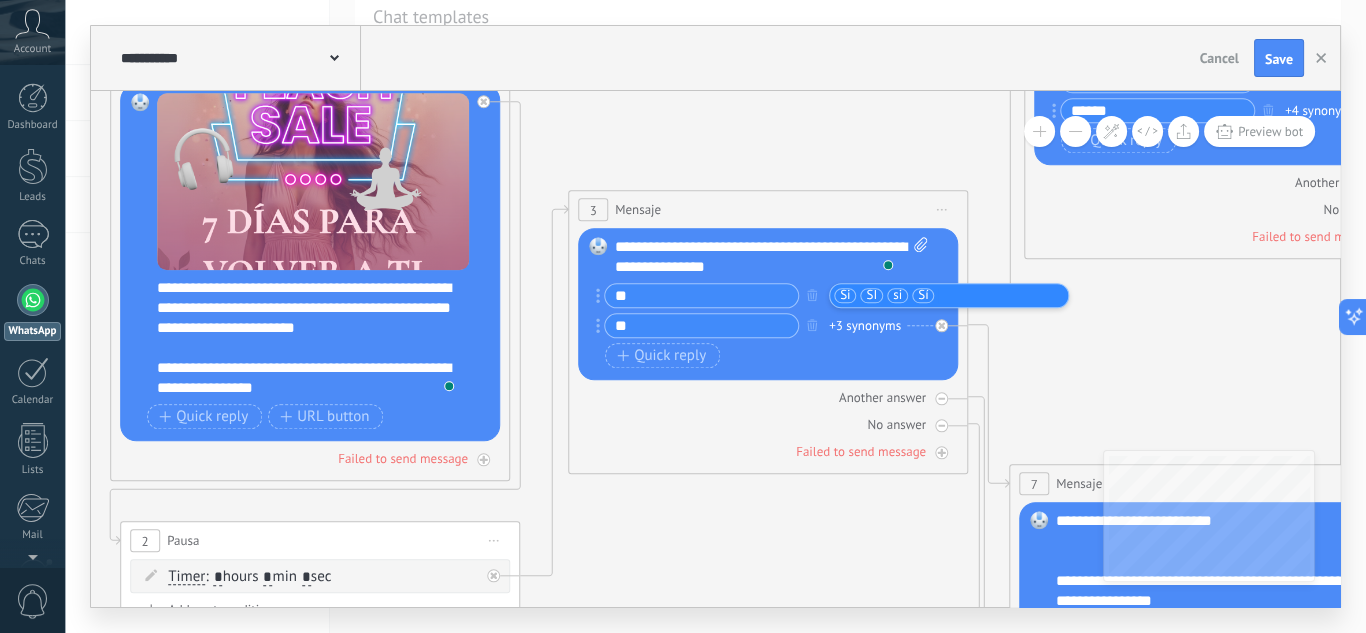 click 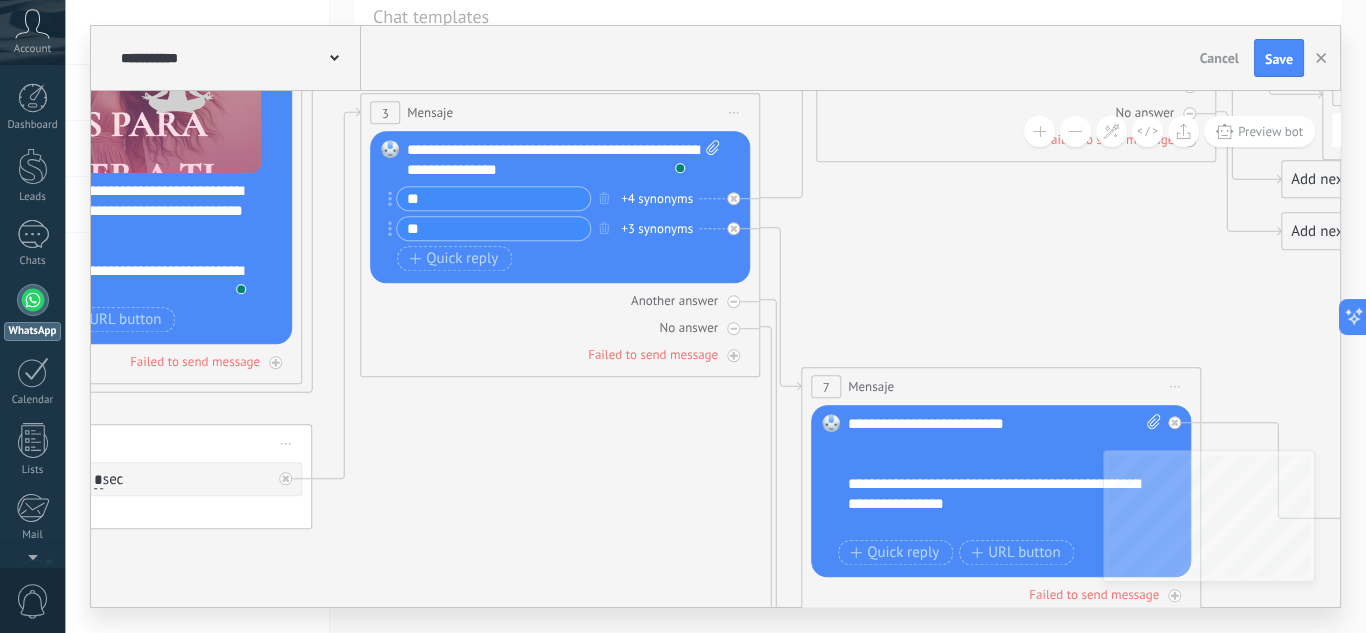 drag, startPoint x: 1037, startPoint y: 345, endPoint x: 804, endPoint y: 258, distance: 248.71269 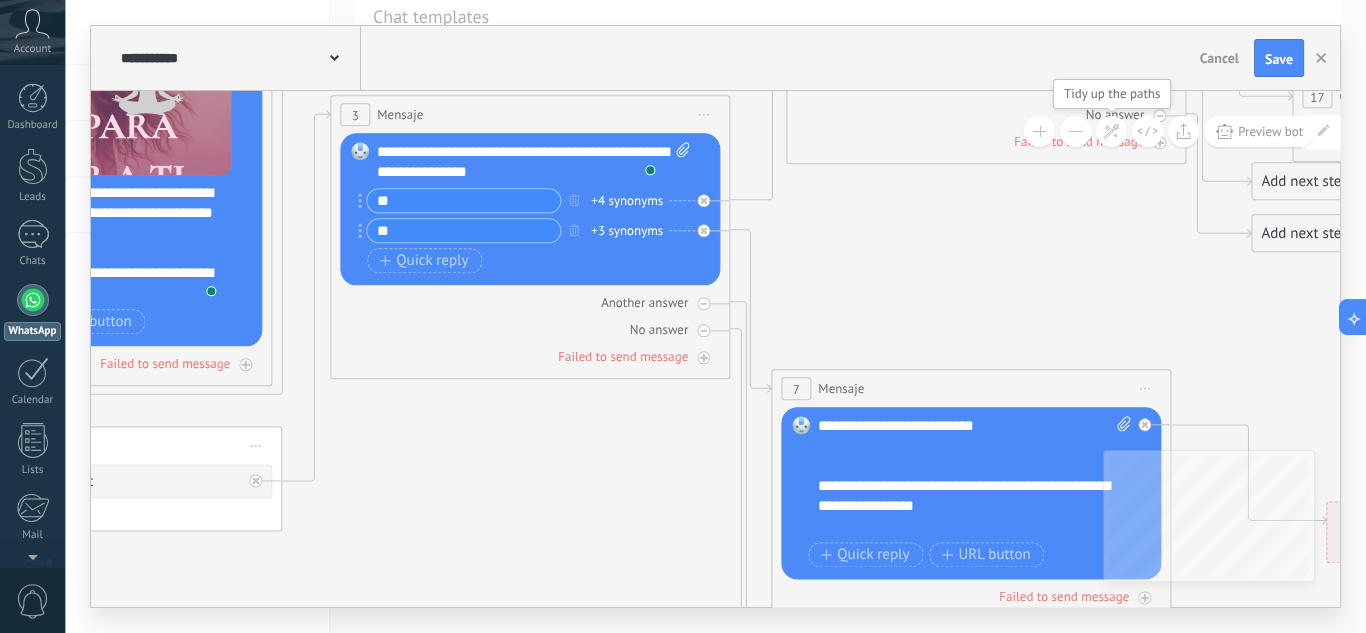 click 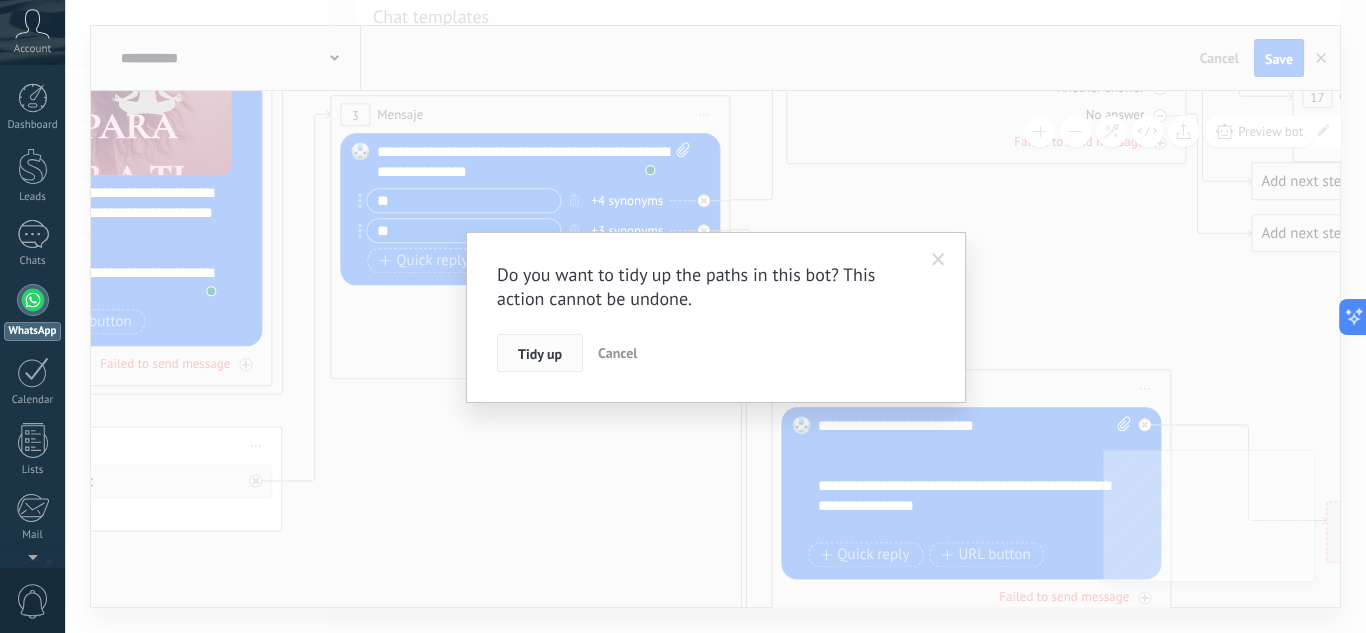 click on "Tidy up" at bounding box center [540, 354] 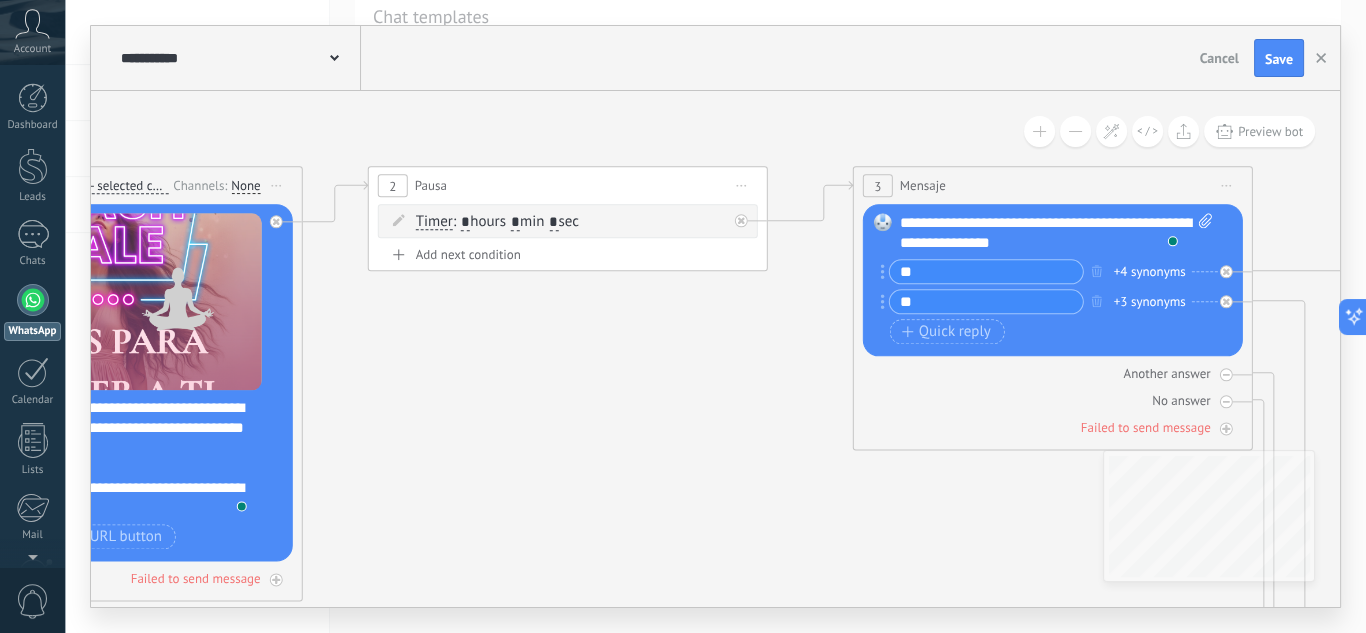 drag, startPoint x: 603, startPoint y: 398, endPoint x: 791, endPoint y: 405, distance: 188.13028 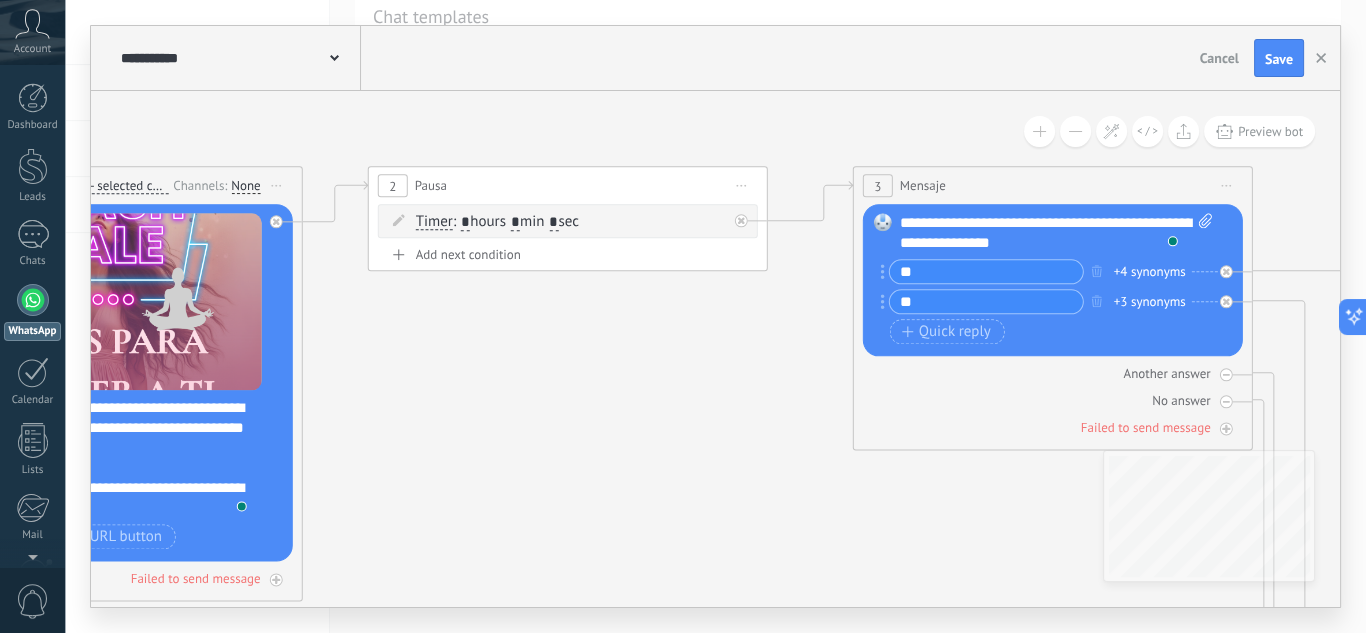 click 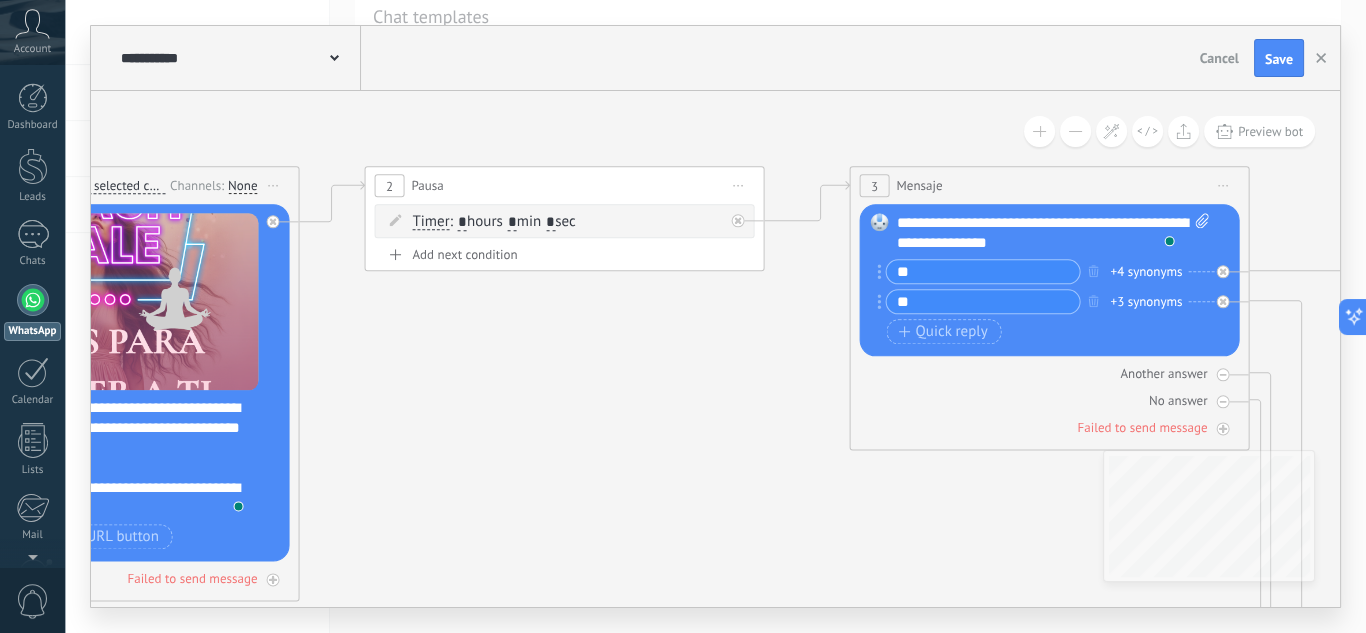 drag, startPoint x: 897, startPoint y: 439, endPoint x: 509, endPoint y: 394, distance: 390.60083 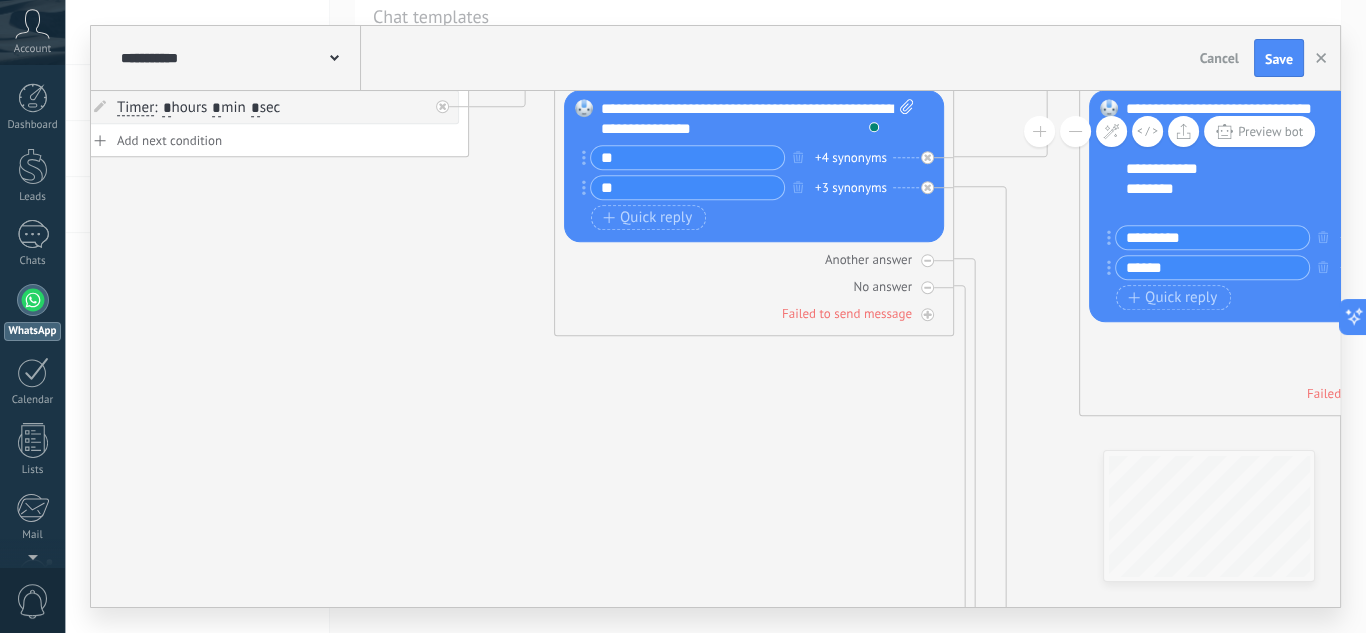 drag, startPoint x: 625, startPoint y: 466, endPoint x: 294, endPoint y: 304, distance: 368.5173 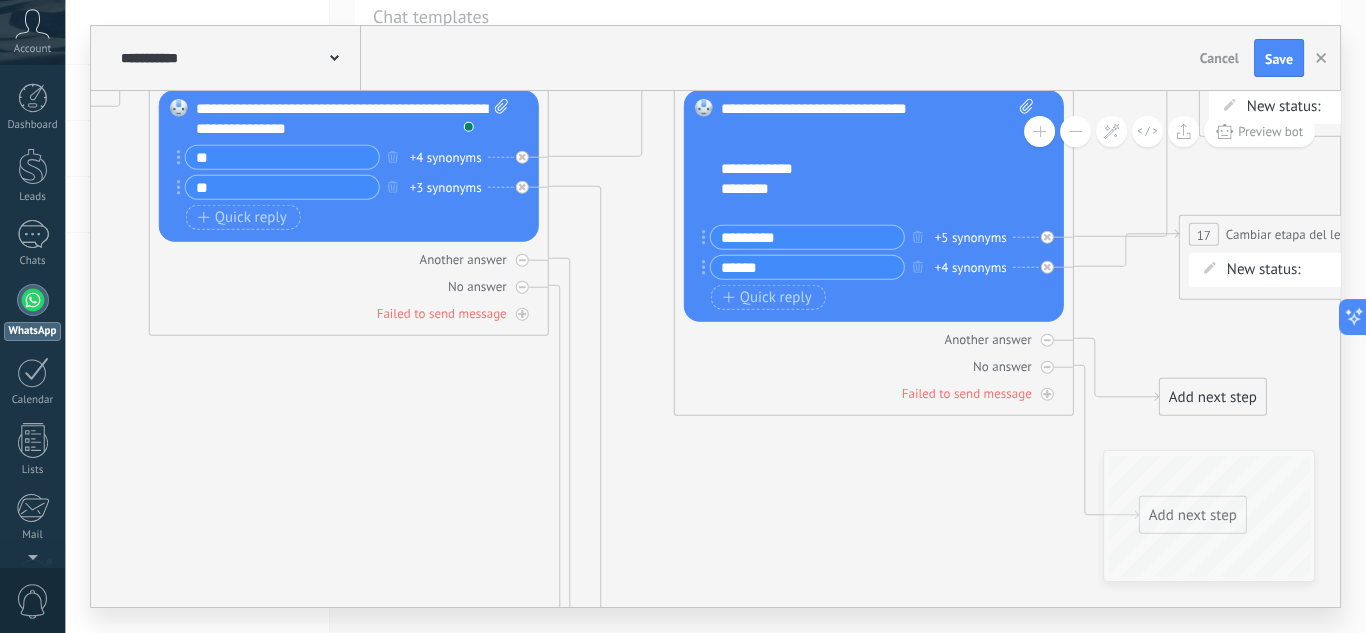 drag, startPoint x: 844, startPoint y: 441, endPoint x: 542, endPoint y: 478, distance: 304.25812 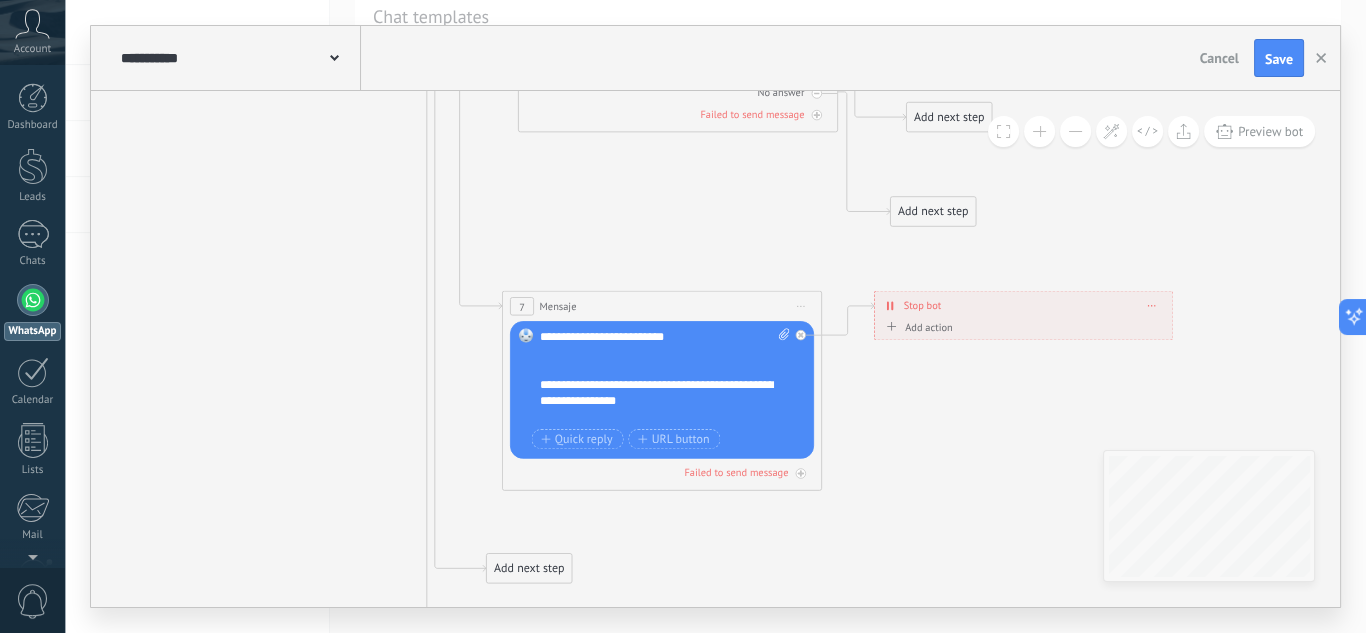 drag, startPoint x: 716, startPoint y: 508, endPoint x: 553, endPoint y: 203, distance: 345.82367 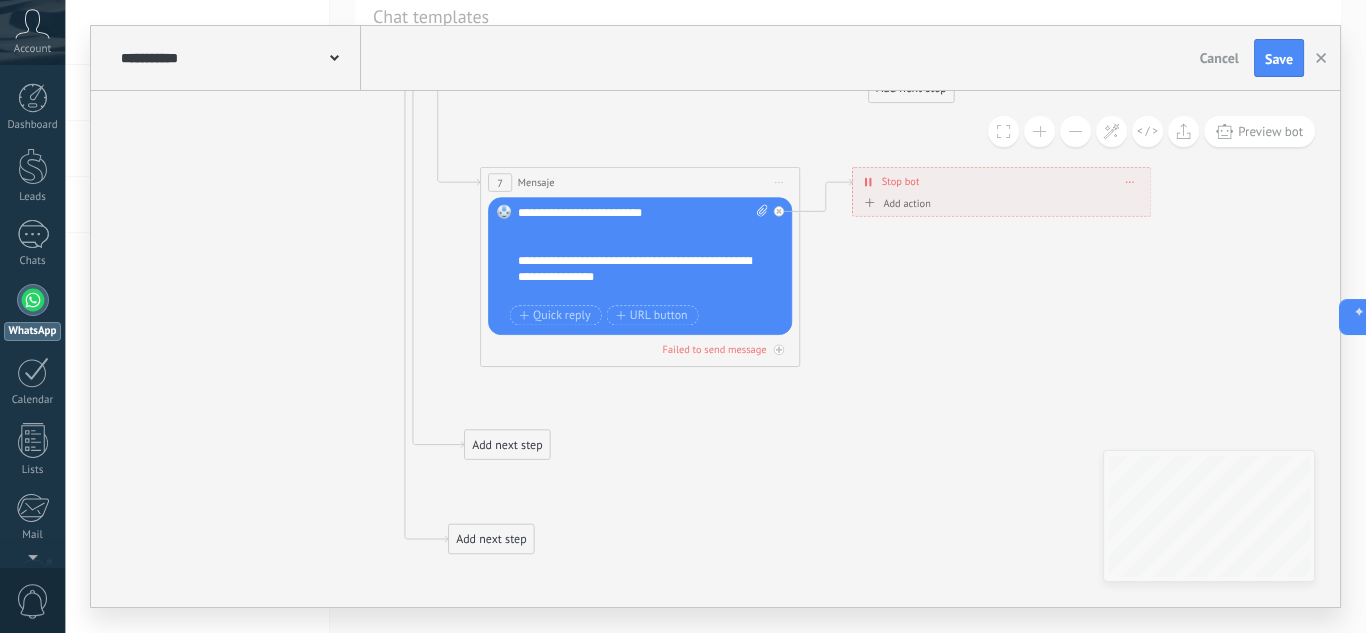 drag, startPoint x: 945, startPoint y: 445, endPoint x: 936, endPoint y: 345, distance: 100.40418 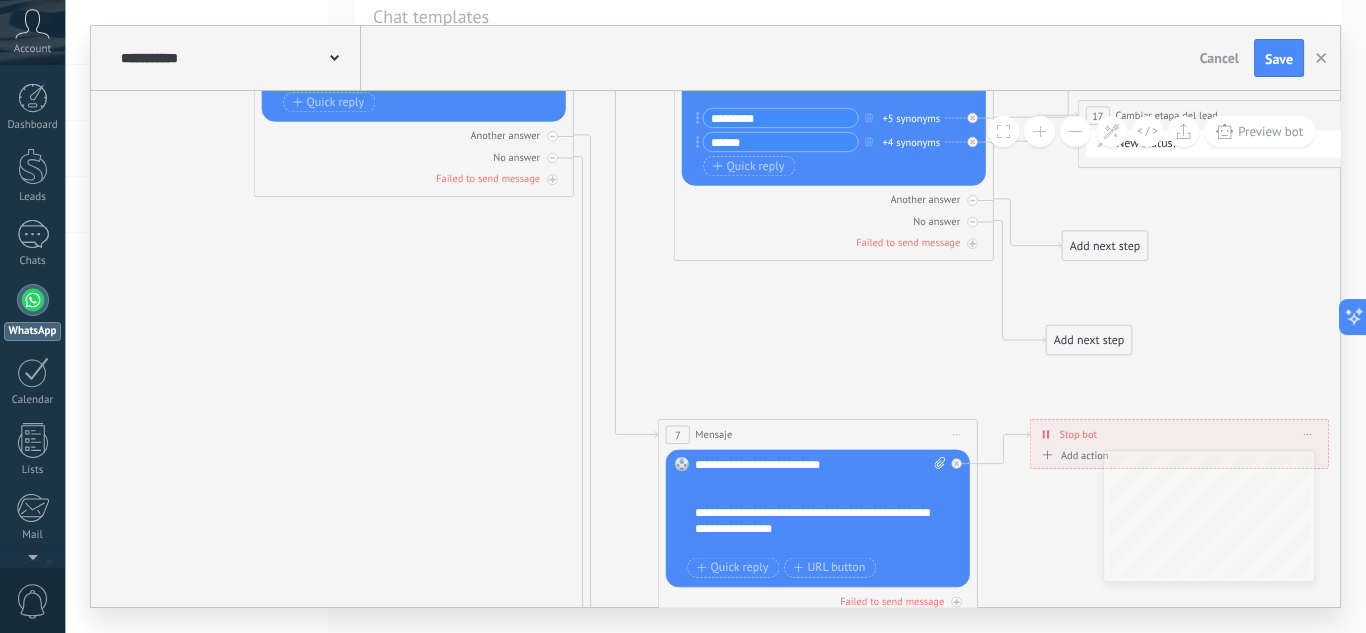 drag, startPoint x: 278, startPoint y: 245, endPoint x: 465, endPoint y: 375, distance: 227.74767 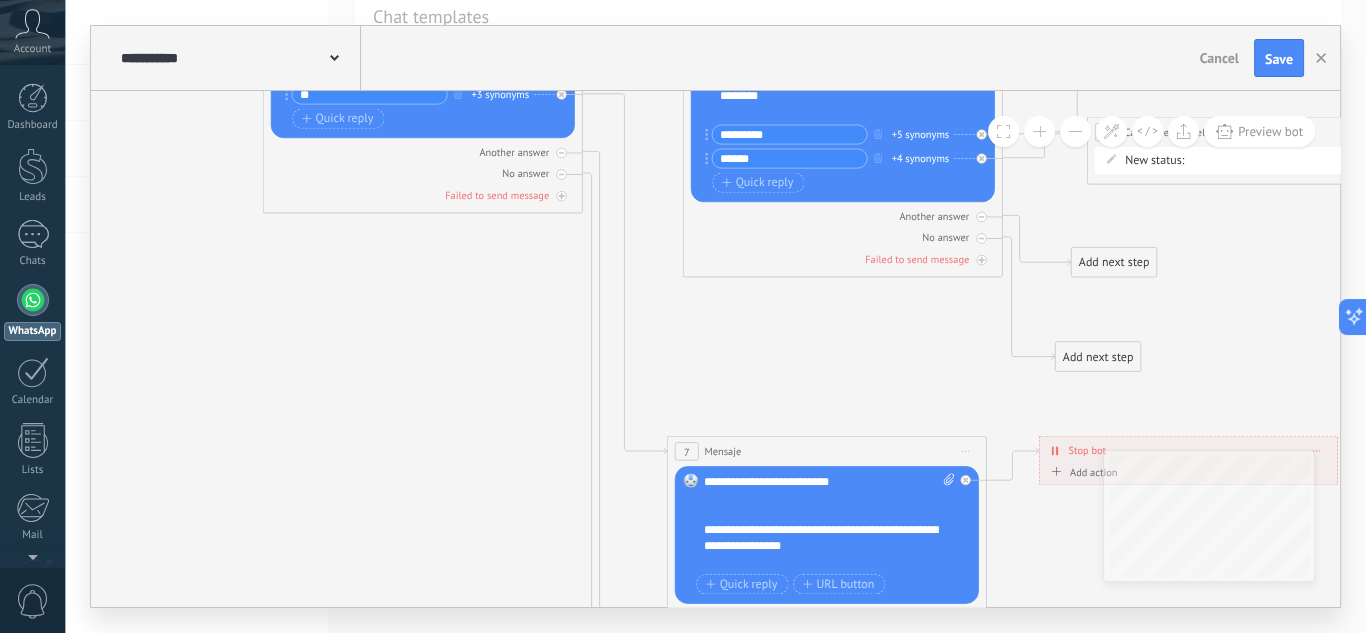 drag, startPoint x: 514, startPoint y: 295, endPoint x: 526, endPoint y: 356, distance: 62.169125 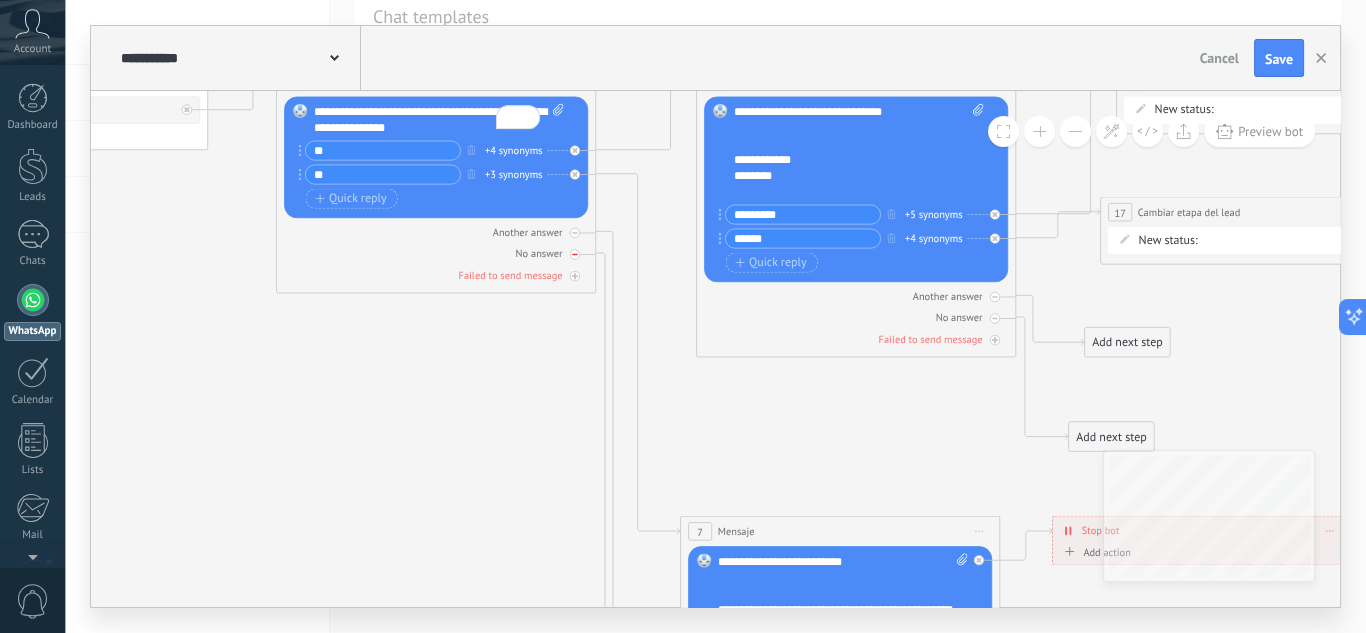 click 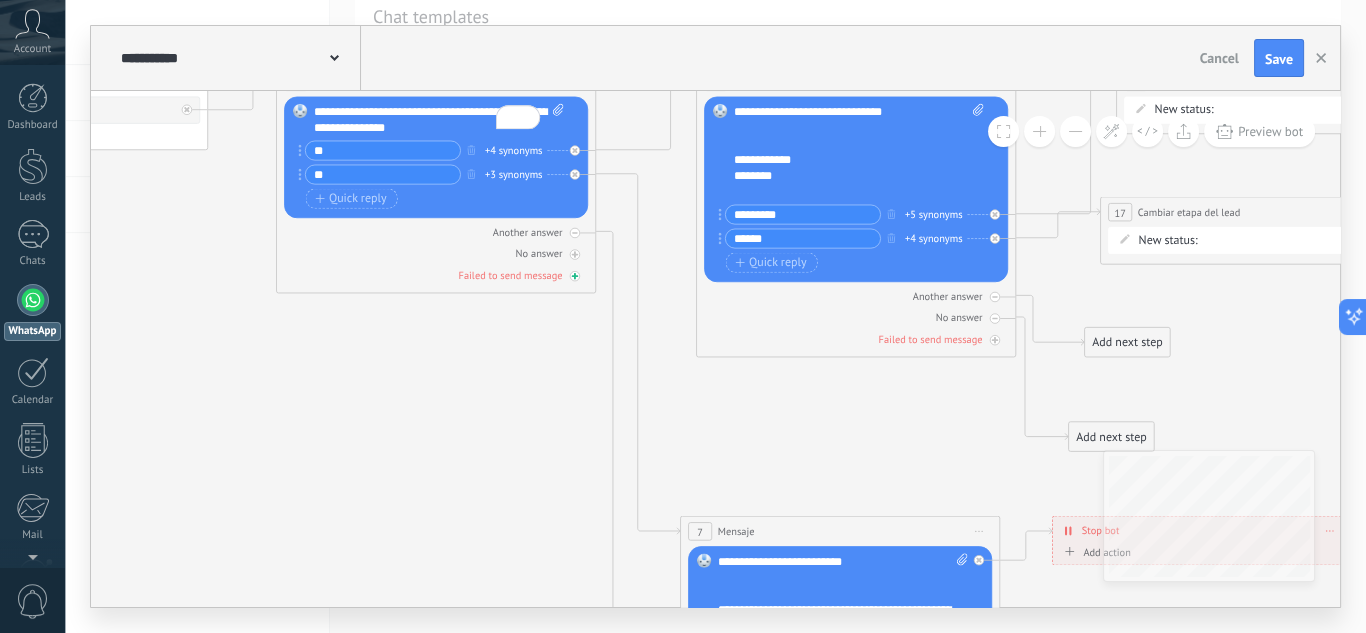 click 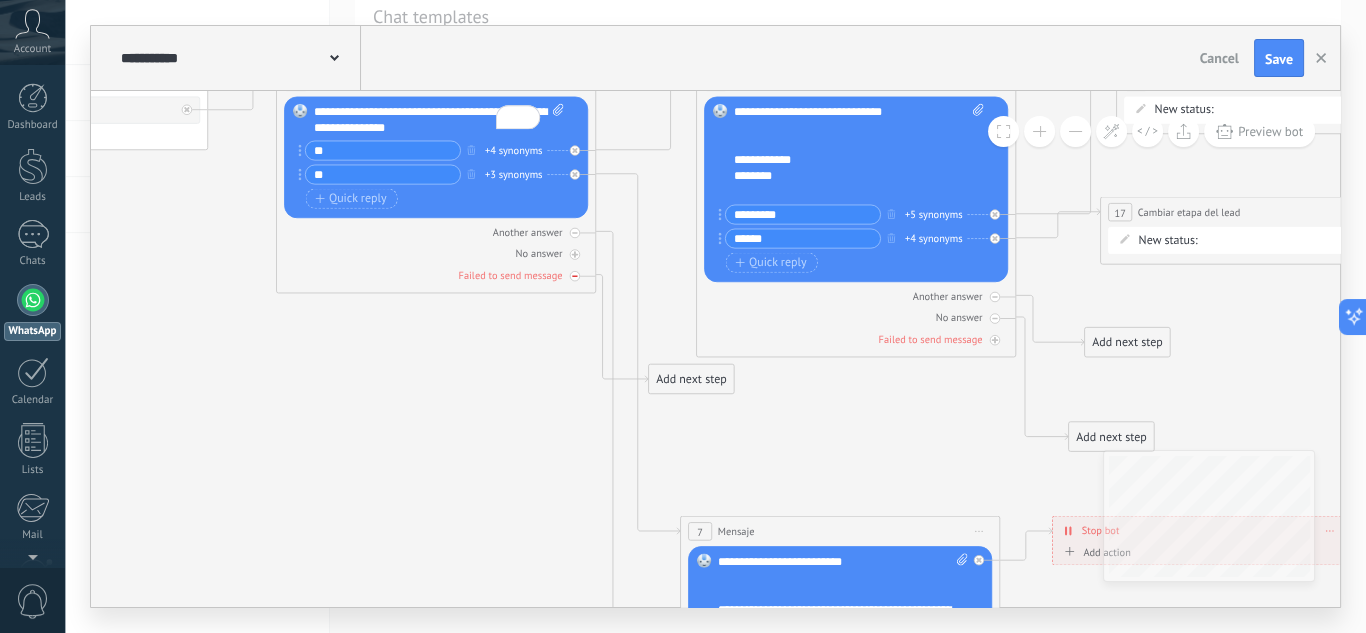 click at bounding box center (575, 276) 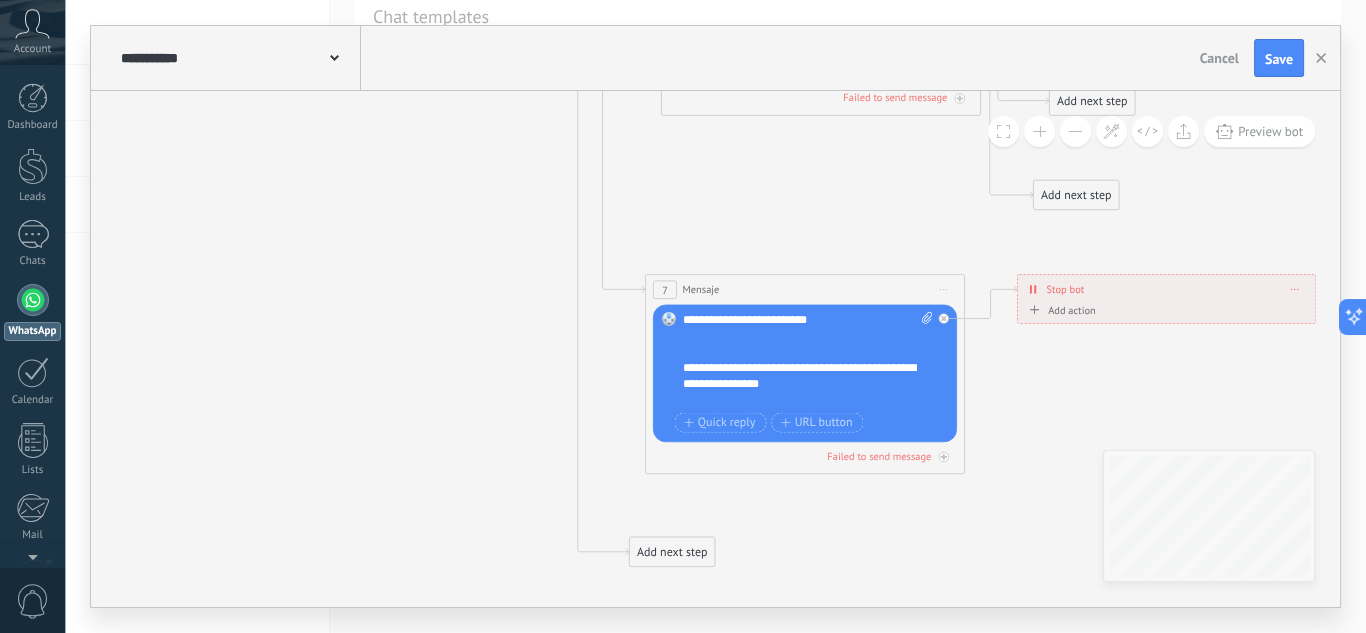 drag, startPoint x: 551, startPoint y: 442, endPoint x: 521, endPoint y: 243, distance: 201.2486 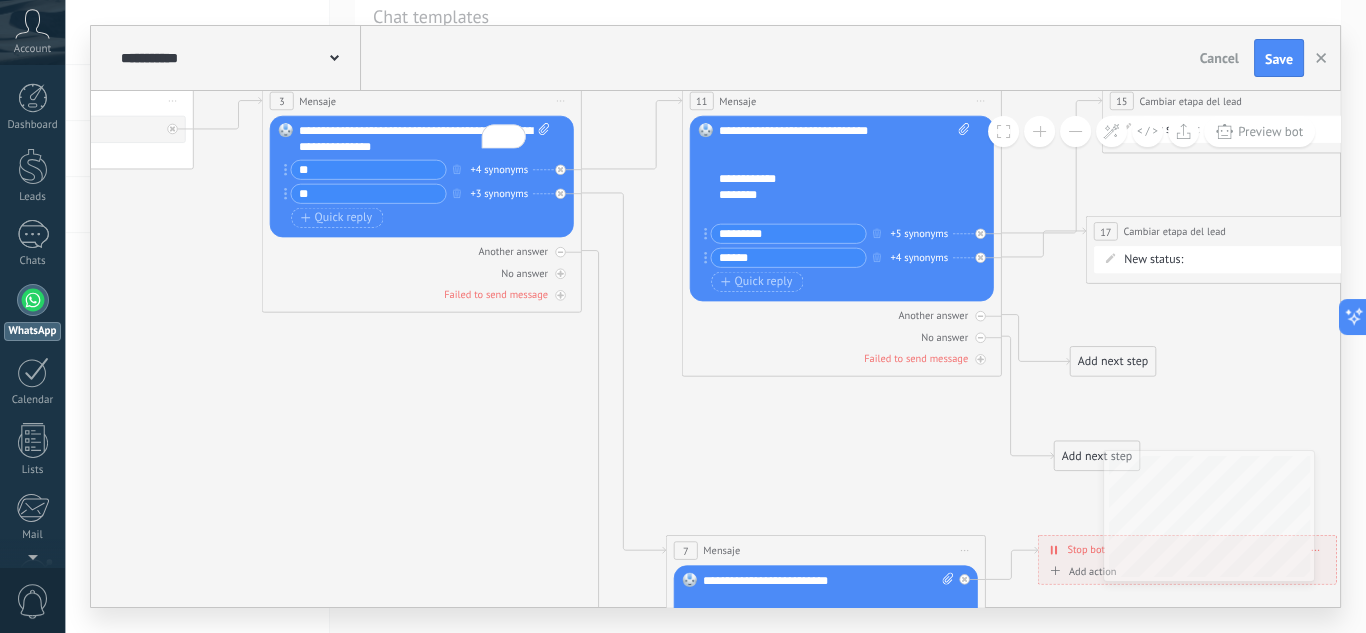 drag, startPoint x: 476, startPoint y: 188, endPoint x: 500, endPoint y: 446, distance: 259.11386 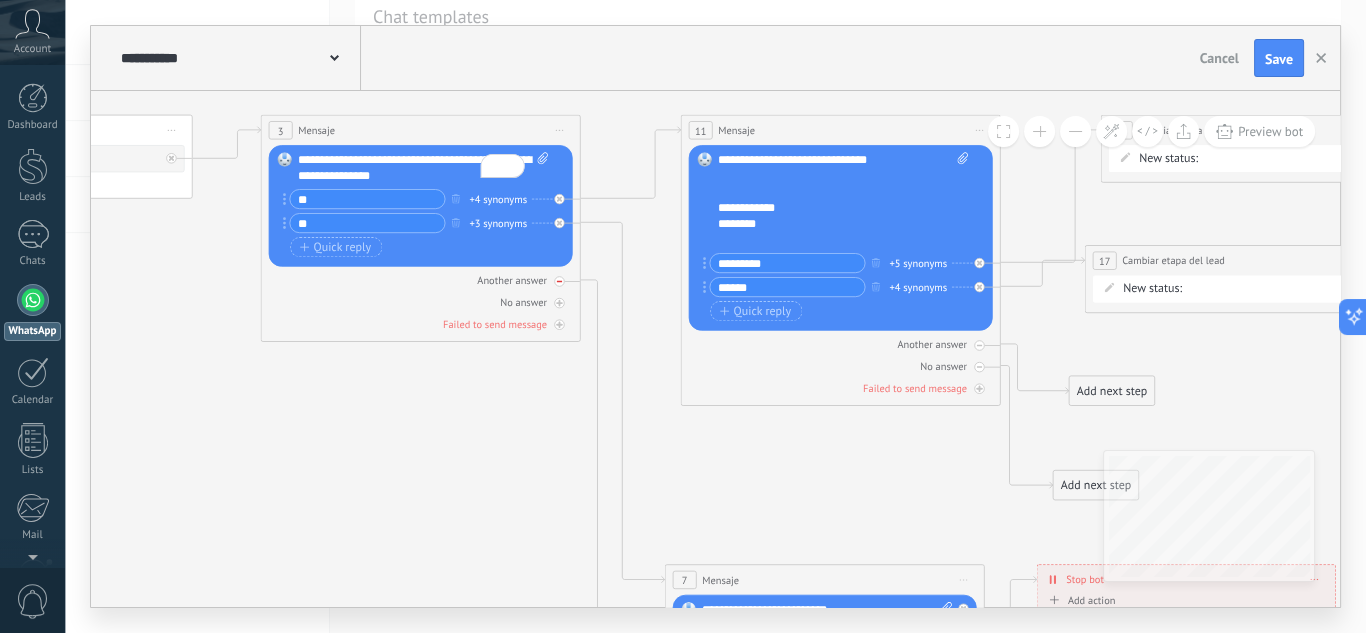 click 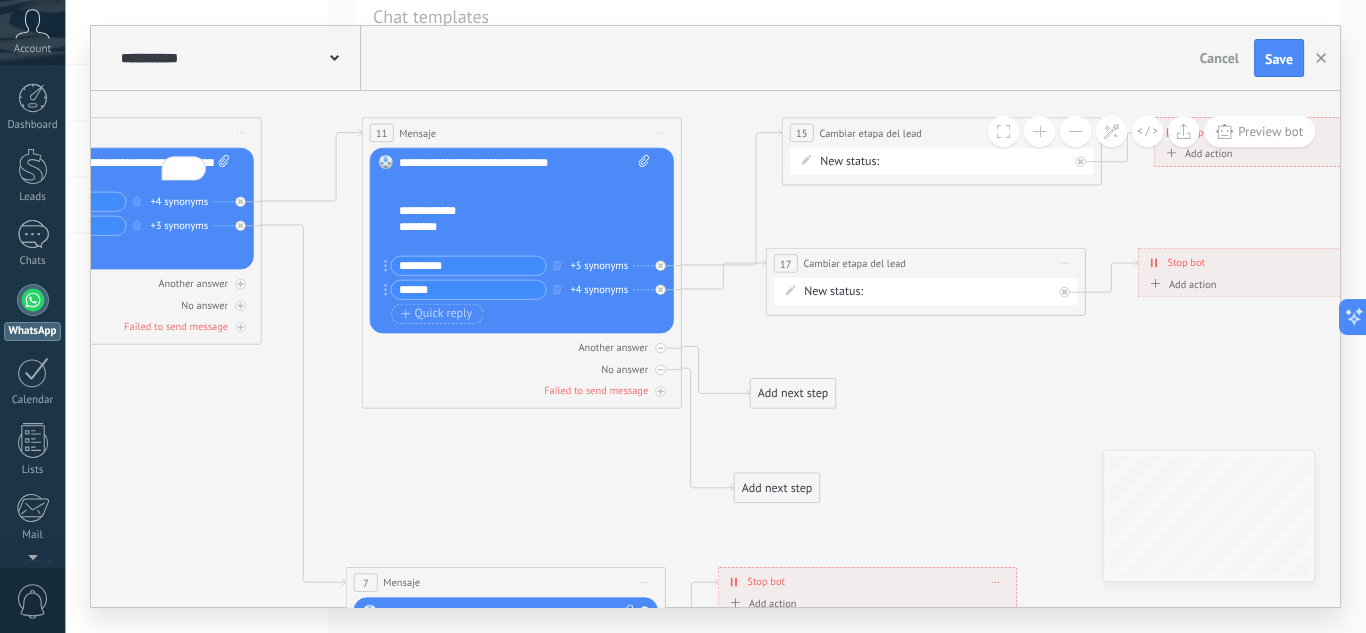 drag, startPoint x: 808, startPoint y: 483, endPoint x: 499, endPoint y: 477, distance: 309.05826 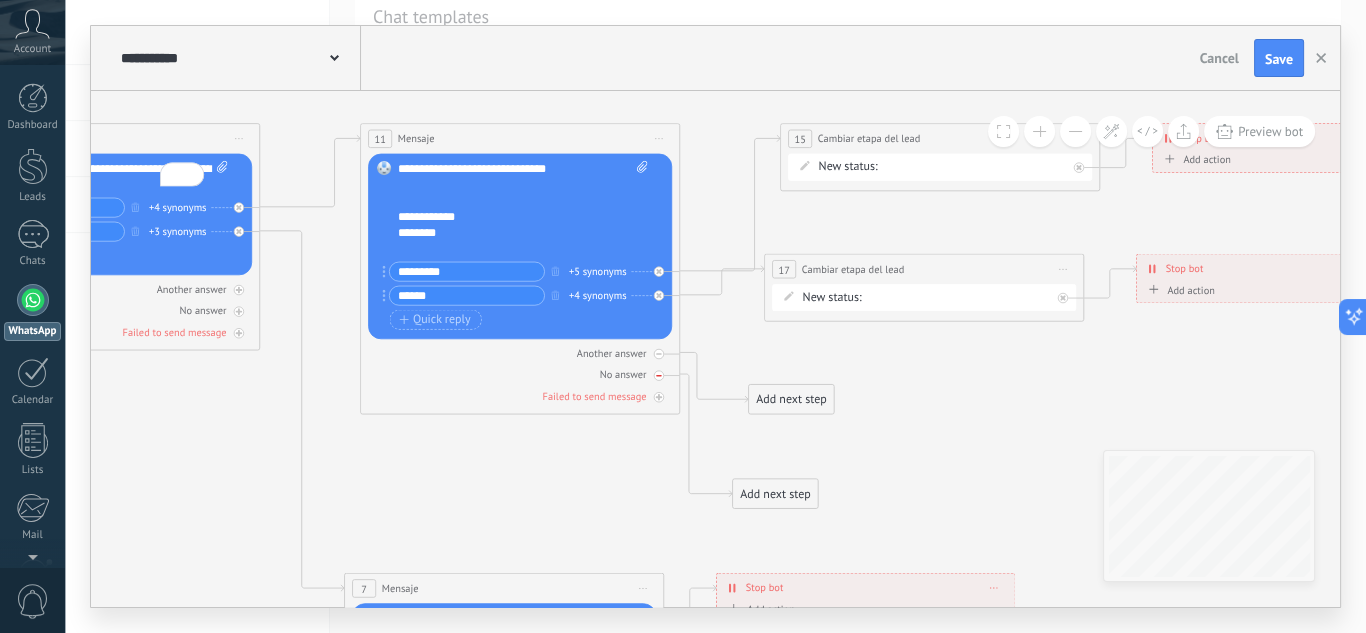 click 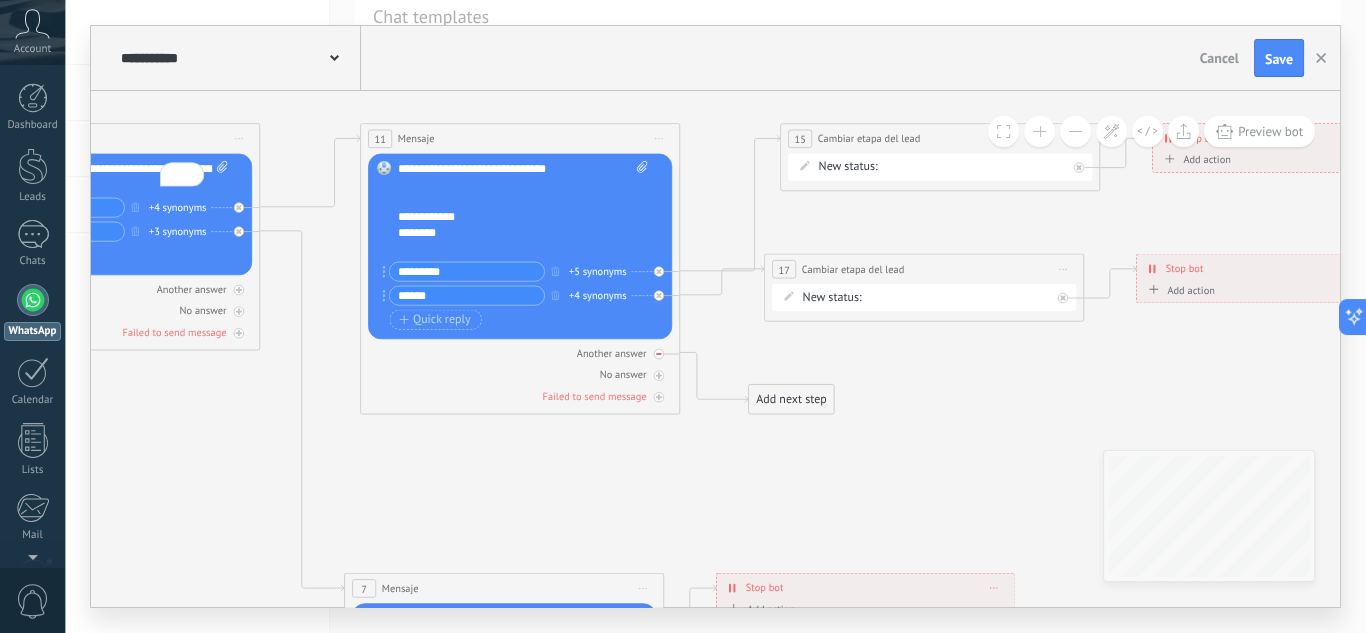 click 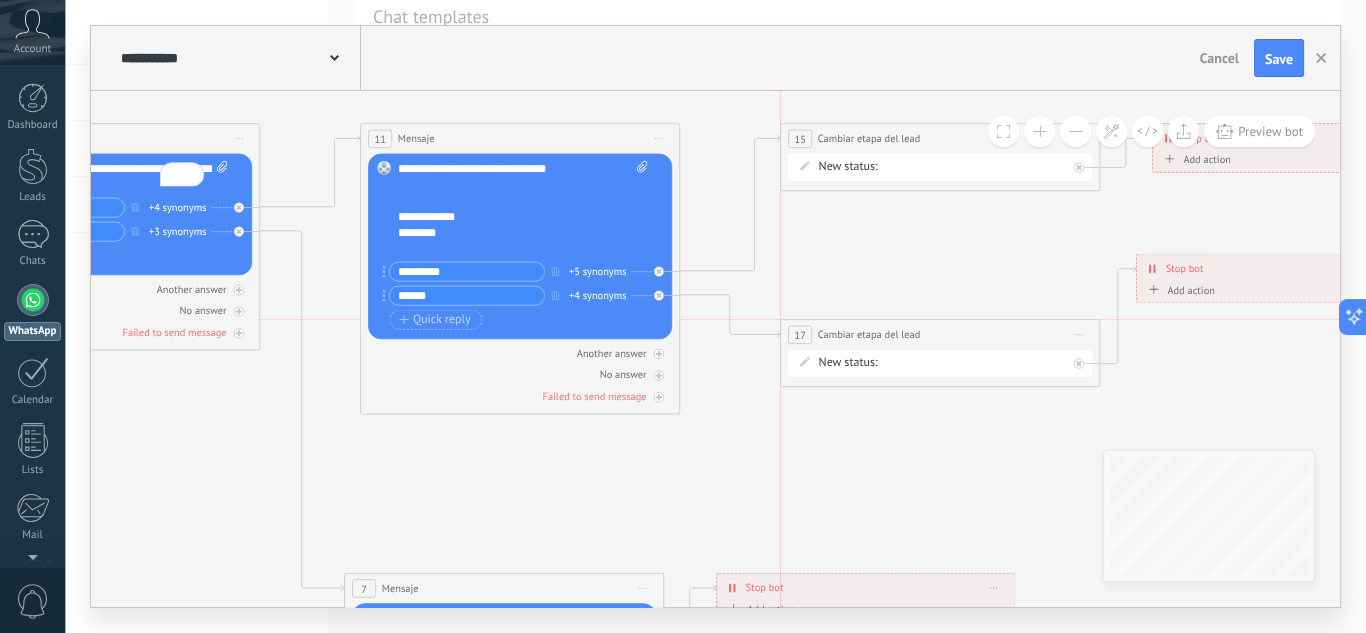drag, startPoint x: 817, startPoint y: 271, endPoint x: 827, endPoint y: 341, distance: 70.71068 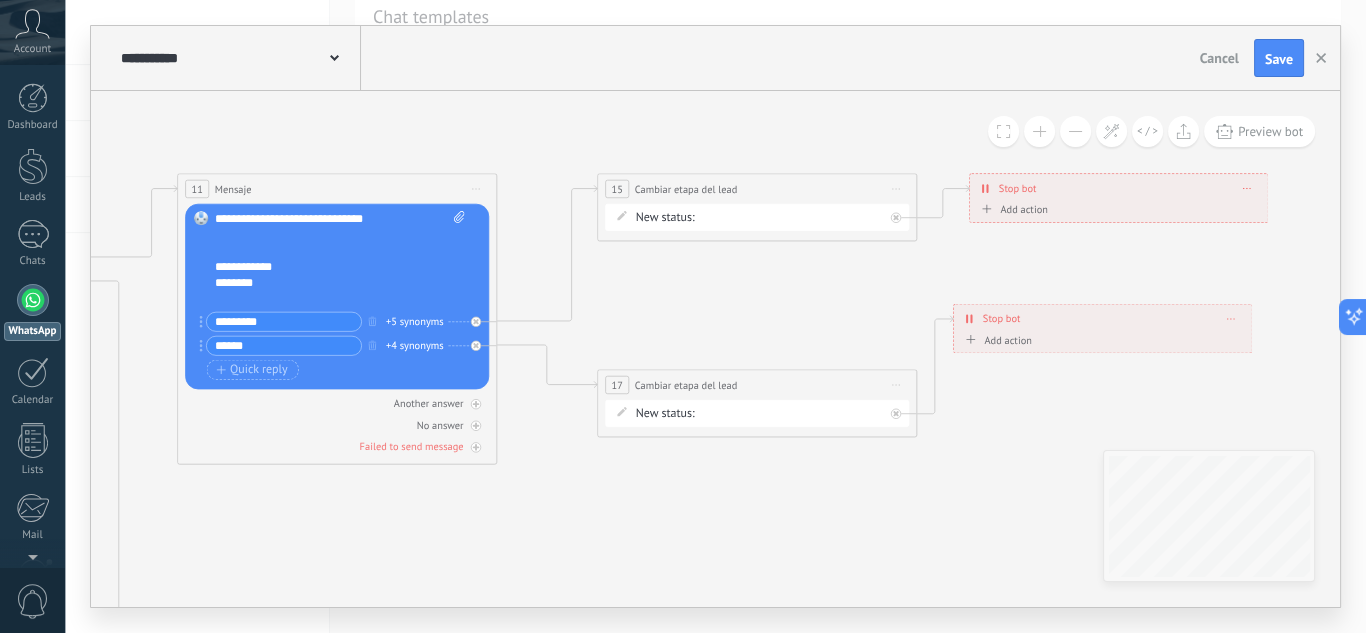 drag, startPoint x: 813, startPoint y: 279, endPoint x: 656, endPoint y: 310, distance: 160.03125 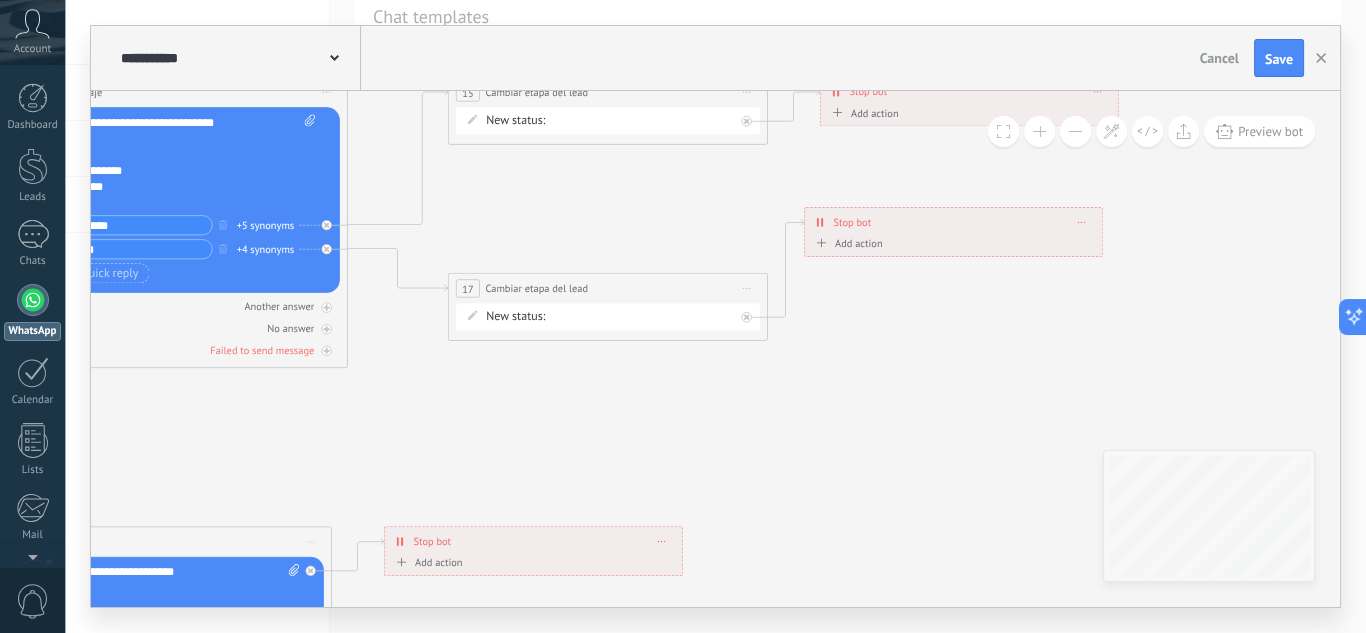 drag, startPoint x: 720, startPoint y: 366, endPoint x: 571, endPoint y: 269, distance: 177.792 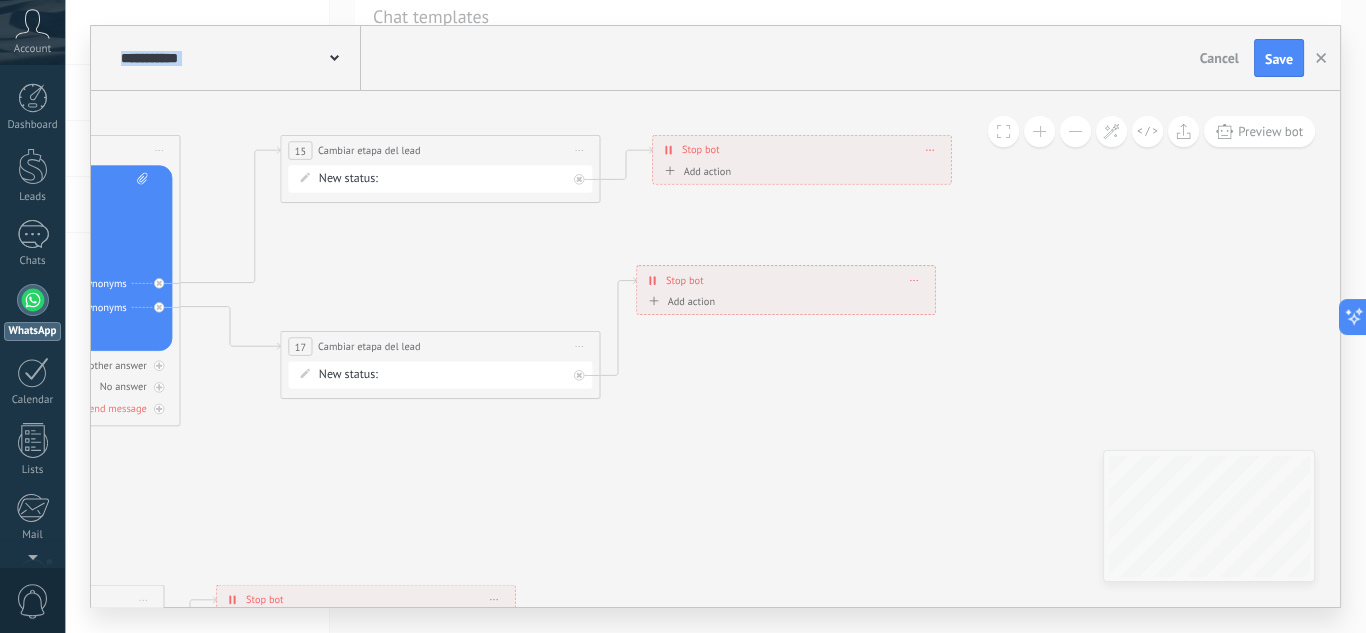 drag, startPoint x: 929, startPoint y: 529, endPoint x: 759, endPoint y: 488, distance: 174.87424 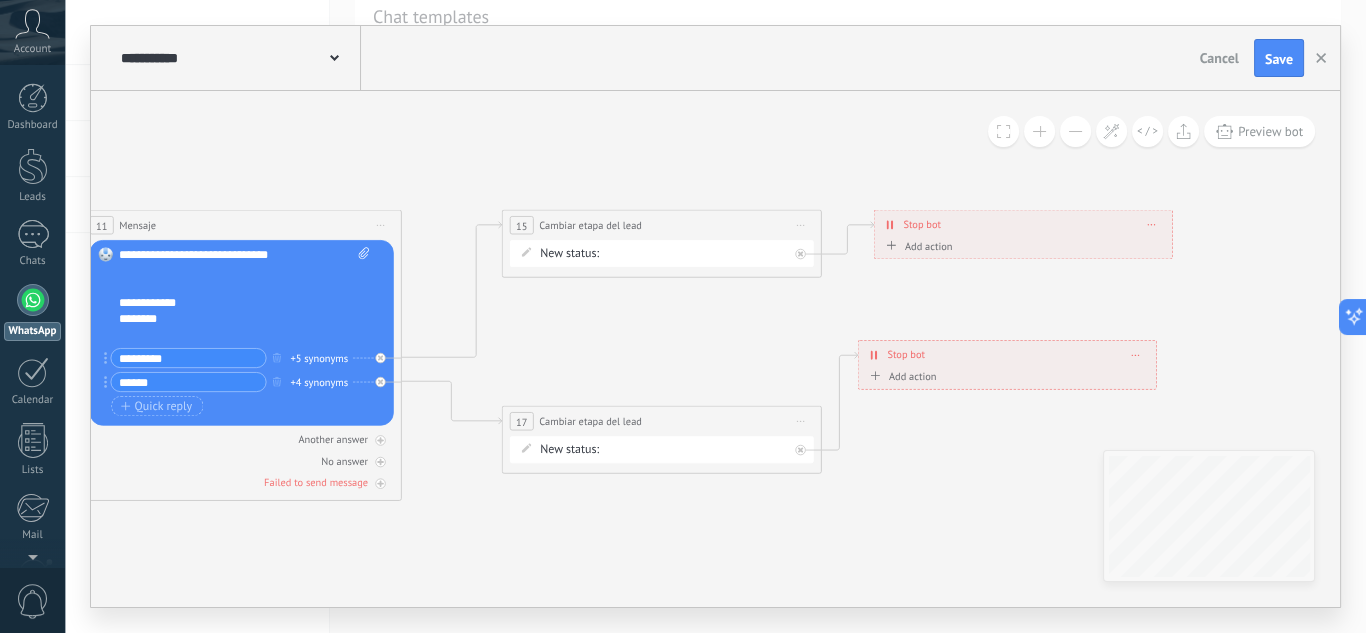 drag, startPoint x: 707, startPoint y: 437, endPoint x: 904, endPoint y: 480, distance: 201.63829 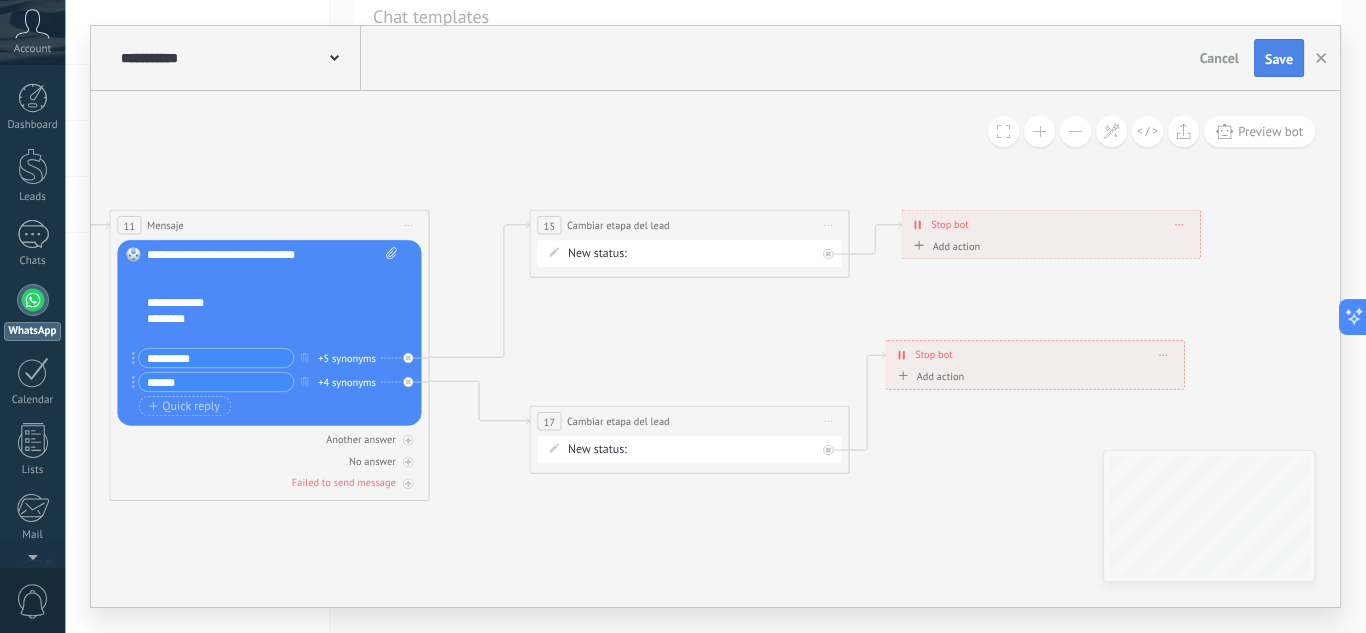 click on "Save" at bounding box center (1279, 59) 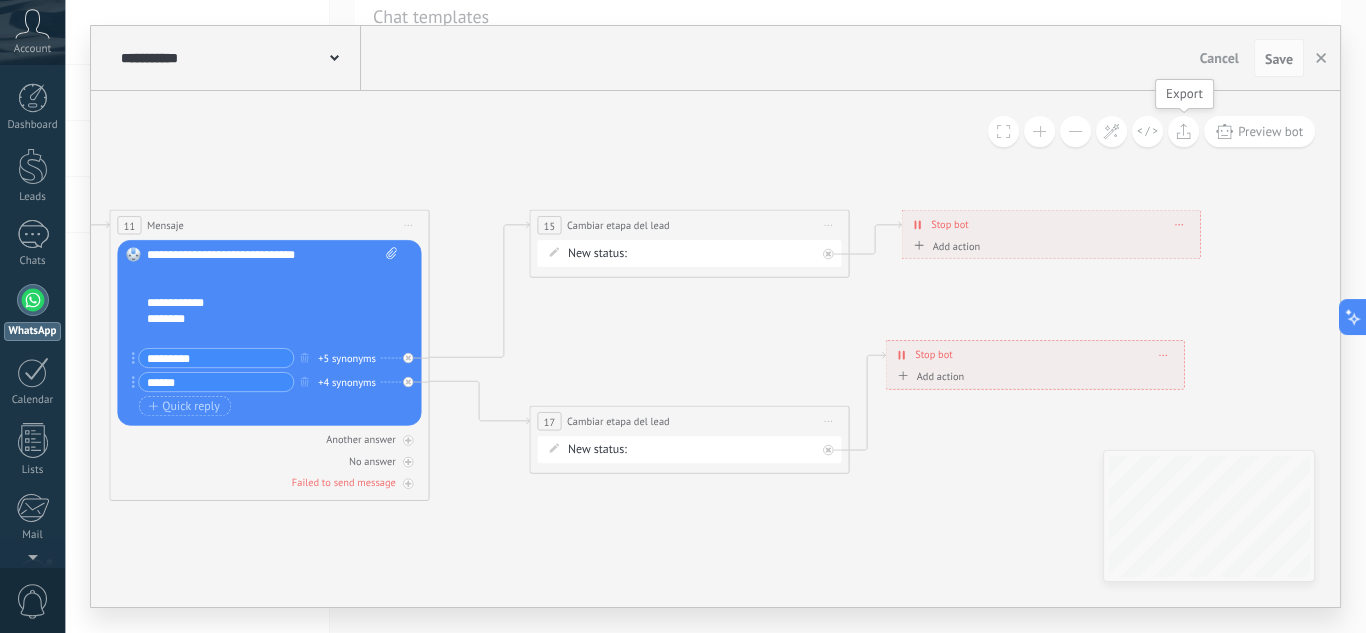 click 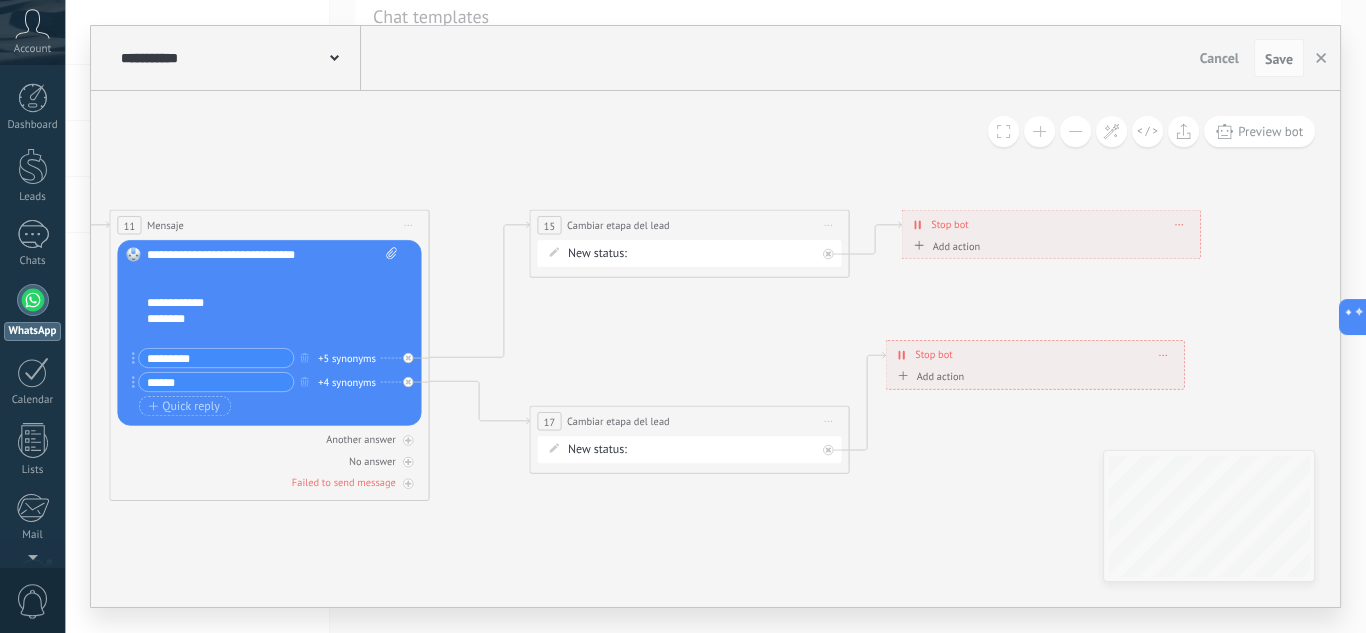 click 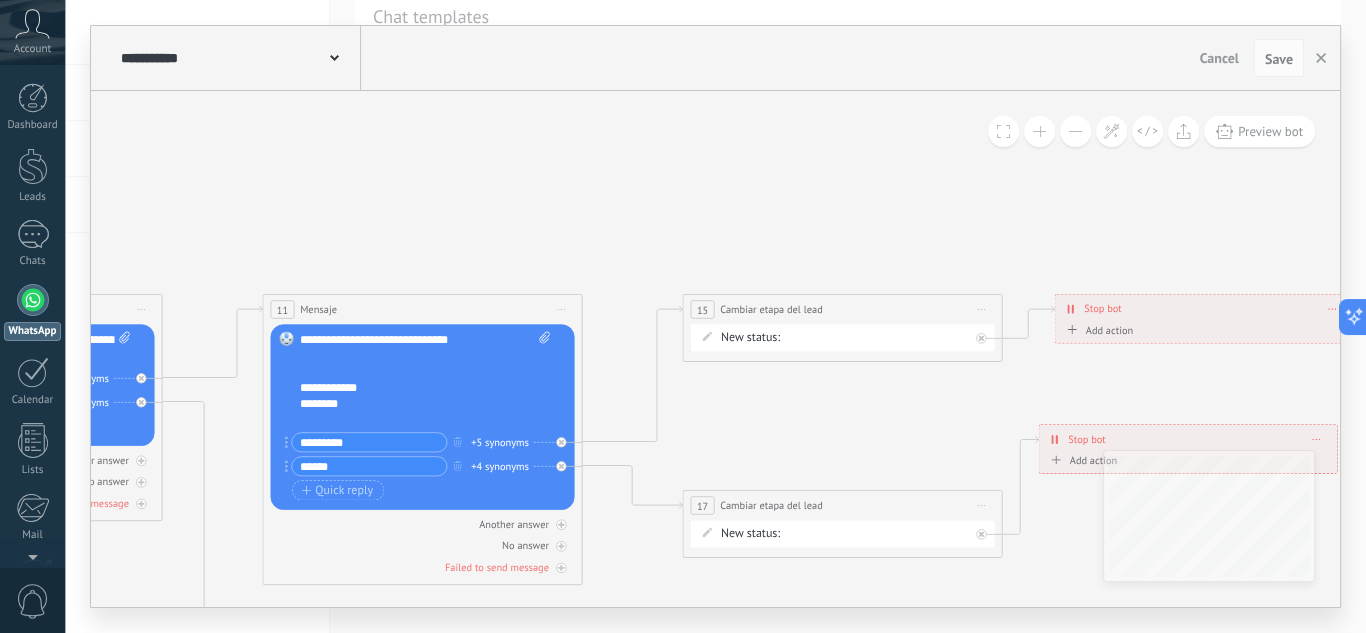drag, startPoint x: 439, startPoint y: 216, endPoint x: 589, endPoint y: 186, distance: 152.97058 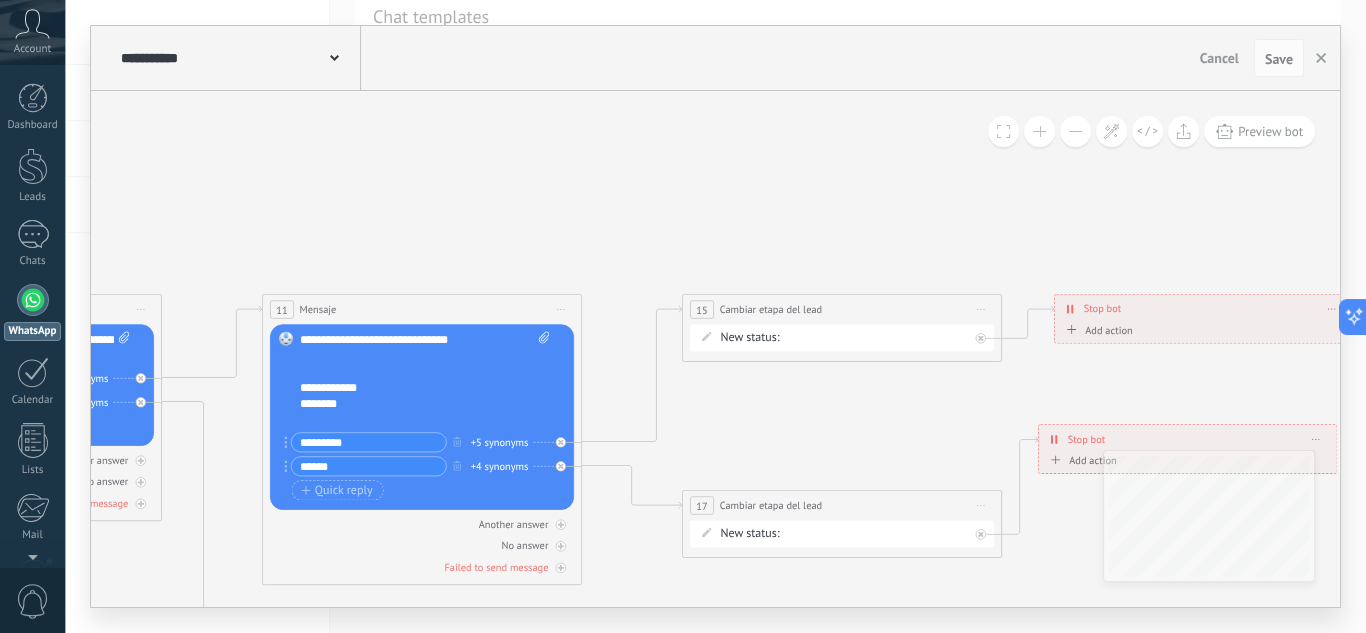 click 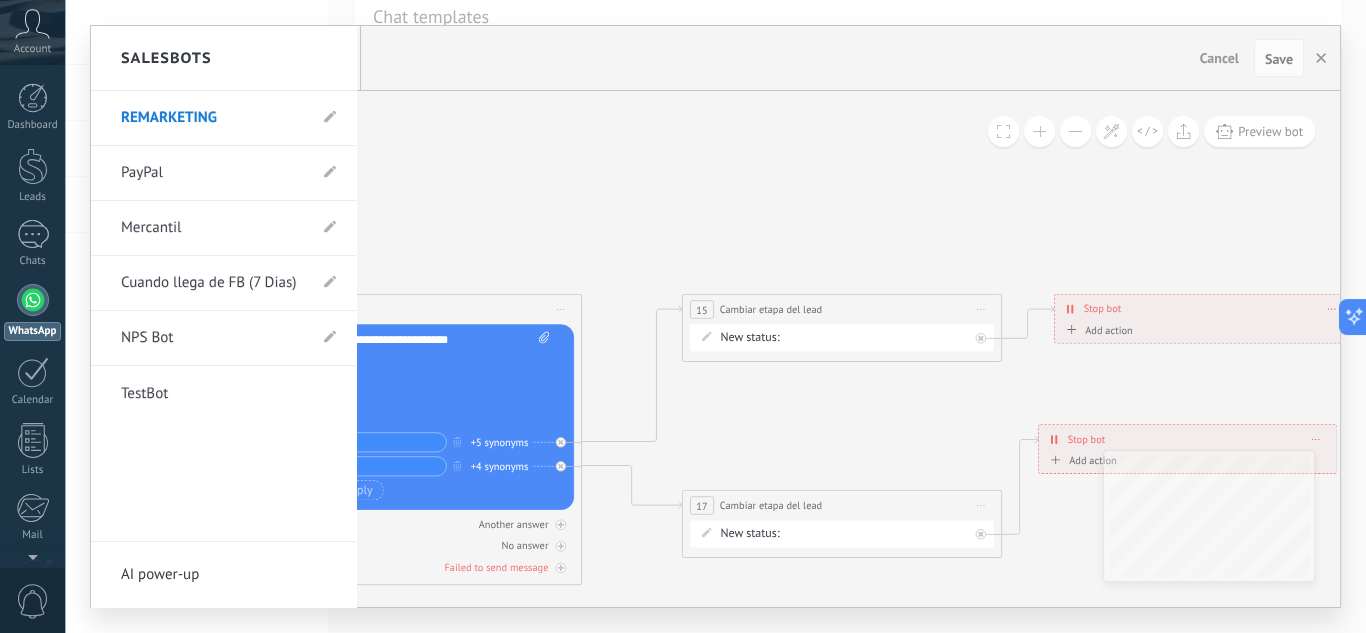 click on "Mercantil" at bounding box center (213, 228) 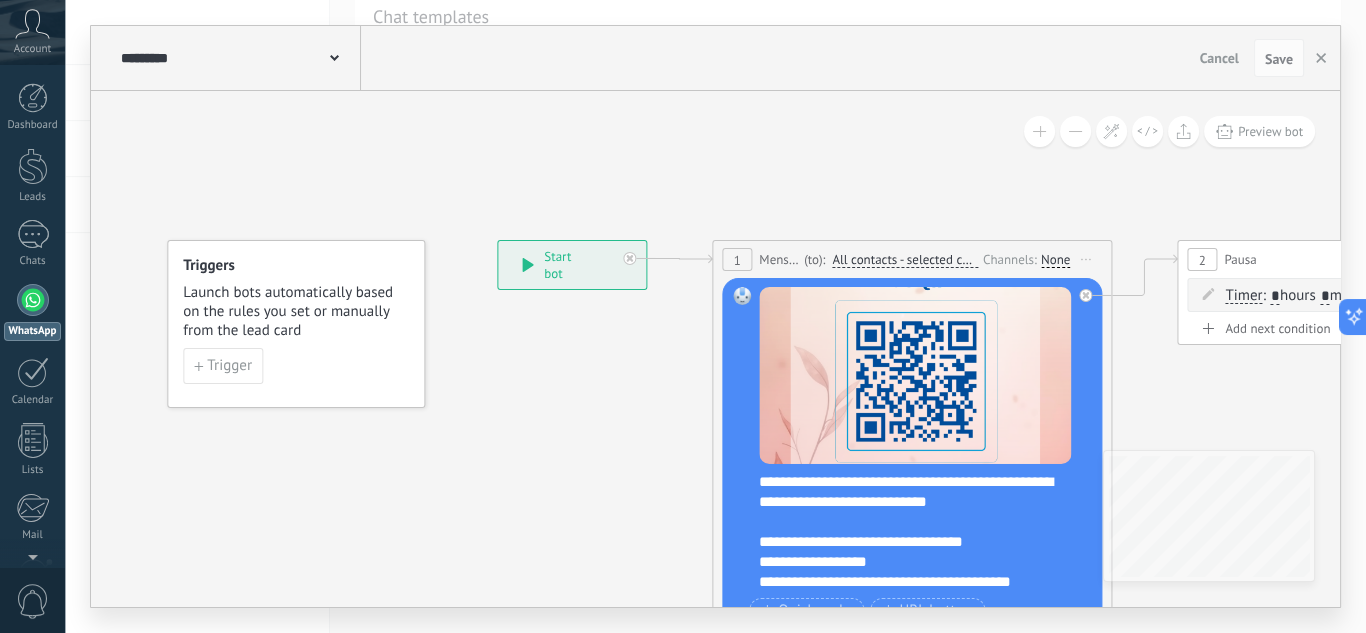drag, startPoint x: 884, startPoint y: 186, endPoint x: 230, endPoint y: 179, distance: 654.0375 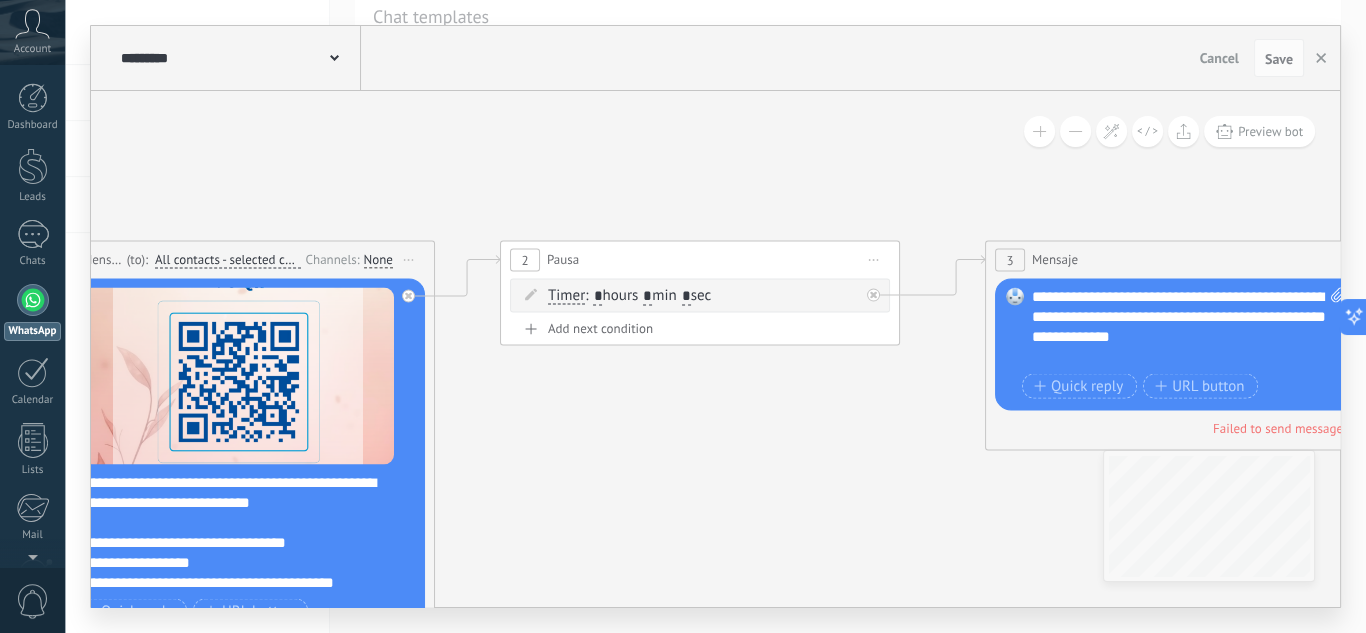 drag, startPoint x: 680, startPoint y: 157, endPoint x: 306, endPoint y: 158, distance: 374.00134 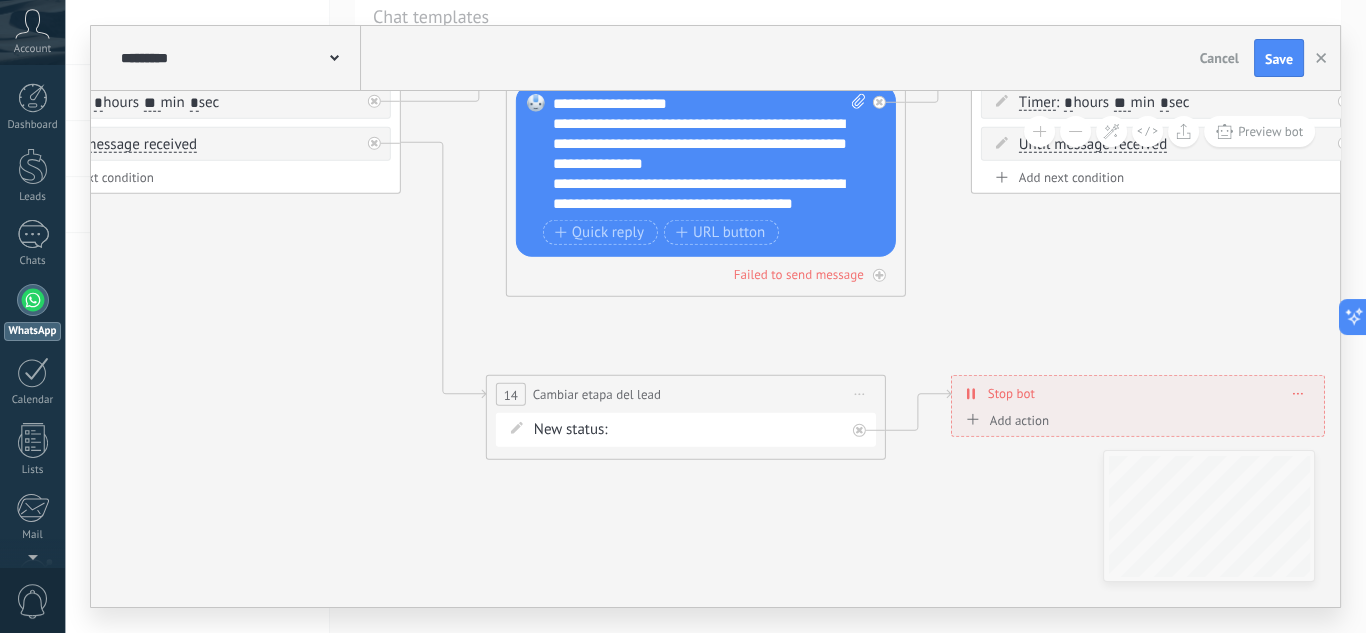drag, startPoint x: 402, startPoint y: 390, endPoint x: 820, endPoint y: 519, distance: 437.45285 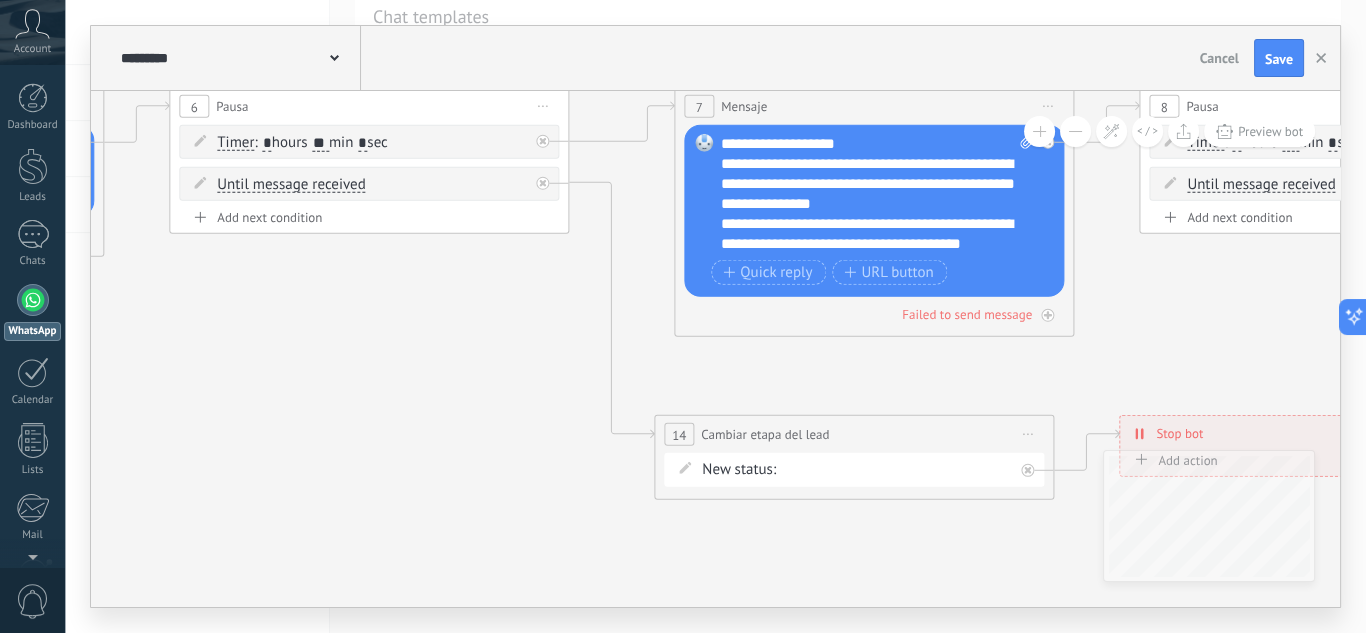 drag, startPoint x: 269, startPoint y: 294, endPoint x: 437, endPoint y: 334, distance: 172.69626 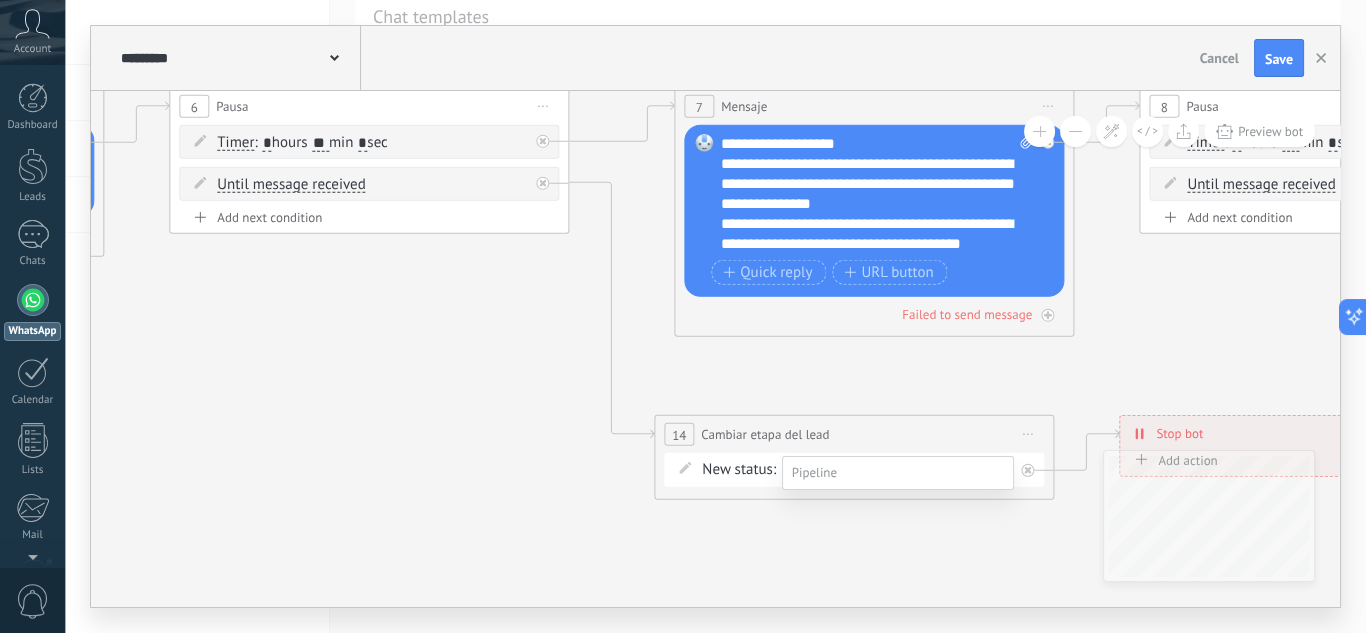 click on "Closed - won" at bounding box center (0, 0) 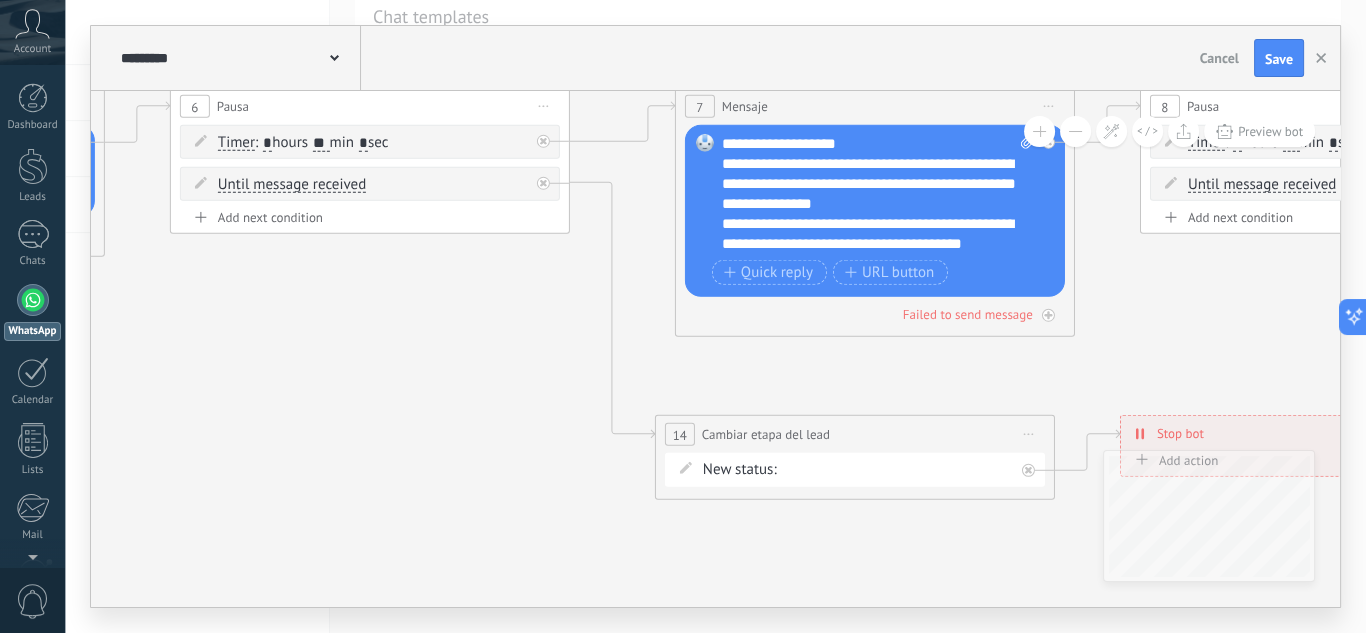 scroll, scrollTop: 0, scrollLeft: 0, axis: both 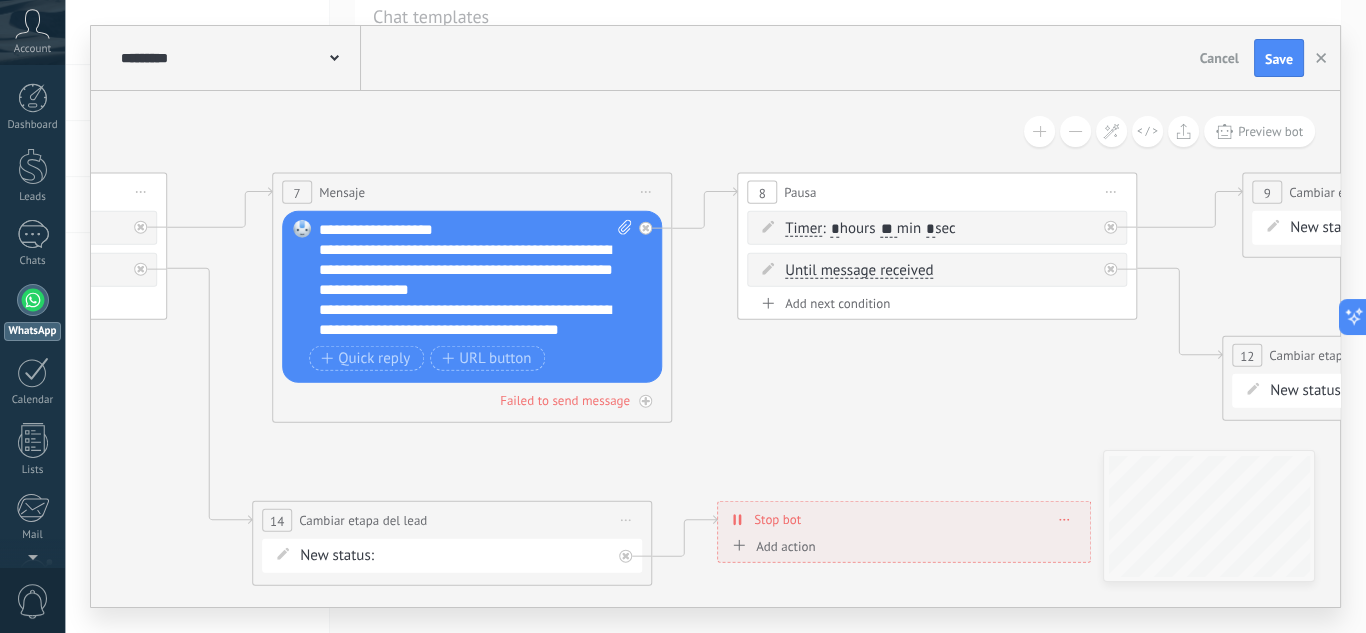 drag, startPoint x: 947, startPoint y: 371, endPoint x: 427, endPoint y: 426, distance: 522.9006 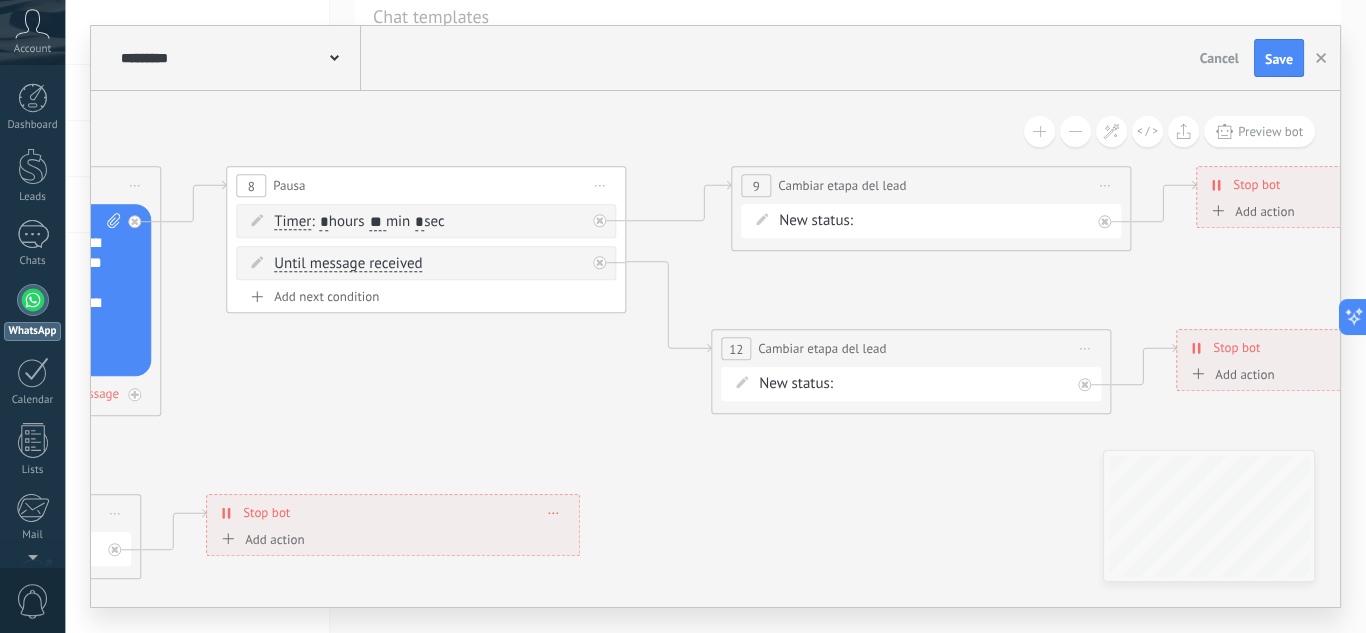 drag, startPoint x: 966, startPoint y: 398, endPoint x: 572, endPoint y: 421, distance: 394.67075 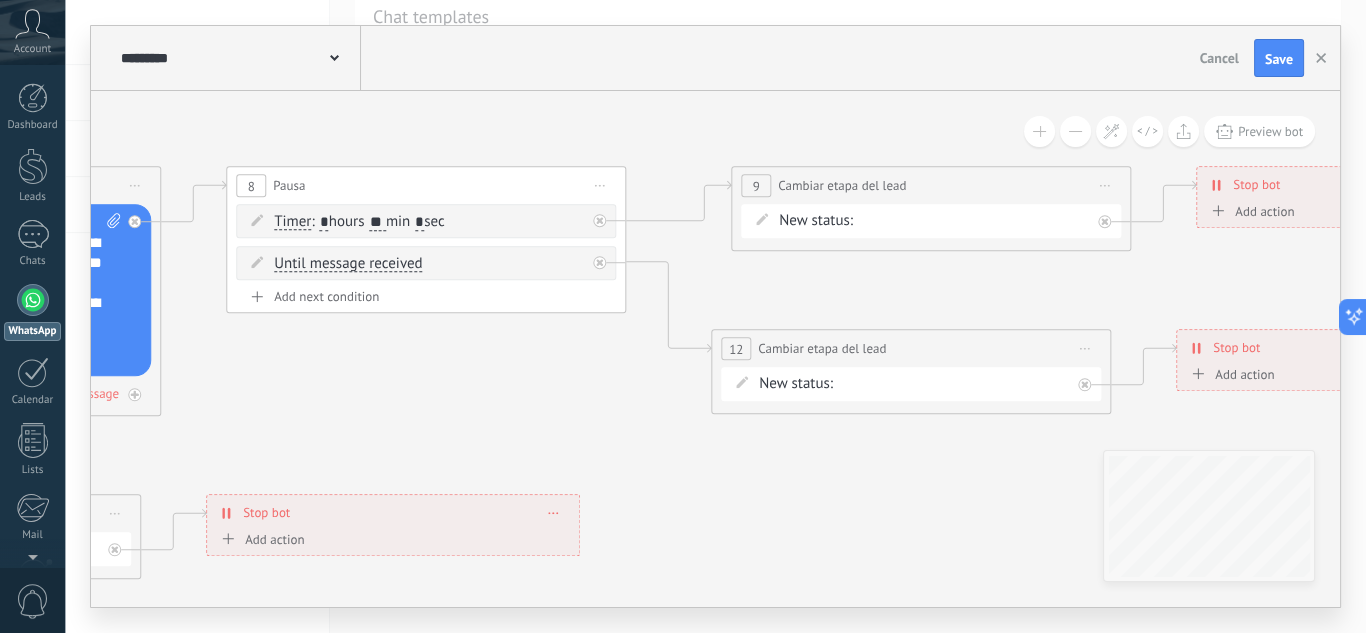 click 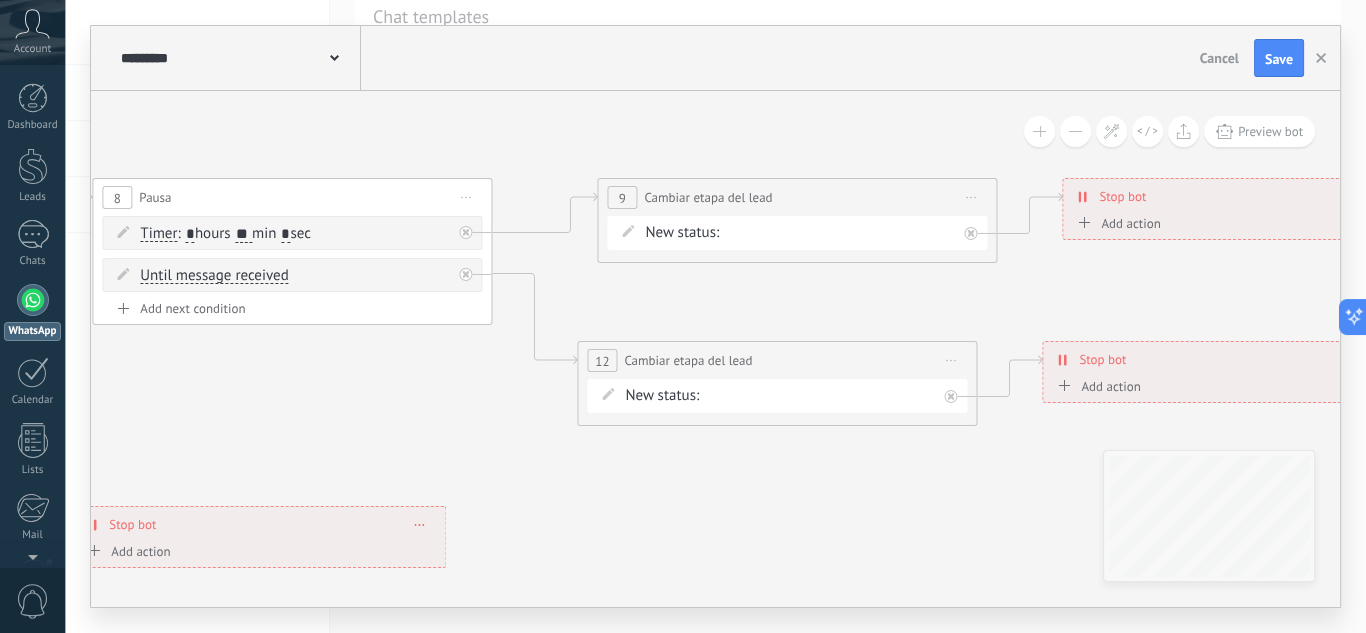 drag, startPoint x: 901, startPoint y: 469, endPoint x: 768, endPoint y: 480, distance: 133.45412 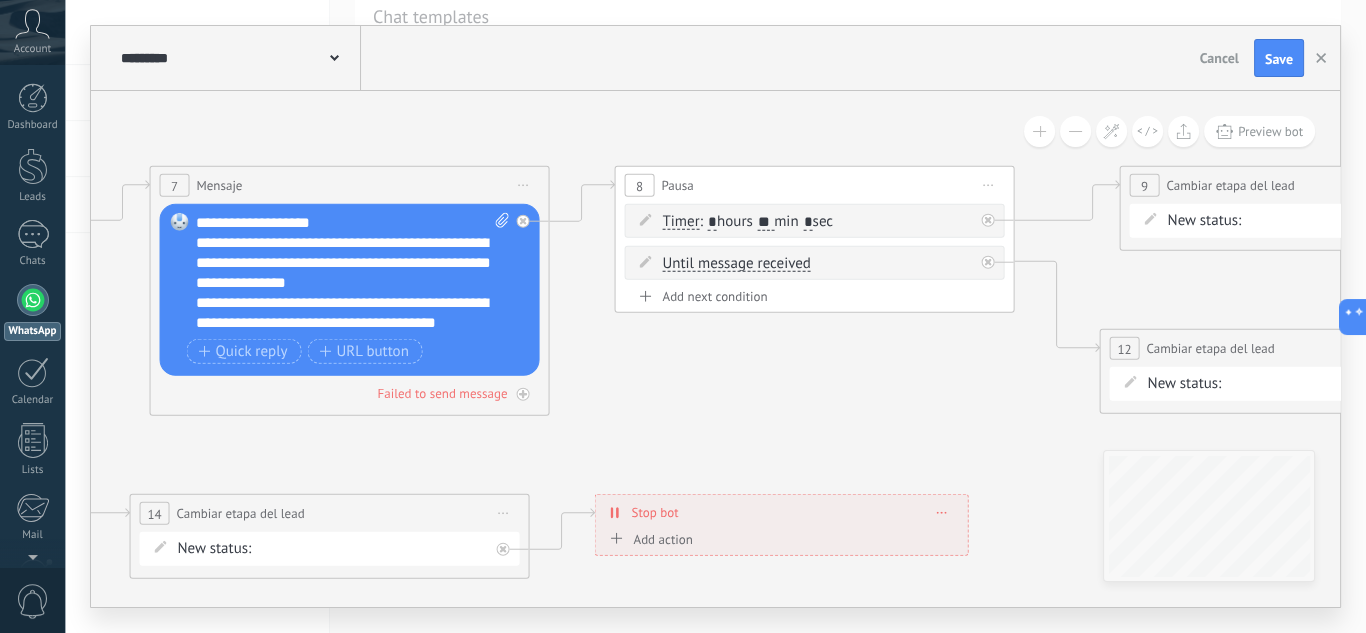 drag, startPoint x: 450, startPoint y: 404, endPoint x: 919, endPoint y: 374, distance: 469.9585 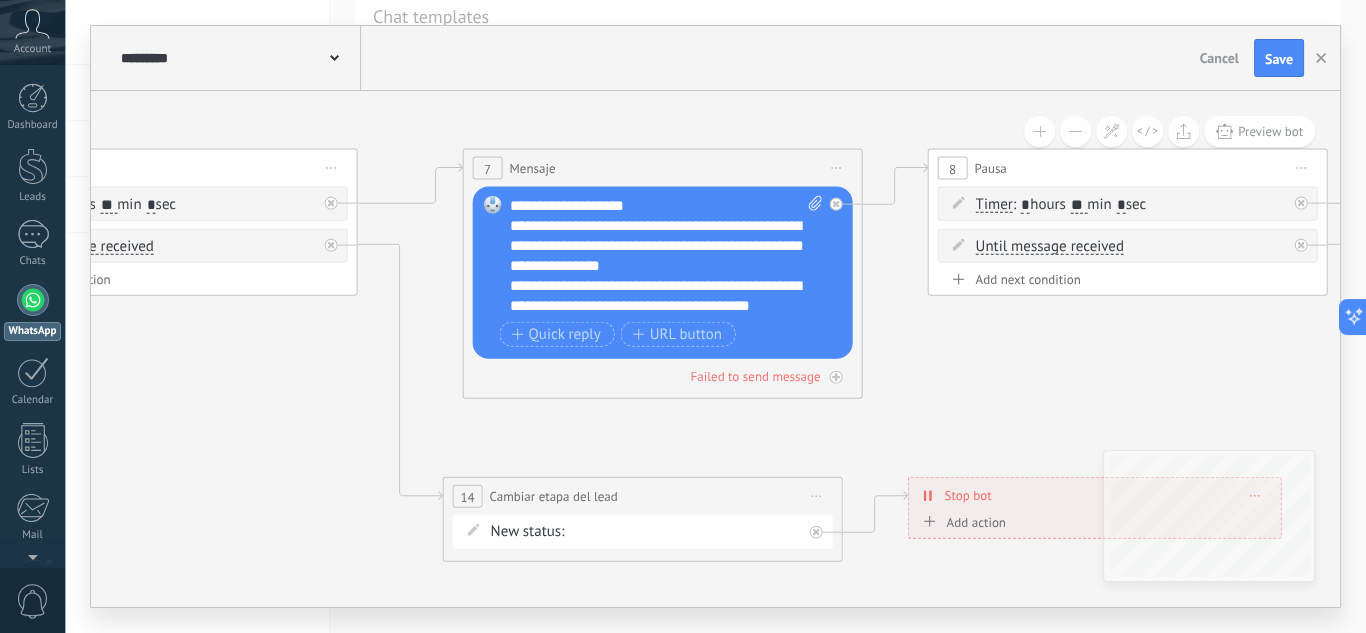 drag, startPoint x: 344, startPoint y: 415, endPoint x: 427, endPoint y: 404, distance: 83.725746 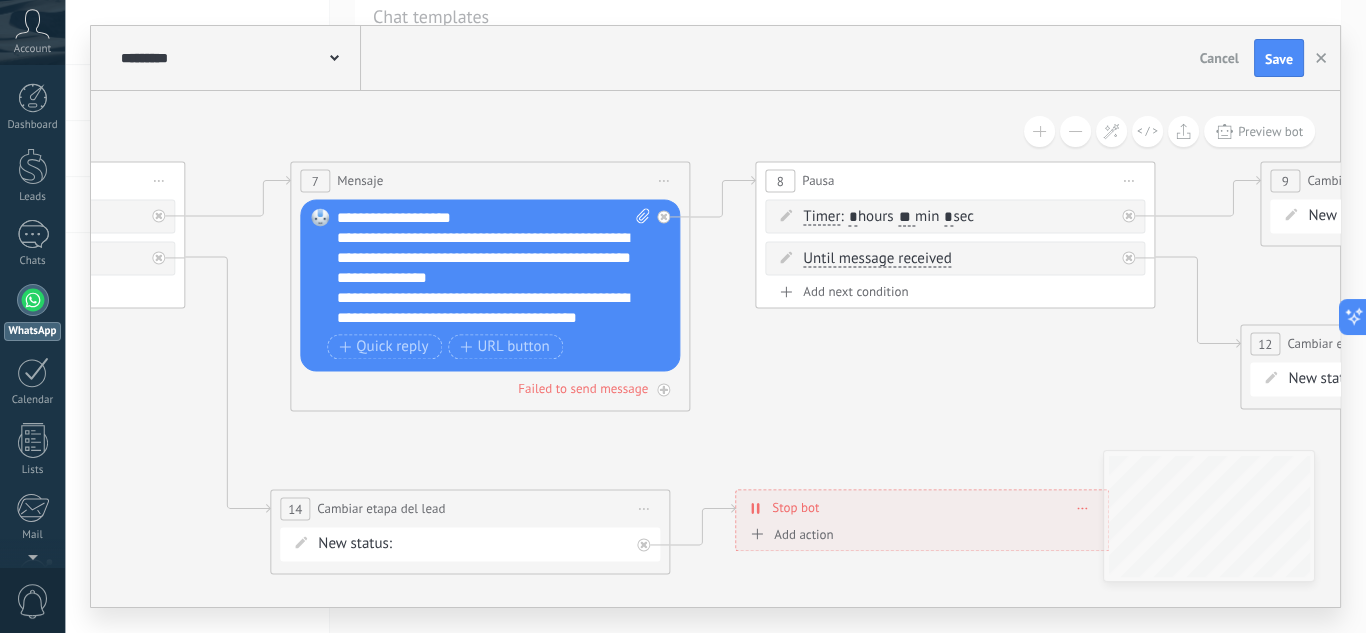 drag, startPoint x: 940, startPoint y: 369, endPoint x: 820, endPoint y: 372, distance: 120.03749 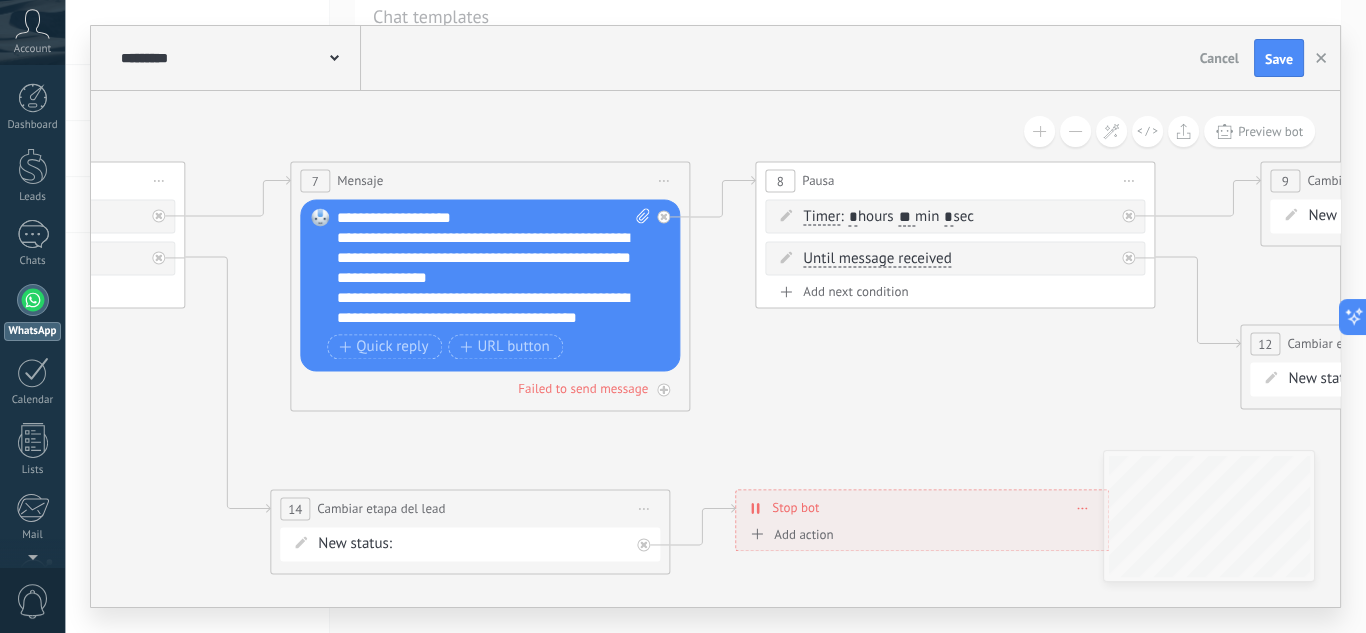 click 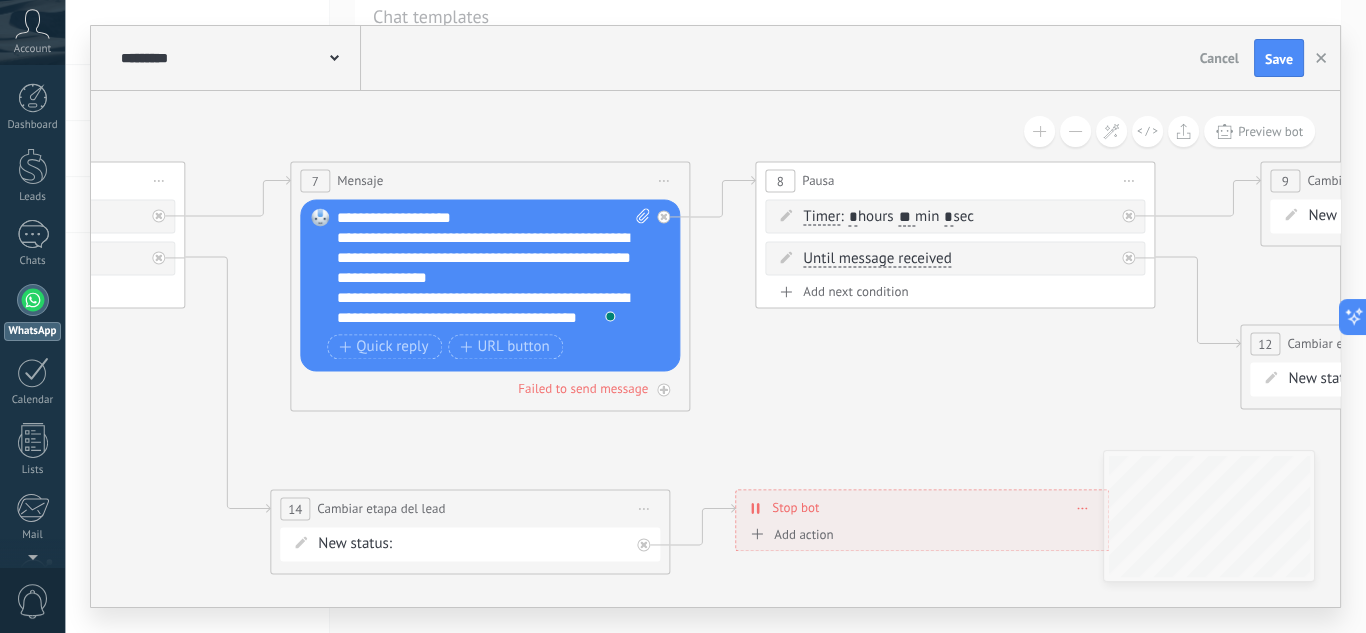 type 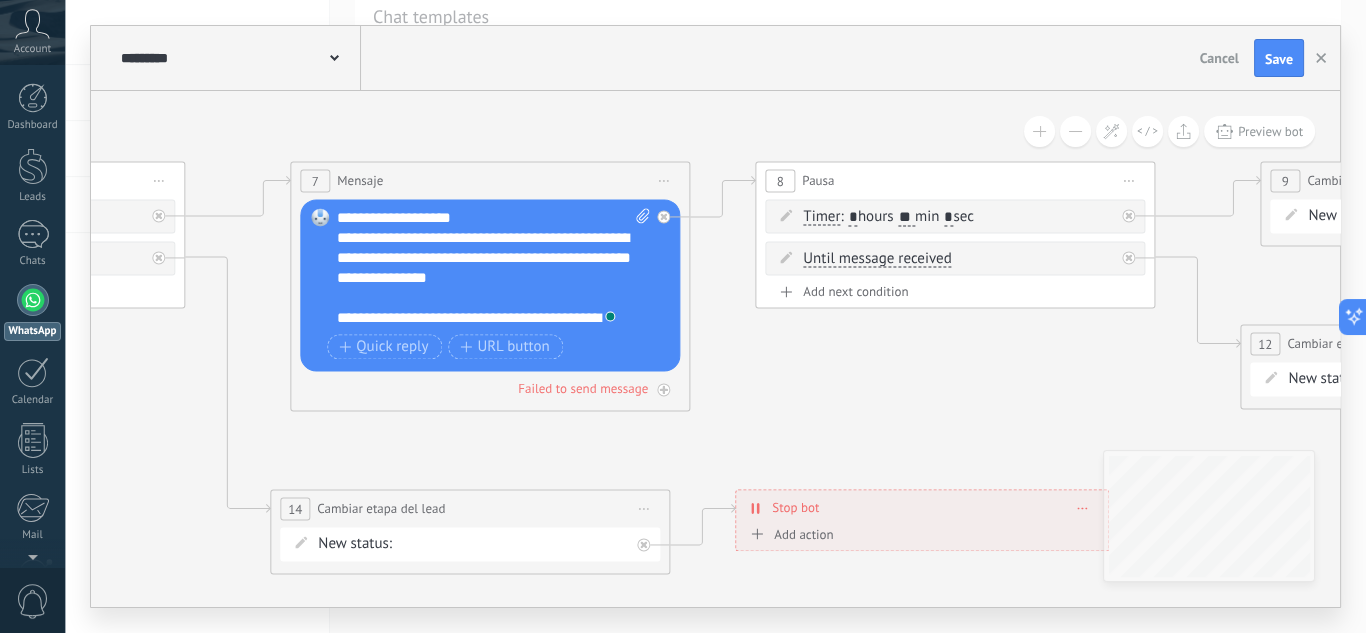 scroll, scrollTop: 29, scrollLeft: 0, axis: vertical 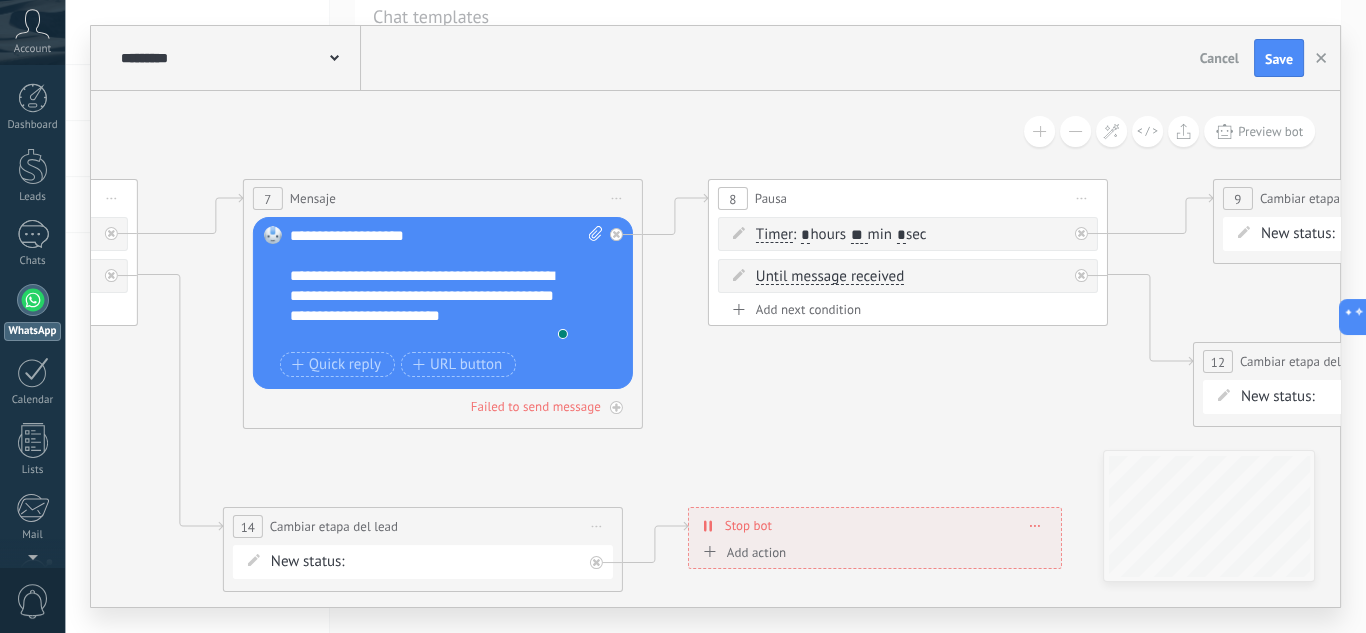 drag, startPoint x: 891, startPoint y: 384, endPoint x: 515, endPoint y: 389, distance: 376.03323 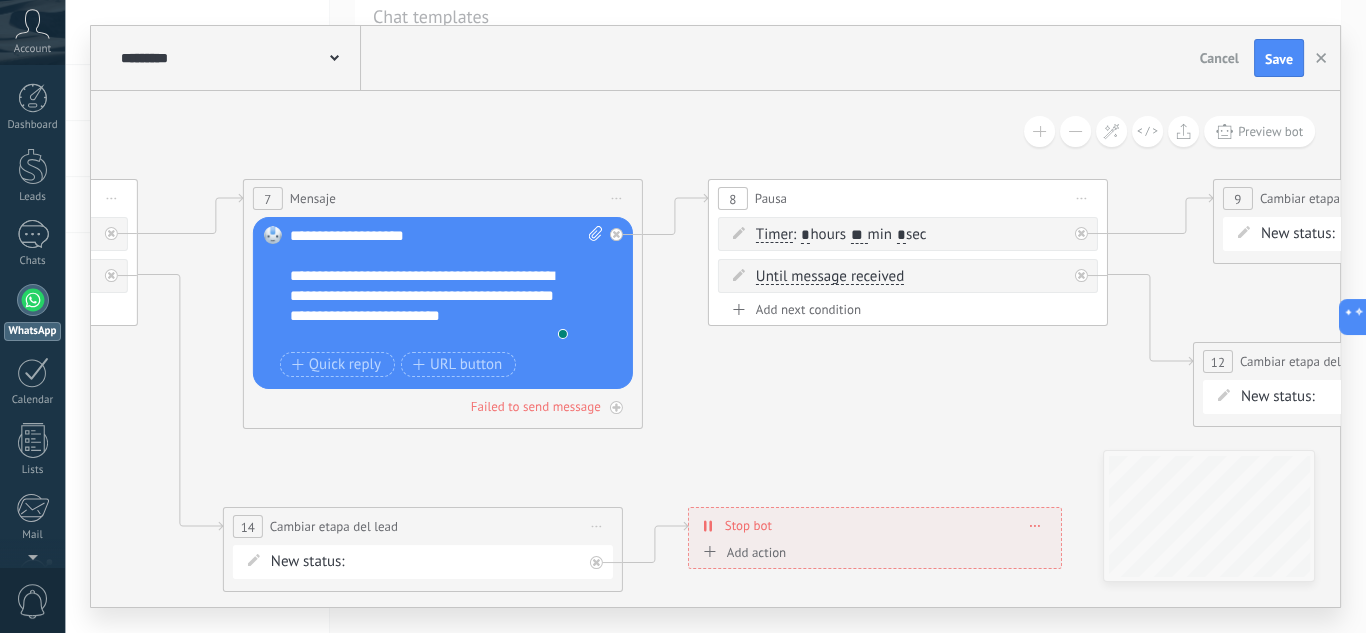 click 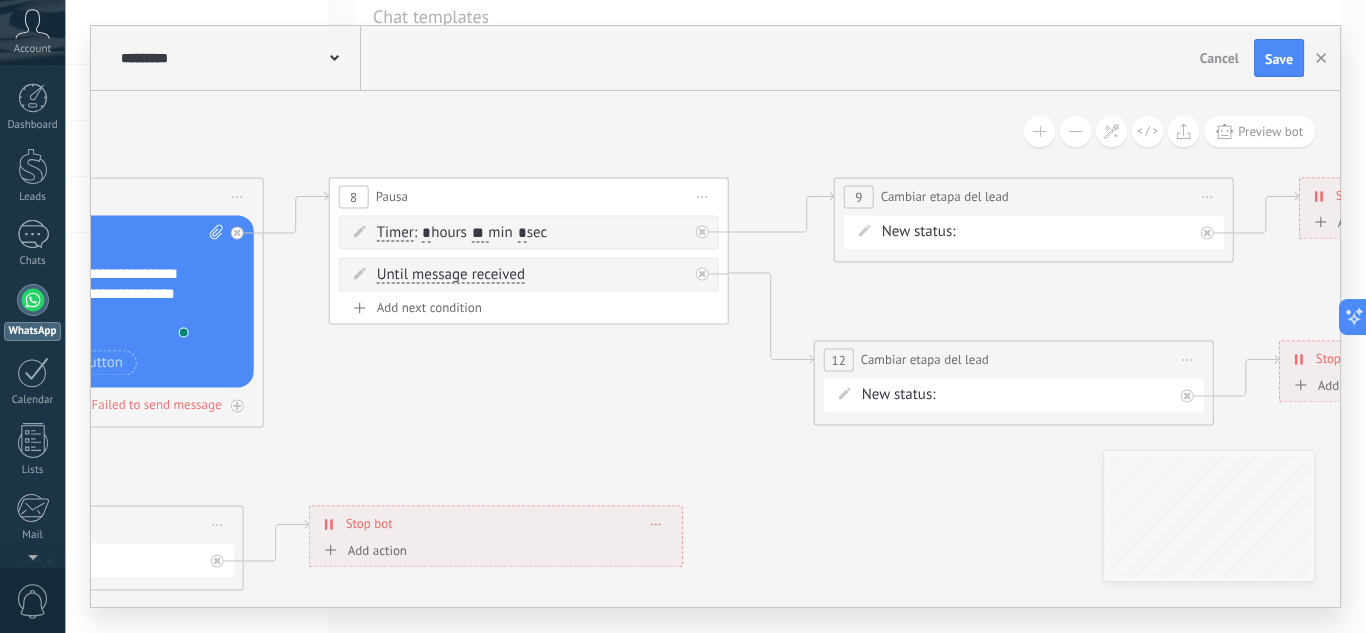 drag, startPoint x: 912, startPoint y: 299, endPoint x: 890, endPoint y: 301, distance: 22.090721 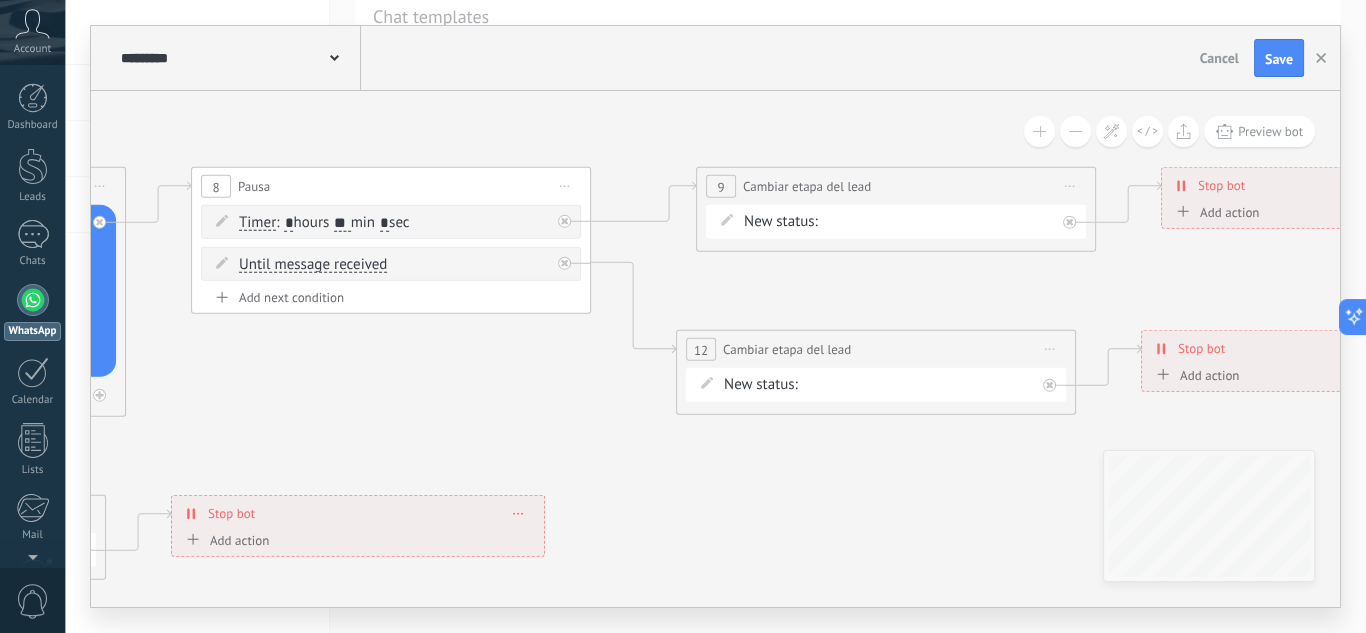 drag, startPoint x: 1039, startPoint y: 279, endPoint x: 901, endPoint y: 268, distance: 138.43771 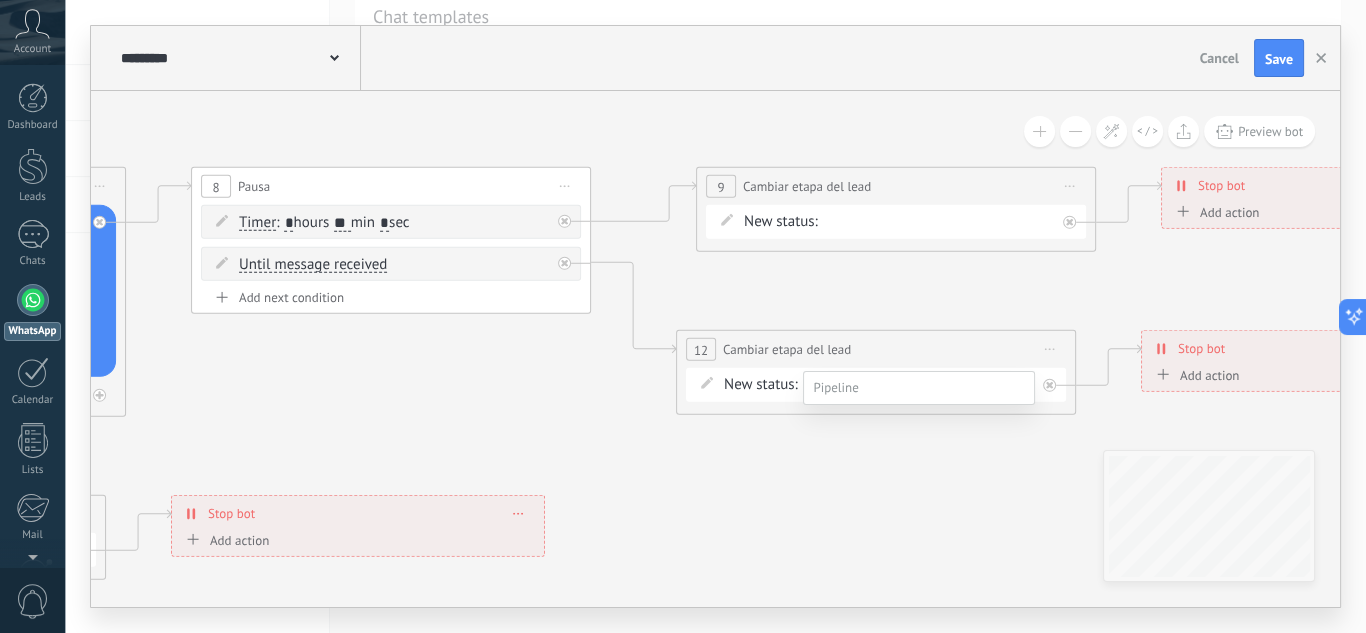 click on "Closed - won" at bounding box center [0, 0] 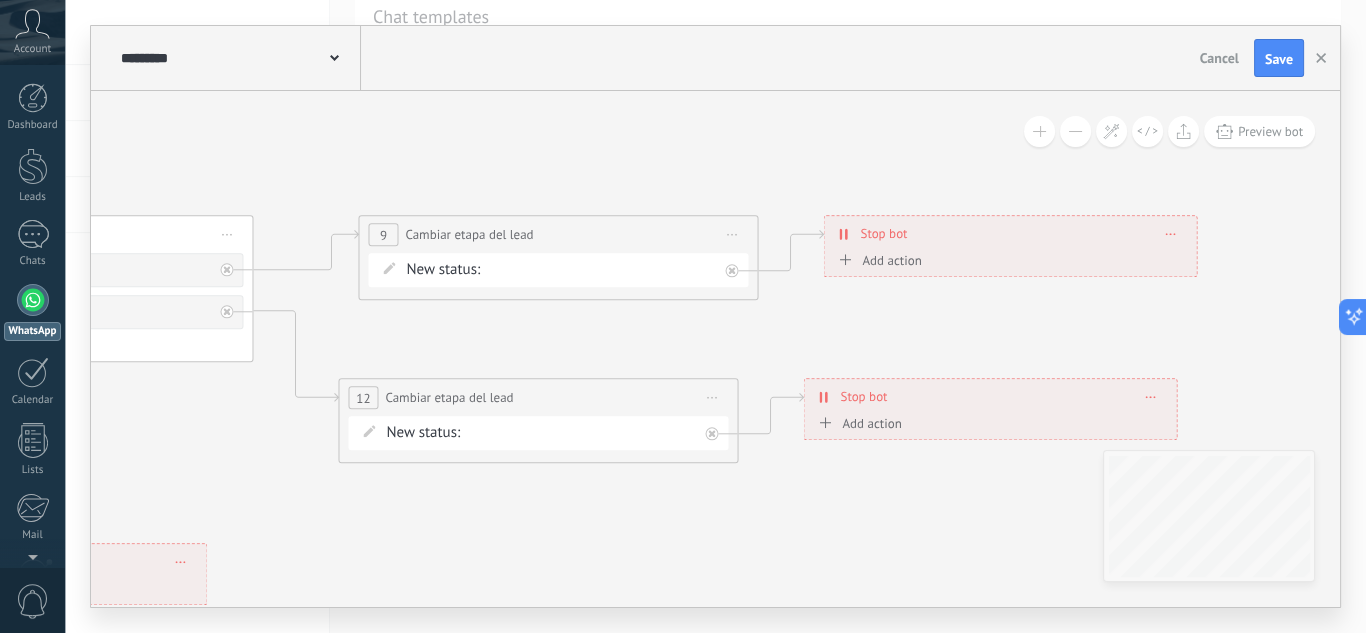 drag, startPoint x: 825, startPoint y: 353, endPoint x: 963, endPoint y: 348, distance: 138.09055 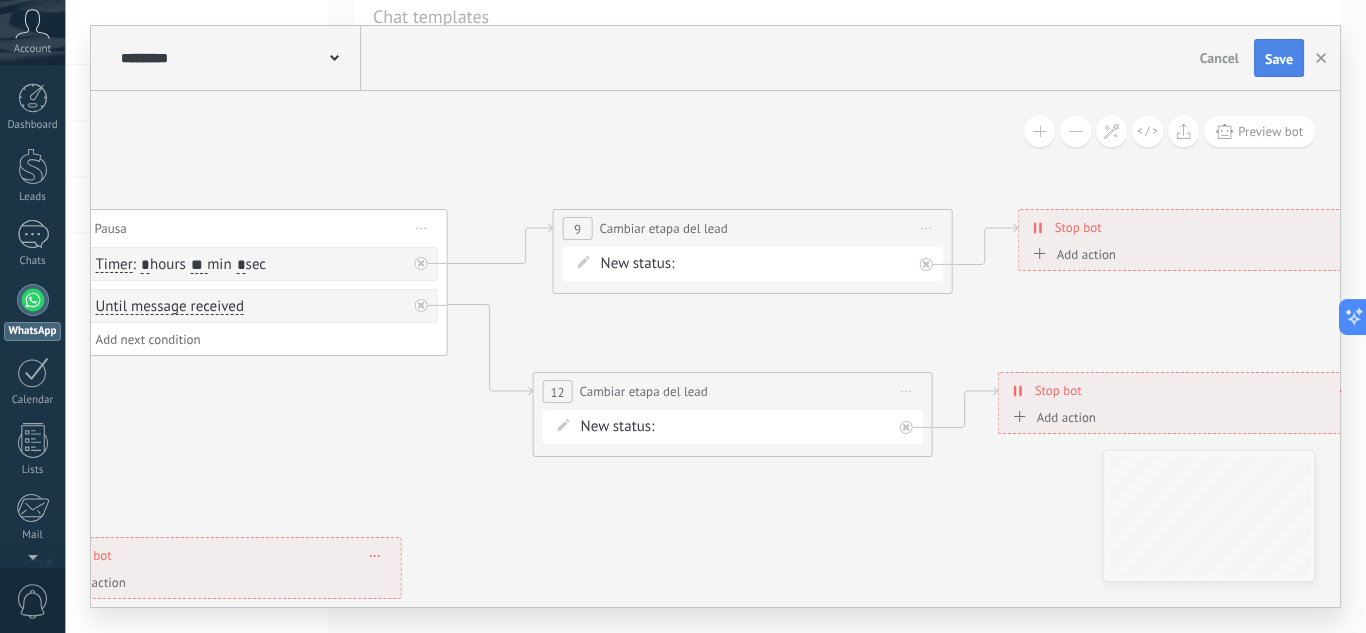 click on "Save" at bounding box center (1279, 59) 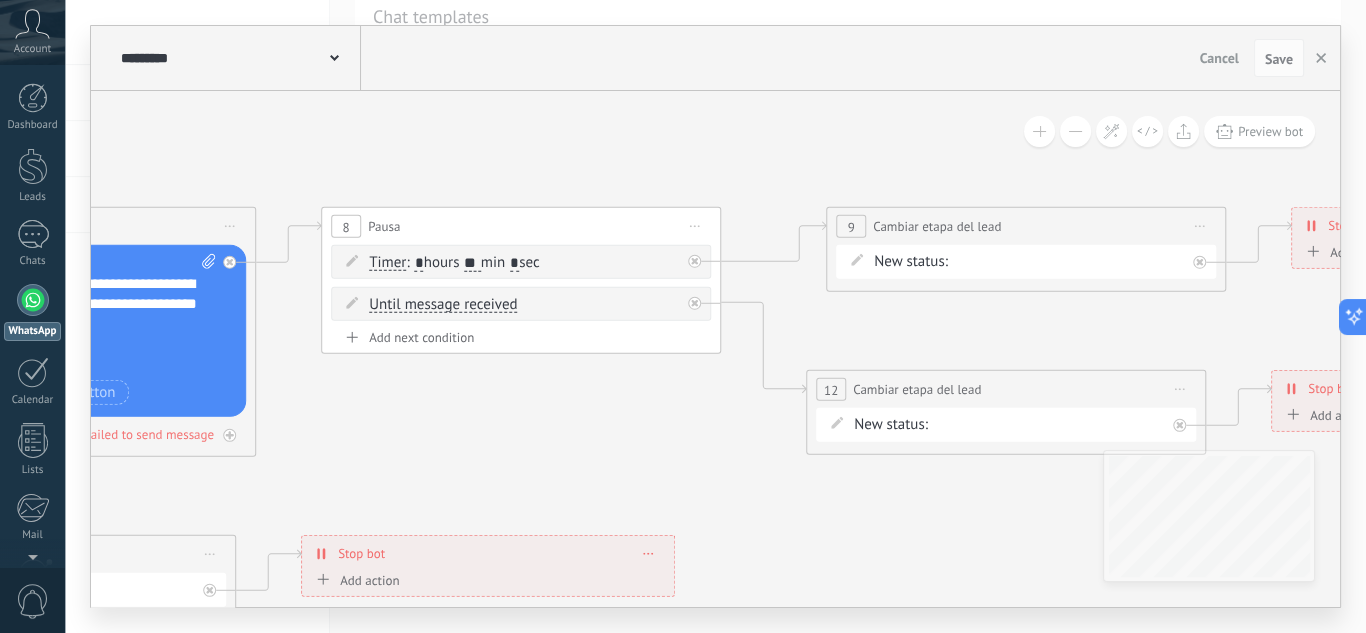 drag, startPoint x: 456, startPoint y: 130, endPoint x: 729, endPoint y: 128, distance: 273.00732 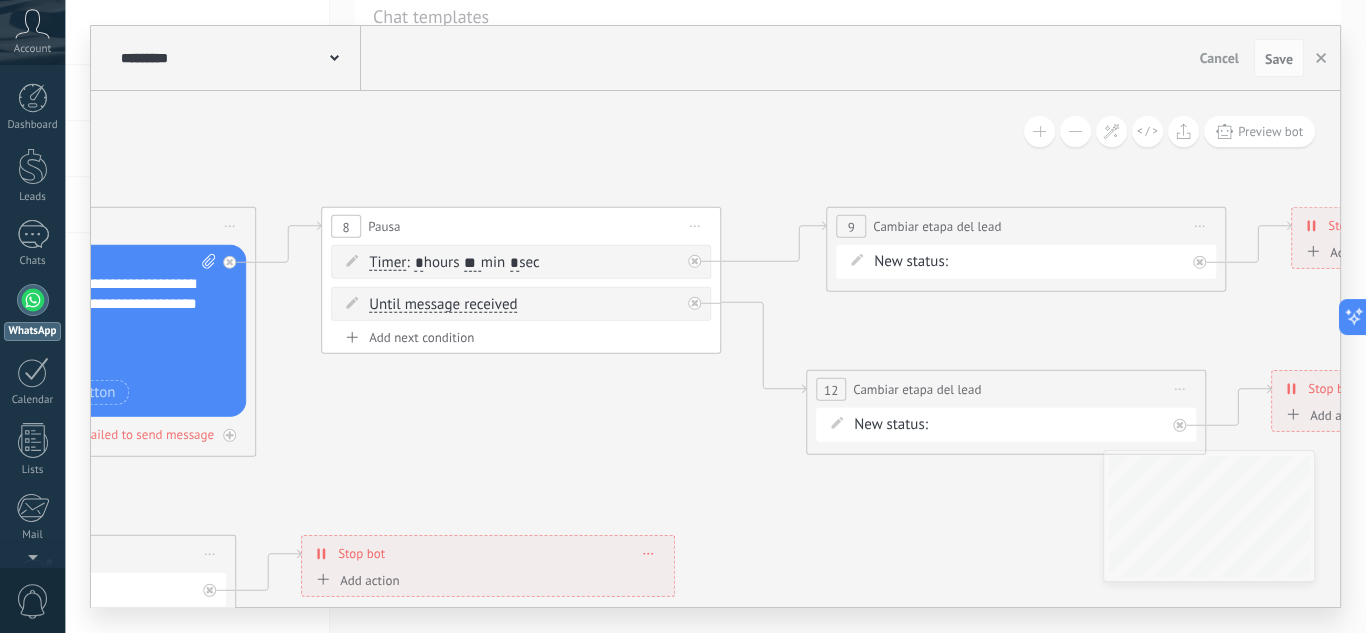 click 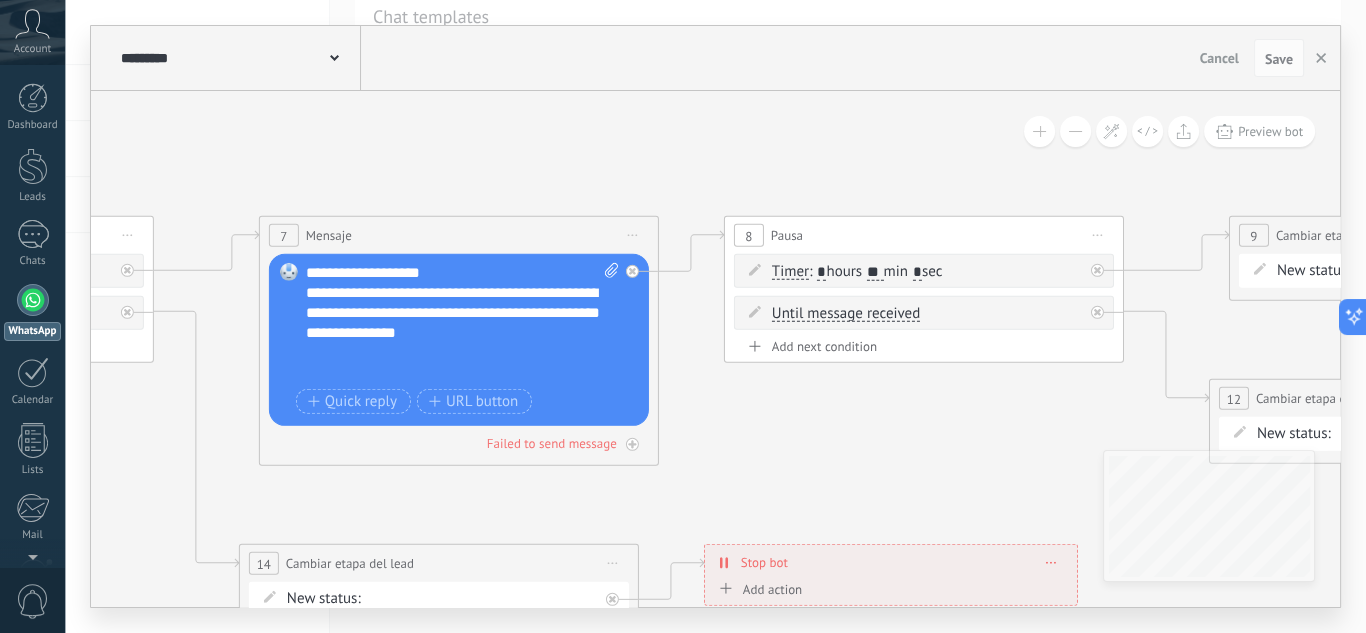 drag, startPoint x: 379, startPoint y: 424, endPoint x: 681, endPoint y: 407, distance: 302.4781 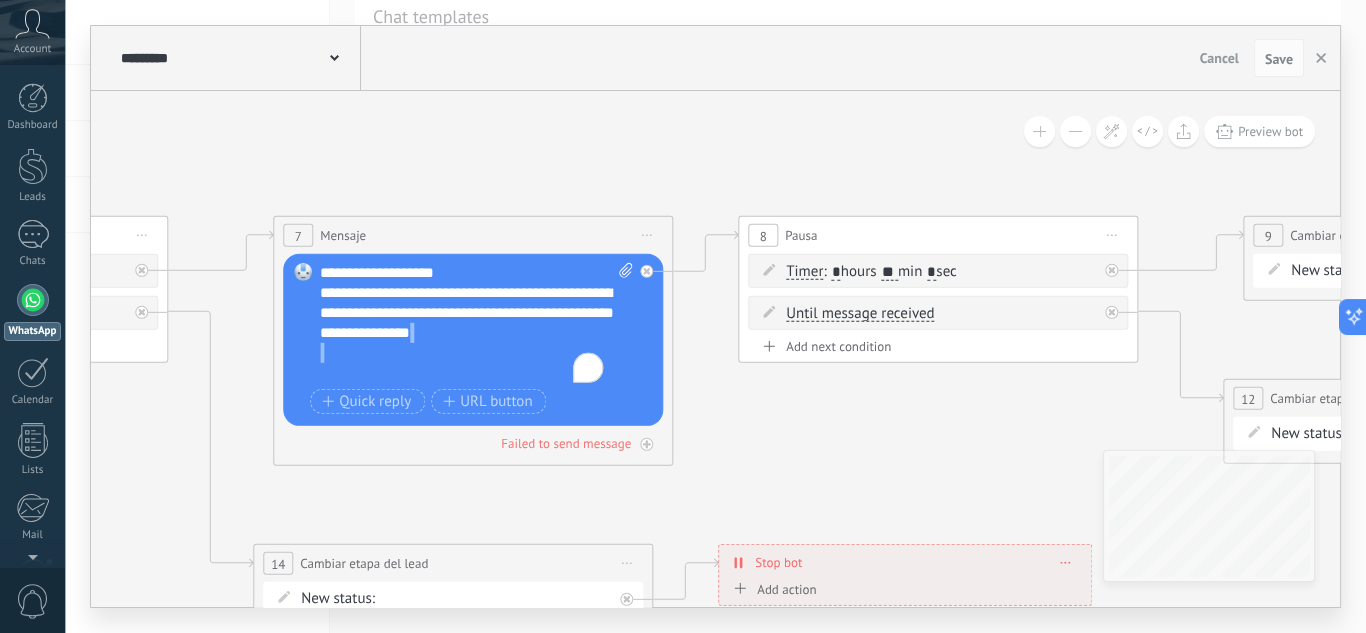 scroll, scrollTop: 120, scrollLeft: 0, axis: vertical 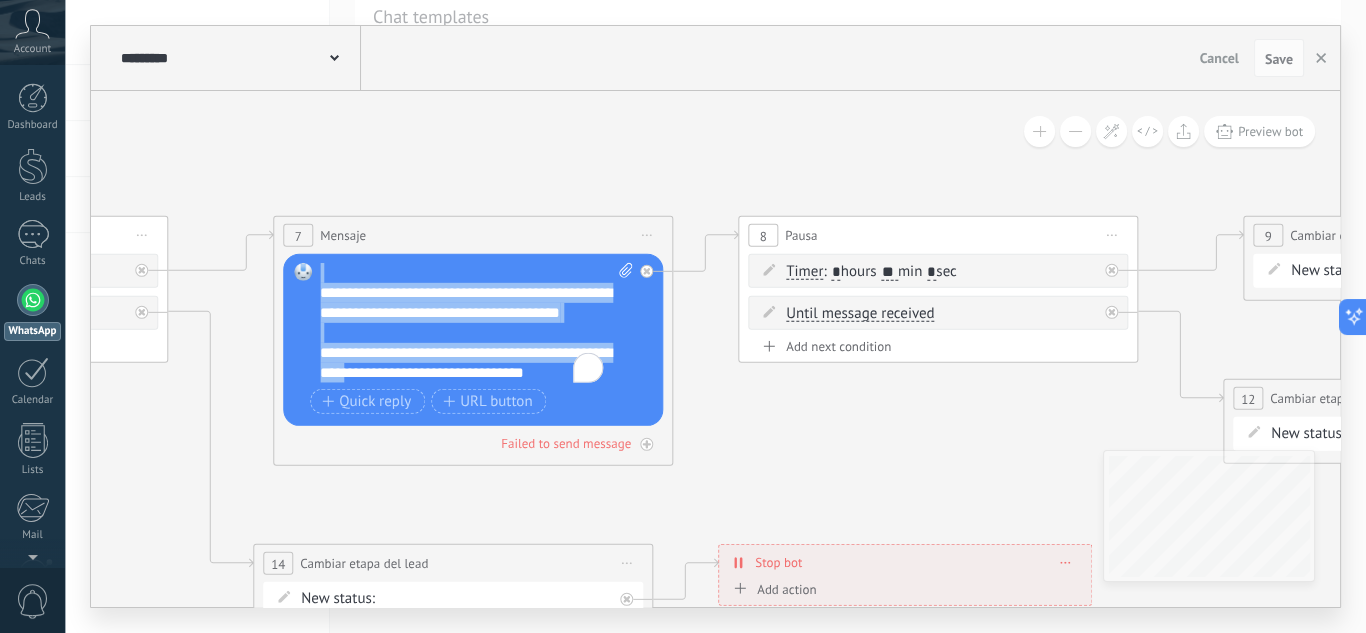 drag, startPoint x: 403, startPoint y: 369, endPoint x: 402, endPoint y: 385, distance: 16.03122 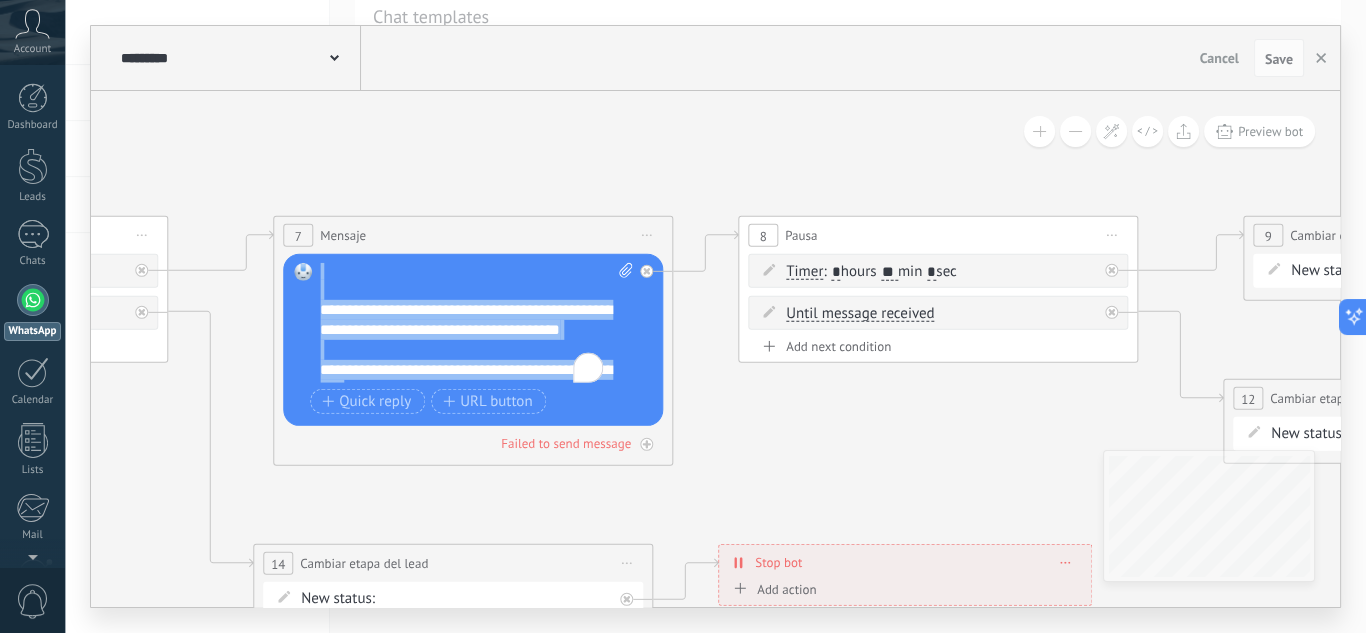scroll, scrollTop: 12, scrollLeft: 0, axis: vertical 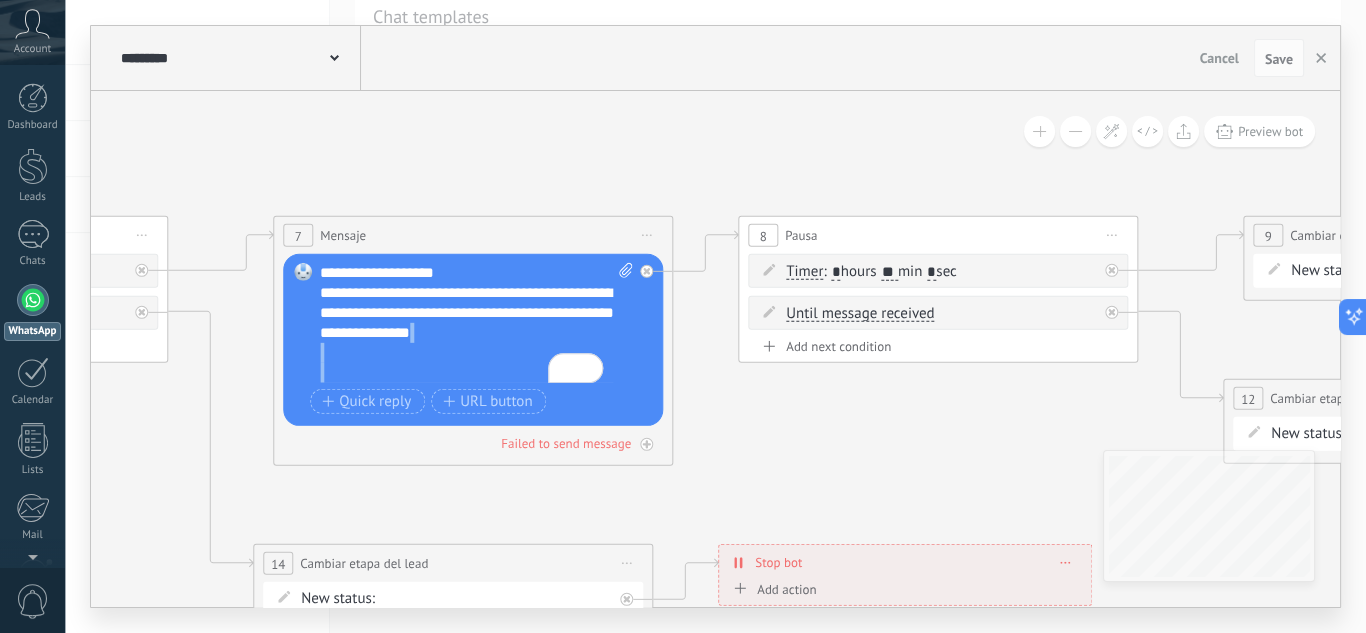 click on "**********" at bounding box center (477, 323) 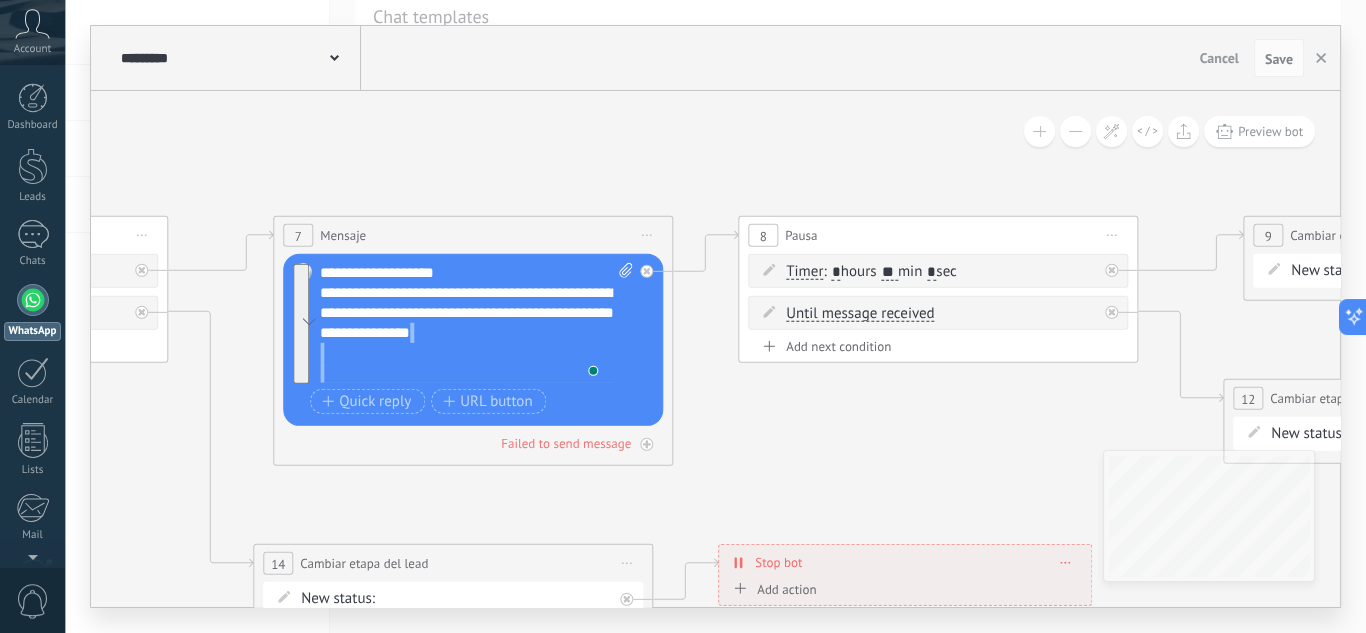 click on "**********" at bounding box center [477, 323] 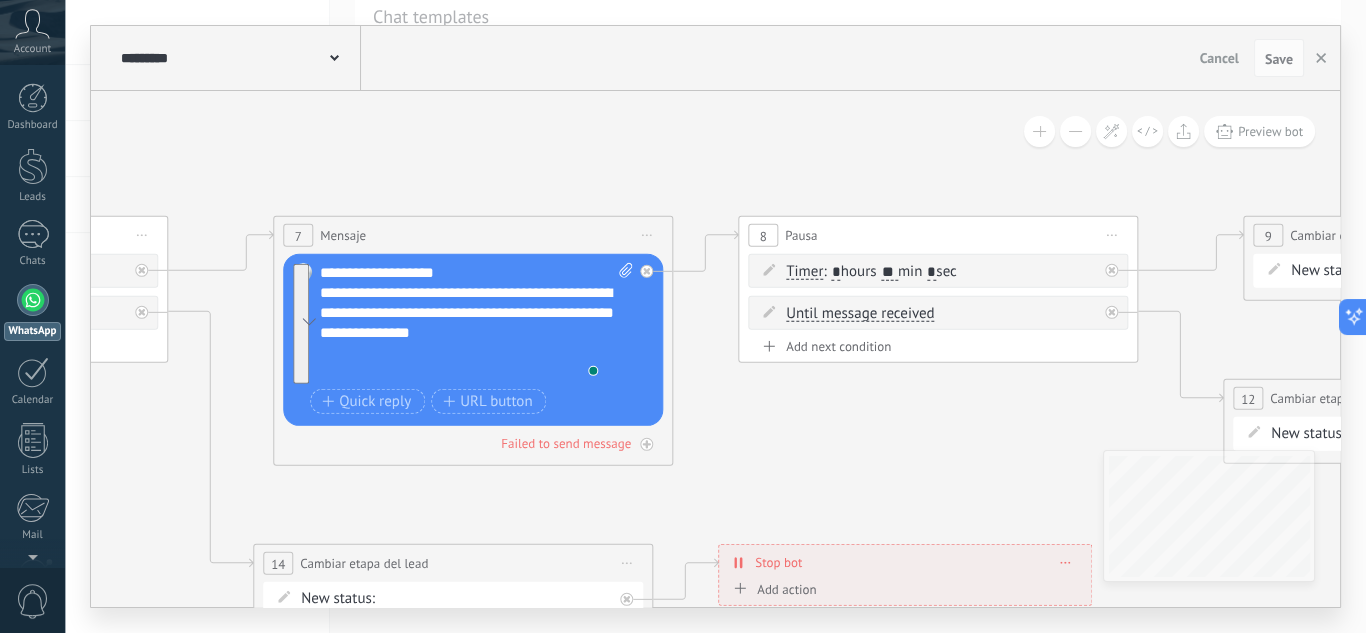 click on "**********" at bounding box center [477, 323] 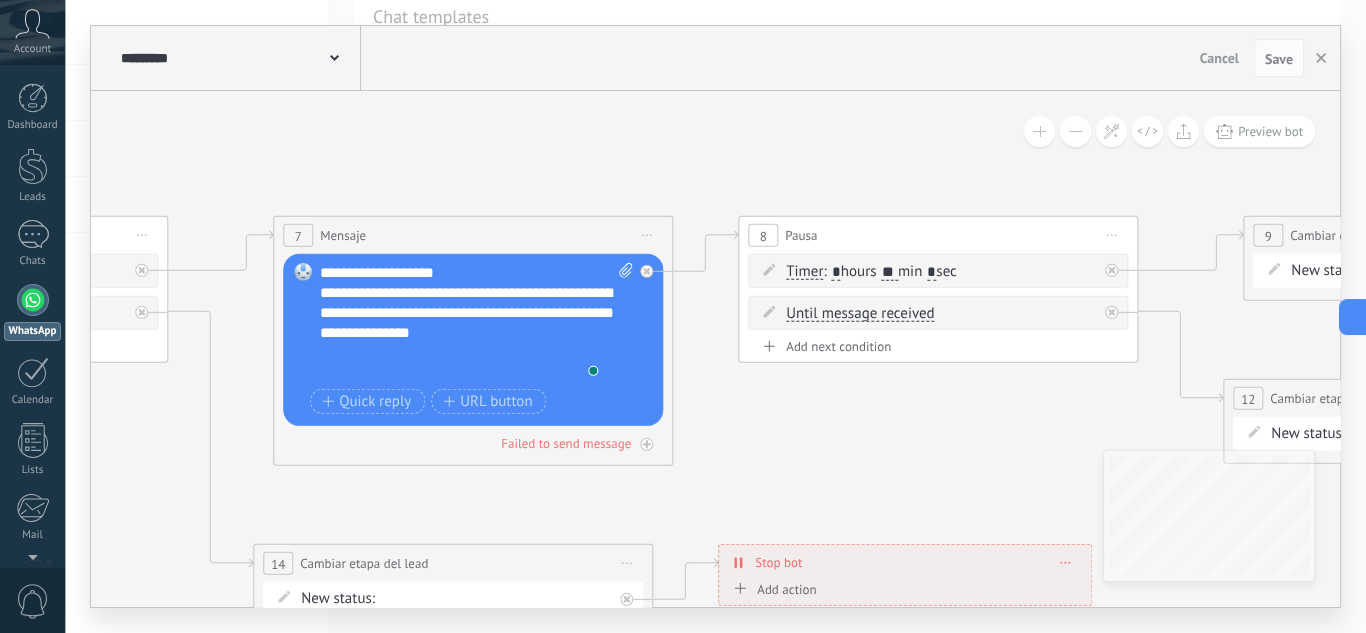 click on "**********" at bounding box center [477, 323] 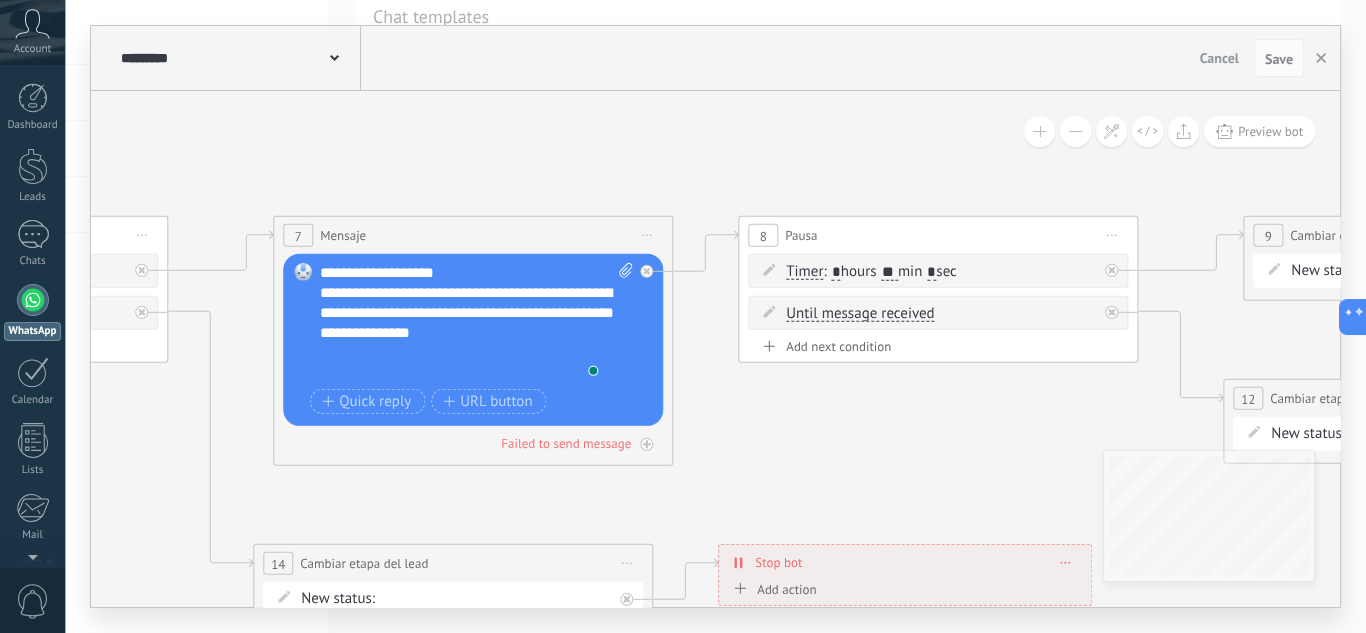 type 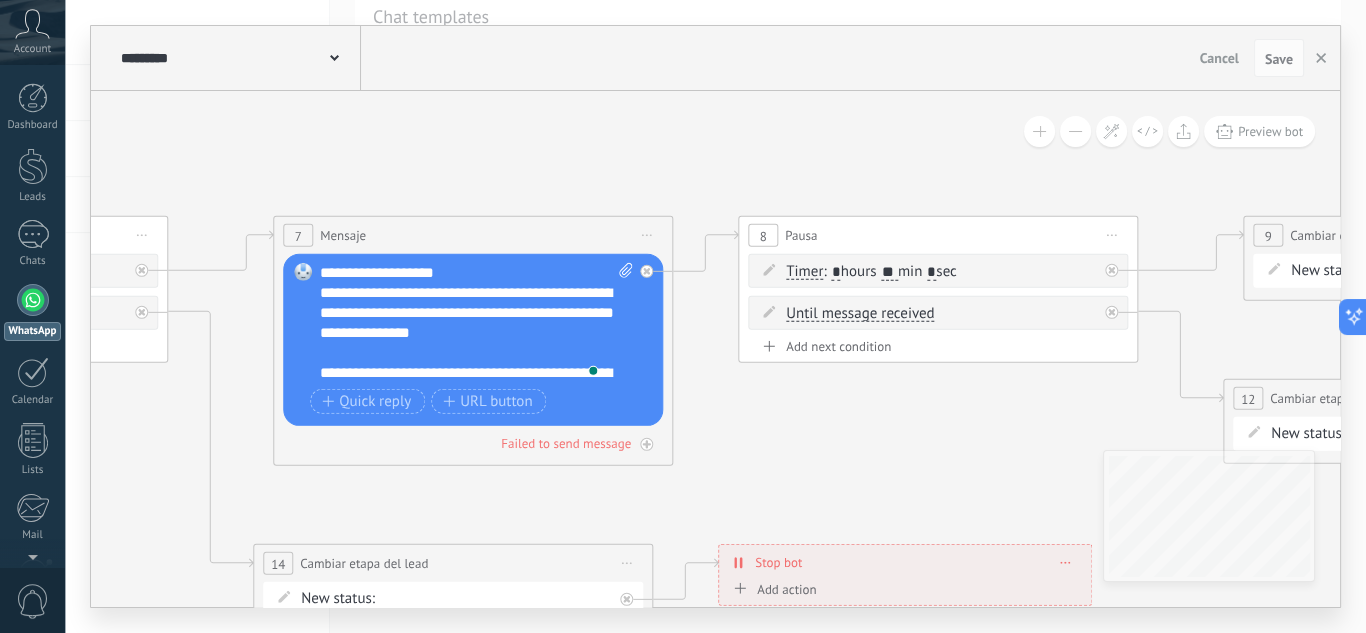 click on "**********" at bounding box center (477, 323) 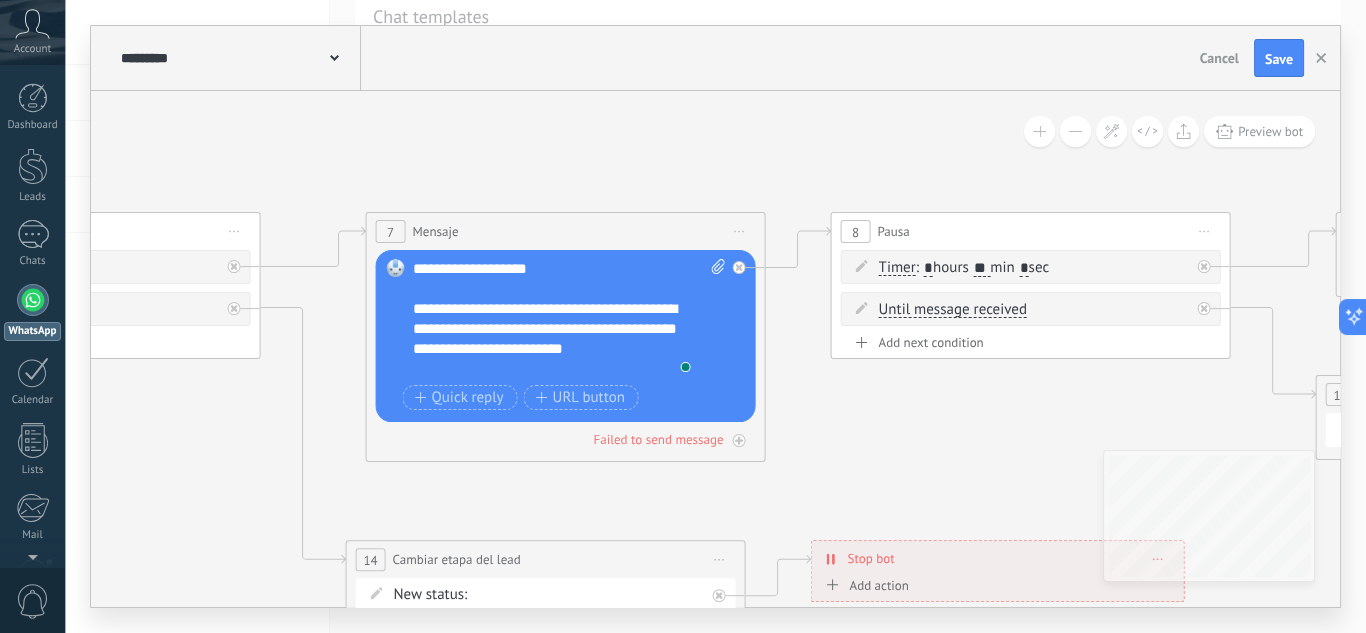 drag, startPoint x: 434, startPoint y: 170, endPoint x: 727, endPoint y: 188, distance: 293.55237 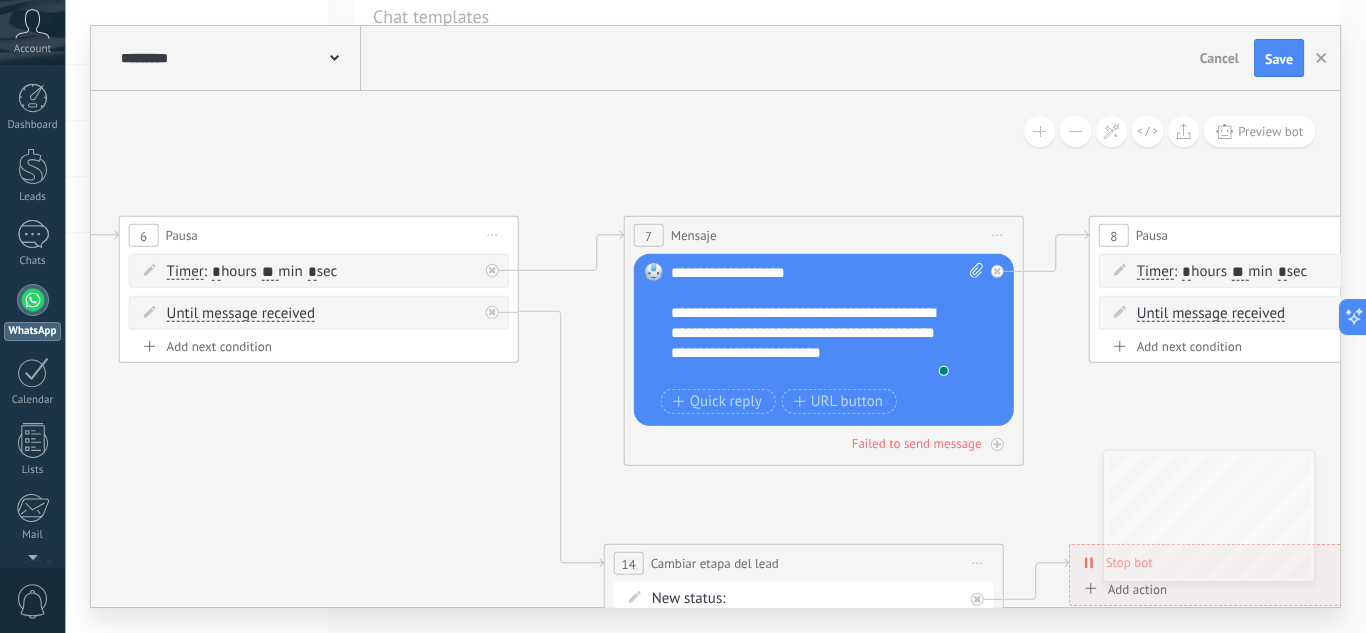drag, startPoint x: 326, startPoint y: 174, endPoint x: 823, endPoint y: 204, distance: 497.9046 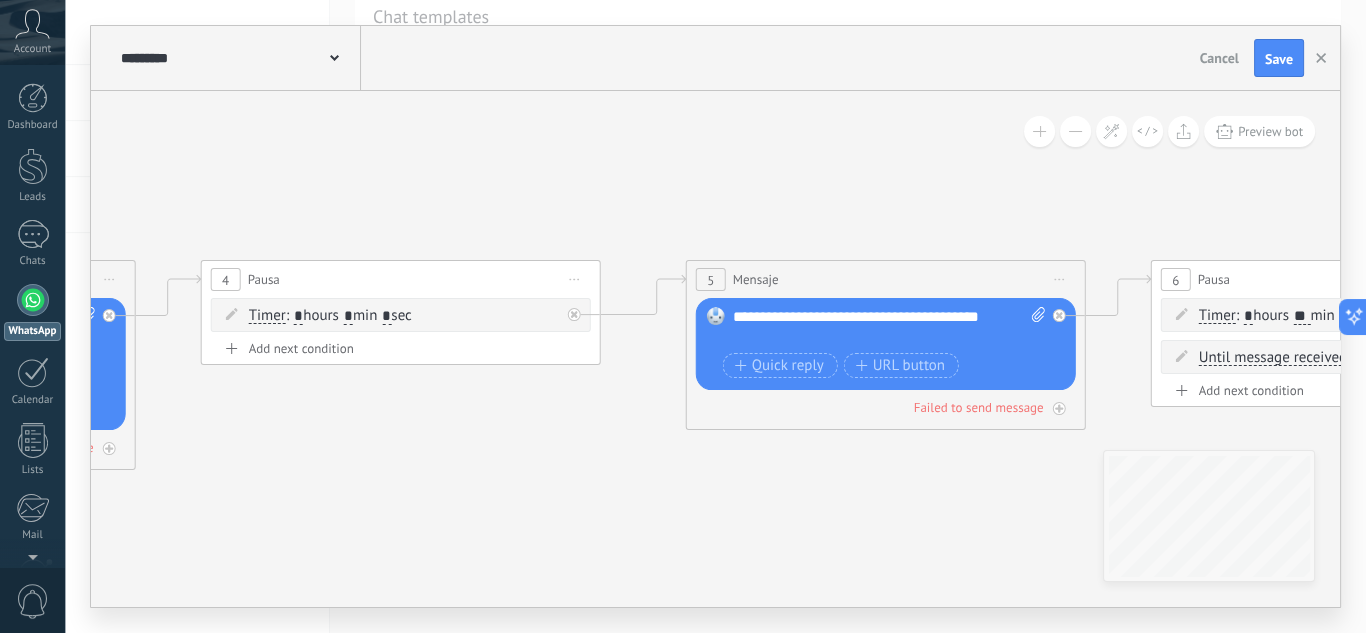 drag, startPoint x: 514, startPoint y: 200, endPoint x: 920, endPoint y: 201, distance: 406.00122 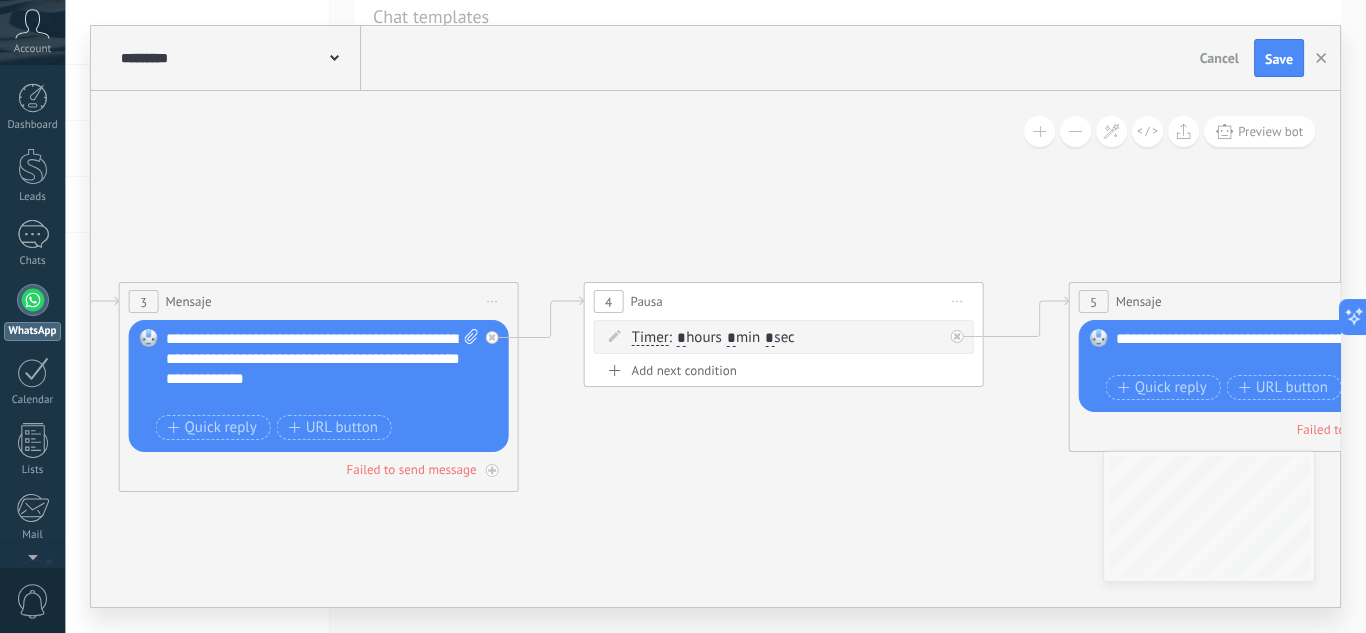 drag, startPoint x: 418, startPoint y: 186, endPoint x: 729, endPoint y: 215, distance: 312.34915 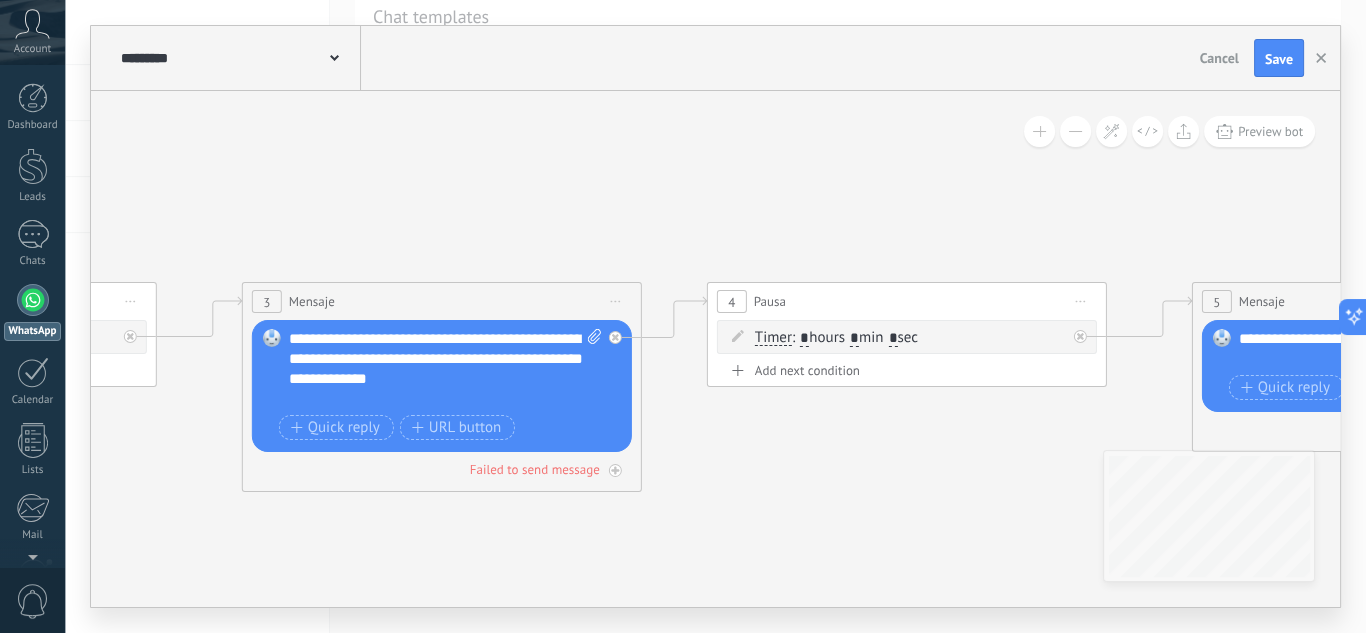 drag, startPoint x: 438, startPoint y: 244, endPoint x: 1030, endPoint y: 241, distance: 592.0076 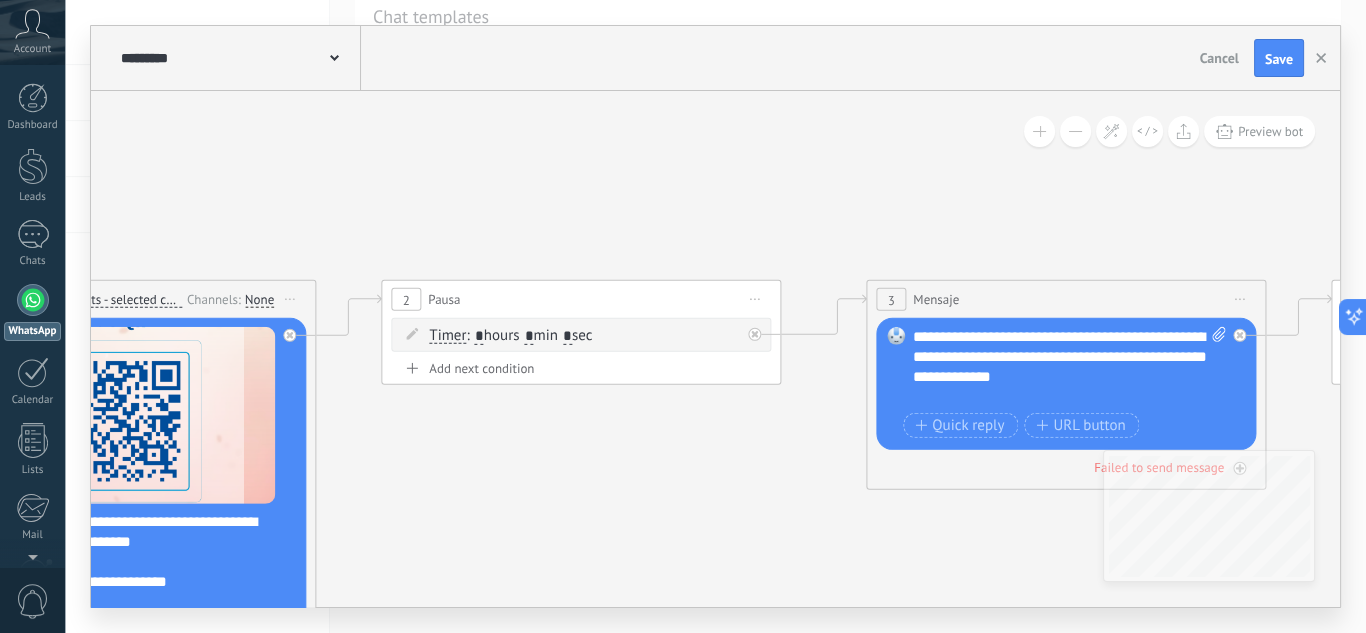 drag, startPoint x: 627, startPoint y: 233, endPoint x: 964, endPoint y: 233, distance: 337 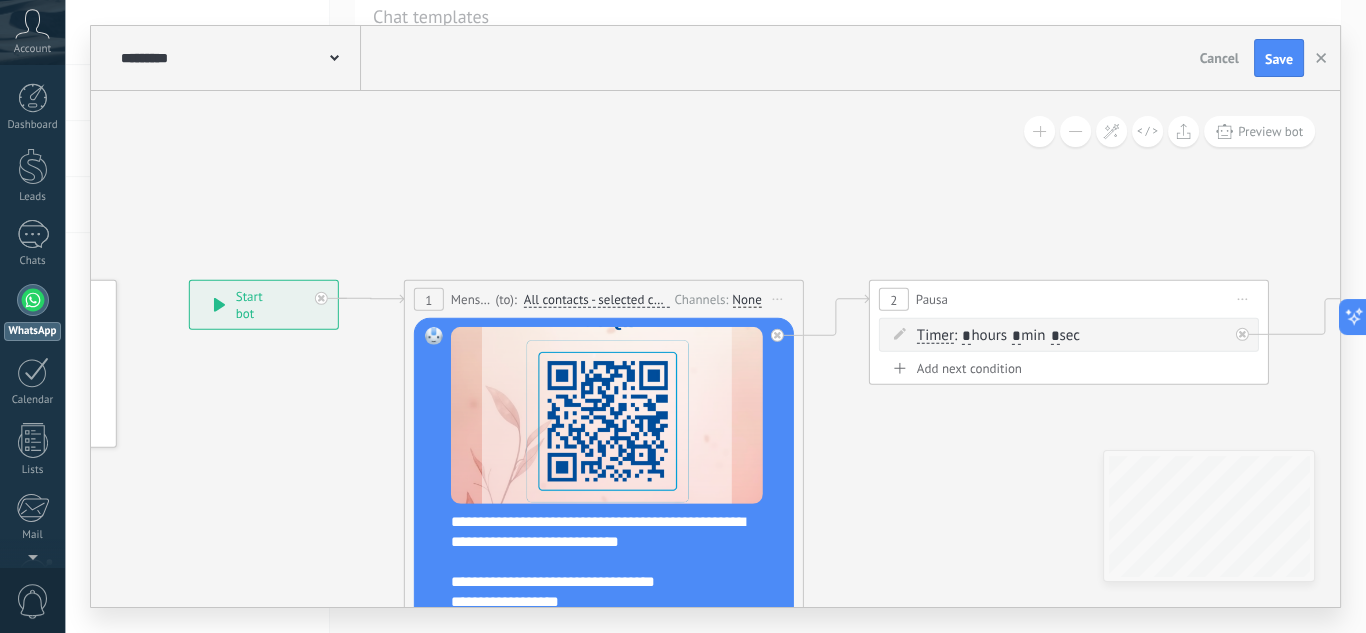drag, startPoint x: 563, startPoint y: 249, endPoint x: 593, endPoint y: 131, distance: 121.75385 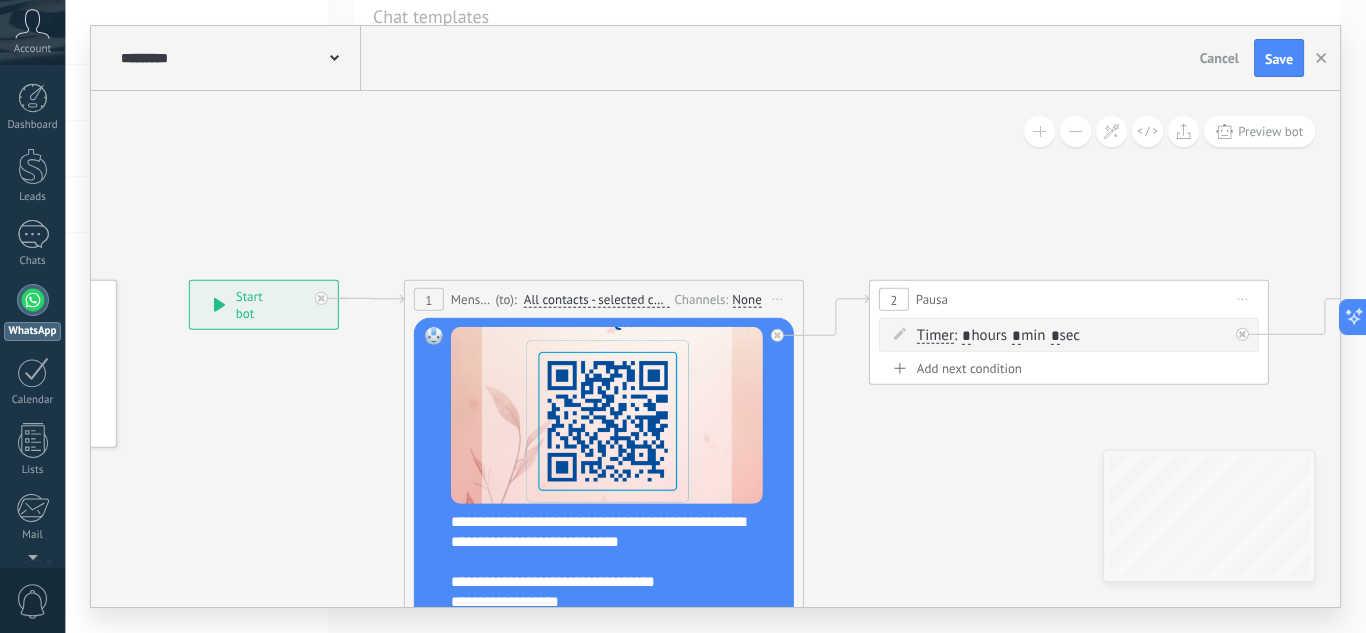 click 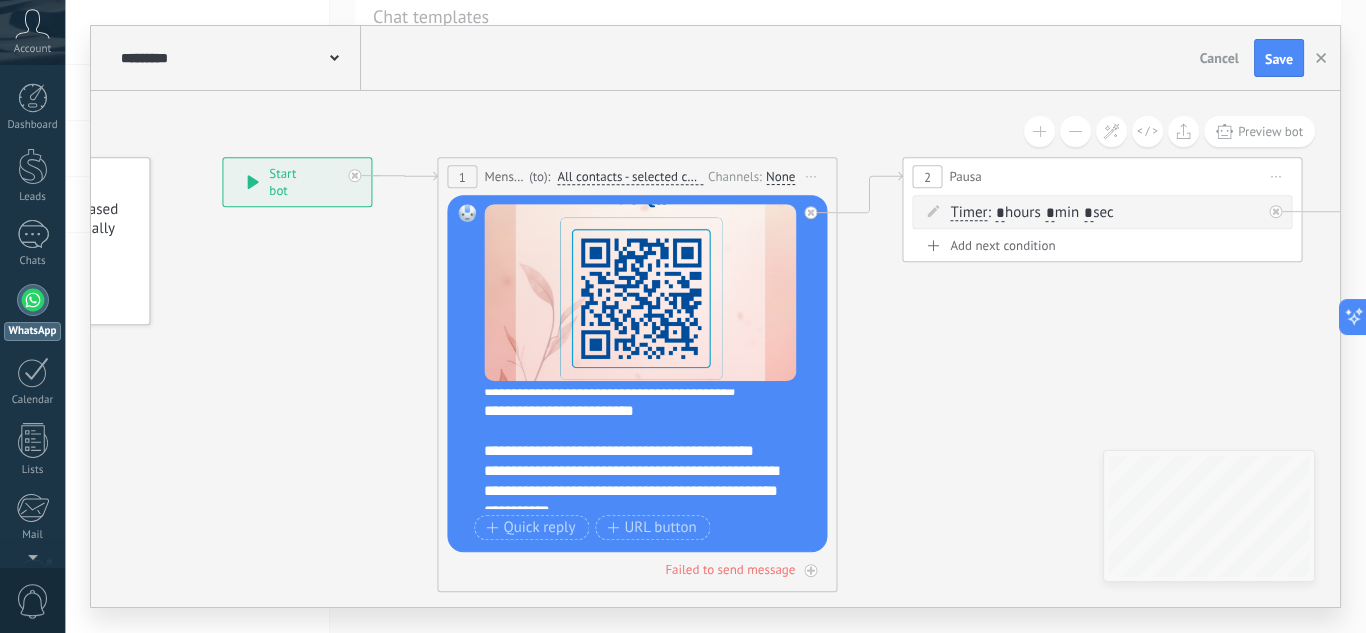 scroll, scrollTop: 120, scrollLeft: 0, axis: vertical 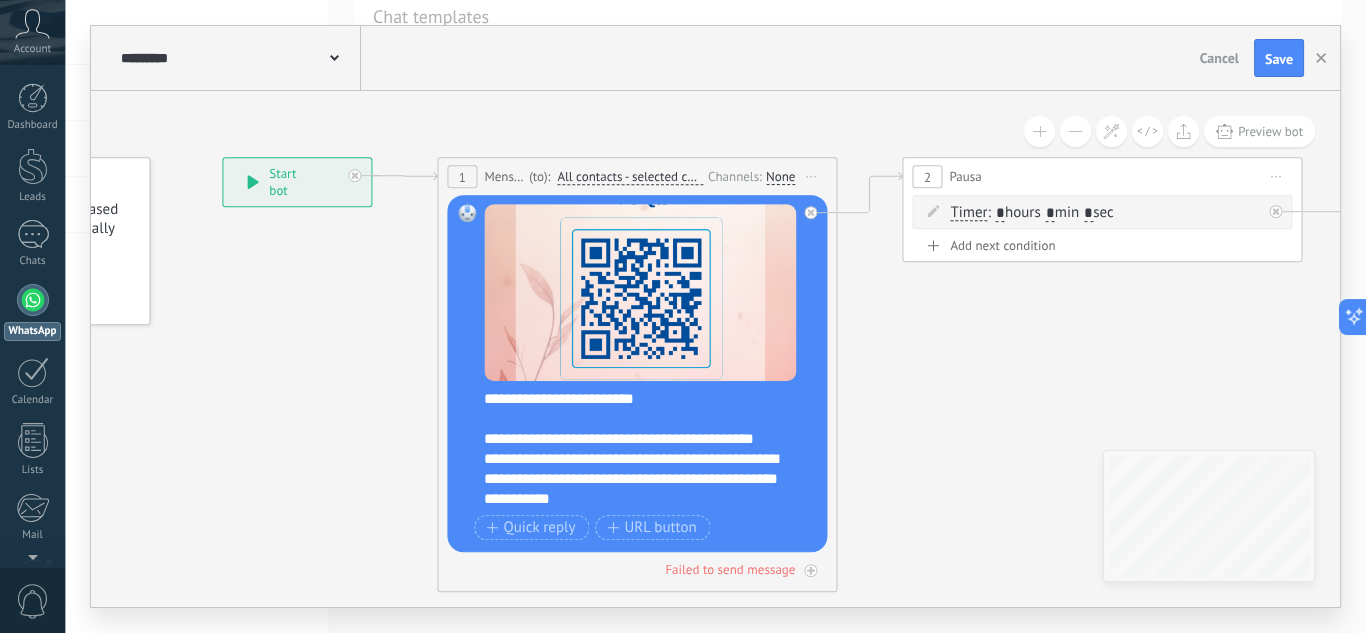 drag, startPoint x: 553, startPoint y: 381, endPoint x: 1044, endPoint y: 388, distance: 491.0499 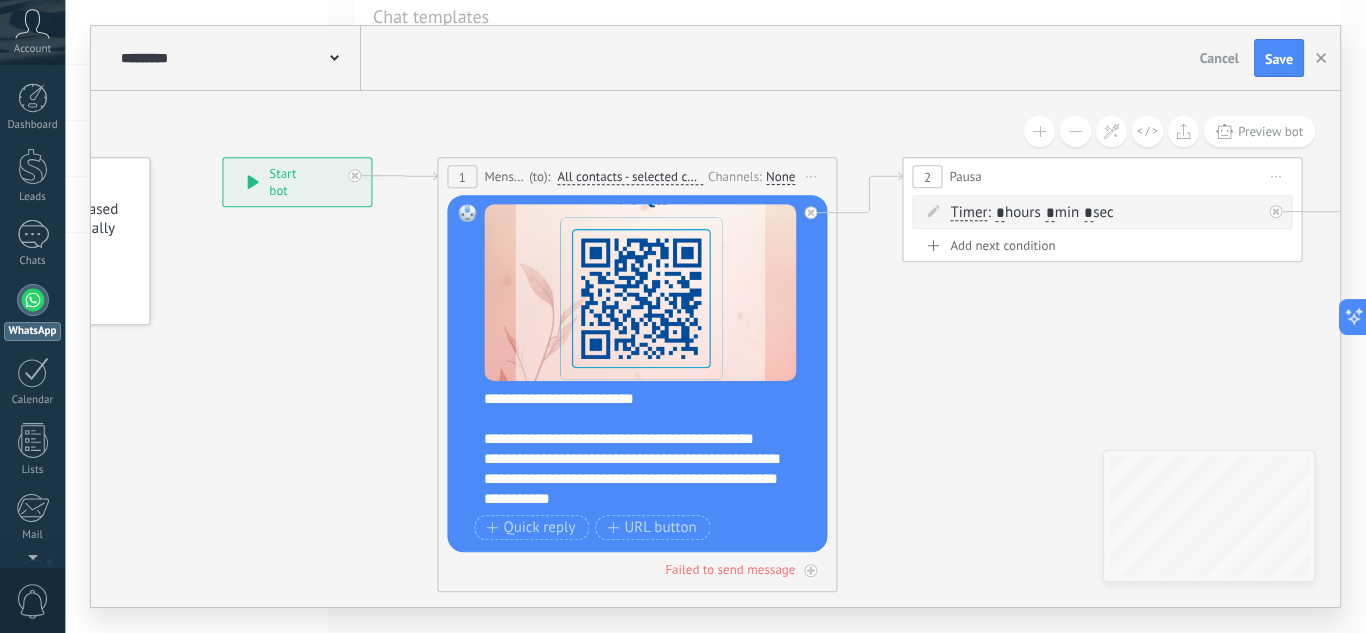 click 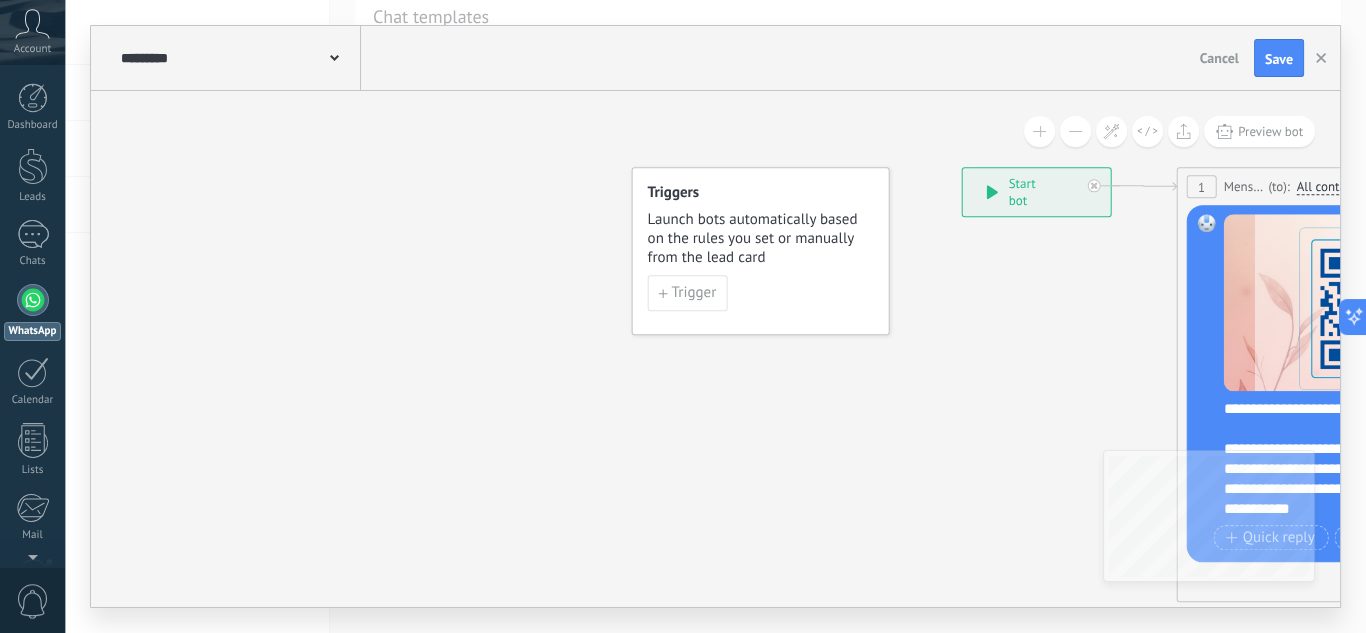 click 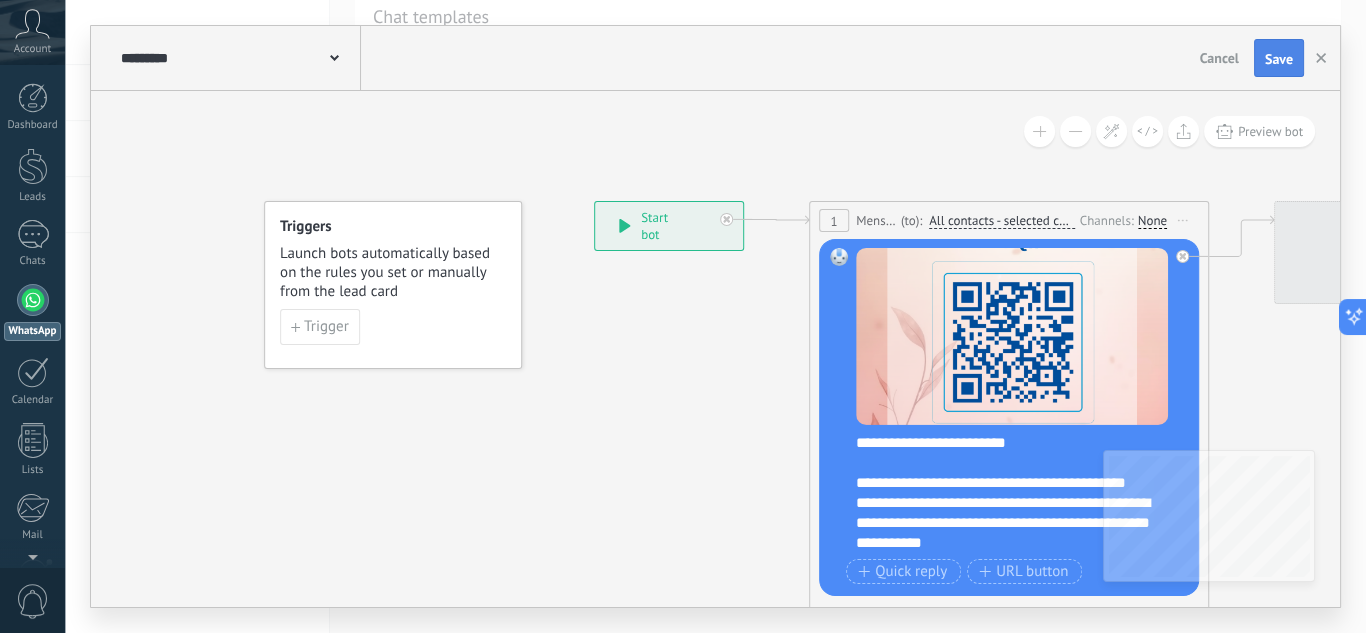 click on "Save" at bounding box center (1279, 59) 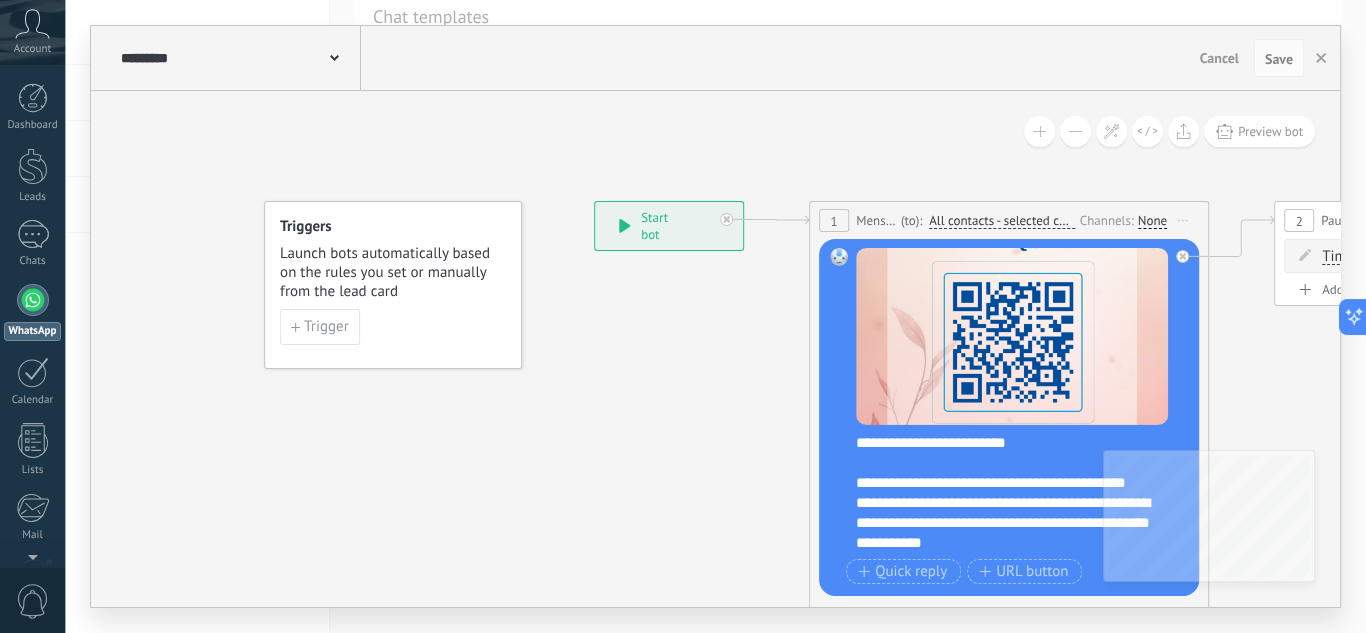 click 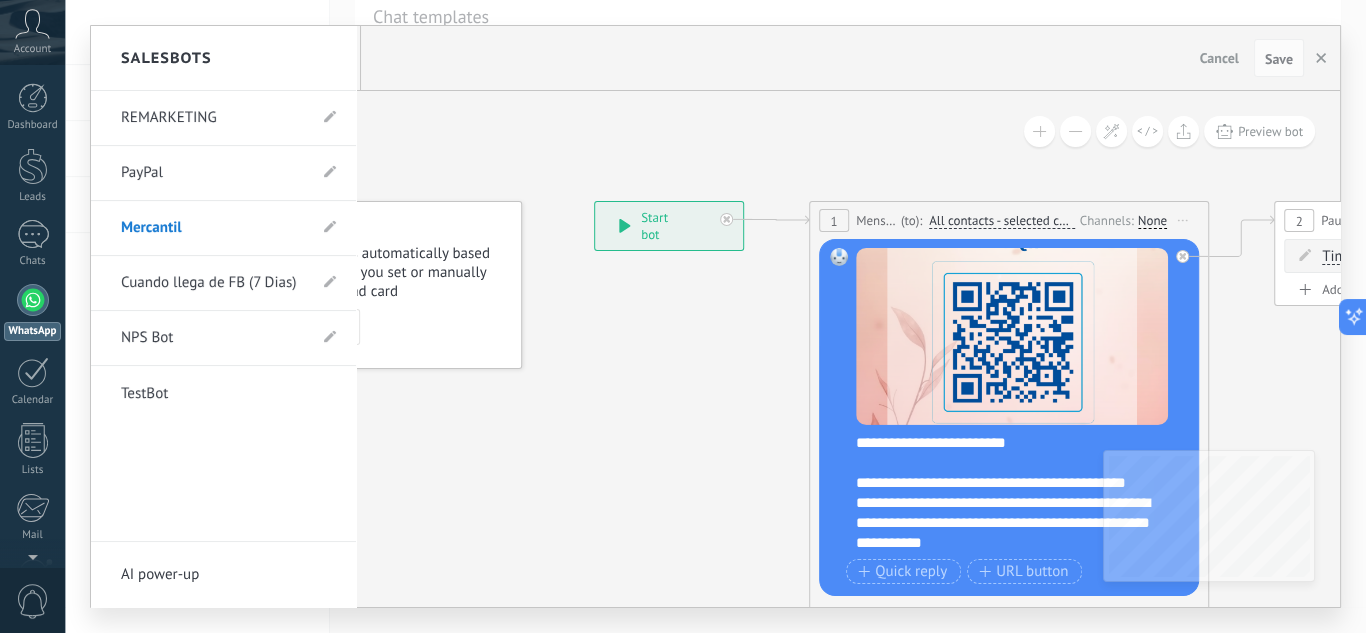 click on "PayPal" at bounding box center (213, 173) 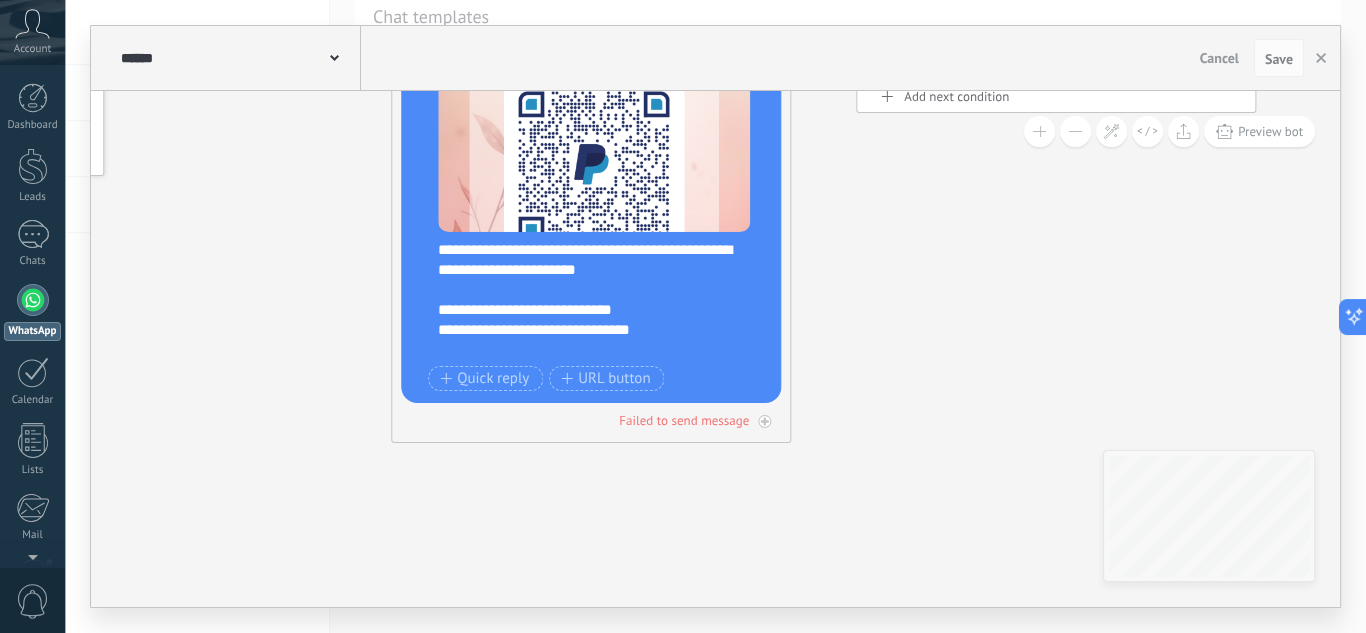 drag, startPoint x: 673, startPoint y: 456, endPoint x: 327, endPoint y: 213, distance: 422.8061 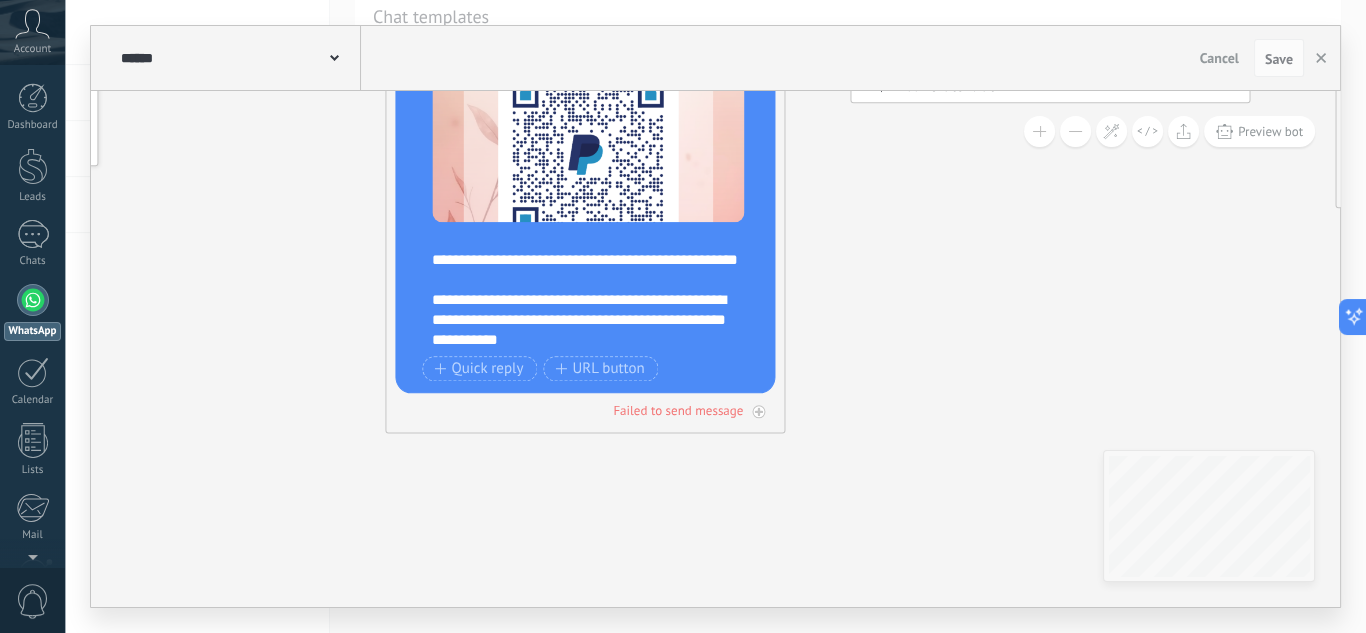 scroll, scrollTop: 120, scrollLeft: 0, axis: vertical 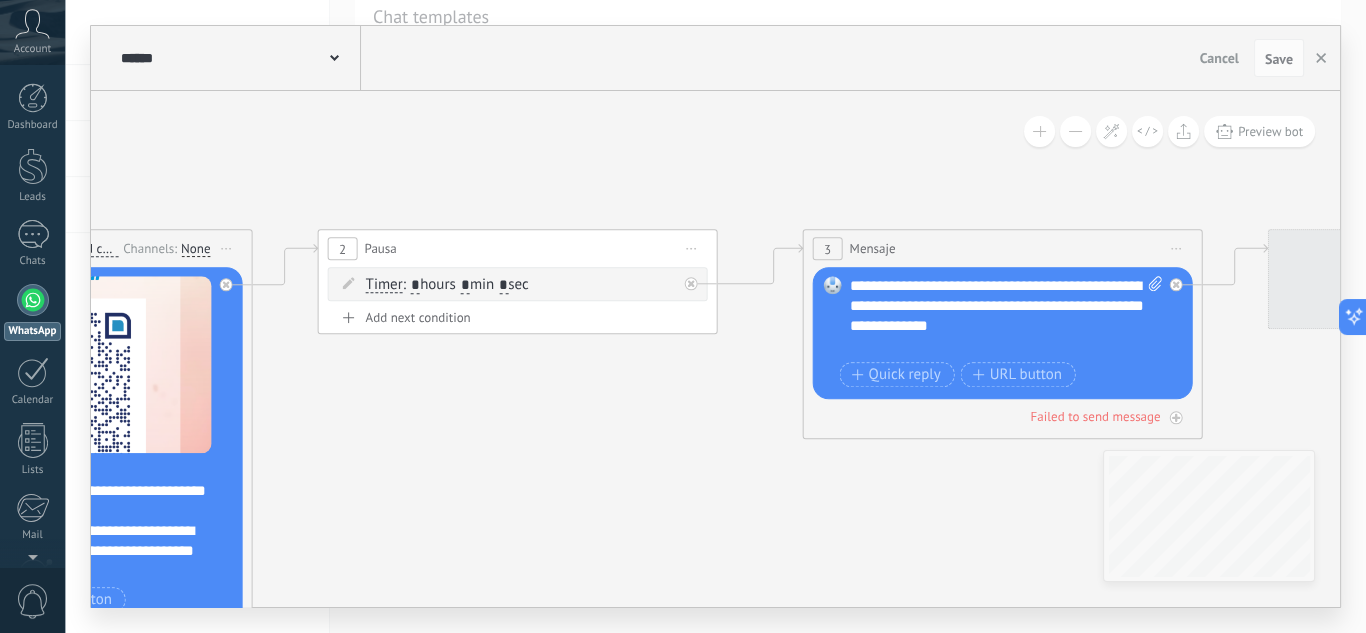 drag, startPoint x: 969, startPoint y: 239, endPoint x: 381, endPoint y: 458, distance: 627.45917 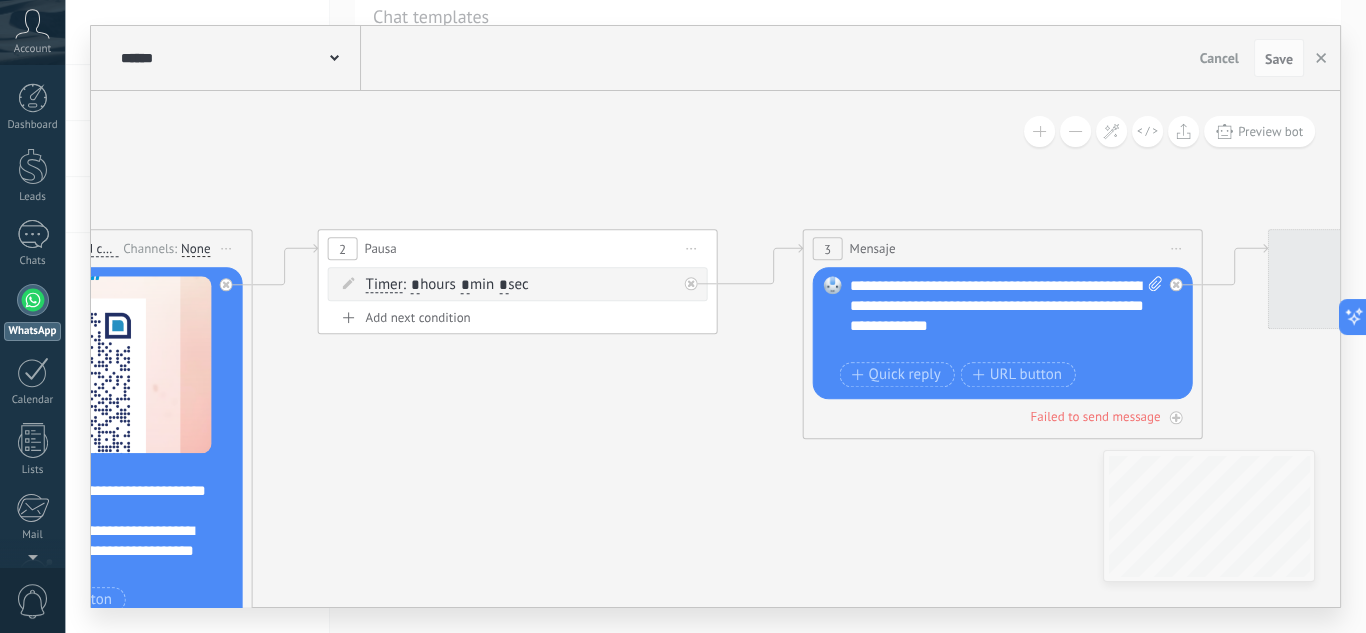click 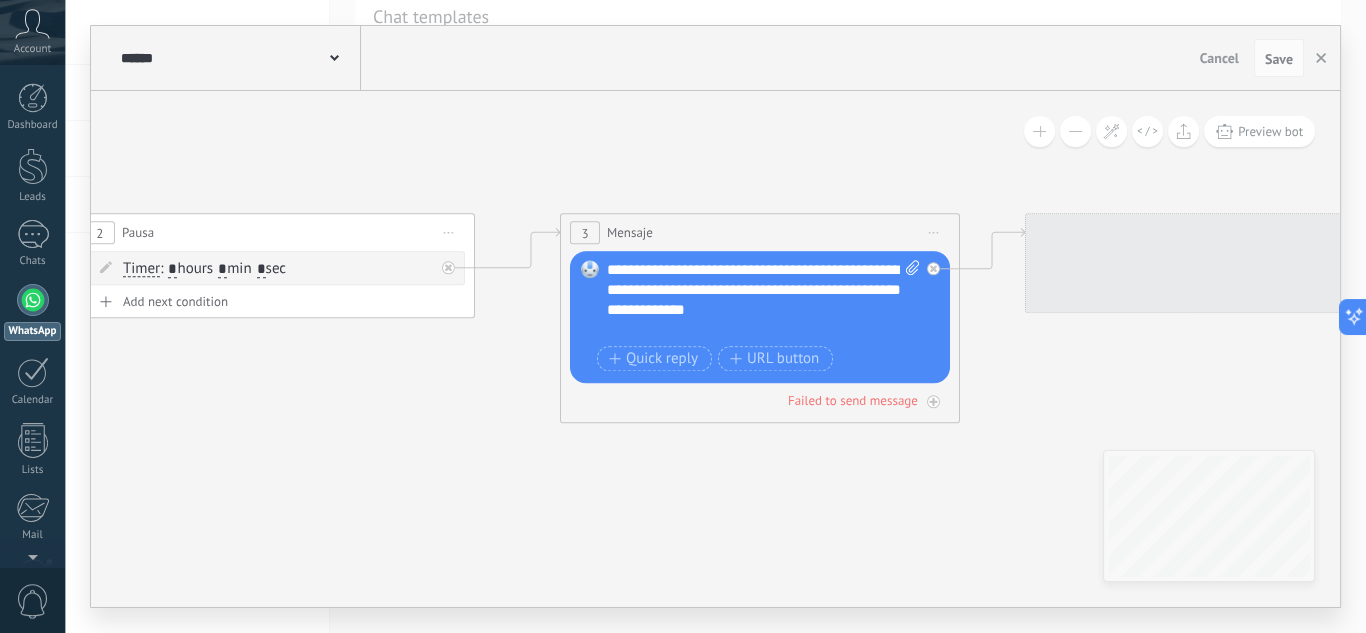 drag, startPoint x: 650, startPoint y: 461, endPoint x: 503, endPoint y: 425, distance: 151.34398 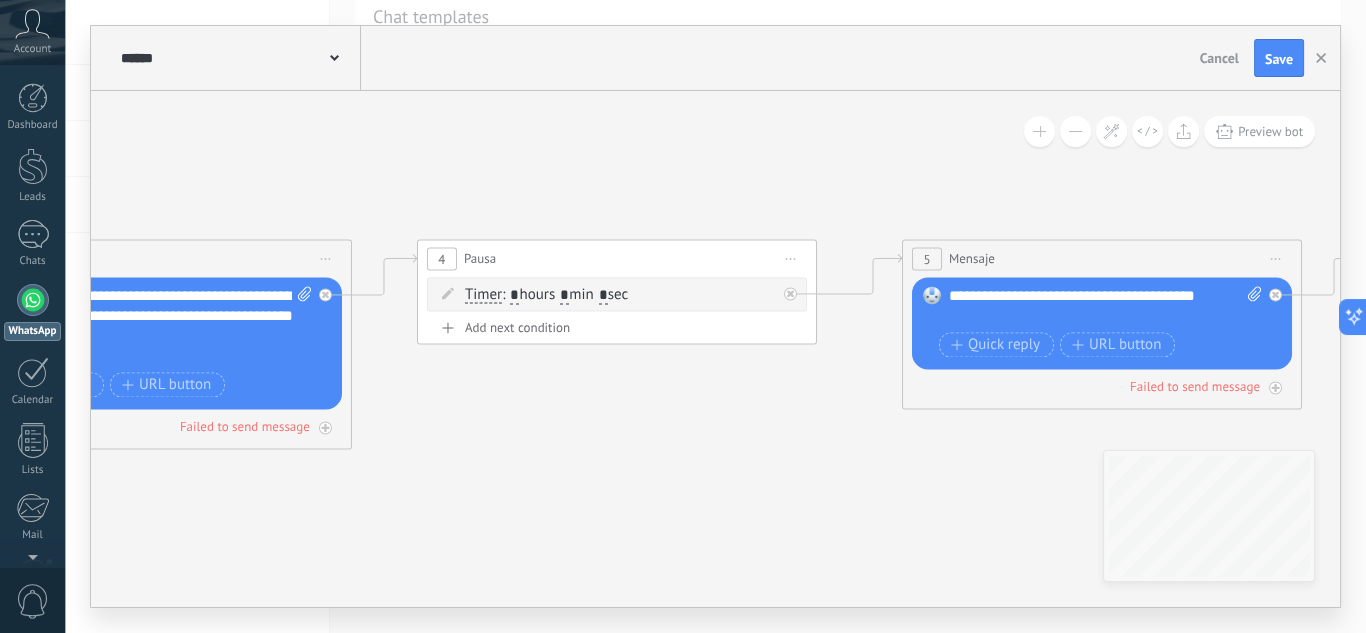 drag, startPoint x: 844, startPoint y: 413, endPoint x: 393, endPoint y: 450, distance: 452.5152 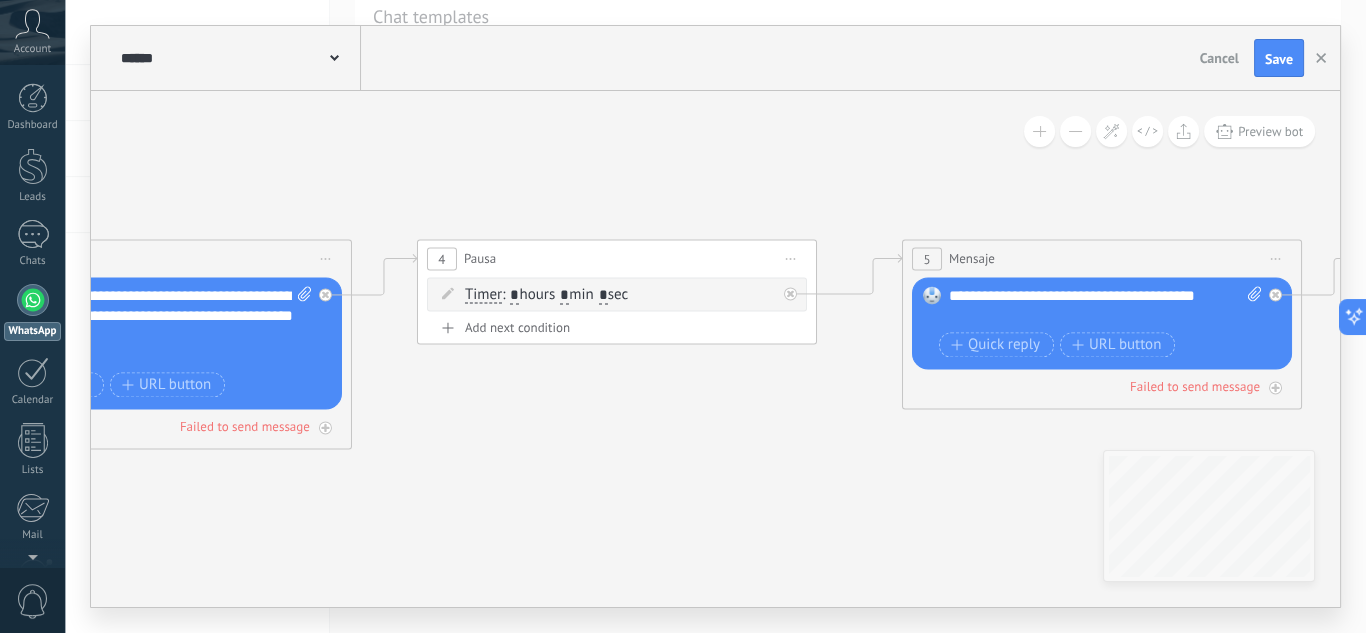 click 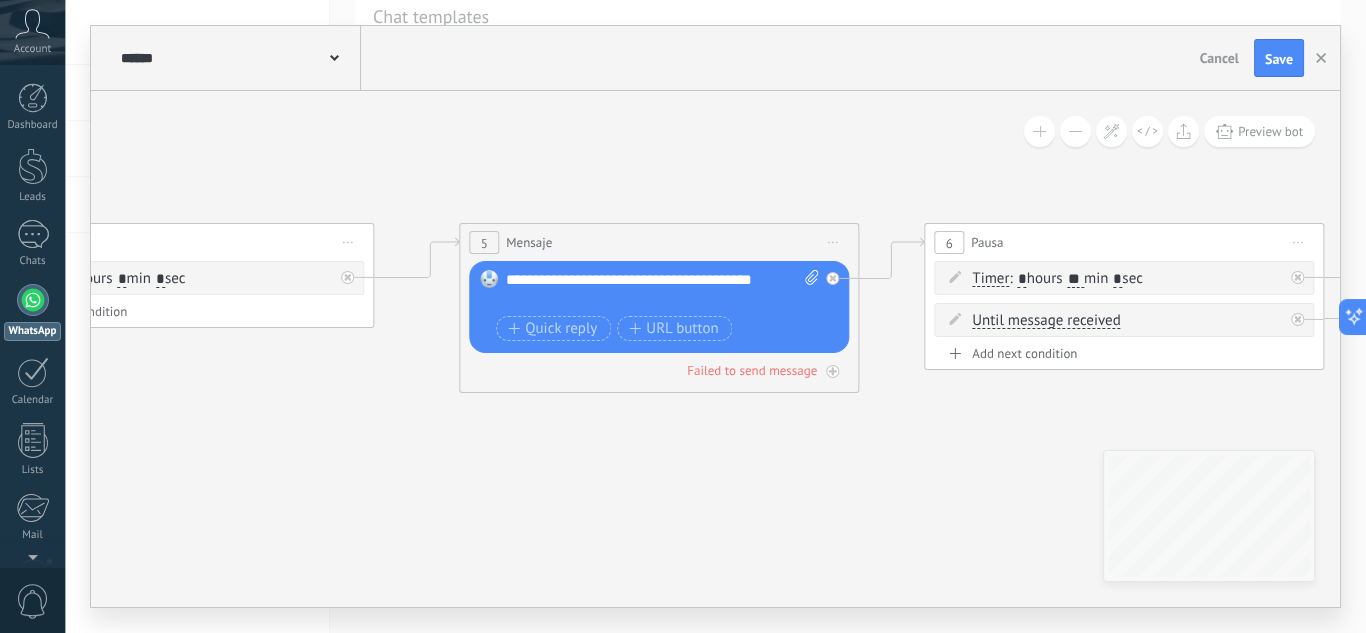 drag, startPoint x: 692, startPoint y: 454, endPoint x: 442, endPoint y: 455, distance: 250.002 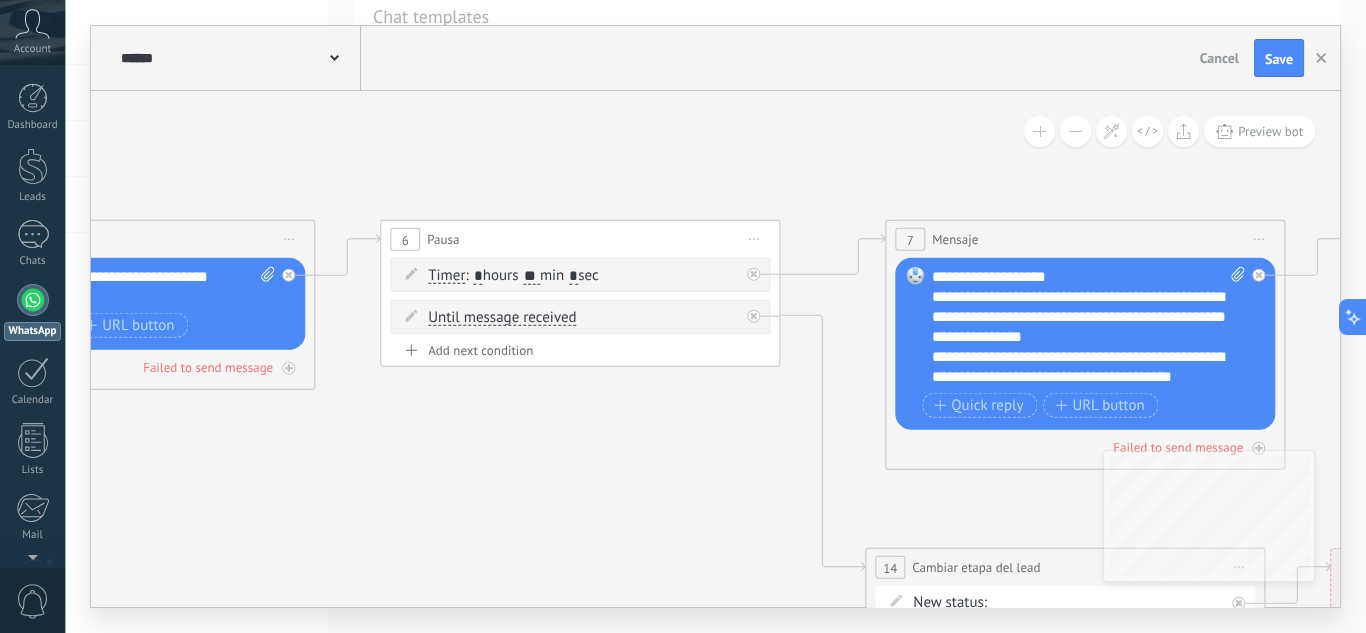 drag, startPoint x: 726, startPoint y: 456, endPoint x: 492, endPoint y: 452, distance: 234.03418 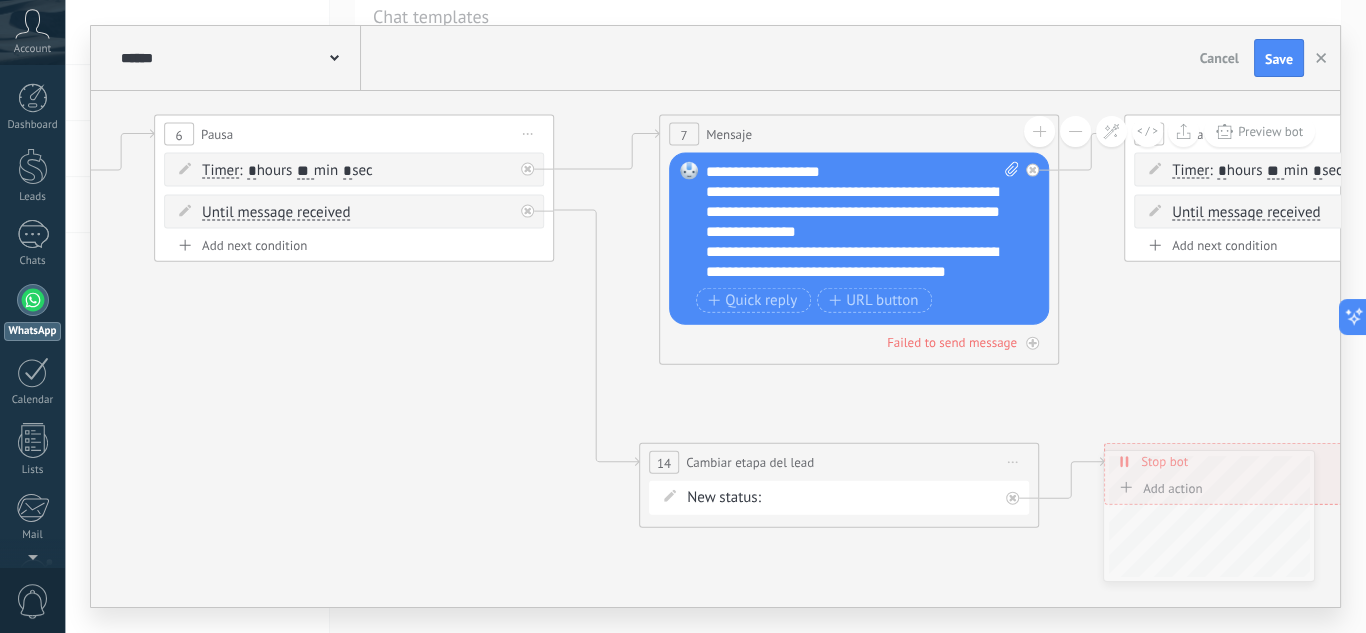 drag, startPoint x: 614, startPoint y: 413, endPoint x: 512, endPoint y: 412, distance: 102.0049 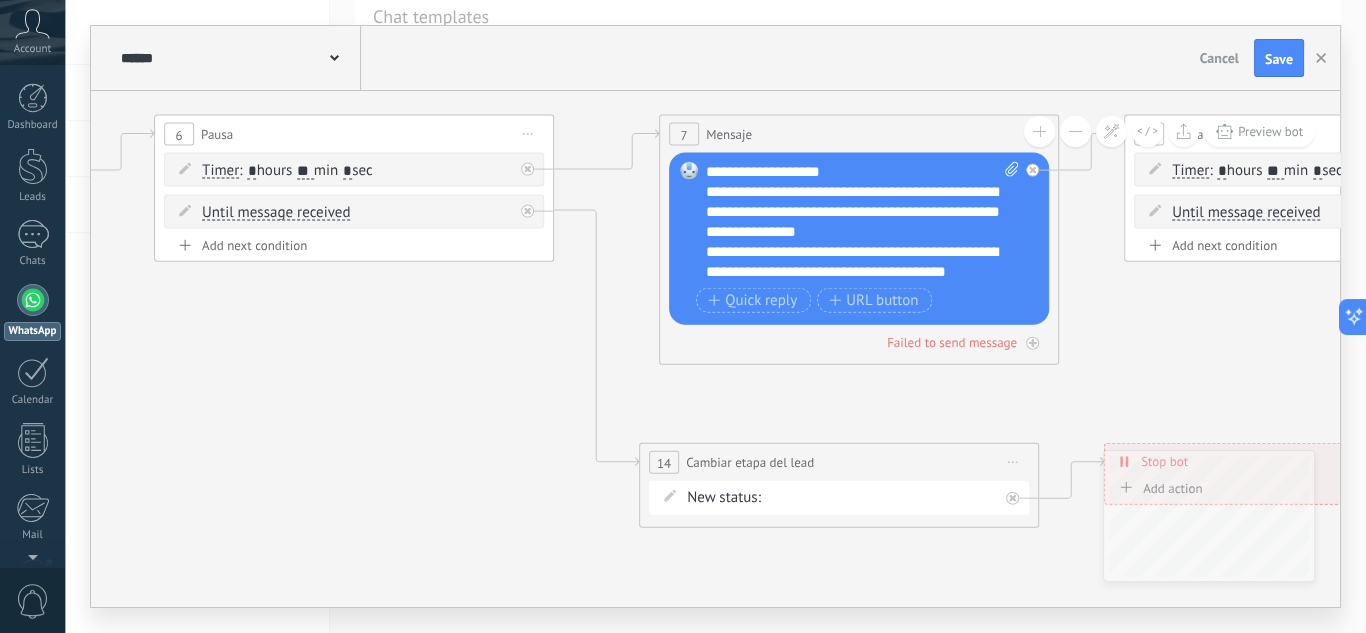 click 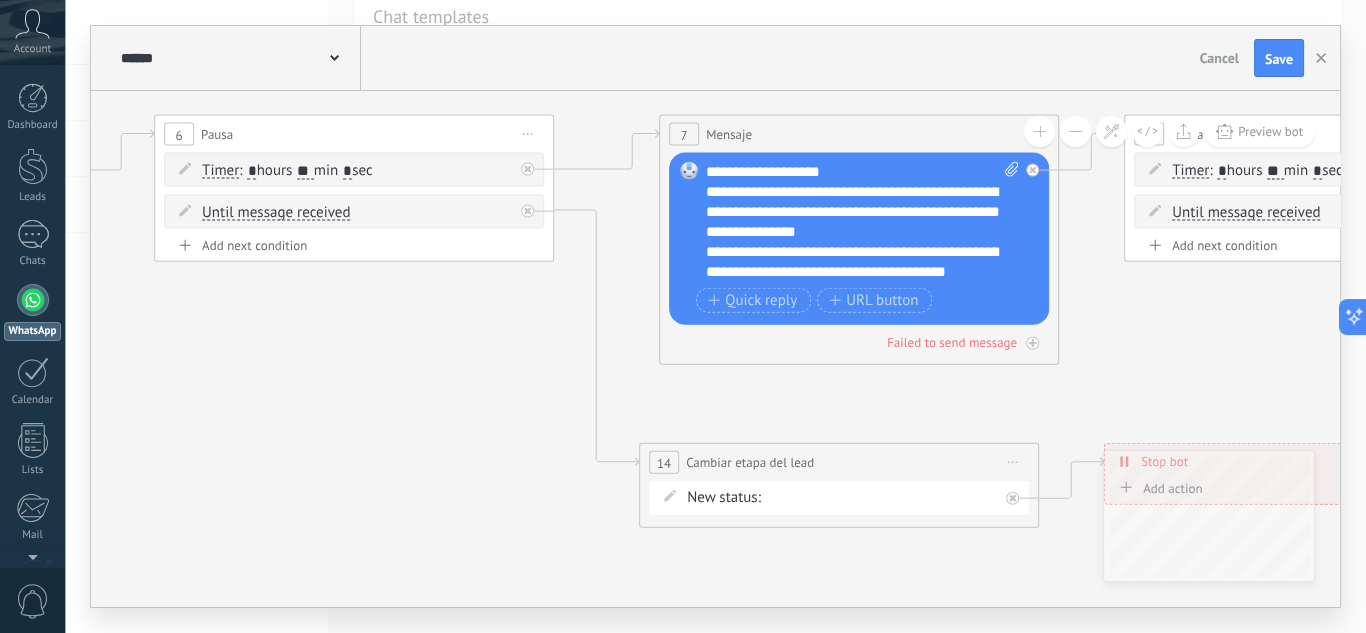 click on "PagoMovil Paypal Remarketing Closed - won Closed - lost" at bounding box center (0, 0) 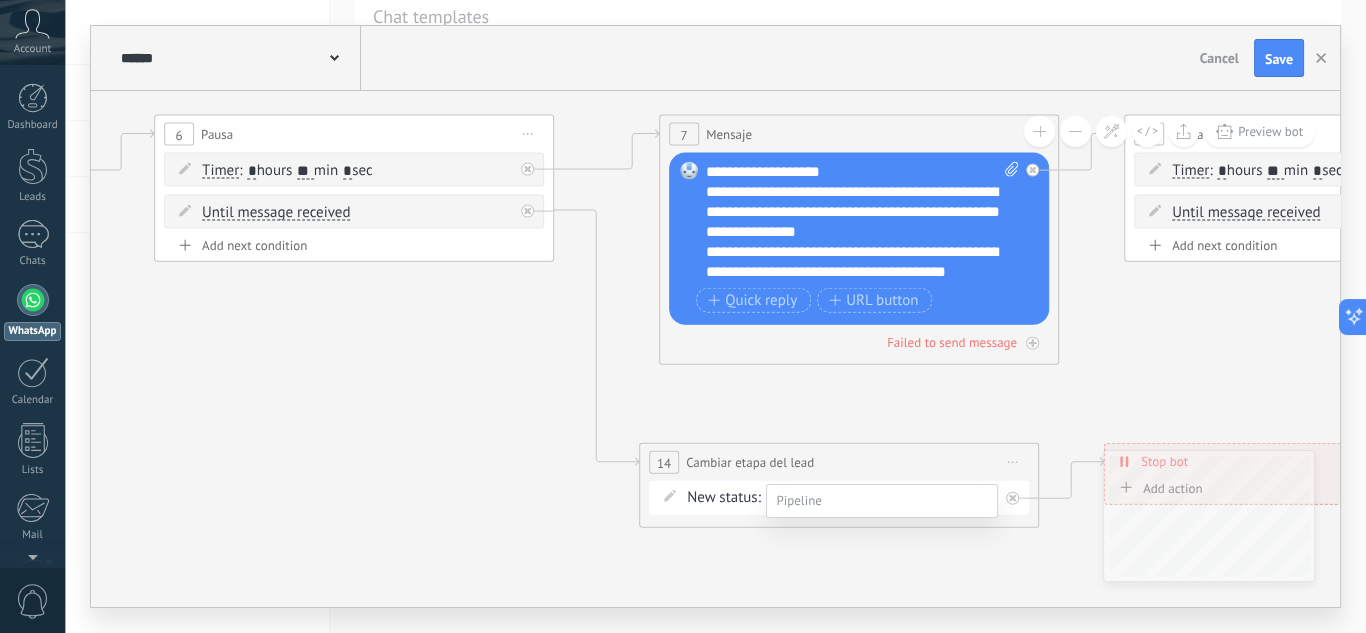 click on "Closed - won" at bounding box center (0, 0) 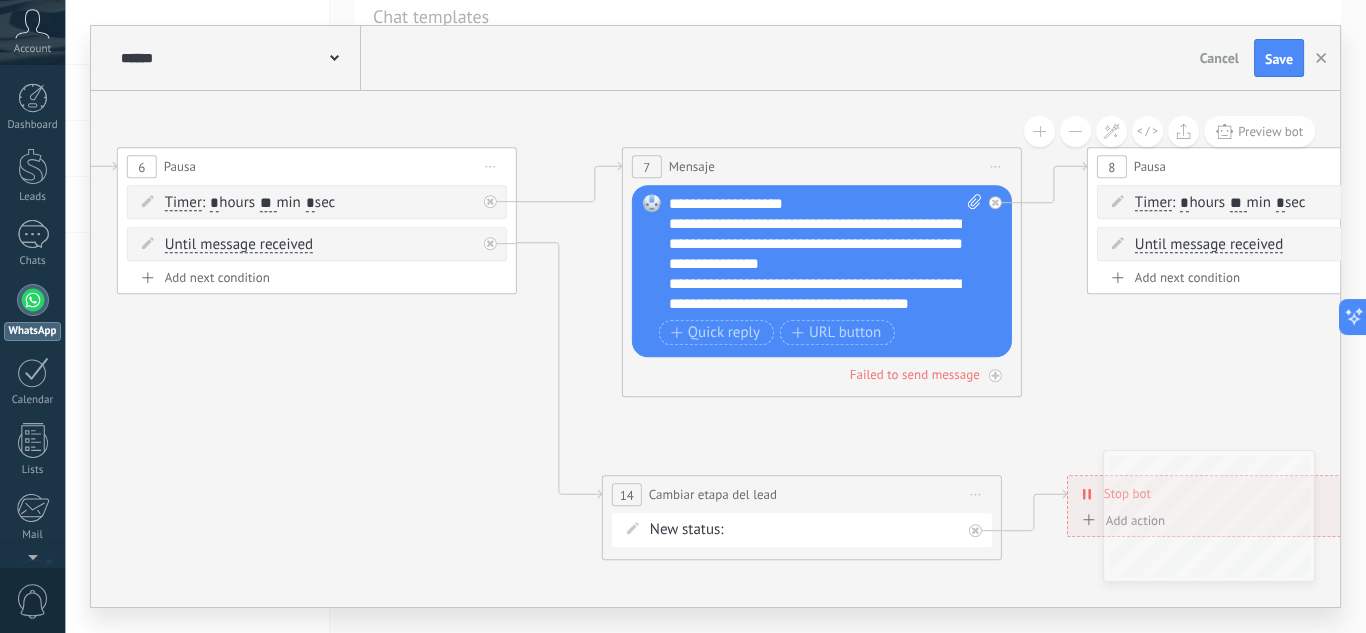 drag, startPoint x: 1118, startPoint y: 399, endPoint x: 1041, endPoint y: 448, distance: 91.26884 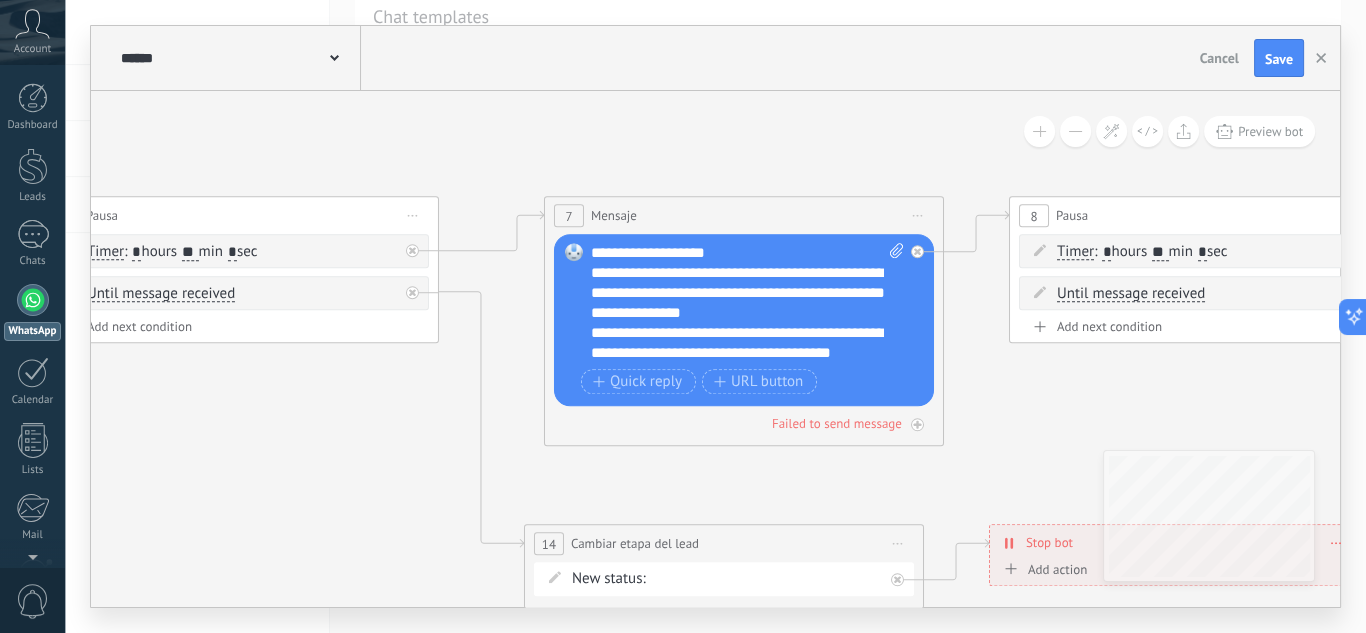 click on "**********" at bounding box center (748, 303) 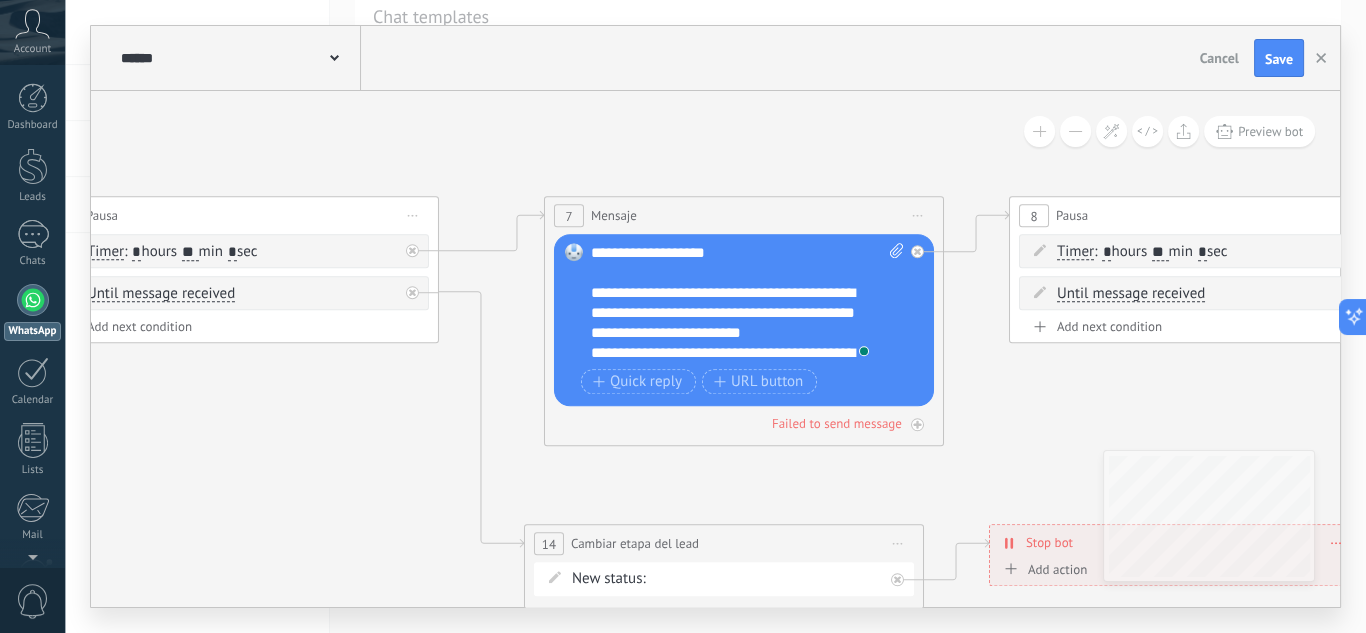 scroll, scrollTop: 29, scrollLeft: 0, axis: vertical 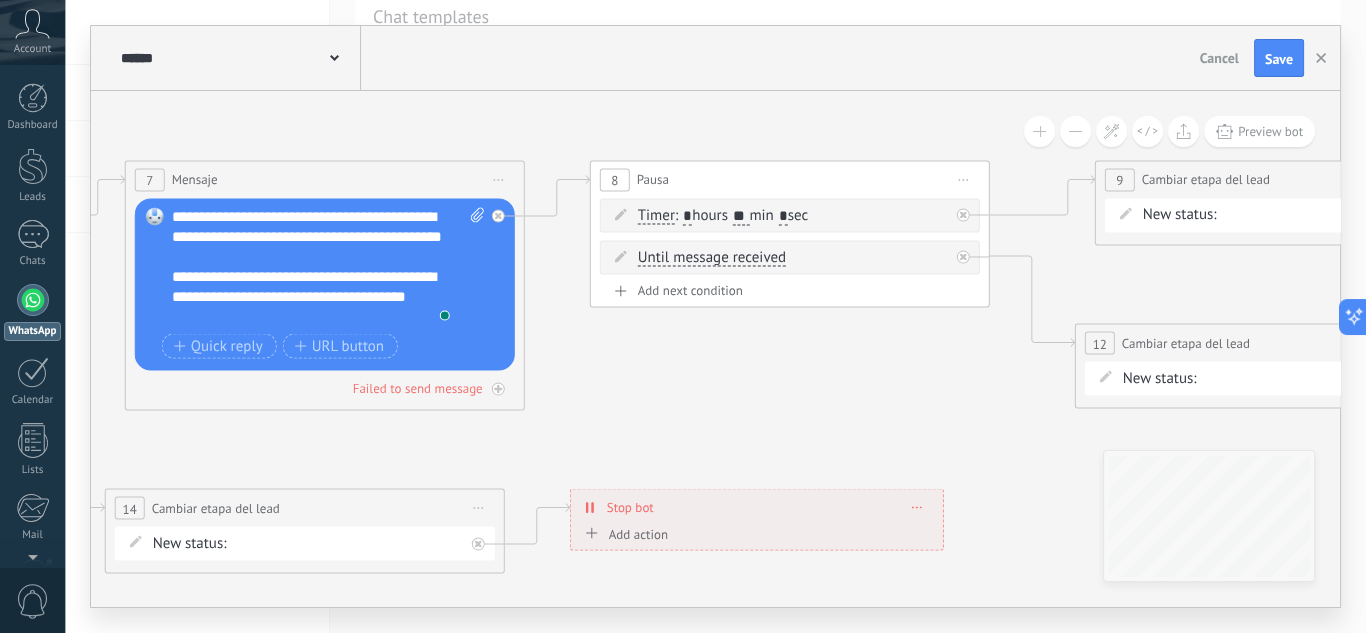 drag, startPoint x: 1099, startPoint y: 402, endPoint x: 564, endPoint y: 368, distance: 536.0793 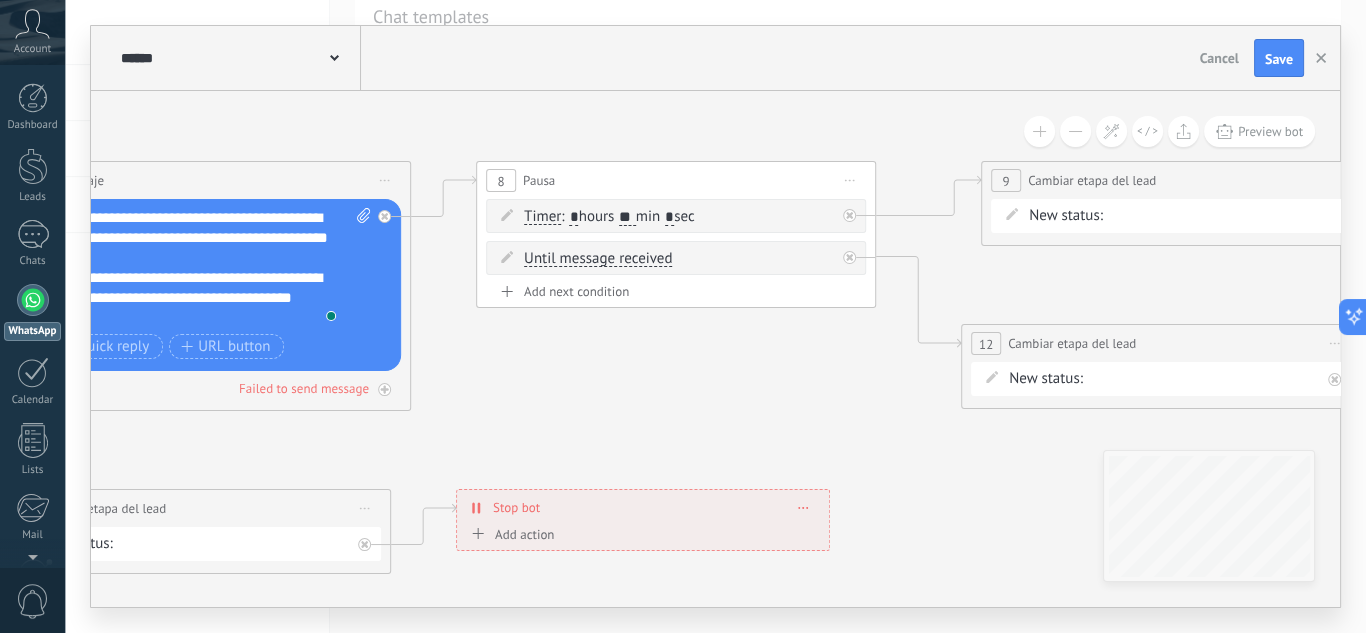 drag, startPoint x: 883, startPoint y: 382, endPoint x: 695, endPoint y: 408, distance: 189.78935 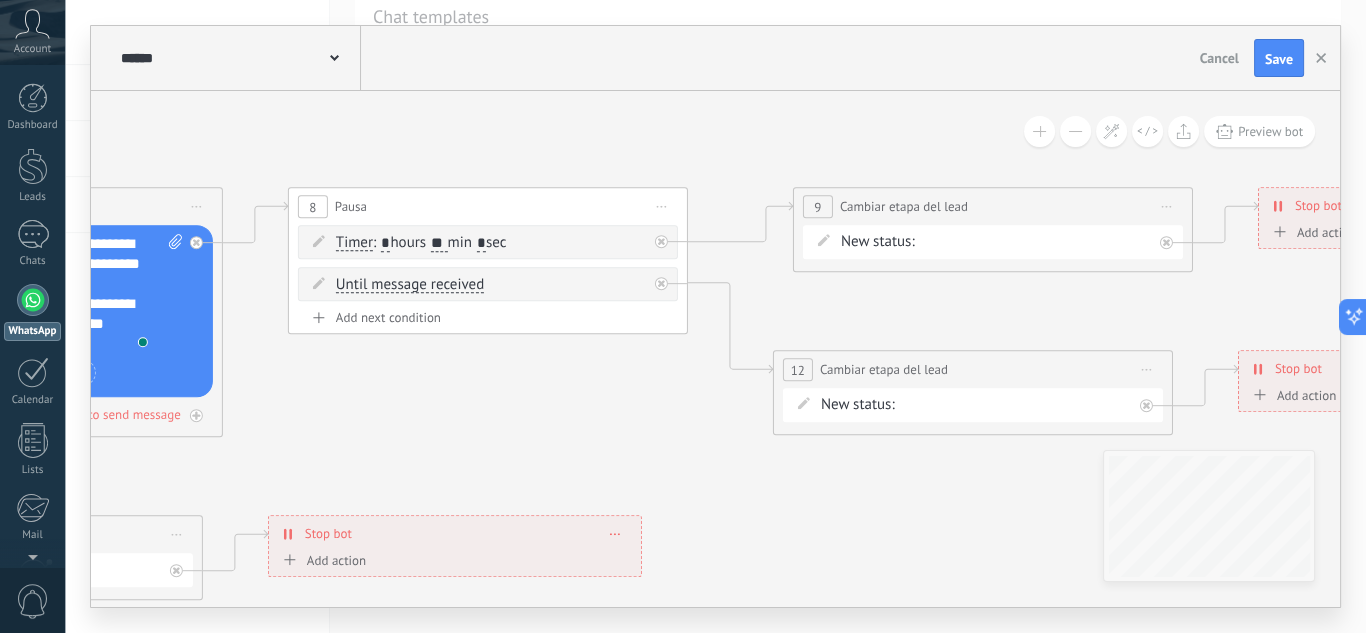 click on "PagoMovil Paypal Remarketing Closed - won Closed - lost" at bounding box center (0, 0) 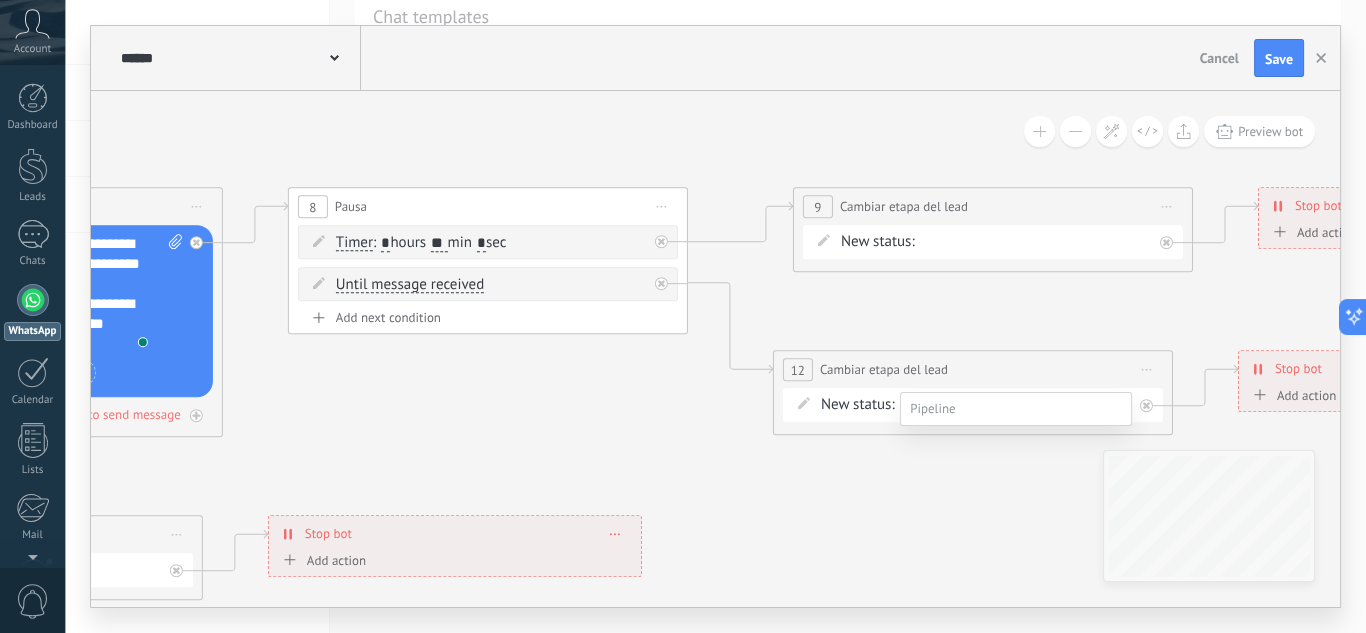 drag, startPoint x: 966, startPoint y: 522, endPoint x: 1031, endPoint y: 453, distance: 94.79452 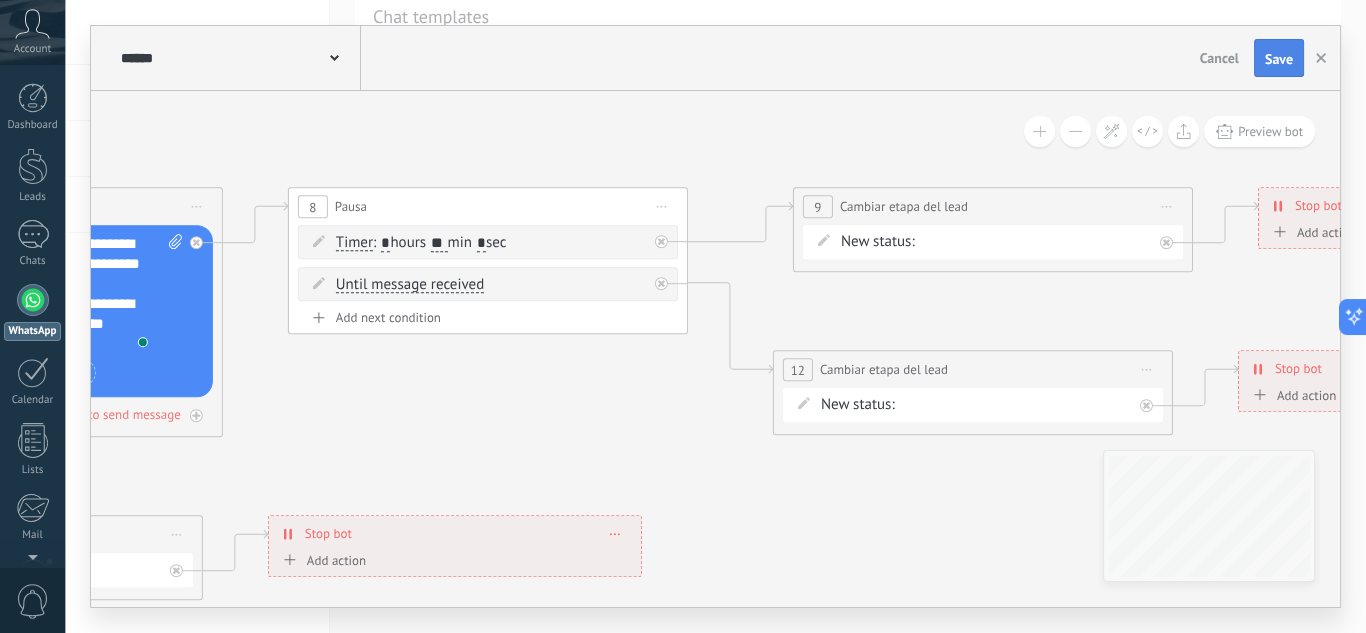 click on "Save" at bounding box center [1279, 59] 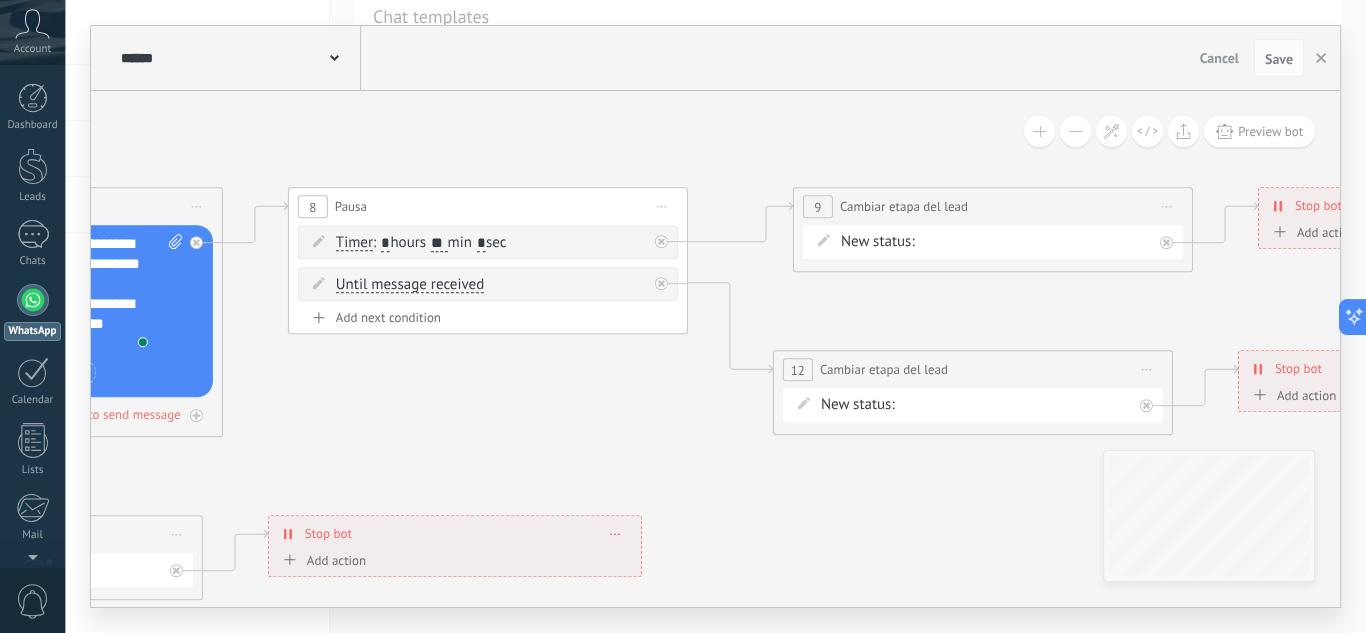 click at bounding box center [334, 56] 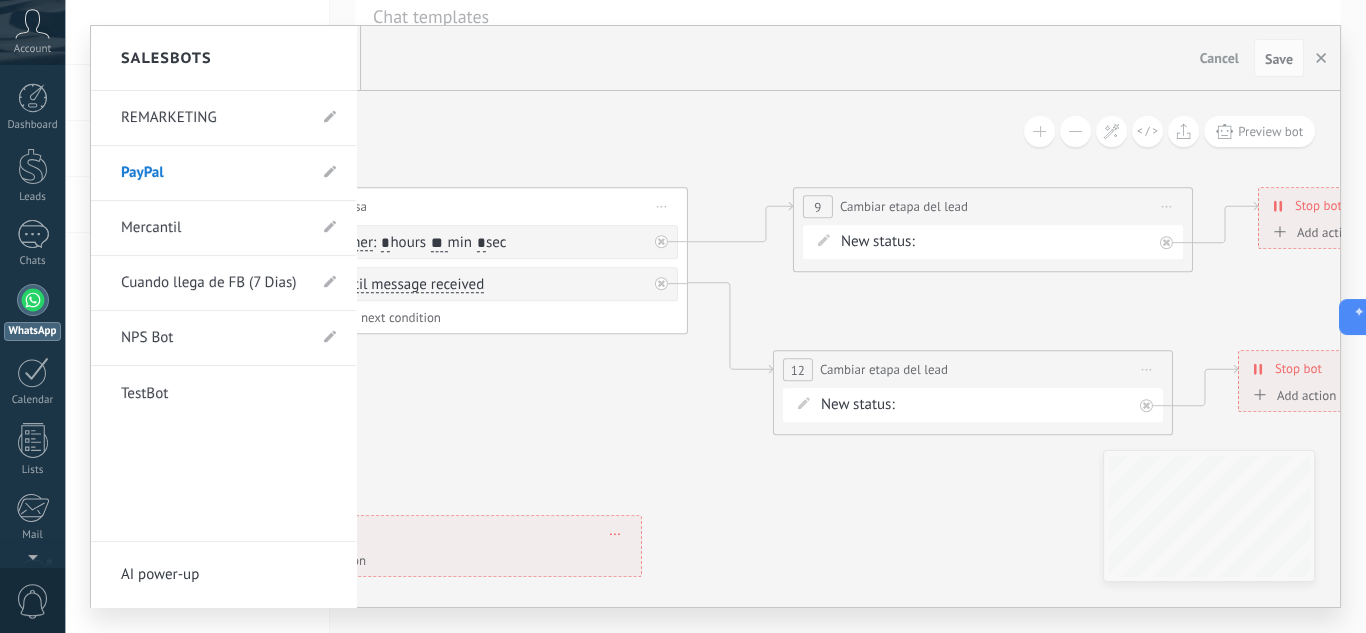 click on "REMARKETING" at bounding box center (213, 118) 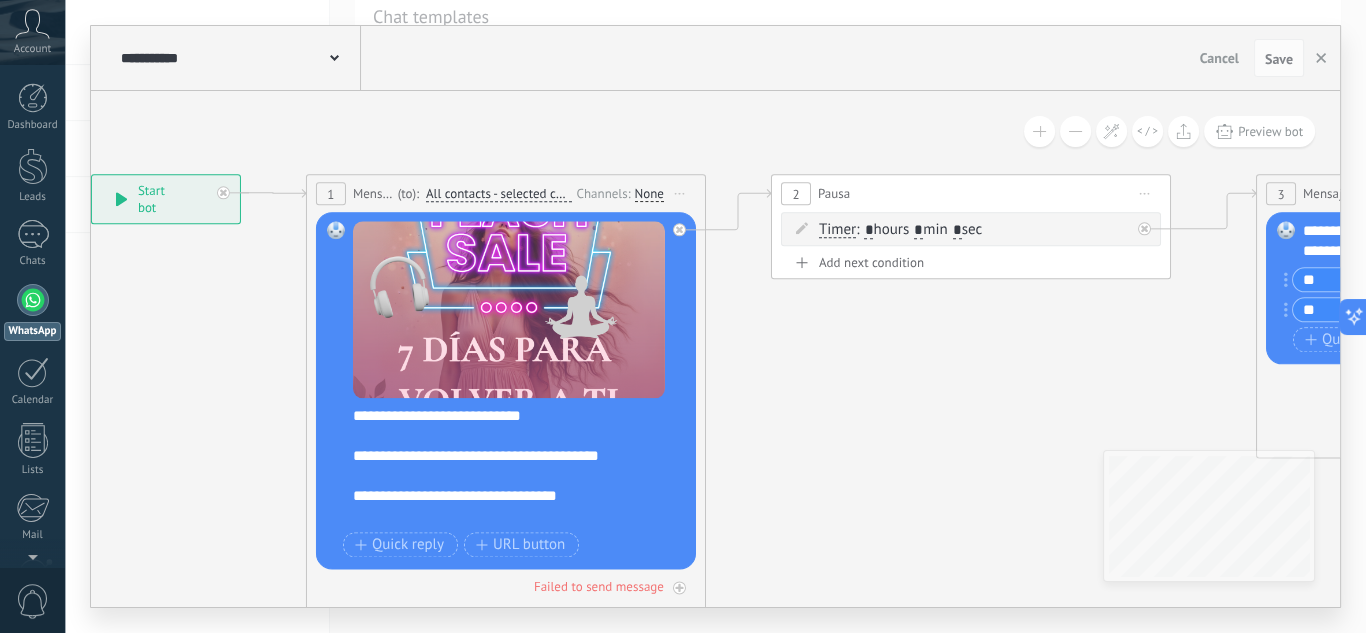 drag, startPoint x: 944, startPoint y: 170, endPoint x: 522, endPoint y: 108, distance: 426.53018 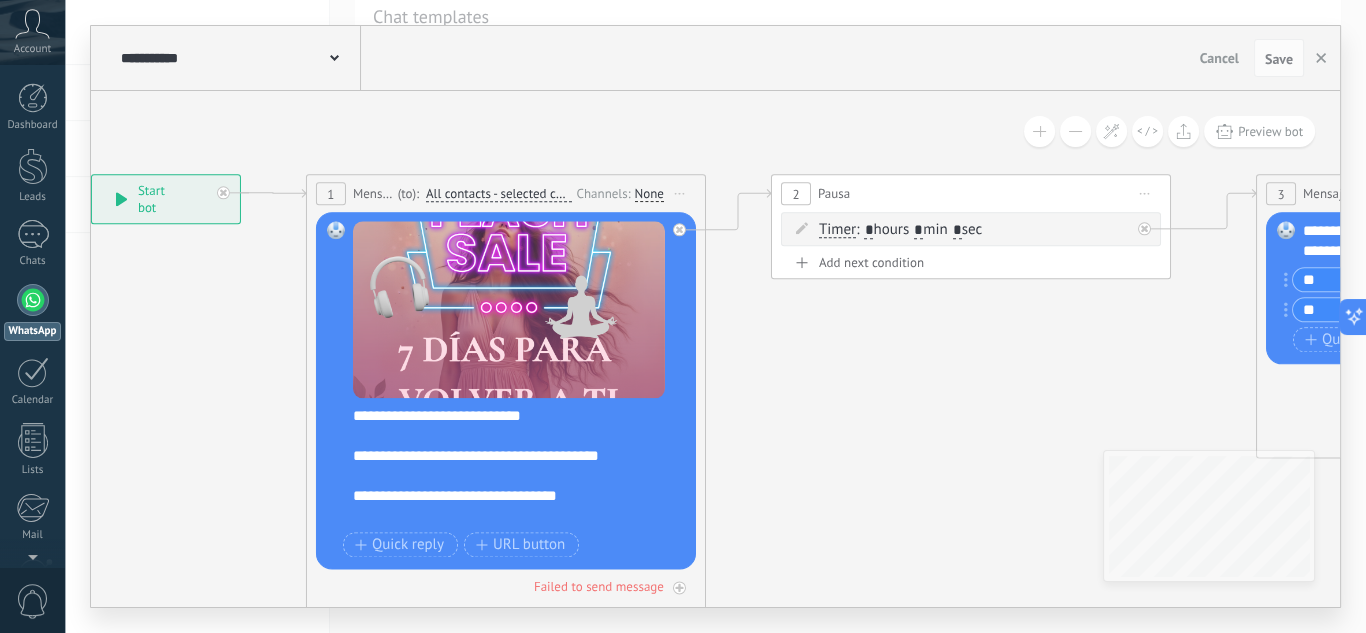 click 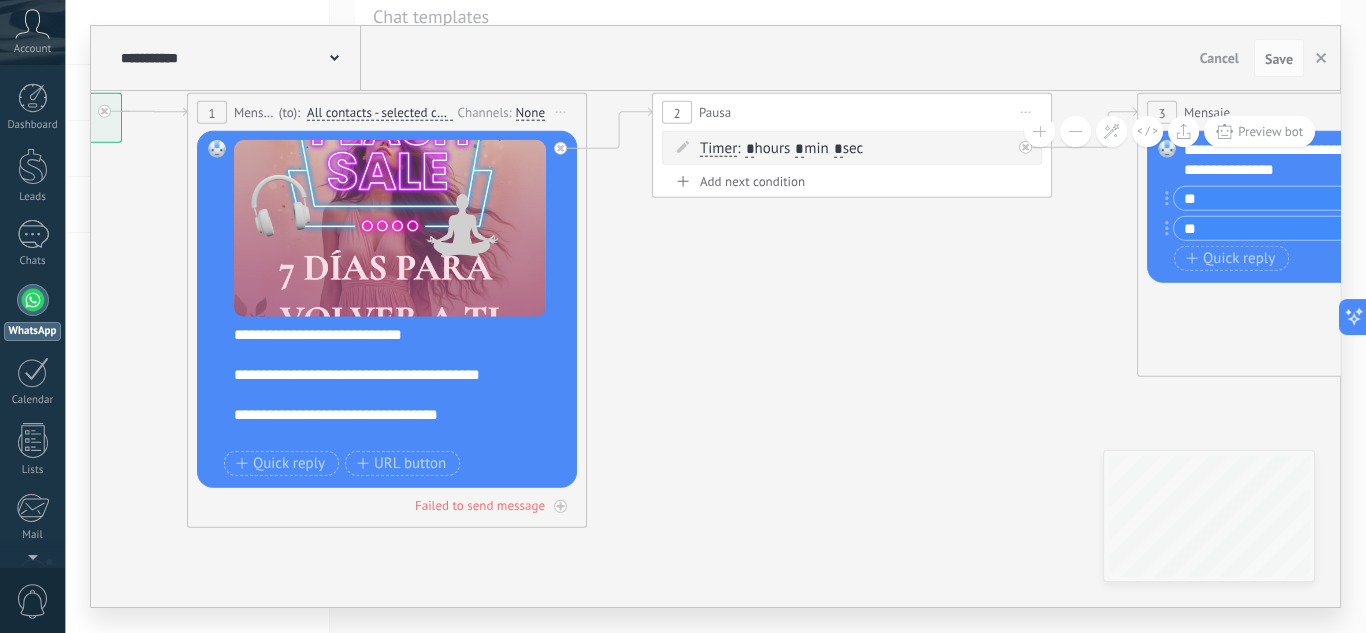drag, startPoint x: 1017, startPoint y: 417, endPoint x: 591, endPoint y: 358, distance: 430.06628 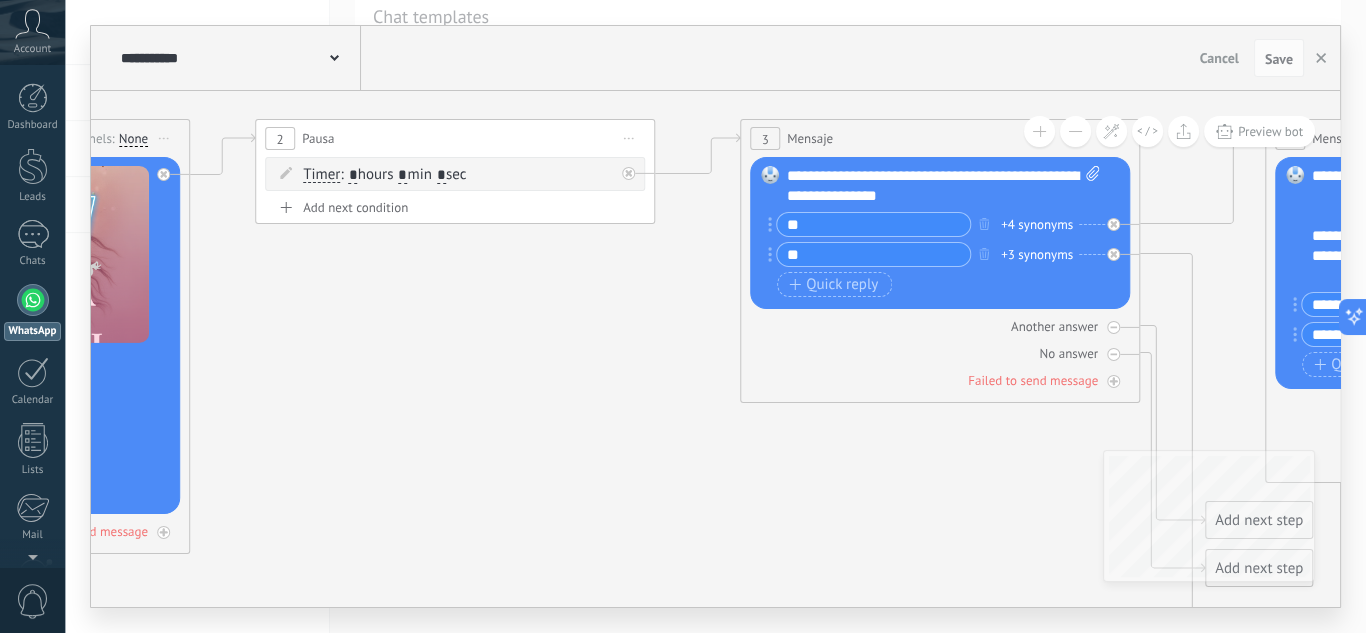 drag, startPoint x: 830, startPoint y: 473, endPoint x: 520, endPoint y: 477, distance: 310.02582 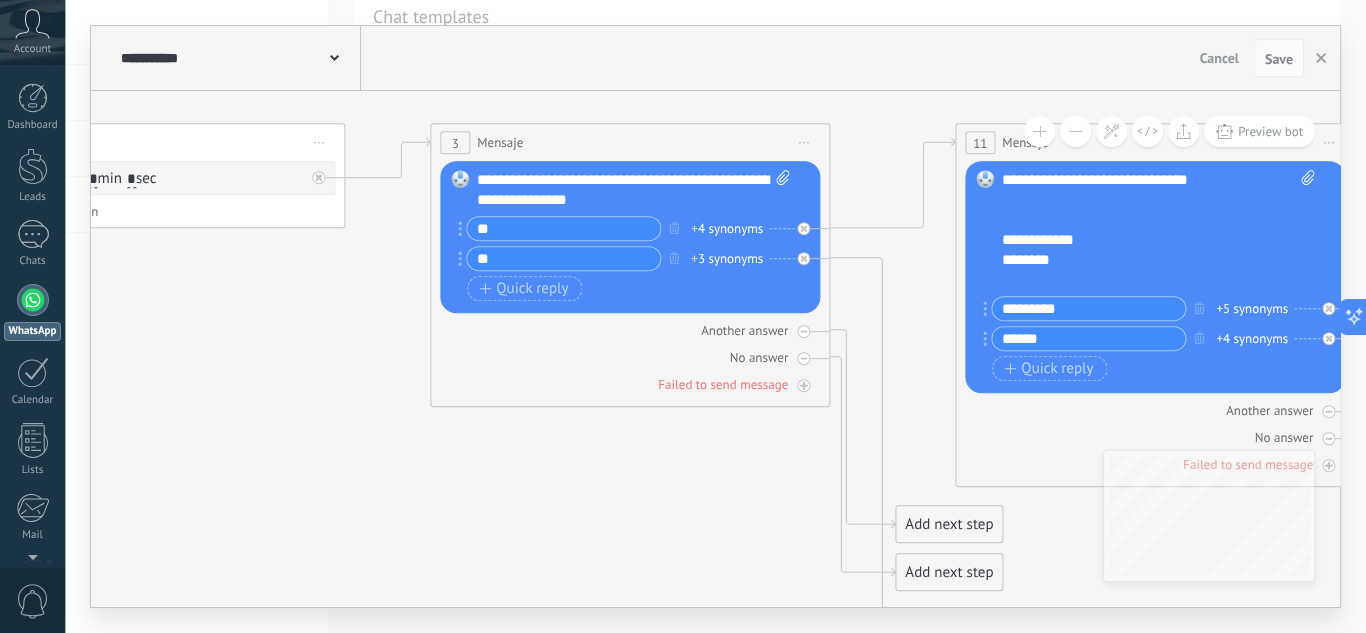drag, startPoint x: 968, startPoint y: 436, endPoint x: 764, endPoint y: 282, distance: 255.60126 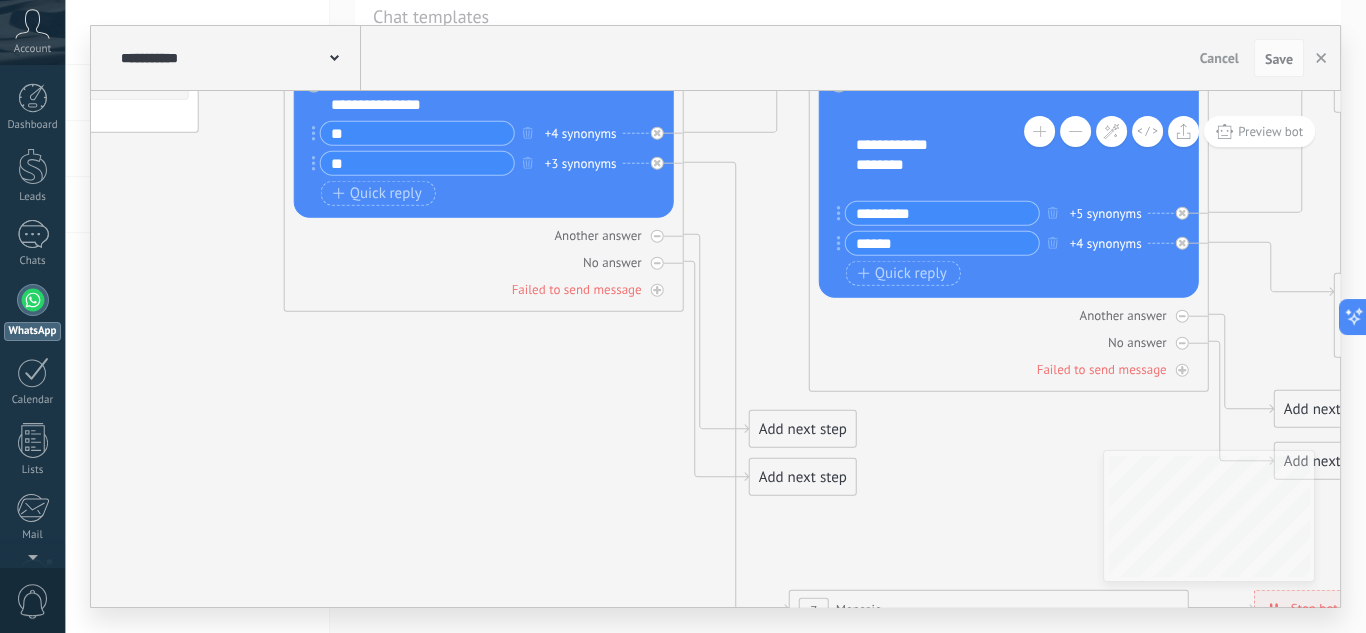 drag, startPoint x: 788, startPoint y: 512, endPoint x: 642, endPoint y: 417, distance: 174.18668 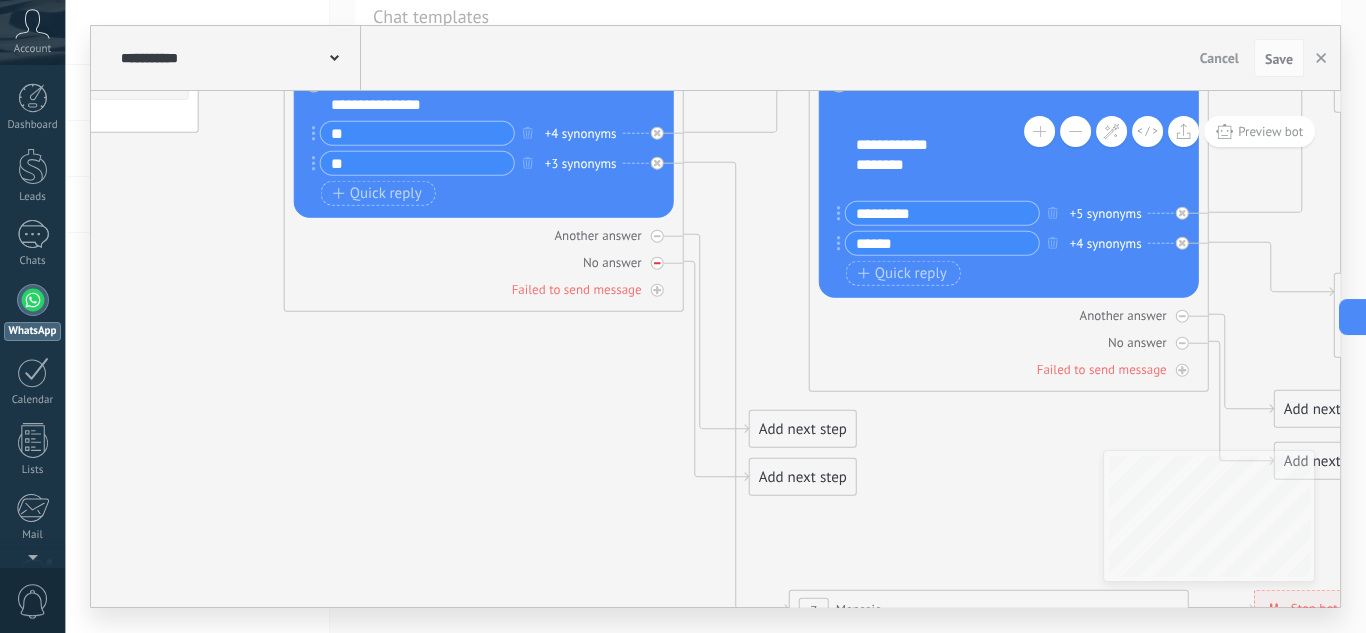 click at bounding box center [657, 263] 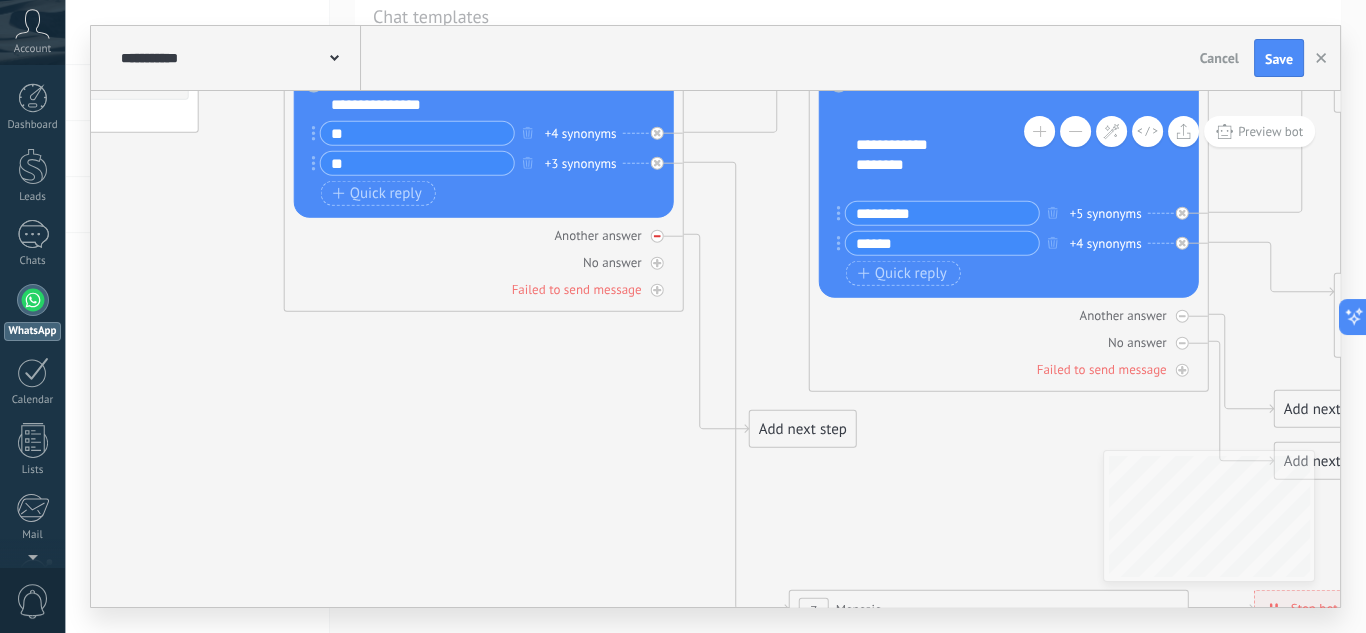 click at bounding box center (657, 236) 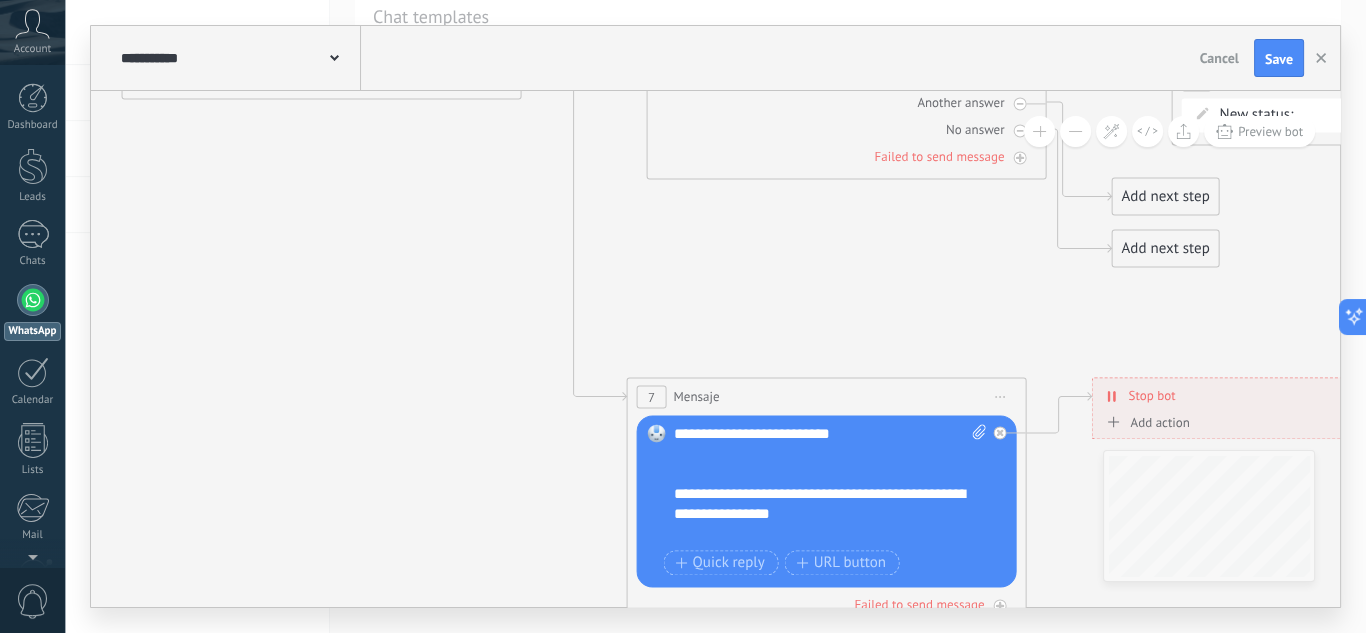 drag, startPoint x: 658, startPoint y: 448, endPoint x: 443, endPoint y: 237, distance: 301.24075 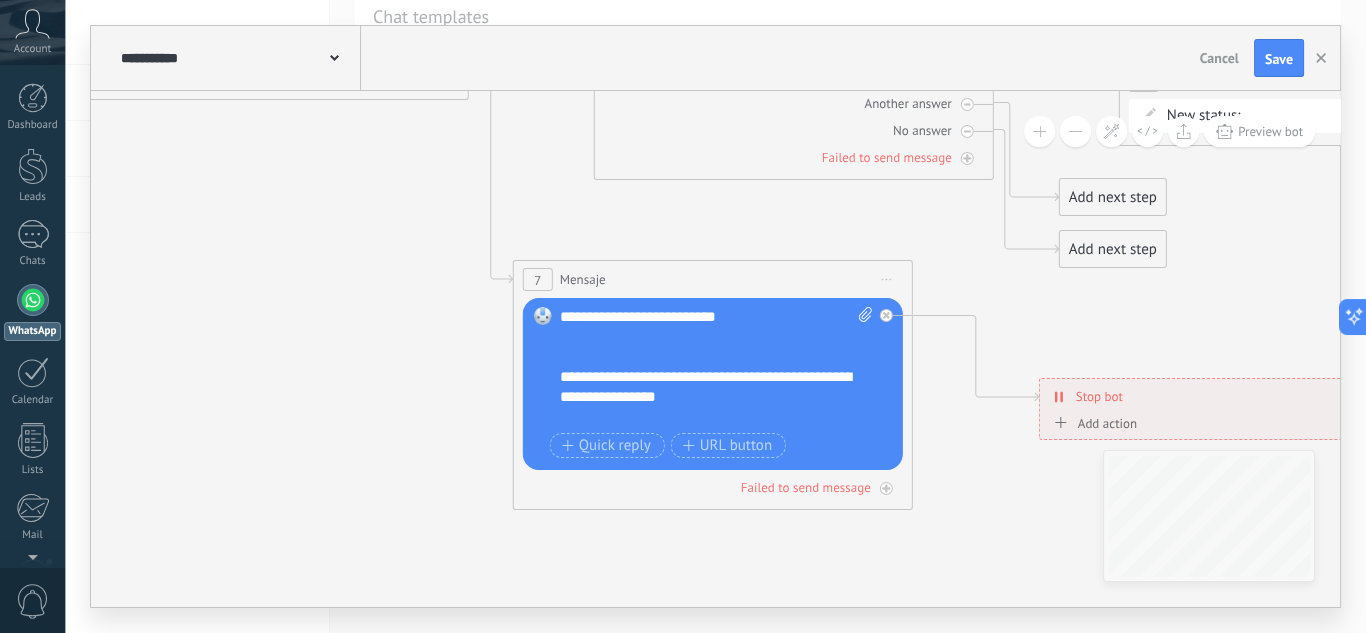 drag, startPoint x: 642, startPoint y: 399, endPoint x: 529, endPoint y: 302, distance: 148.9228 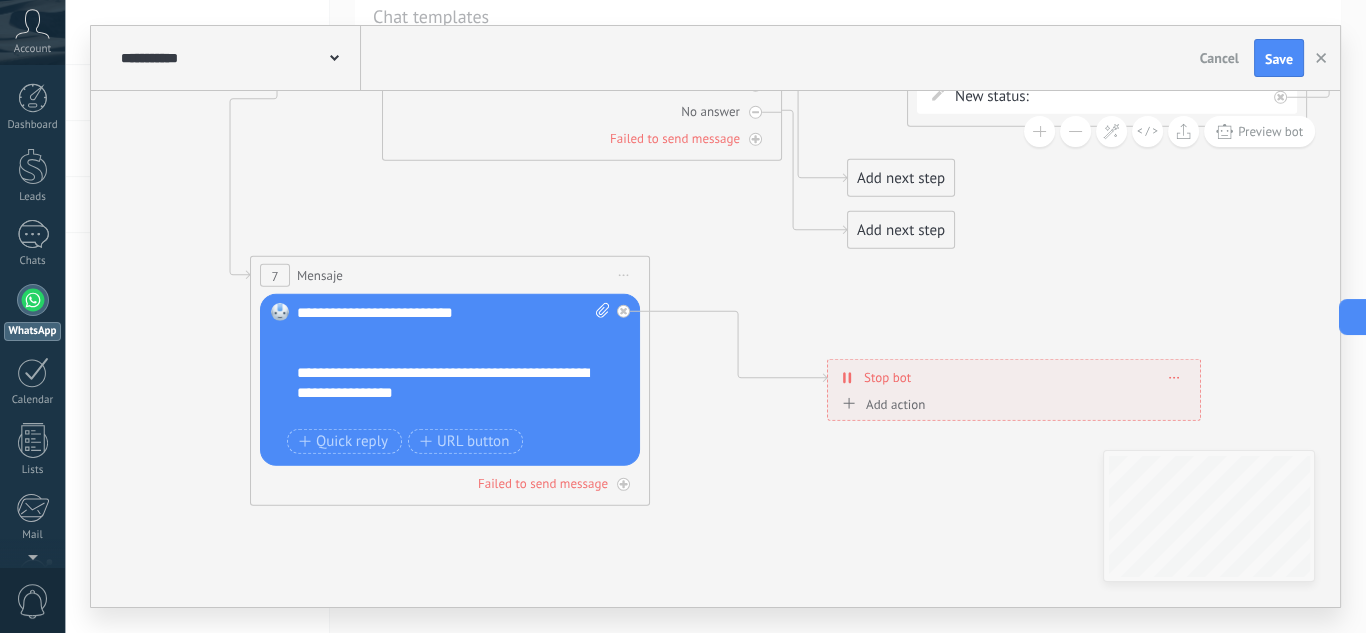 drag, startPoint x: 958, startPoint y: 478, endPoint x: 745, endPoint y: 458, distance: 213.9369 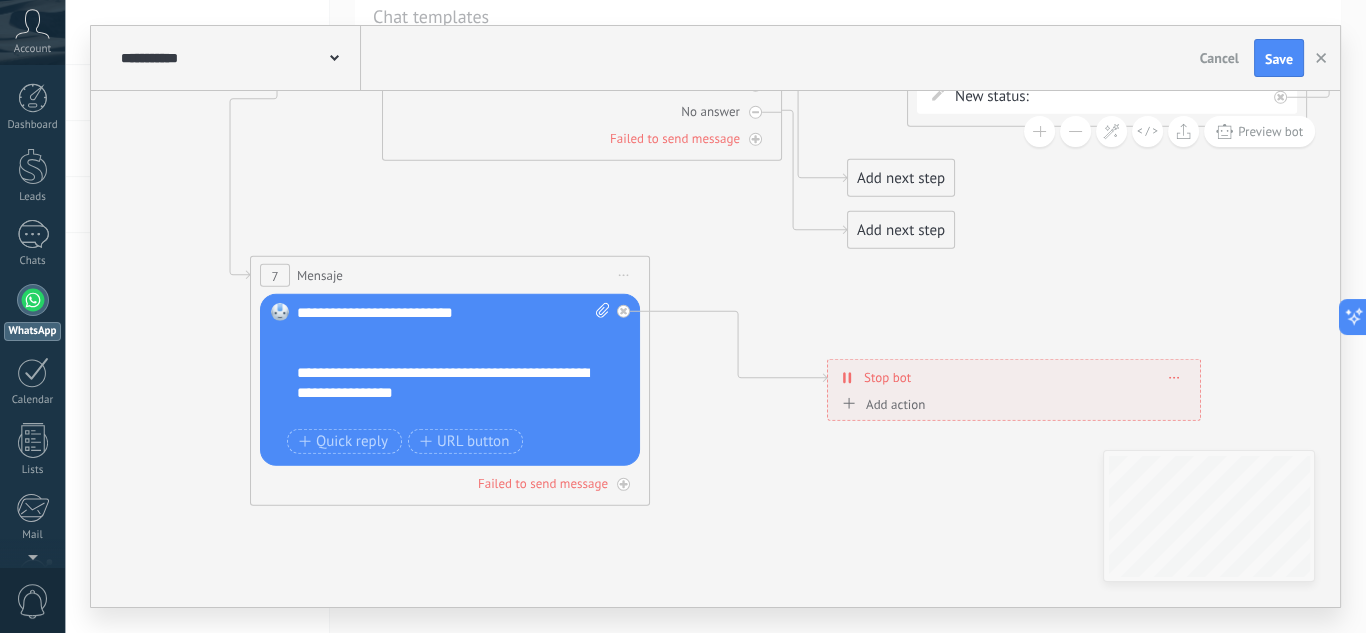 click on "Stop bot" at bounding box center (887, 377) 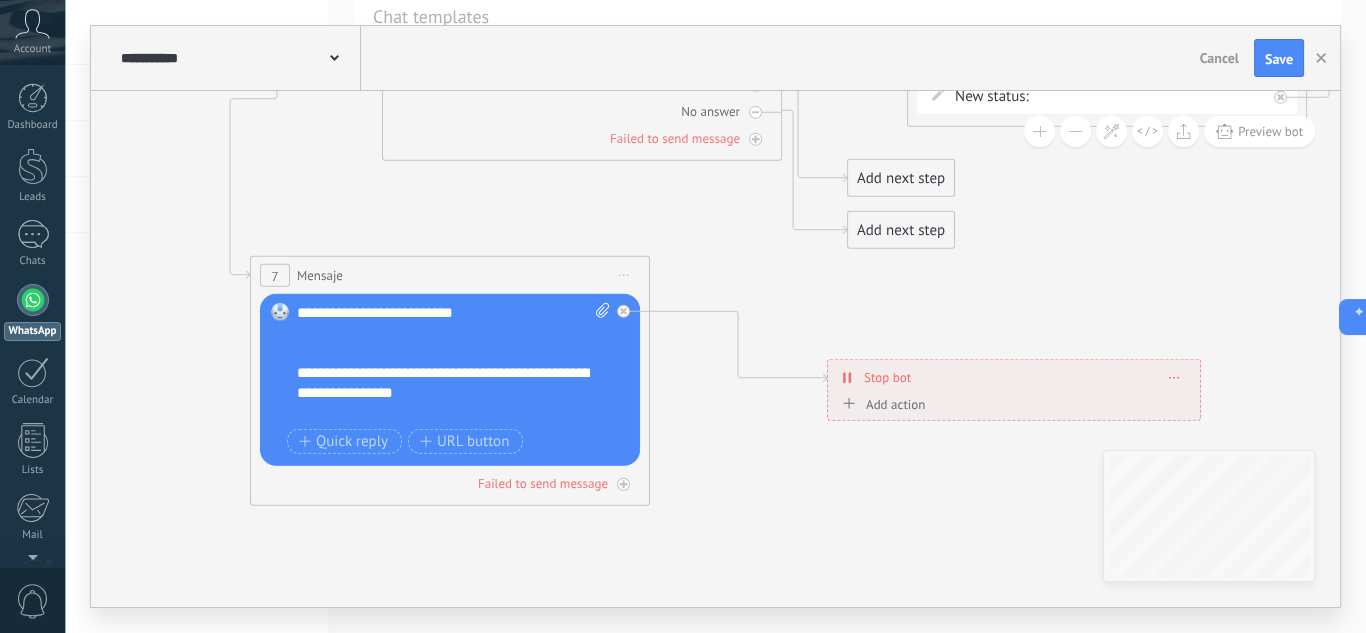 click on "Add action" at bounding box center [881, 403] 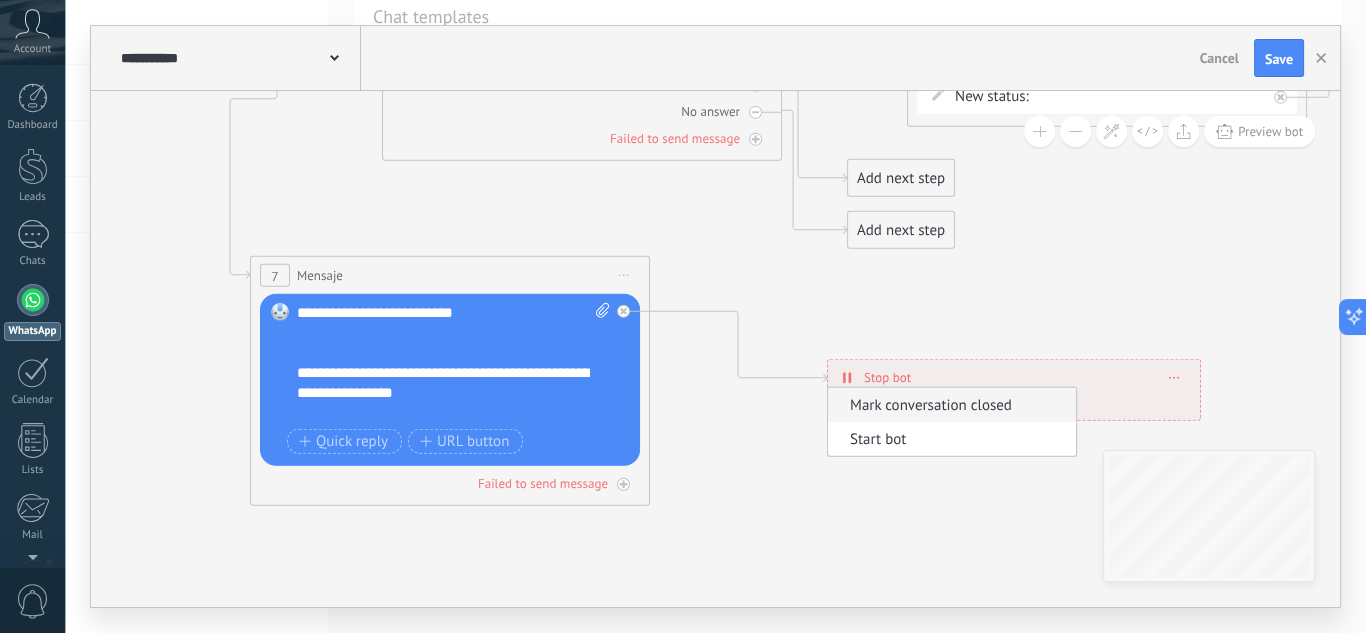 click on "Mark conversation closed" at bounding box center [949, 404] 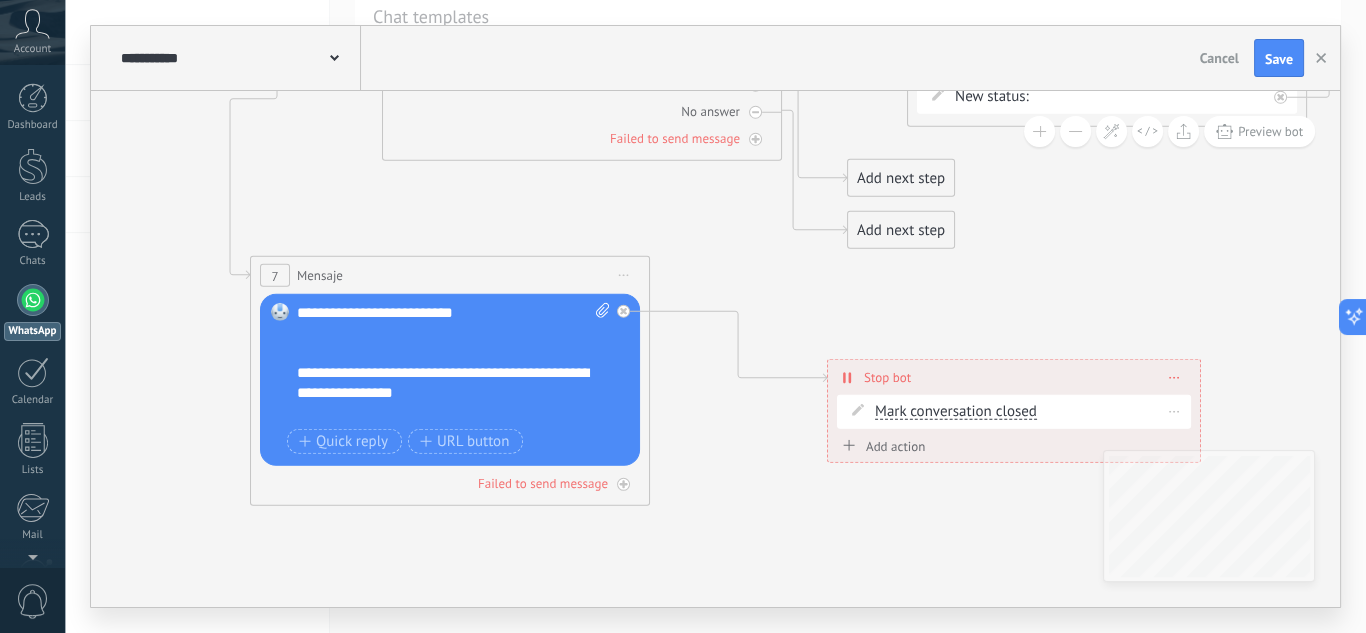 click on "Mark conversation closed" at bounding box center (956, 412) 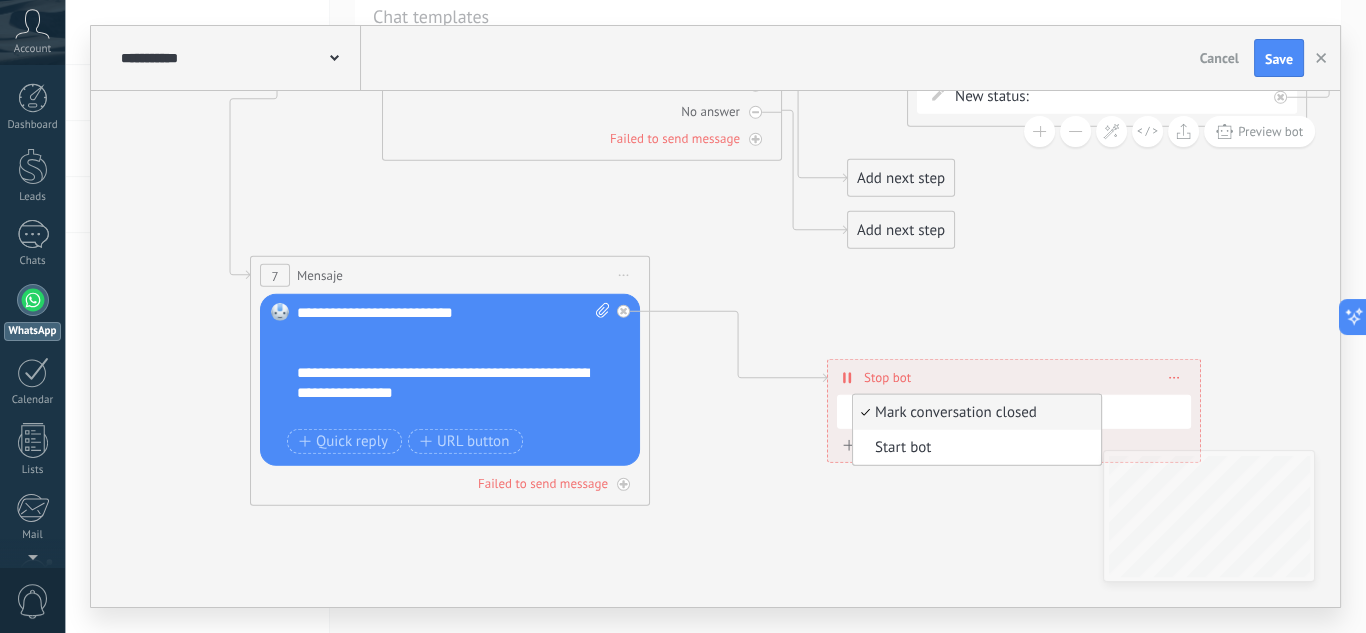 click 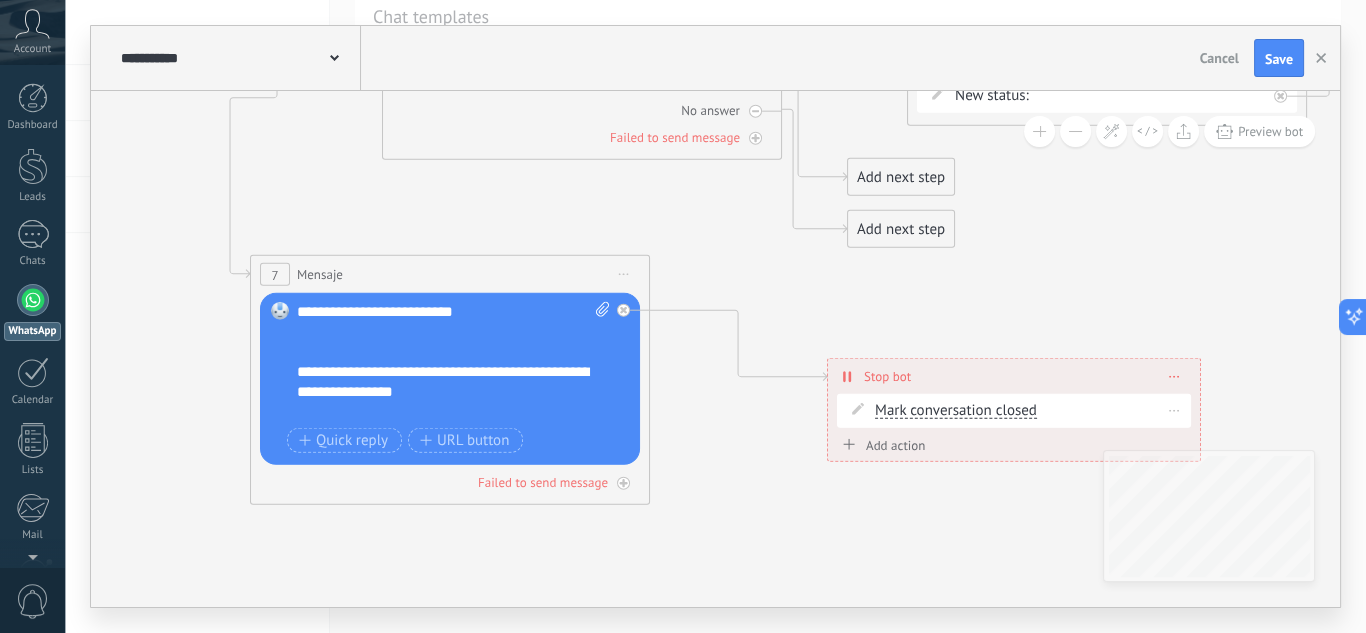 click 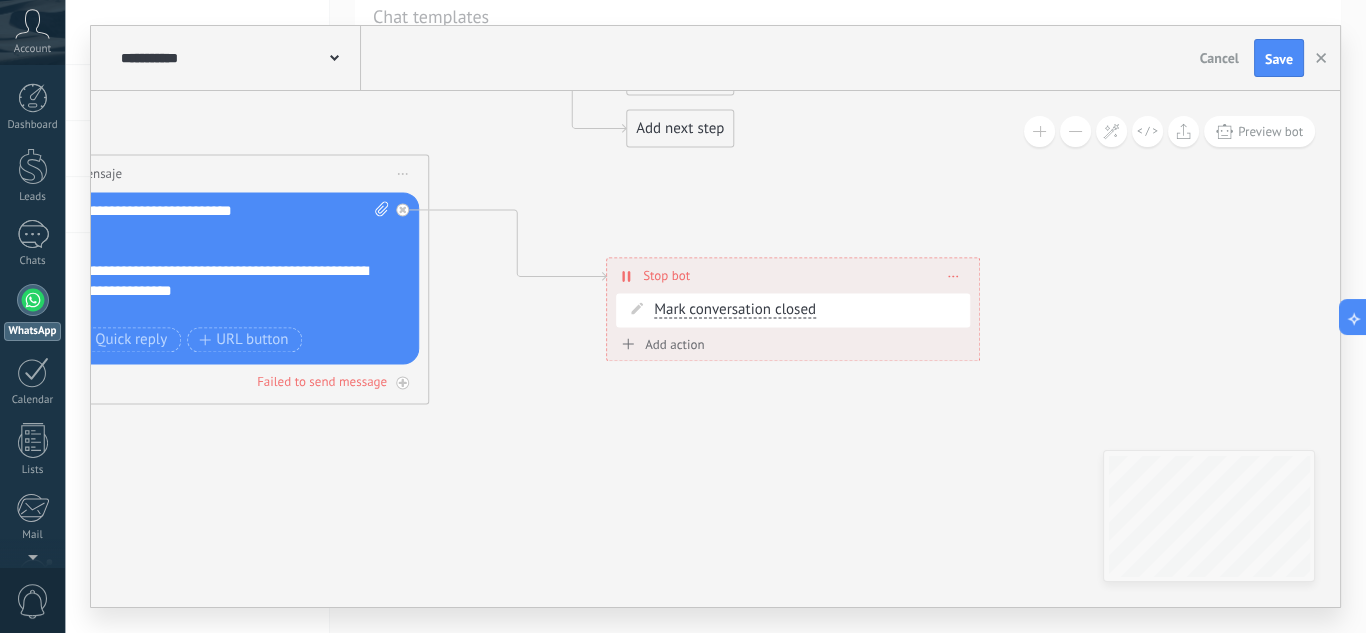 drag, startPoint x: 1066, startPoint y: 310, endPoint x: 918, endPoint y: 273, distance: 152.5549 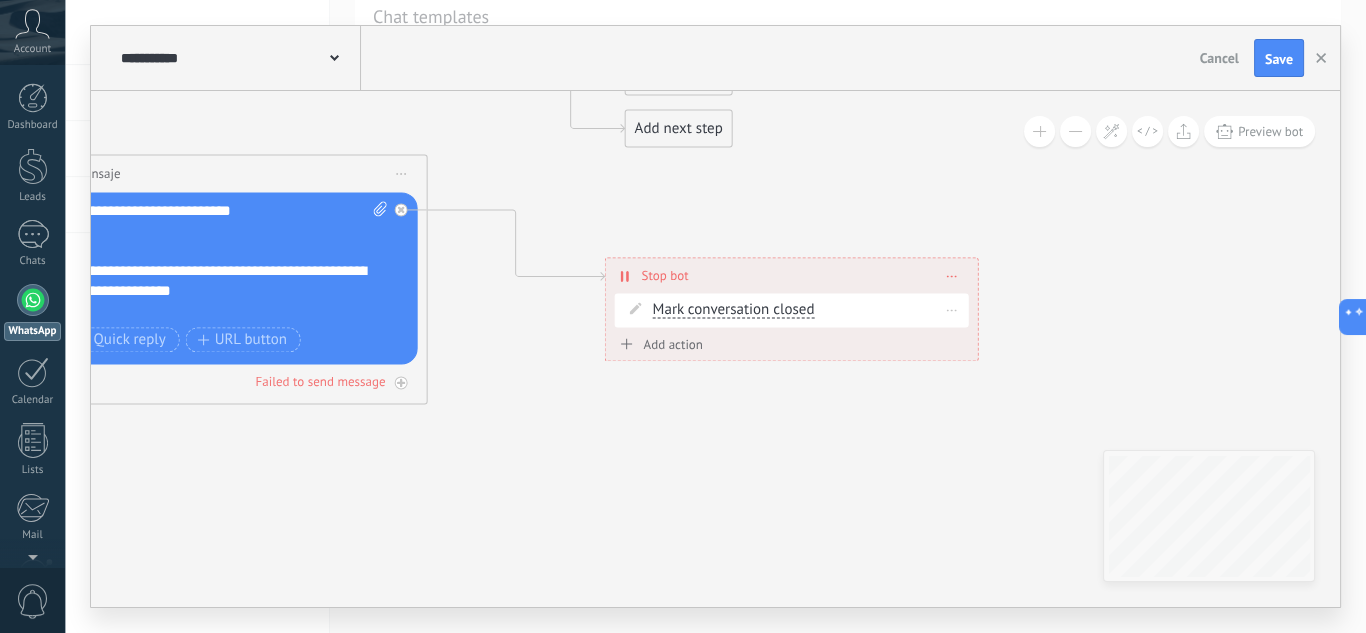 click at bounding box center [952, 309] 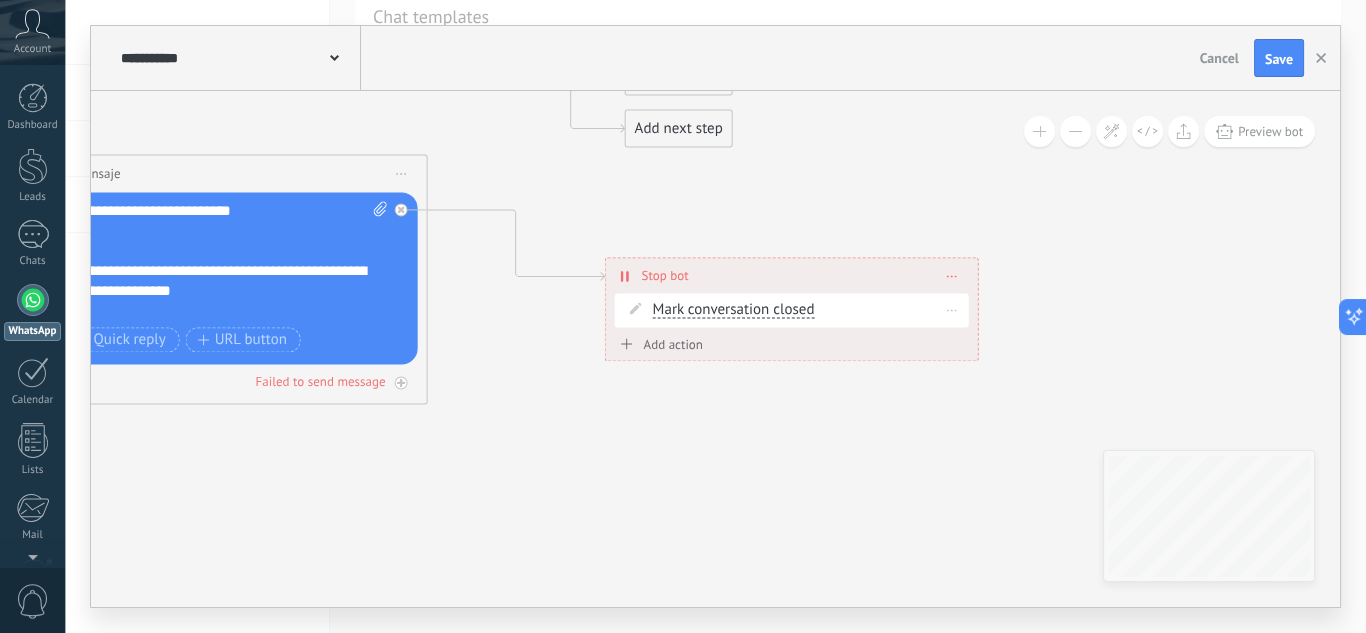 click 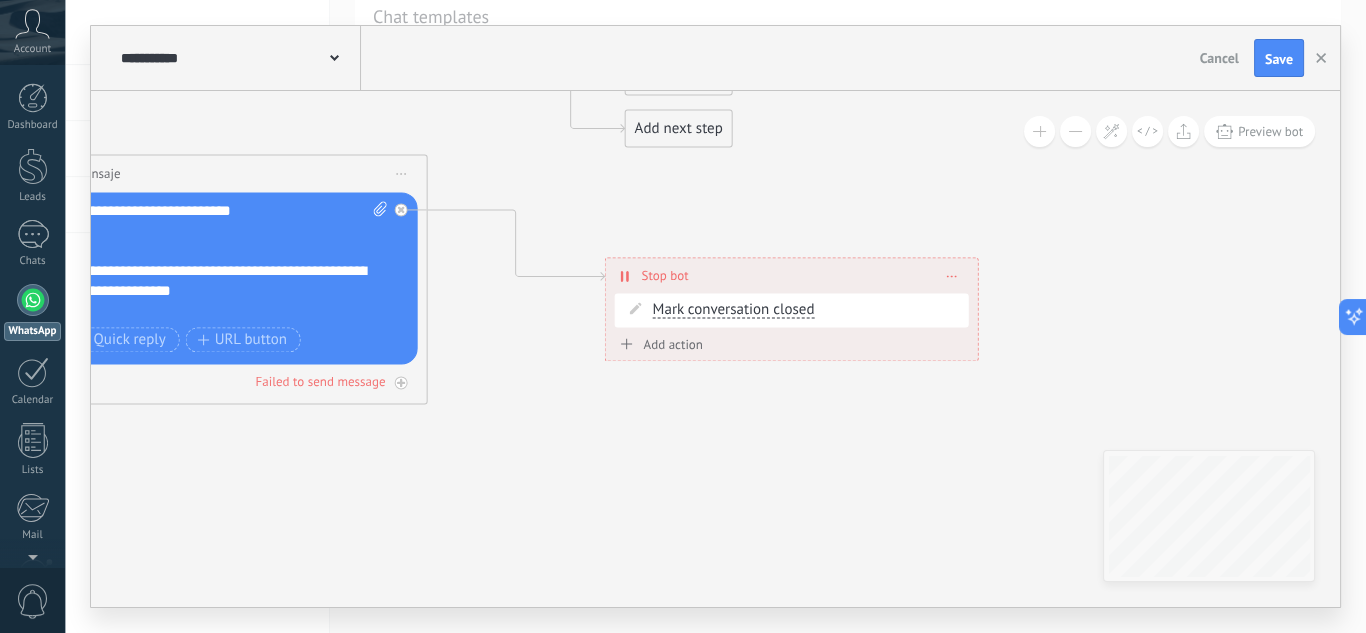 click 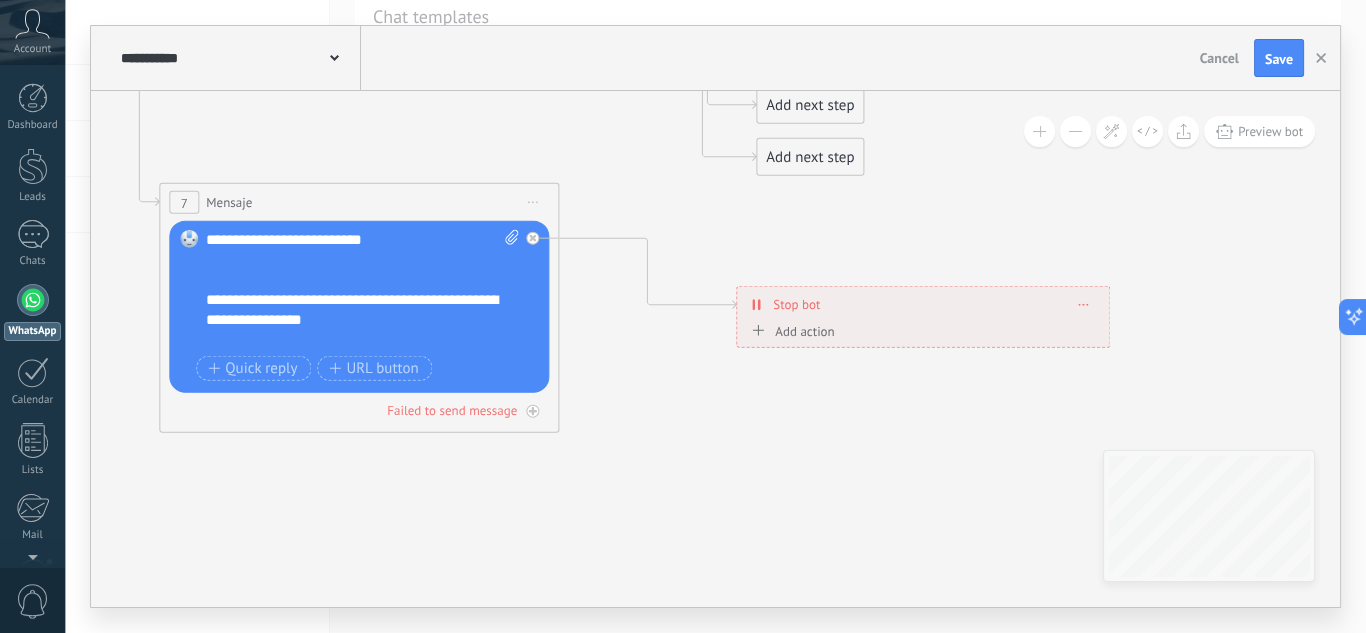 drag, startPoint x: 624, startPoint y: 405, endPoint x: 756, endPoint y: 433, distance: 134.93703 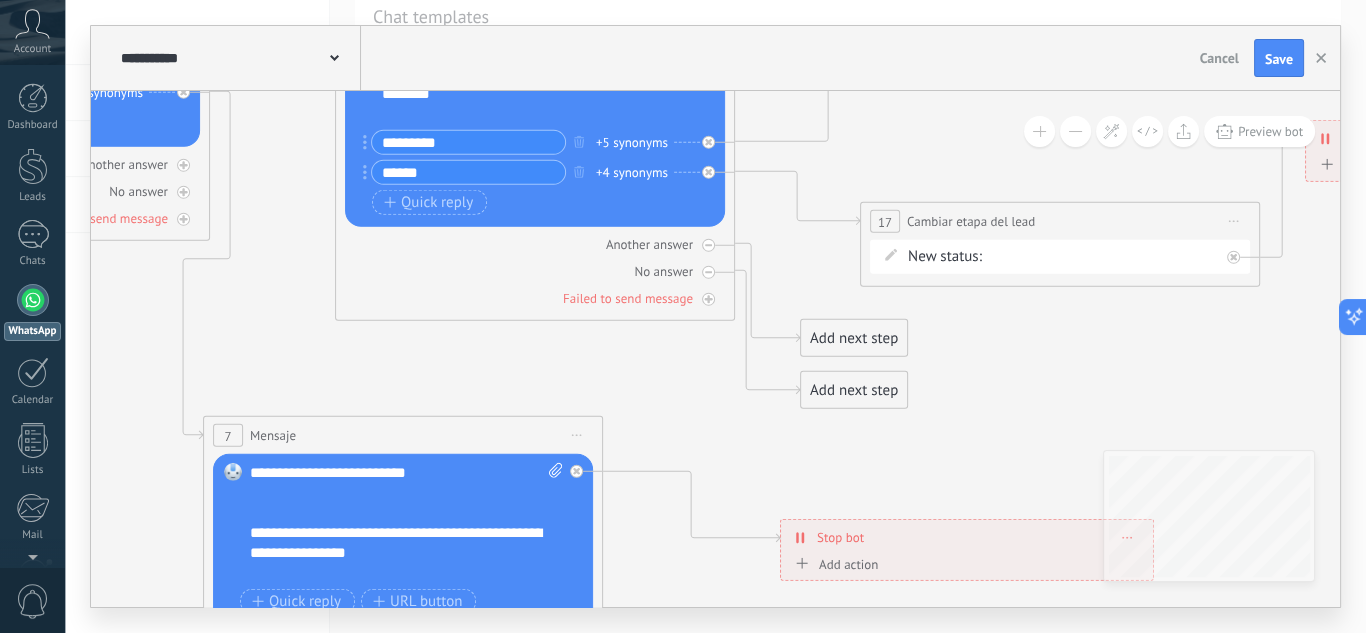 drag, startPoint x: 644, startPoint y: 397, endPoint x: 674, endPoint y: 589, distance: 194.32962 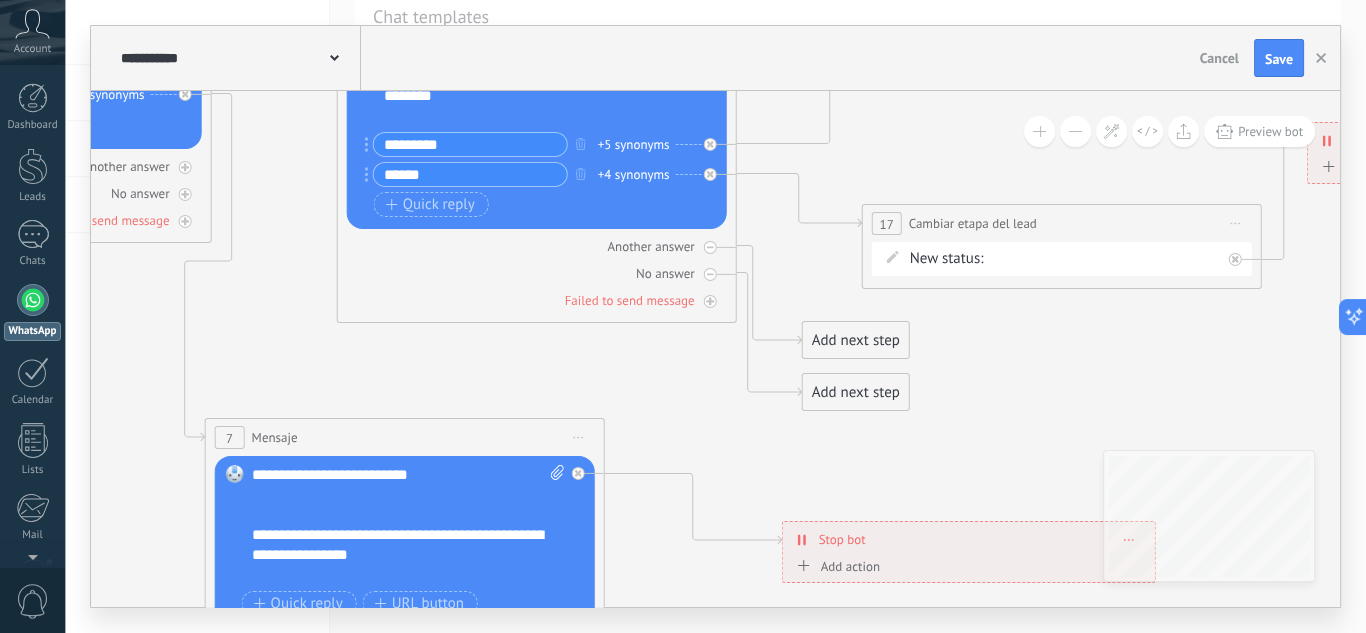 drag, startPoint x: 598, startPoint y: 403, endPoint x: 630, endPoint y: 470, distance: 74.24958 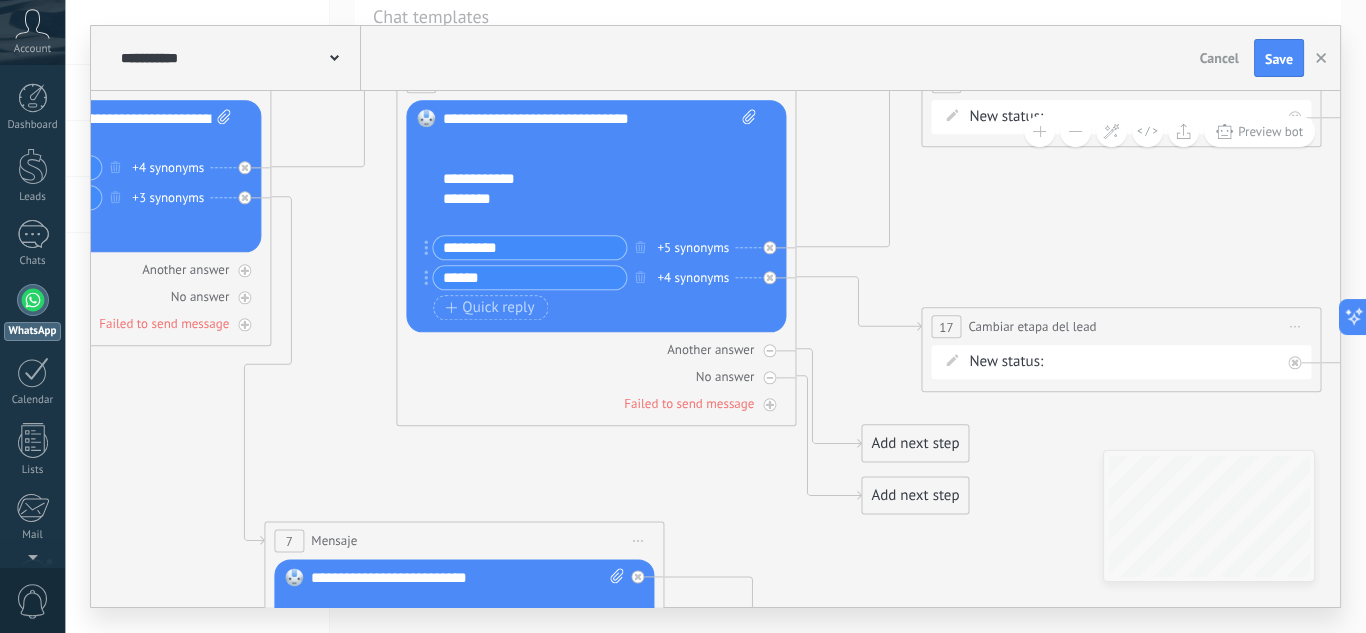 drag, startPoint x: 324, startPoint y: 278, endPoint x: 761, endPoint y: 265, distance: 437.19333 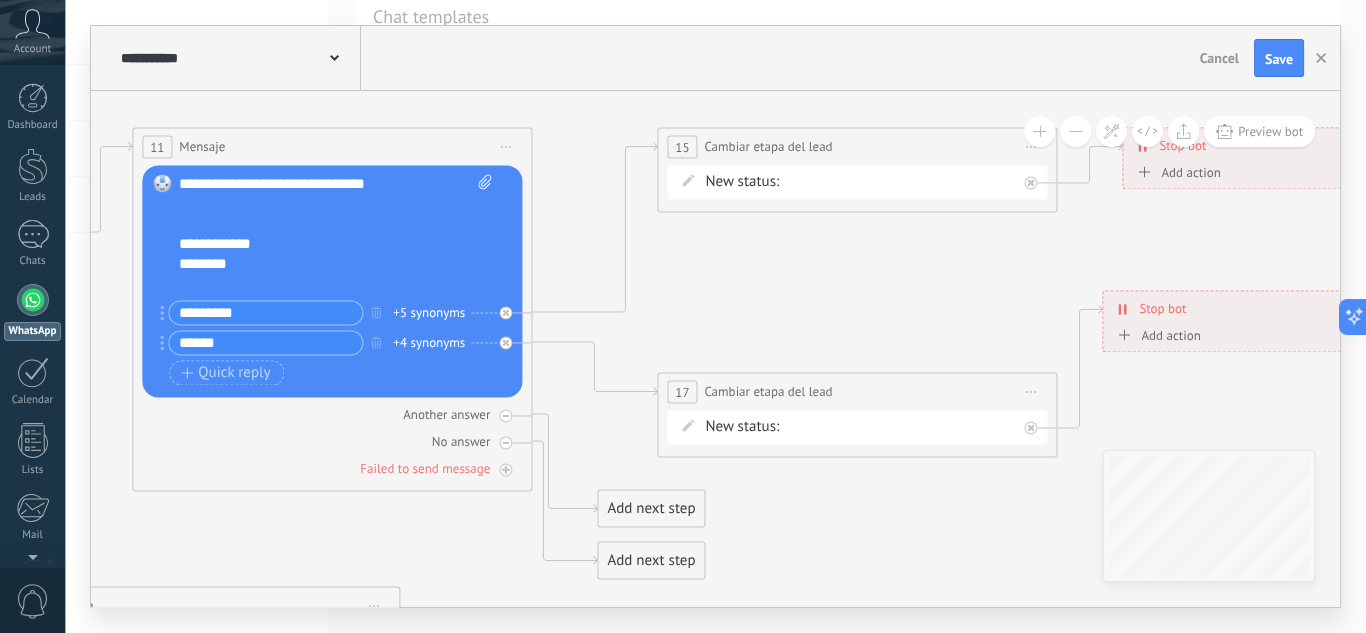drag, startPoint x: 950, startPoint y: 259, endPoint x: 768, endPoint y: 230, distance: 184.29596 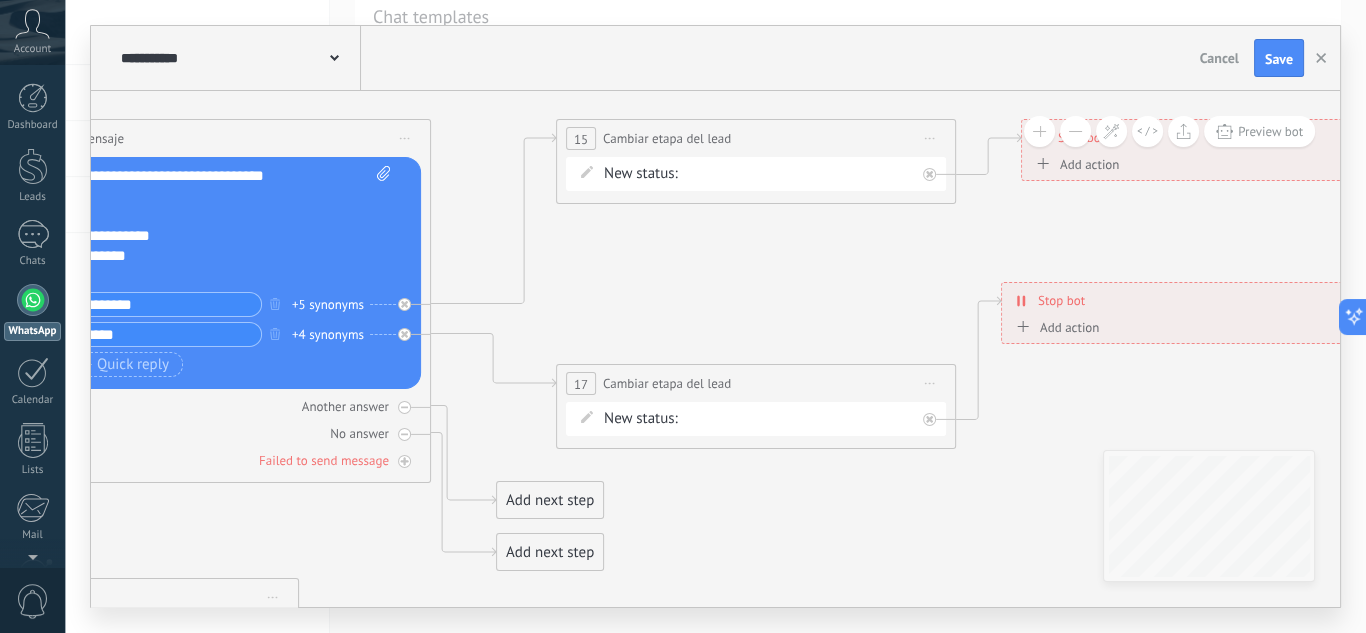 drag, startPoint x: 768, startPoint y: 230, endPoint x: 817, endPoint y: 129, distance: 112.25863 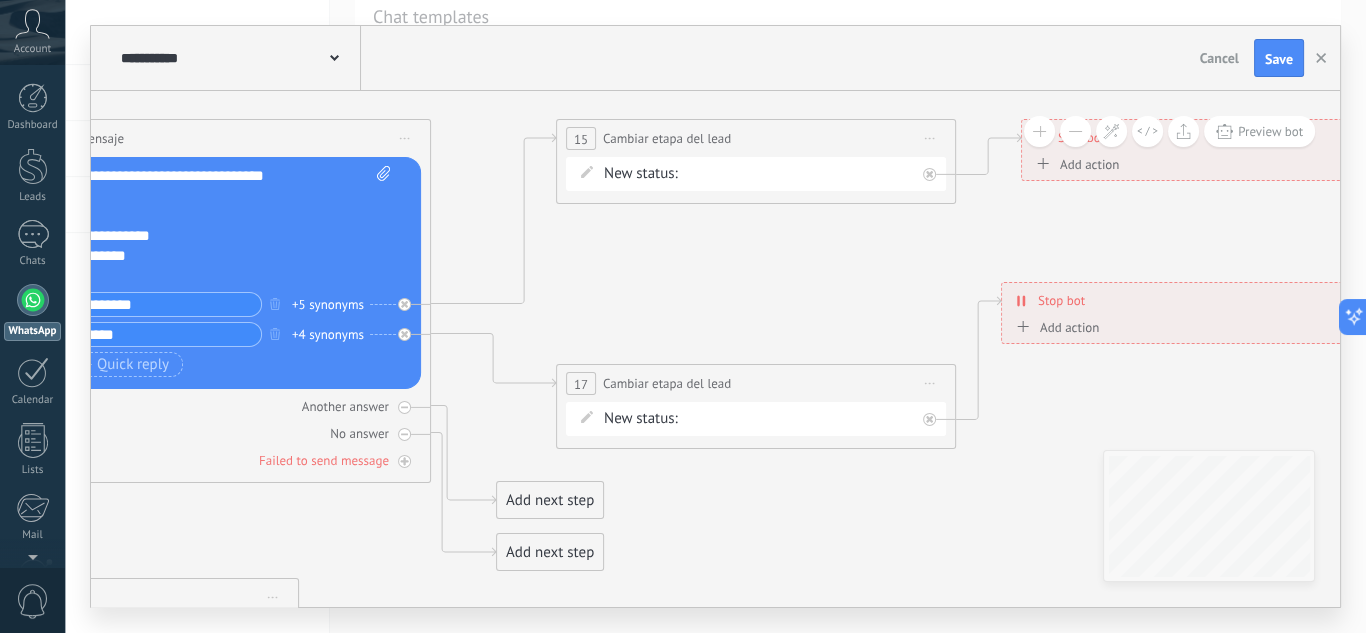 click 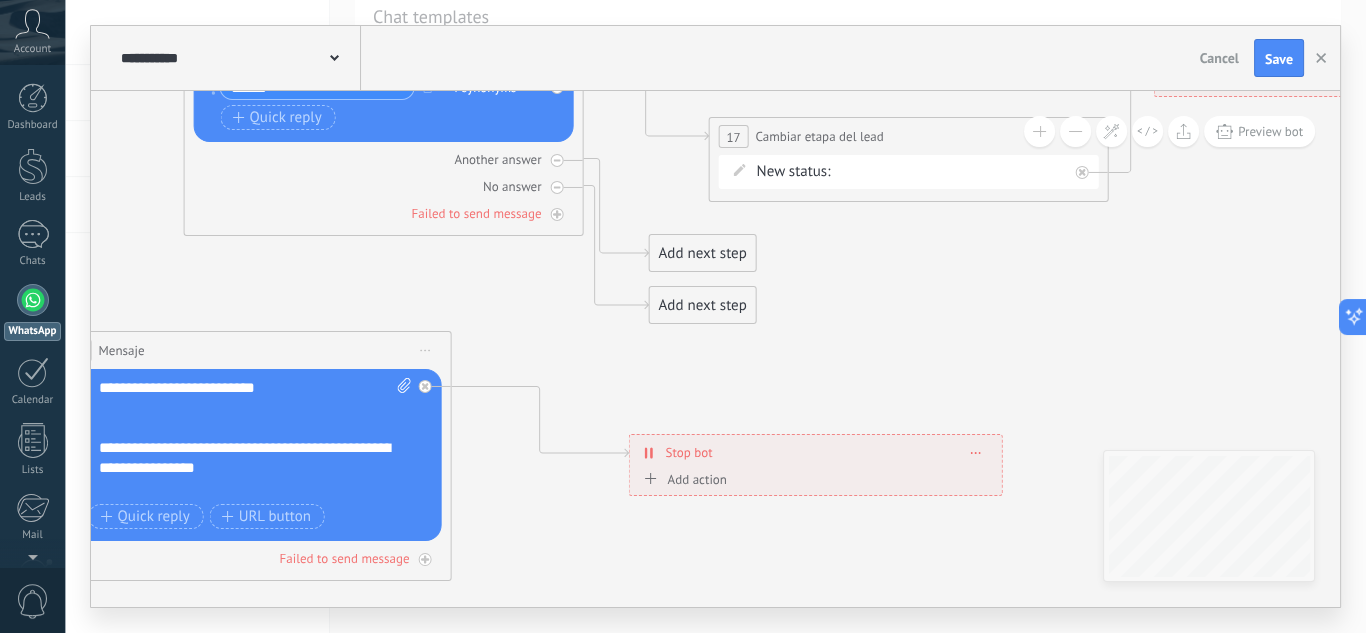 drag, startPoint x: 835, startPoint y: 368, endPoint x: 829, endPoint y: 209, distance: 159.11317 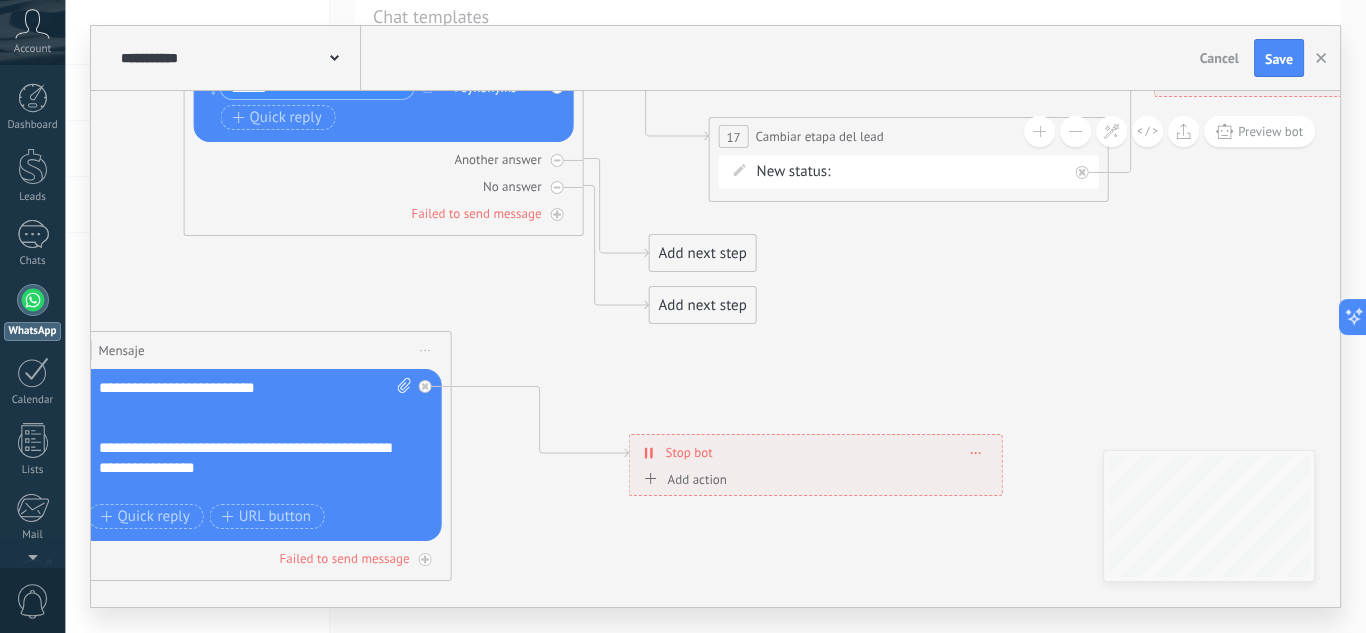 click 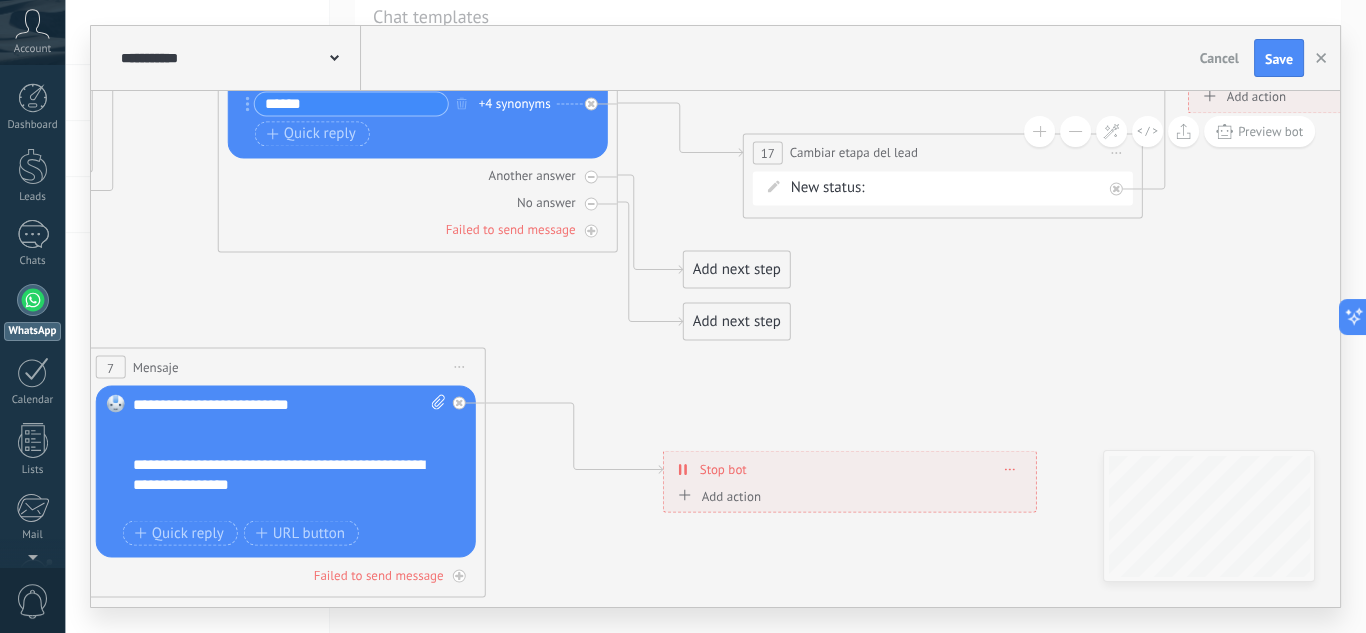 drag, startPoint x: 860, startPoint y: 285, endPoint x: 881, endPoint y: 298, distance: 24.698177 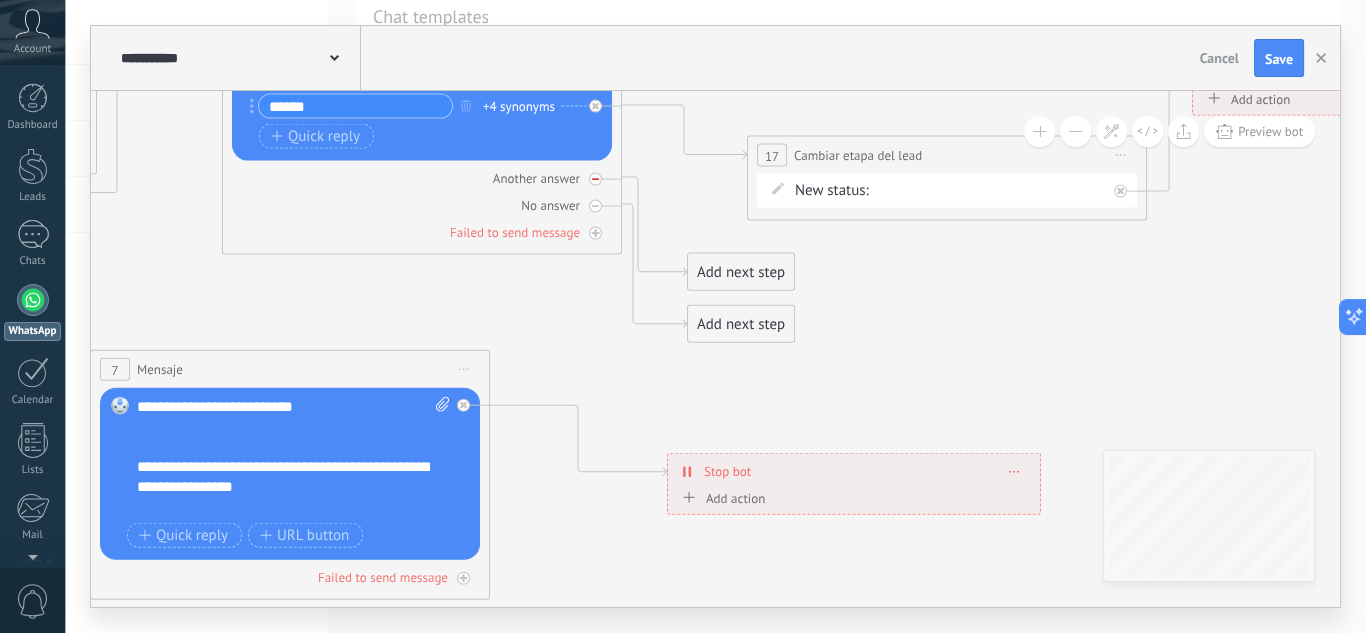 click at bounding box center [595, 179] 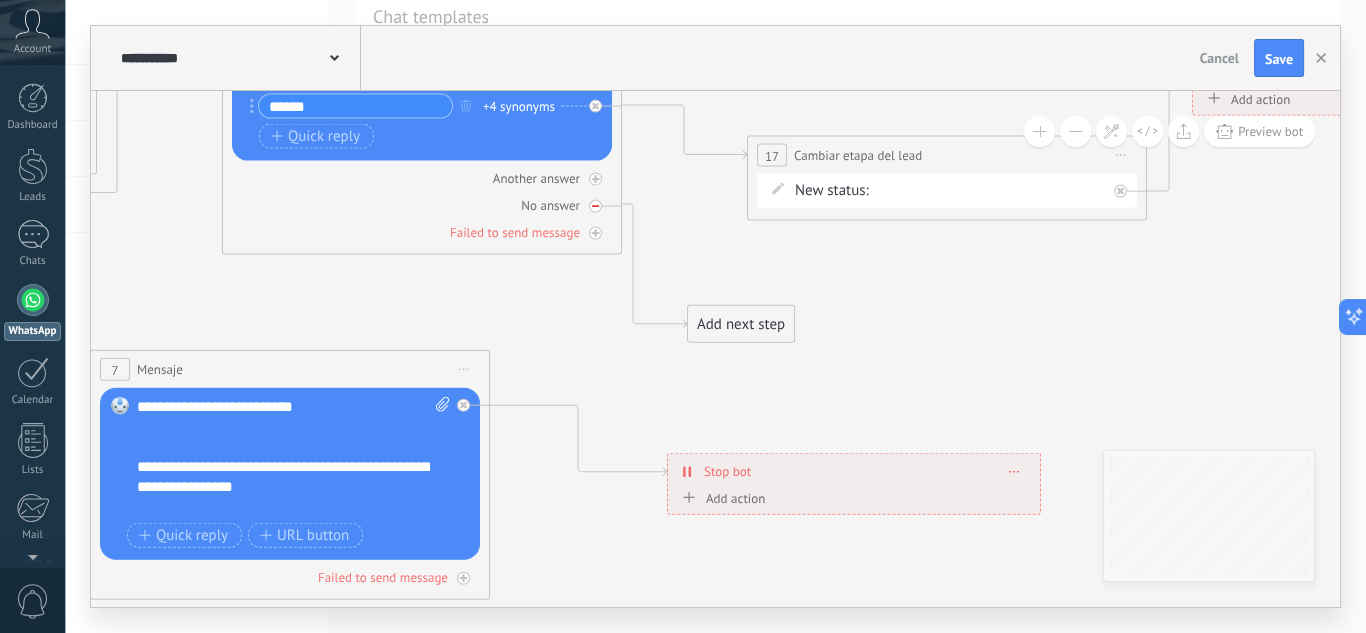 drag, startPoint x: 595, startPoint y: 191, endPoint x: 603, endPoint y: 204, distance: 15.264338 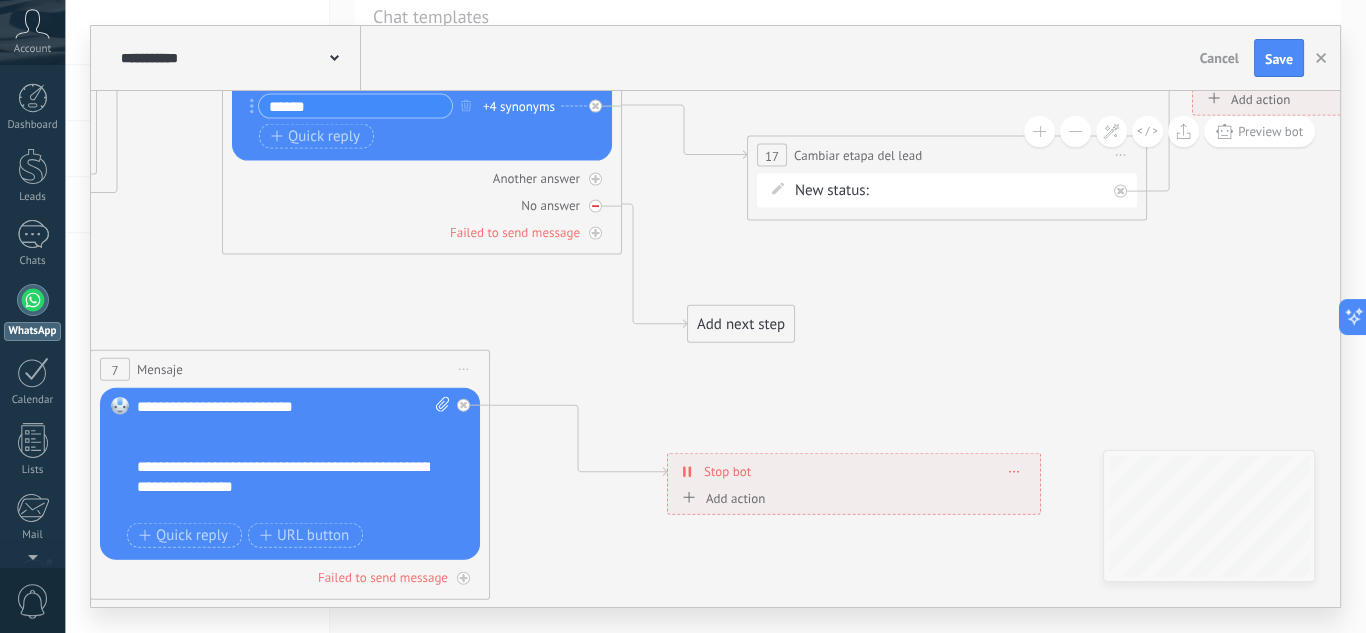 click 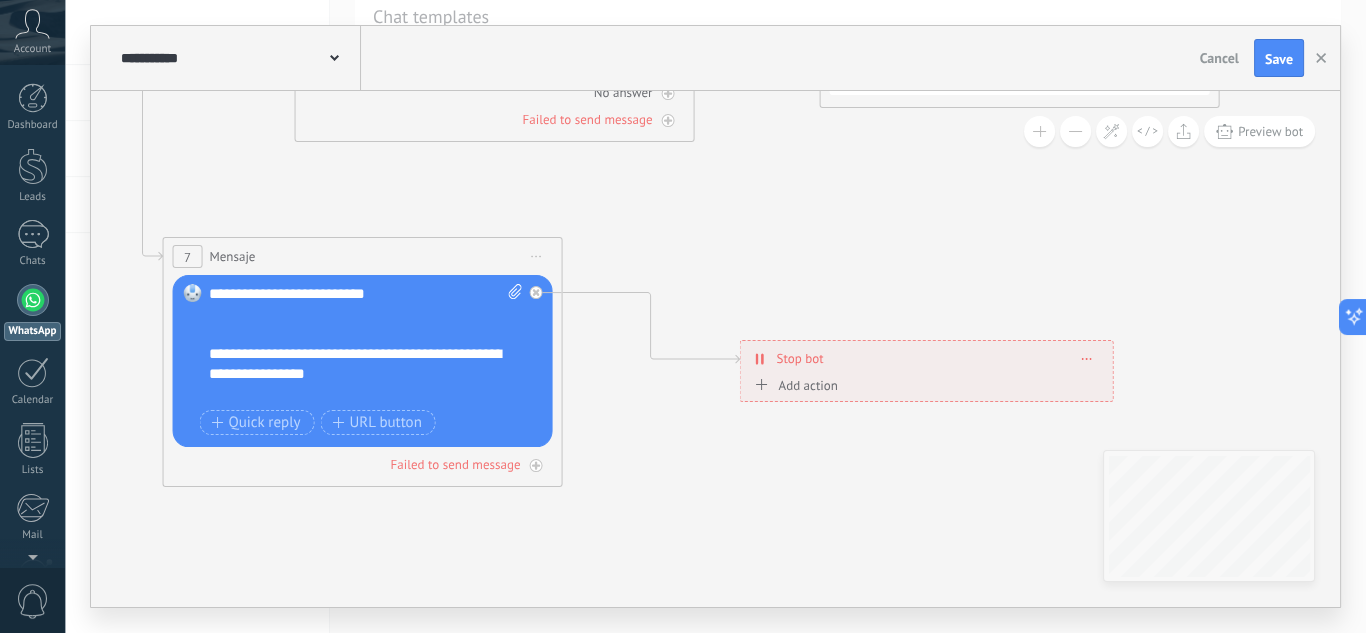 drag, startPoint x: 707, startPoint y: 403, endPoint x: 788, endPoint y: 292, distance: 137.41179 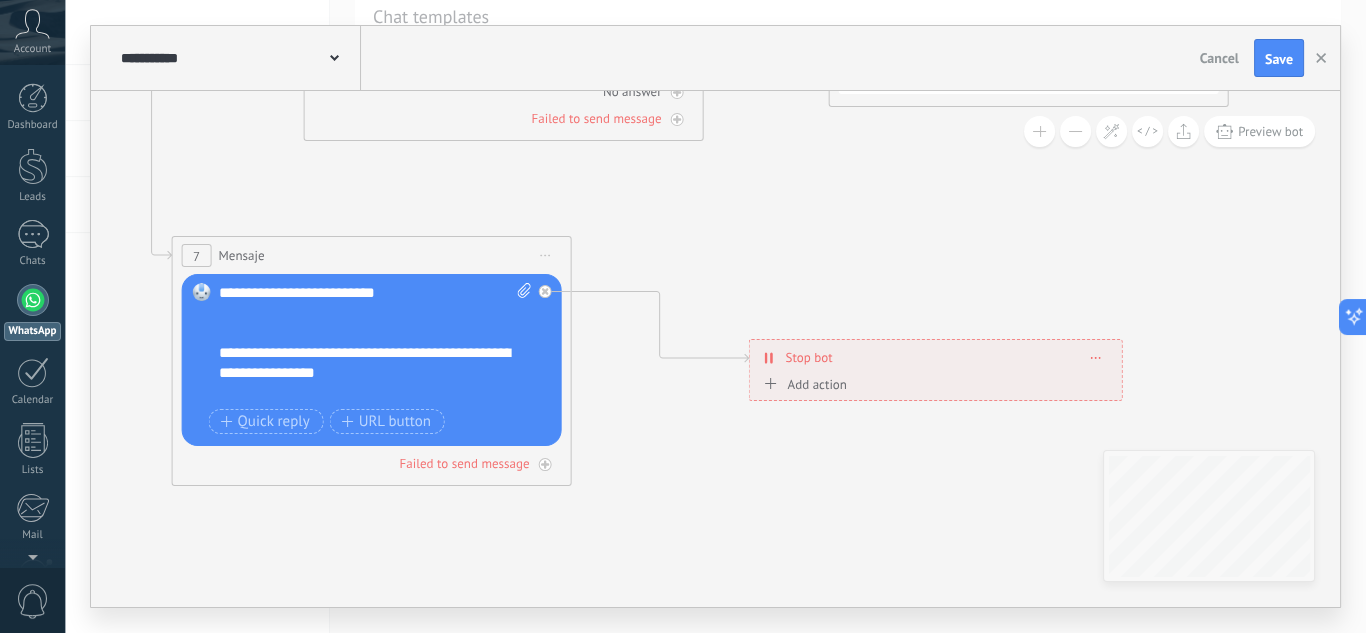 drag, startPoint x: 1275, startPoint y: 54, endPoint x: 1233, endPoint y: 79, distance: 48.8774 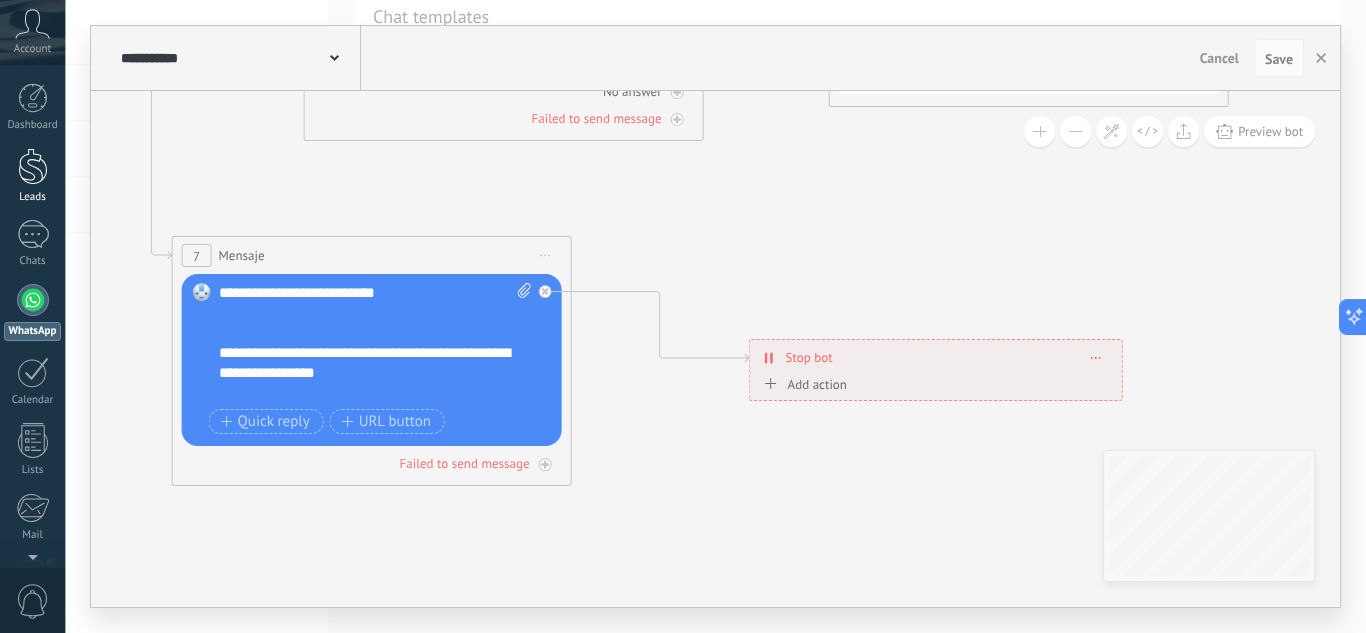 drag, startPoint x: 26, startPoint y: 186, endPoint x: 53, endPoint y: 181, distance: 27.45906 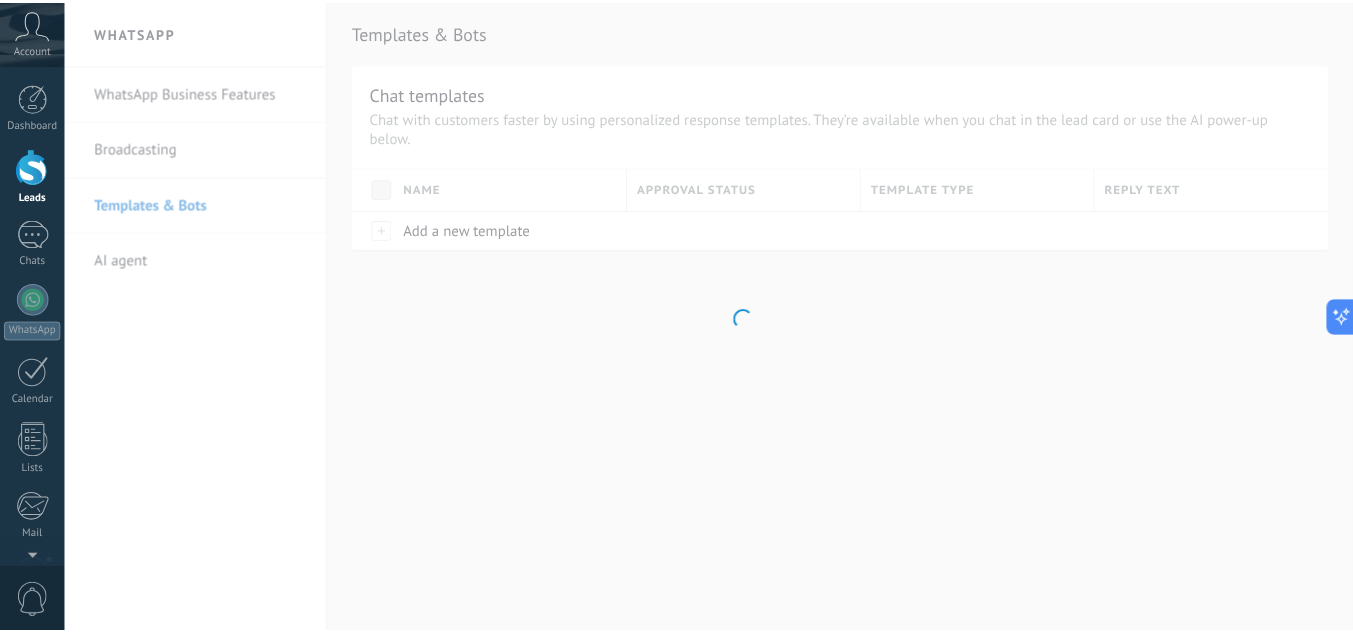 scroll, scrollTop: 0, scrollLeft: 0, axis: both 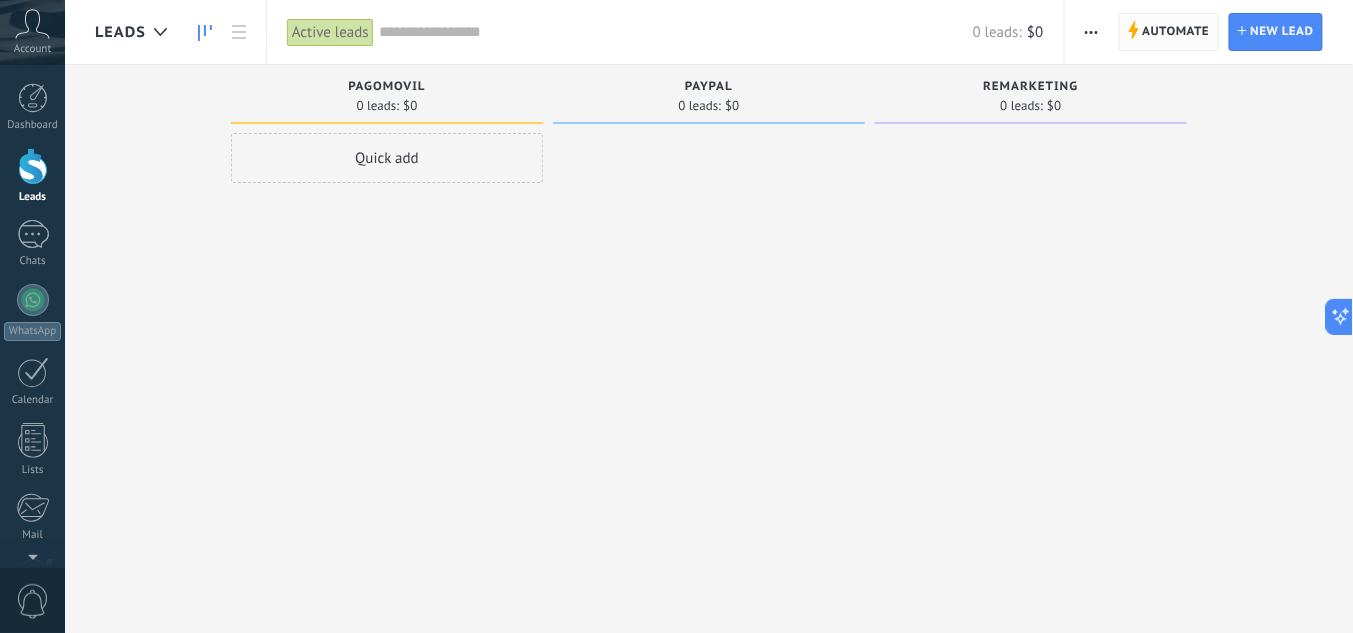 click on "Automate" at bounding box center (1176, 32) 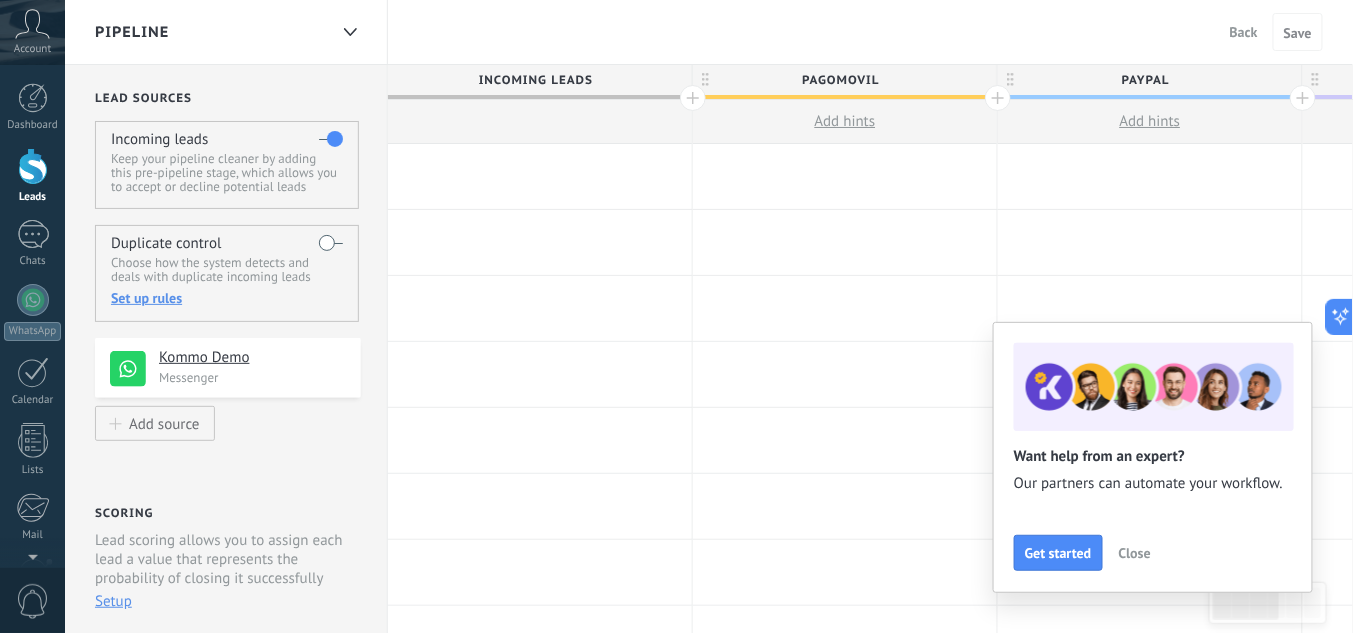 click on "Close" at bounding box center (1135, 553) 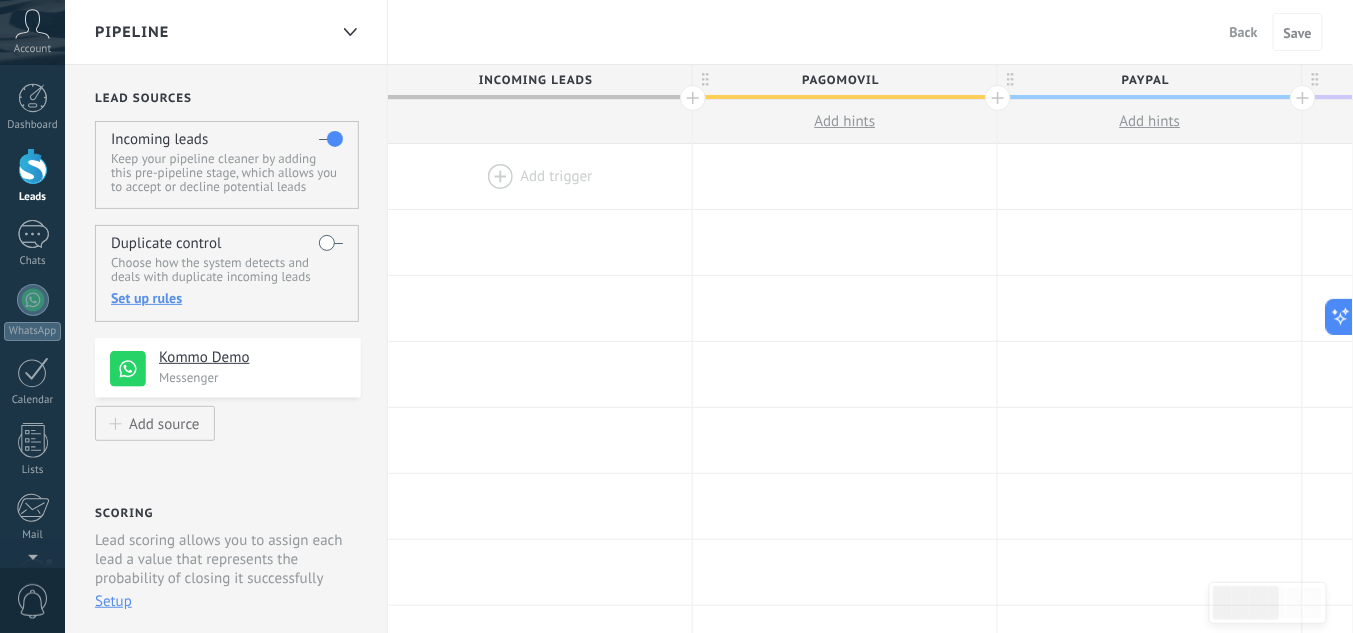 click at bounding box center (540, 176) 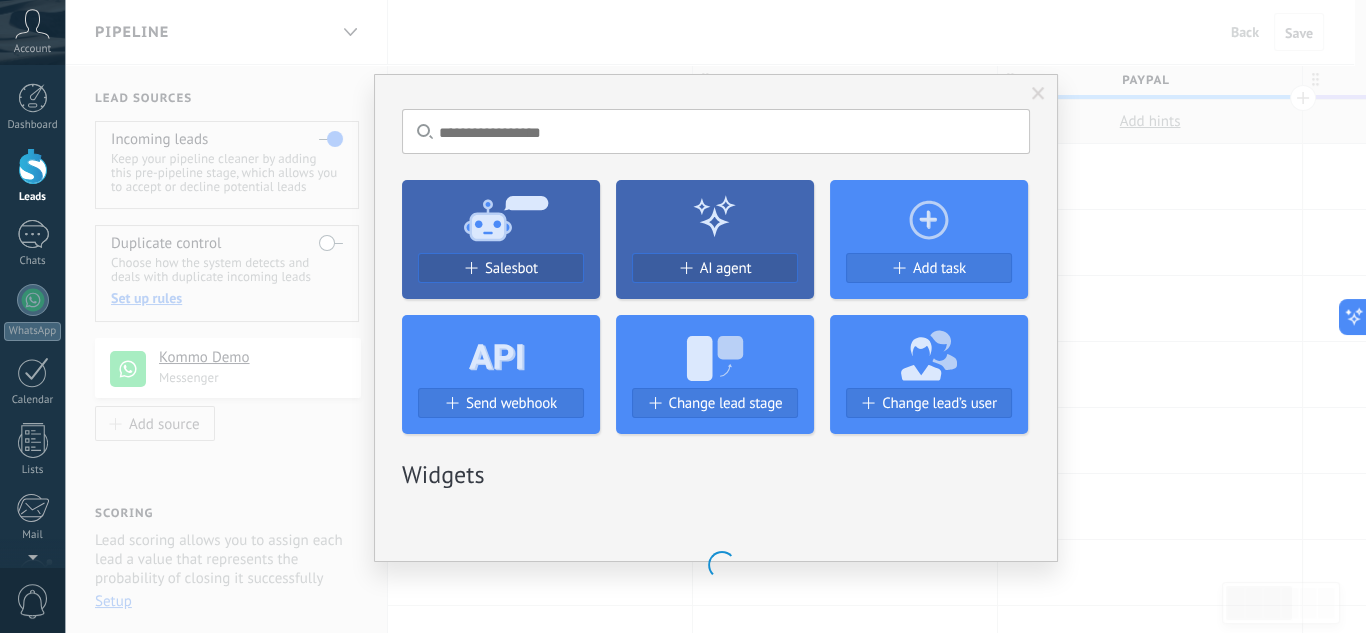 click on "Salesbot" at bounding box center [511, 268] 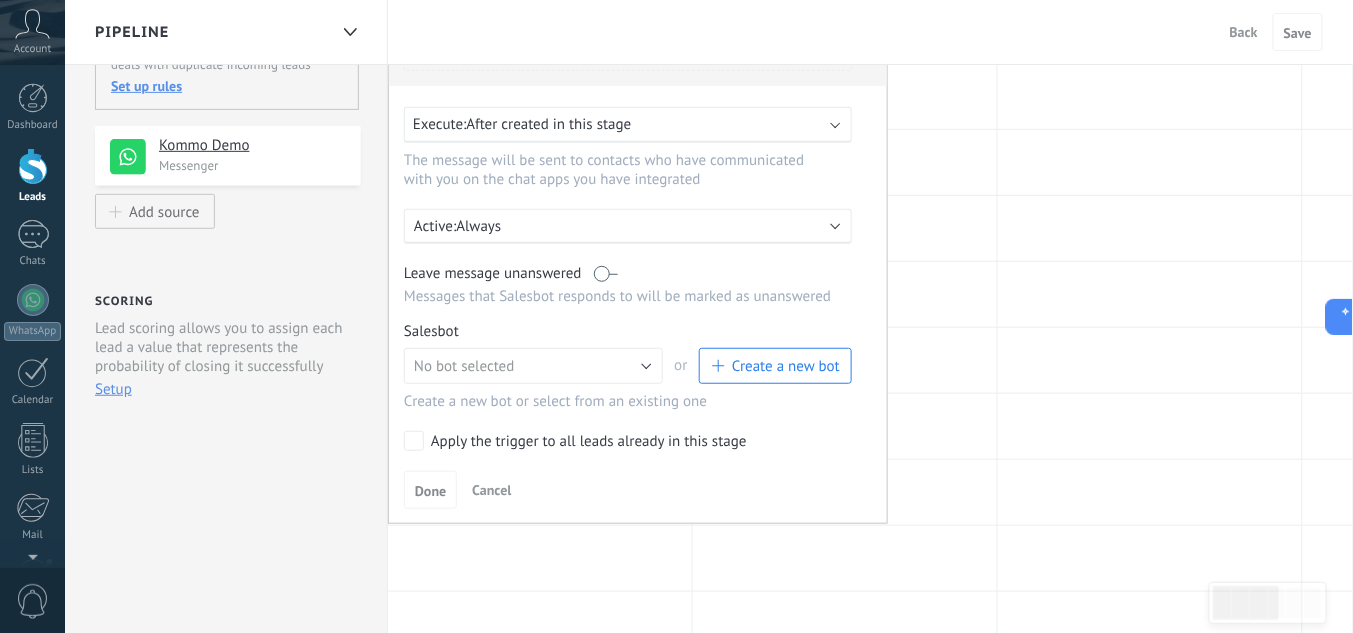 scroll, scrollTop: 240, scrollLeft: 0, axis: vertical 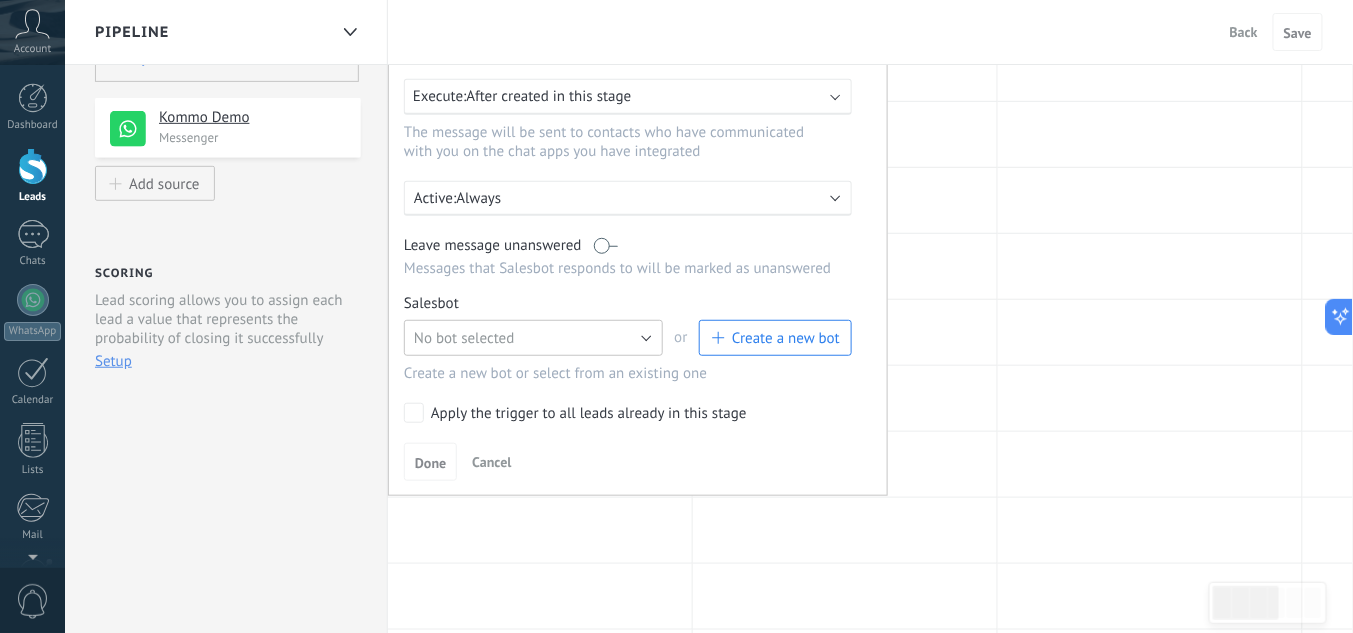 click on "No bot selected" at bounding box center (464, 338) 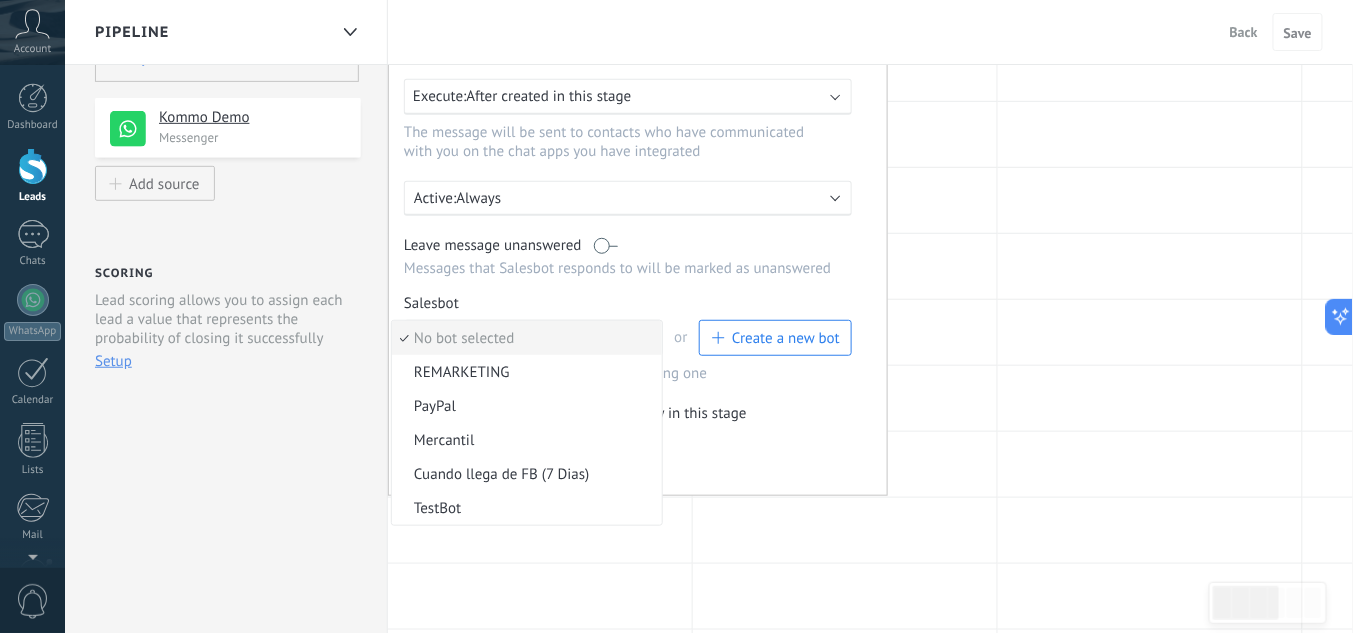 click on "Cuando llega de FB (7 Dias)" at bounding box center (524, 474) 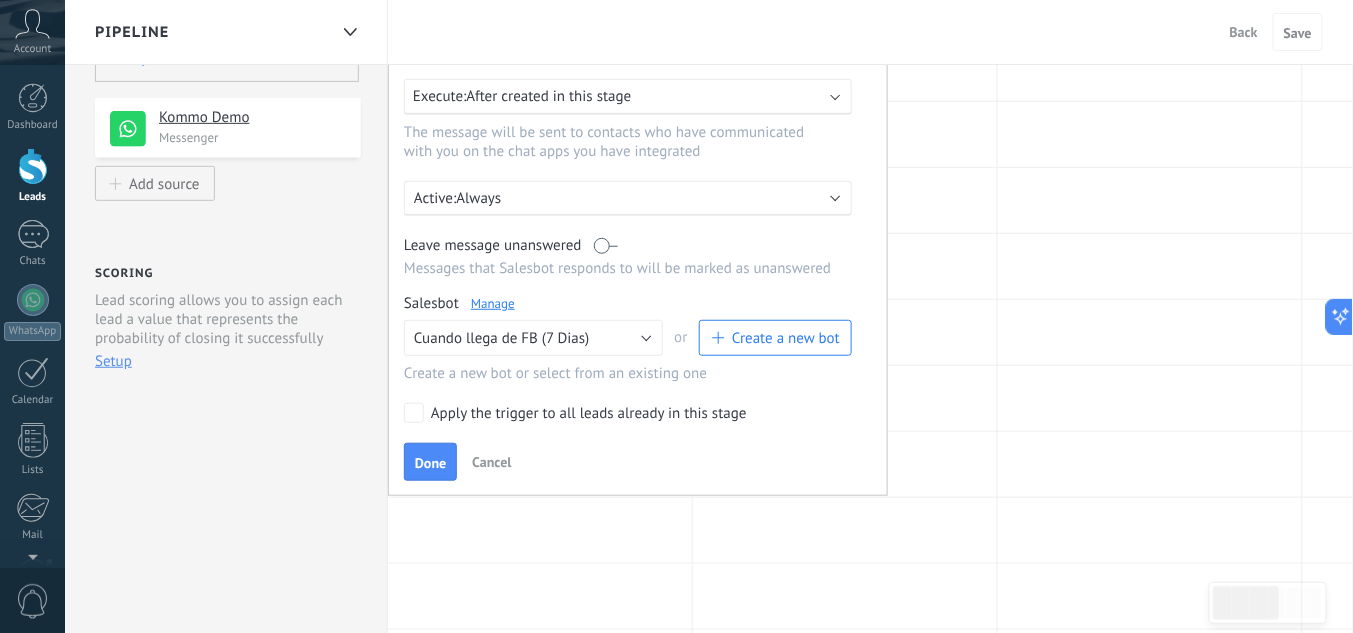drag, startPoint x: 434, startPoint y: 472, endPoint x: 531, endPoint y: 337, distance: 166.23477 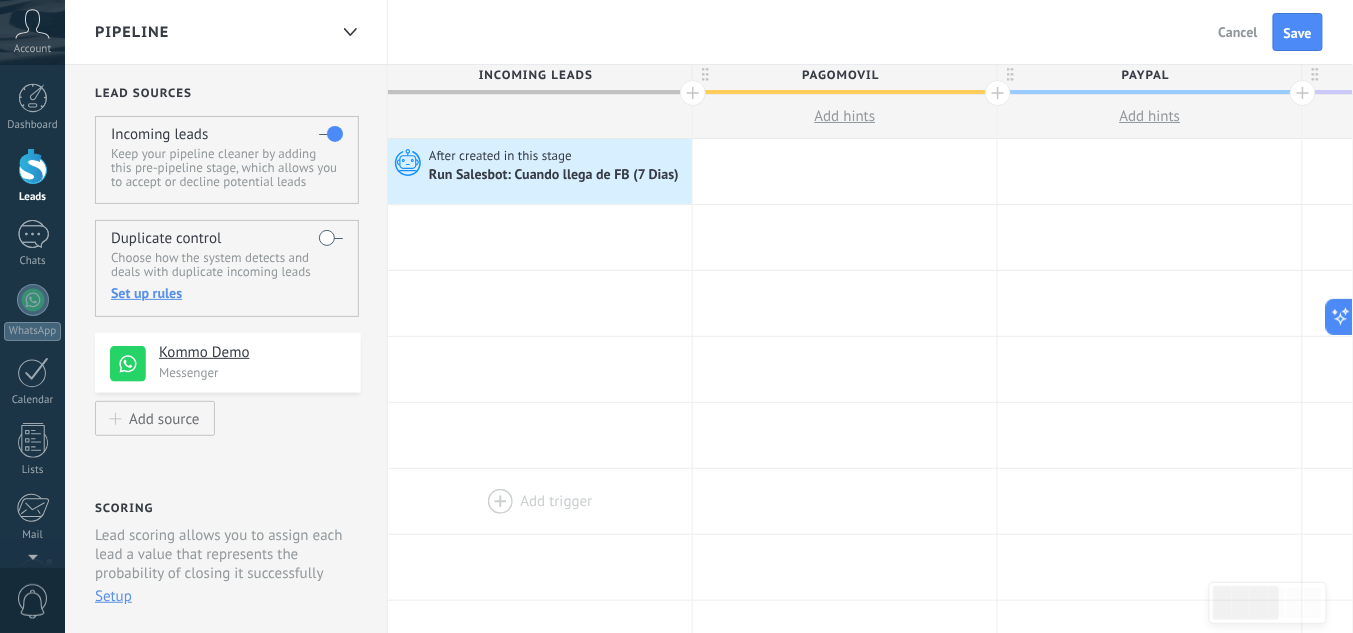 scroll, scrollTop: 0, scrollLeft: 0, axis: both 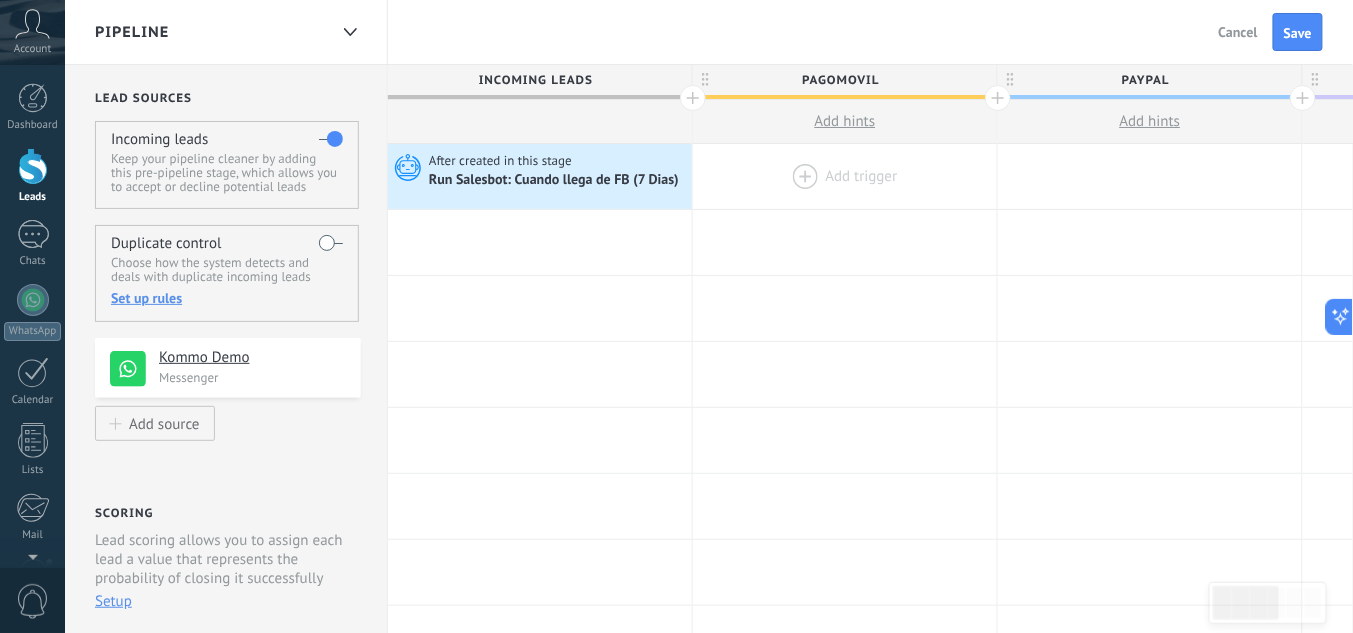 click at bounding box center [845, 176] 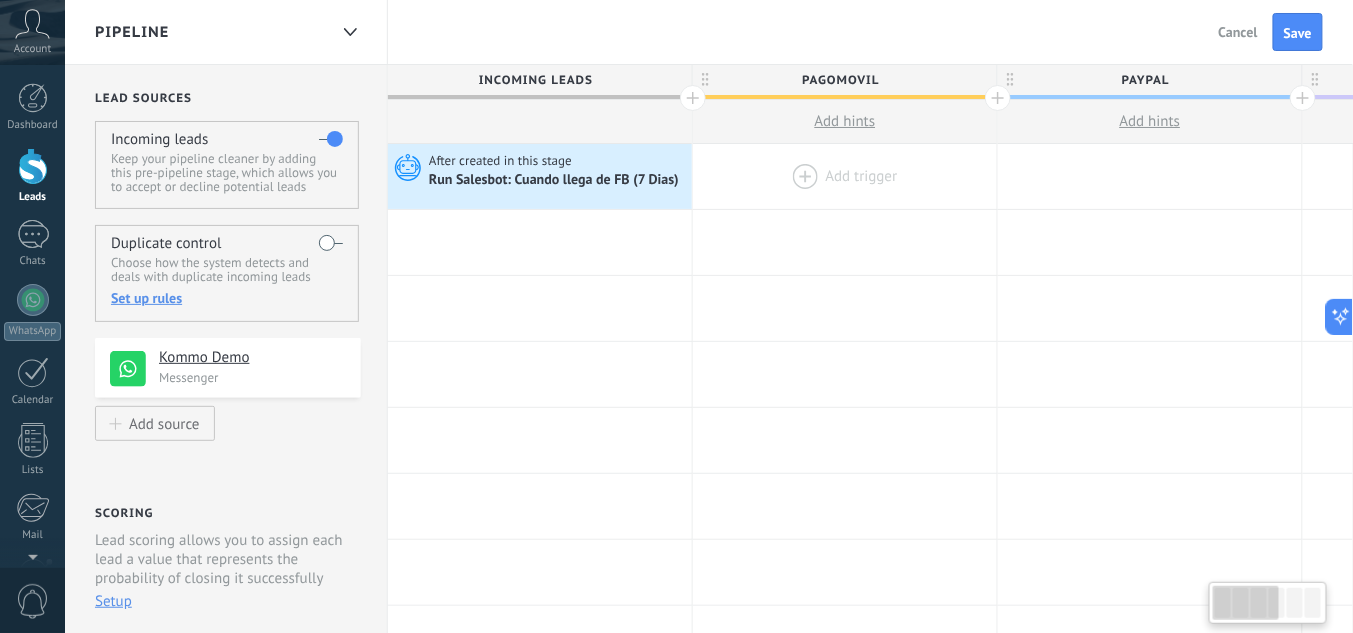 click at bounding box center (845, 176) 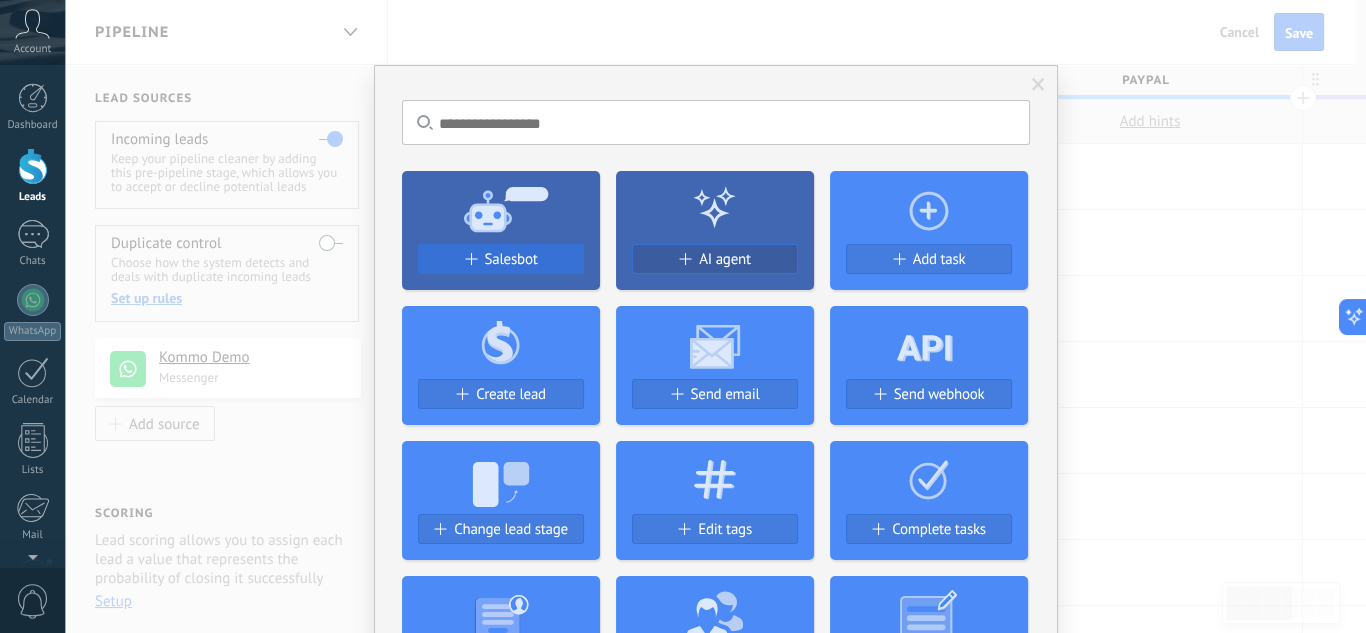 click on "Salesbot" at bounding box center [511, 259] 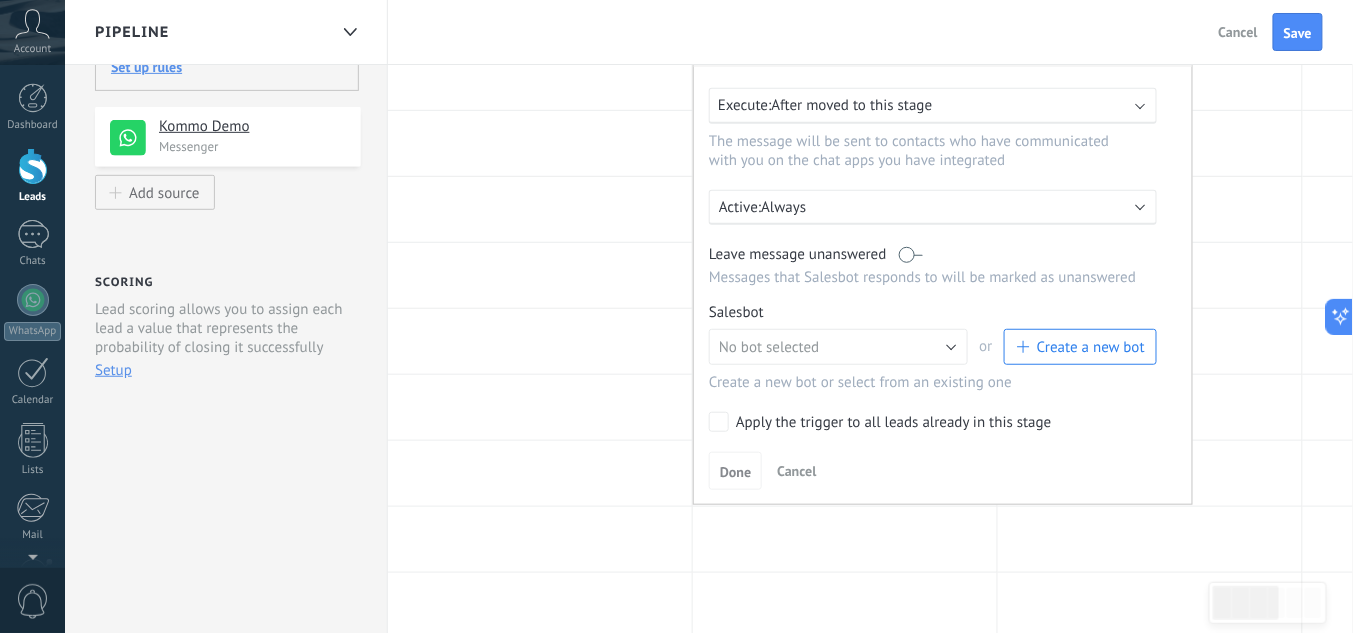 scroll, scrollTop: 240, scrollLeft: 0, axis: vertical 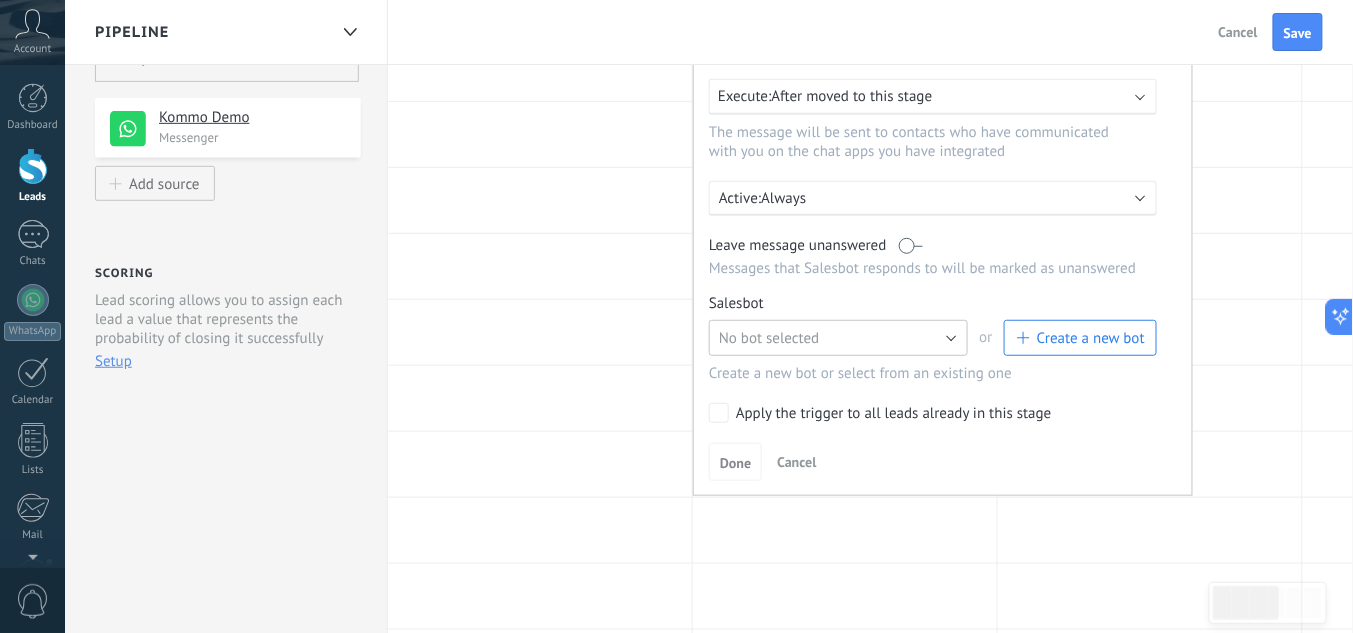 click on "No bot selected" at bounding box center [769, 338] 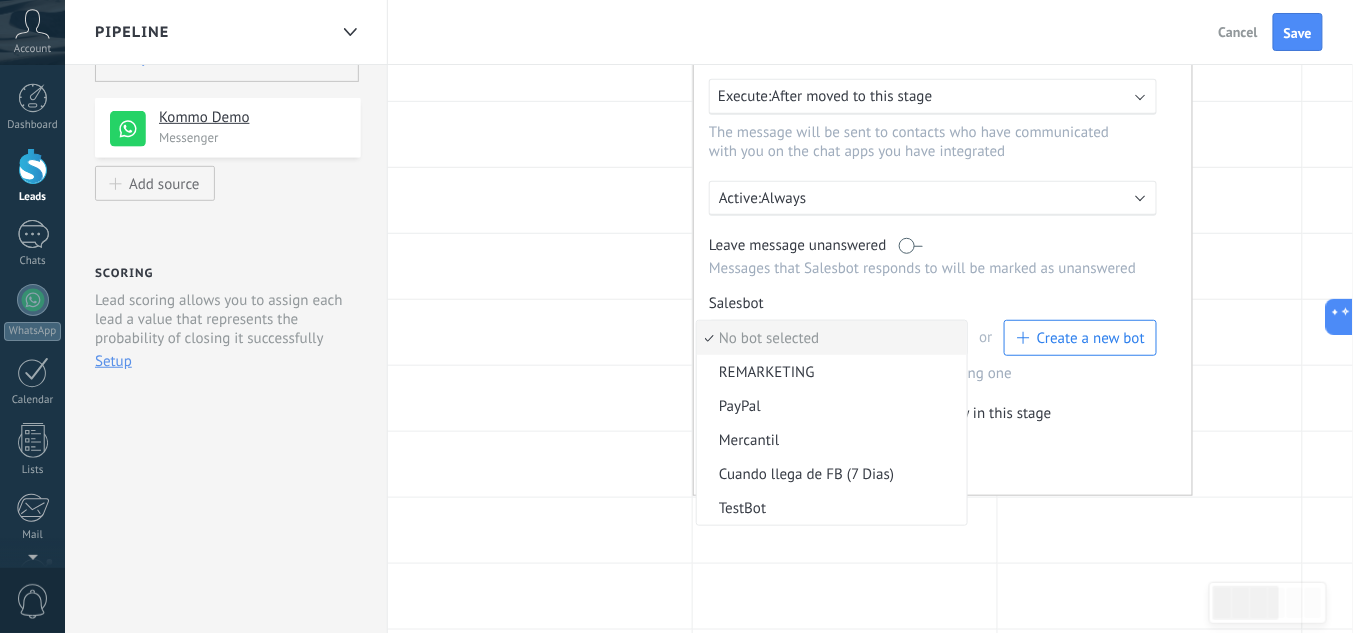 drag, startPoint x: 754, startPoint y: 448, endPoint x: 788, endPoint y: 399, distance: 59.64059 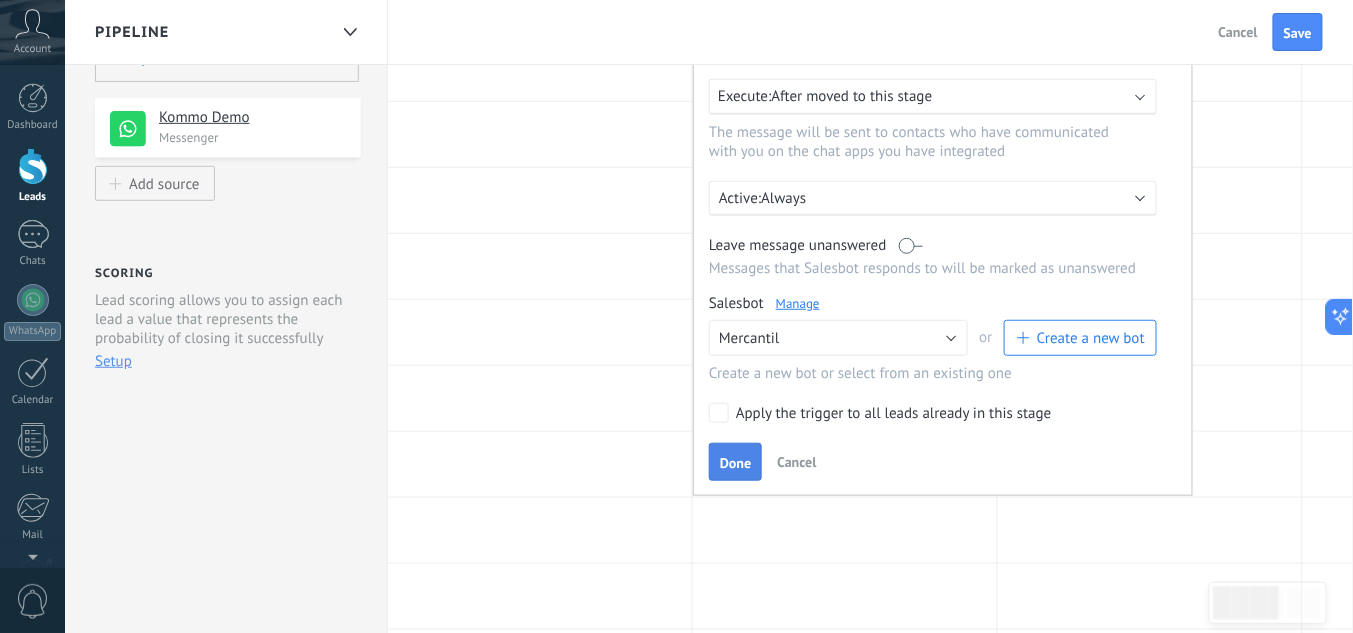 click on "Done" at bounding box center [735, 463] 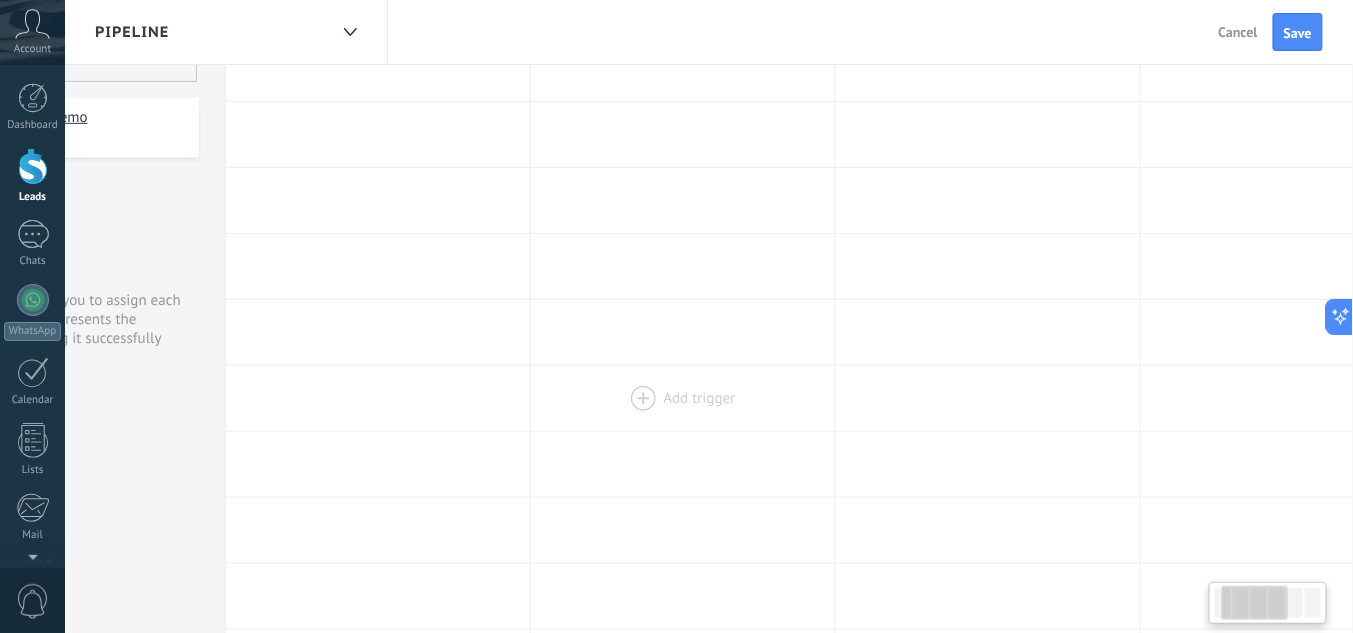 scroll, scrollTop: 0, scrollLeft: 166, axis: horizontal 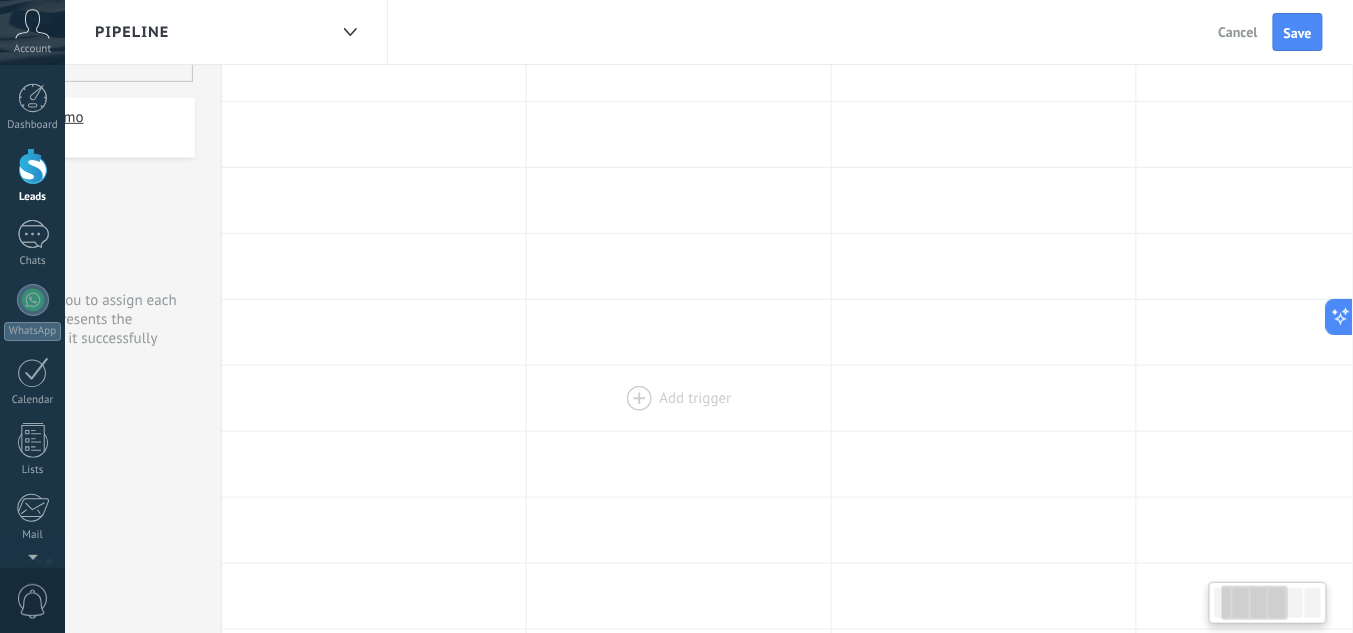 drag, startPoint x: 778, startPoint y: 383, endPoint x: 741, endPoint y: 417, distance: 50.24938 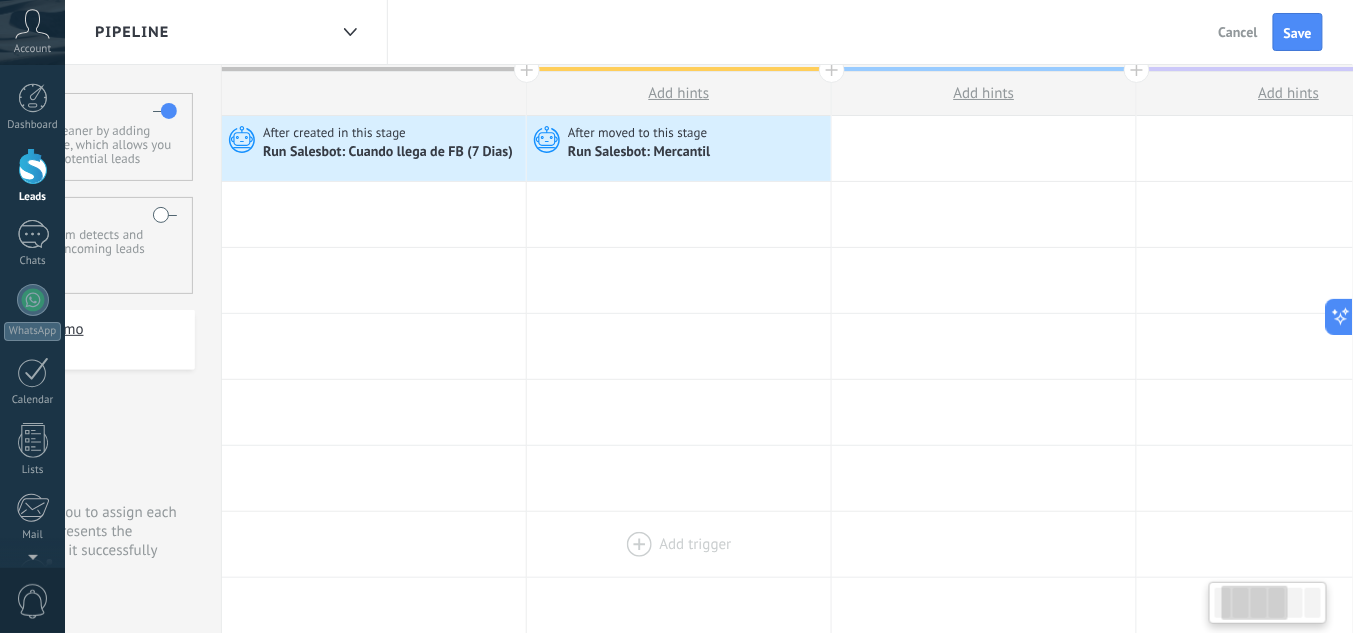scroll, scrollTop: 0, scrollLeft: 0, axis: both 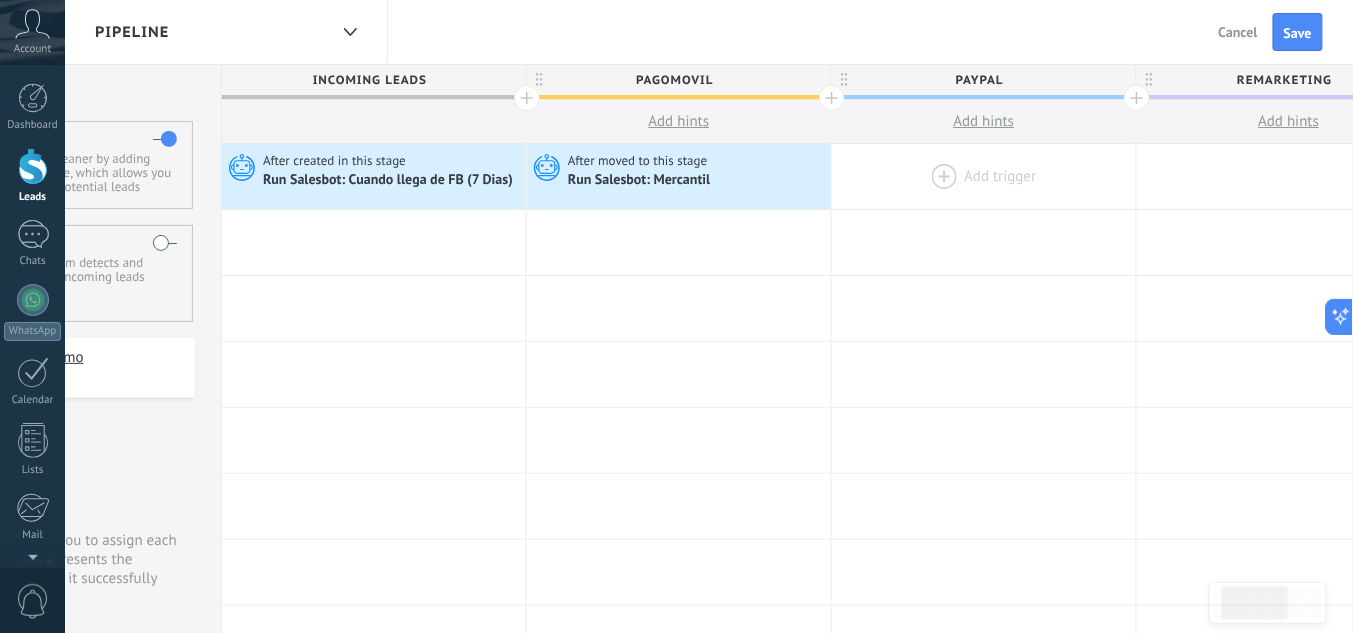 click at bounding box center [984, 176] 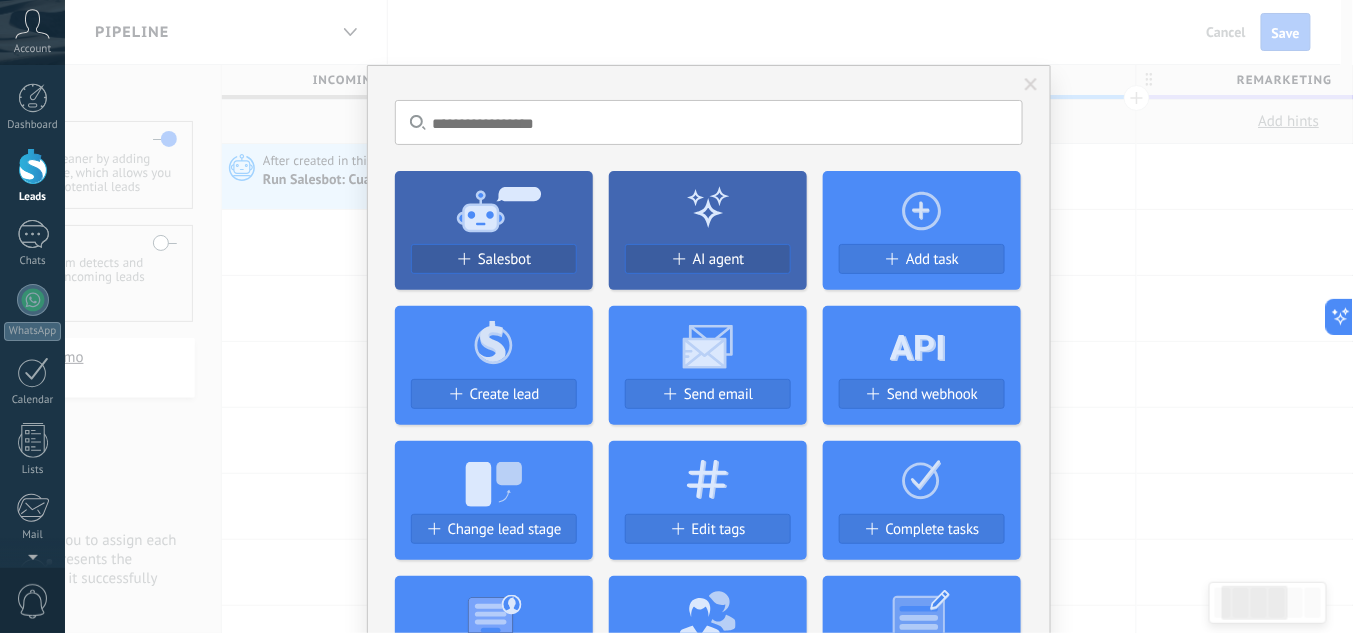 scroll, scrollTop: 0, scrollLeft: 165, axis: horizontal 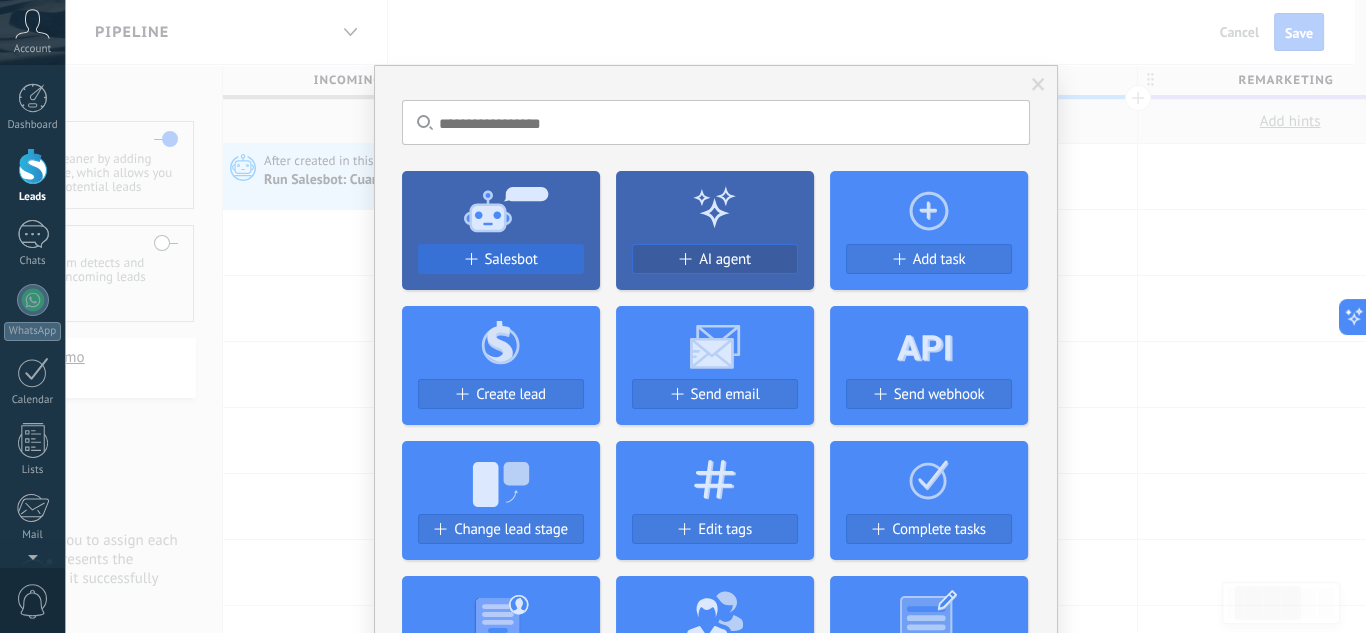 click on "Salesbot" at bounding box center (501, 259) 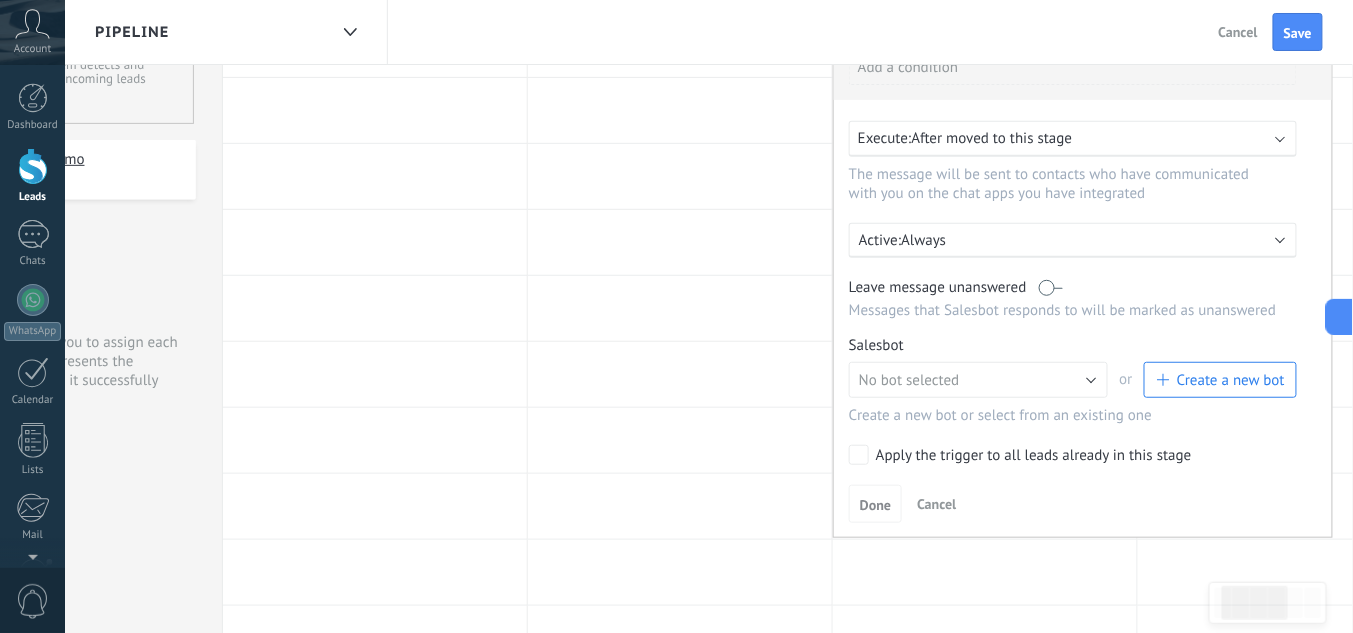 scroll, scrollTop: 240, scrollLeft: 0, axis: vertical 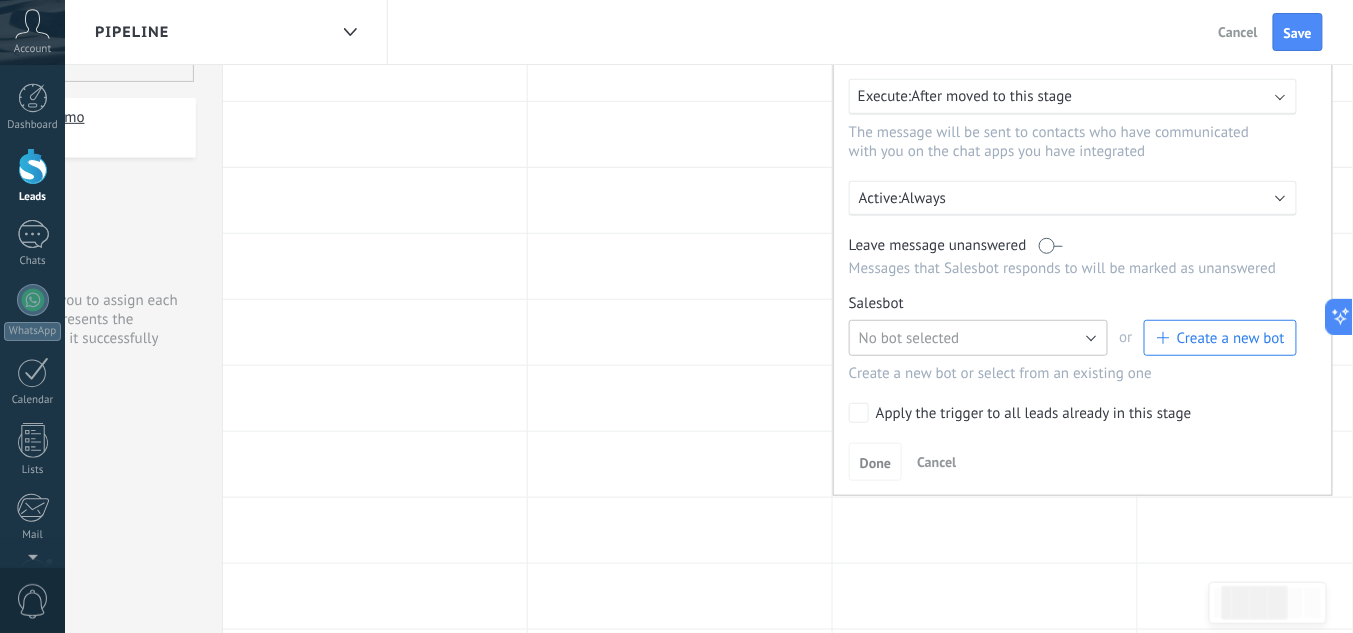 click on "No bot selected" at bounding box center [909, 338] 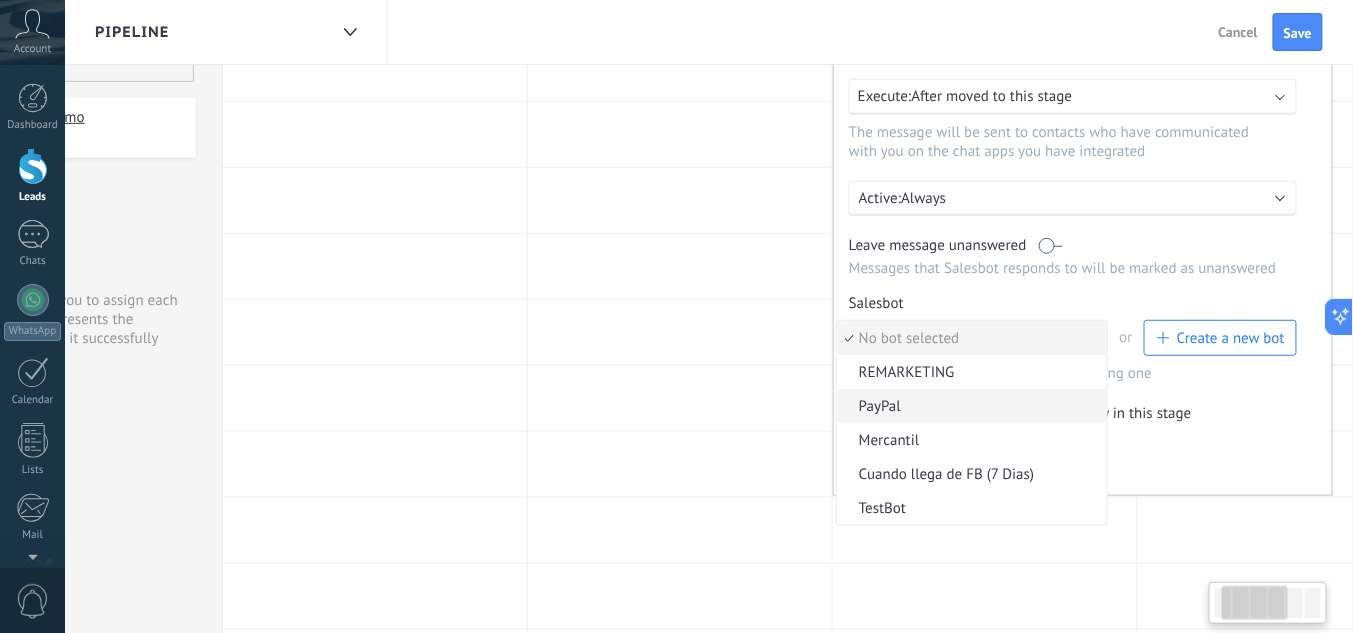 click on "PayPal" at bounding box center [972, 406] 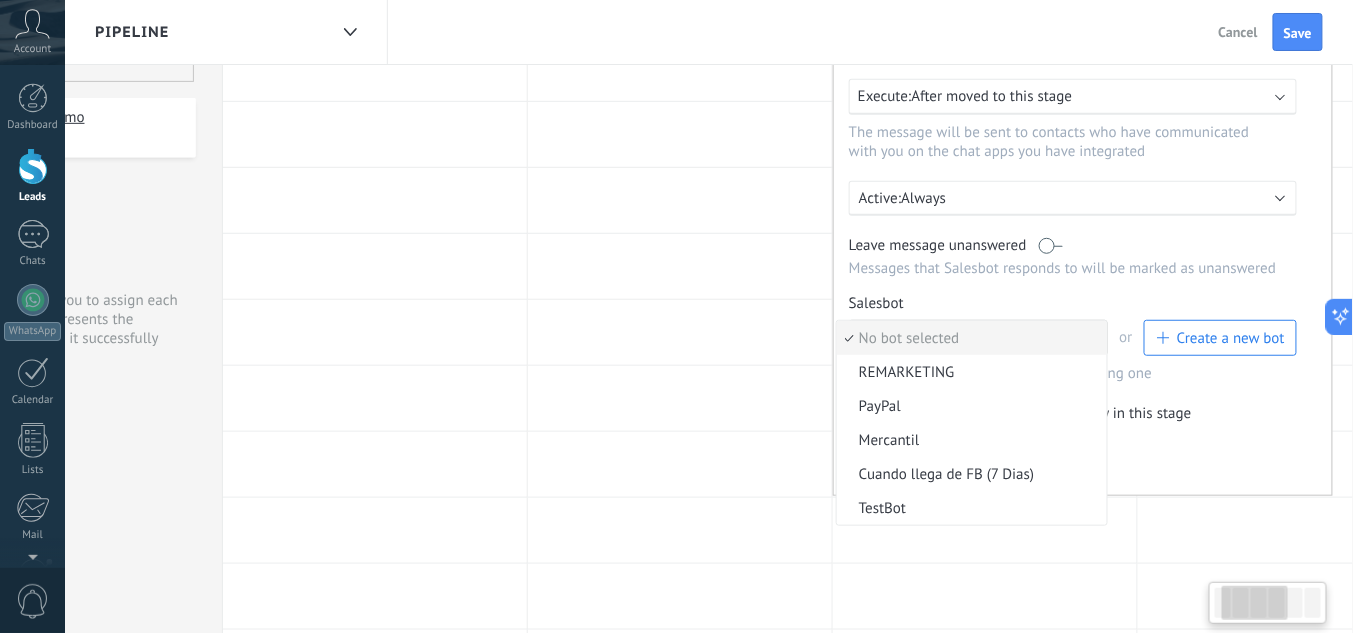 scroll, scrollTop: 0, scrollLeft: 166, axis: horizontal 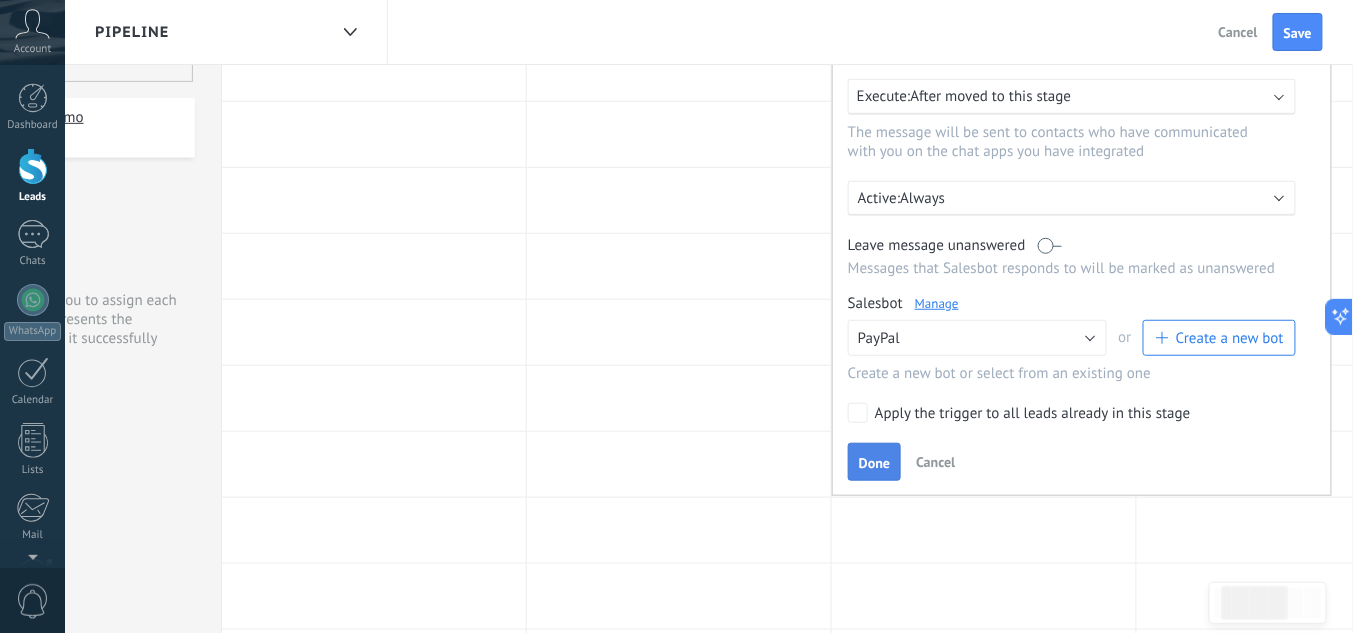 click on "Done" at bounding box center [874, 463] 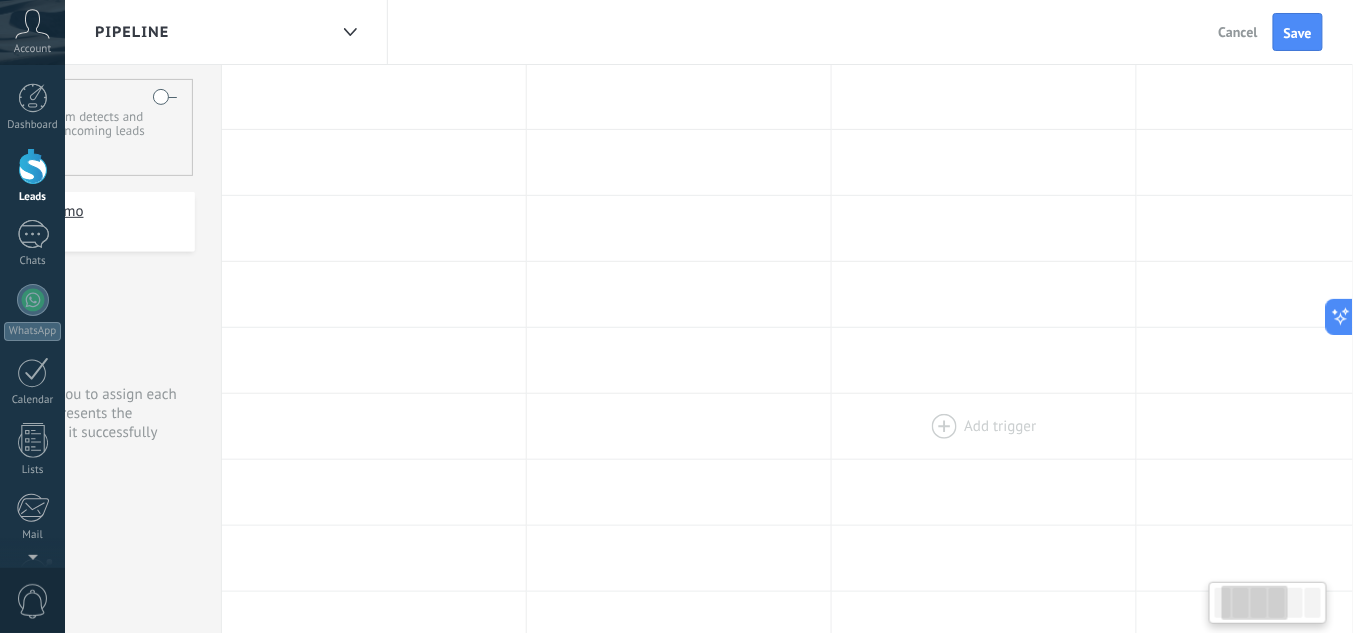 scroll, scrollTop: 0, scrollLeft: 0, axis: both 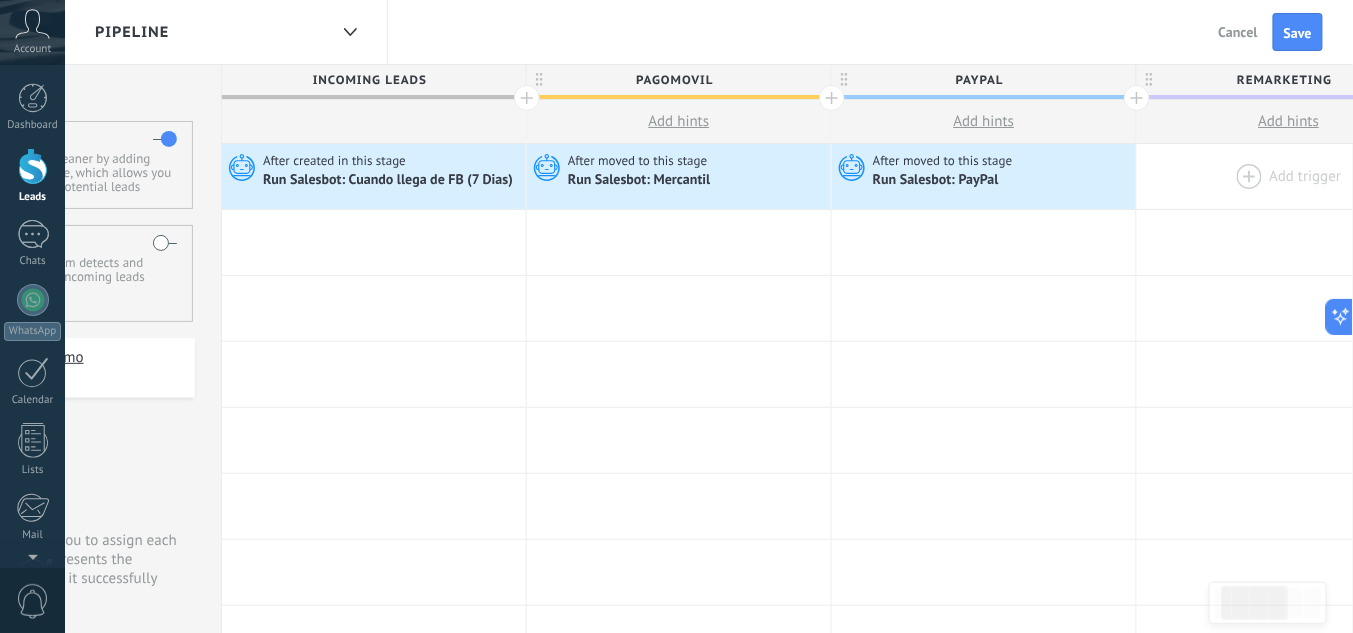 click at bounding box center [1289, 176] 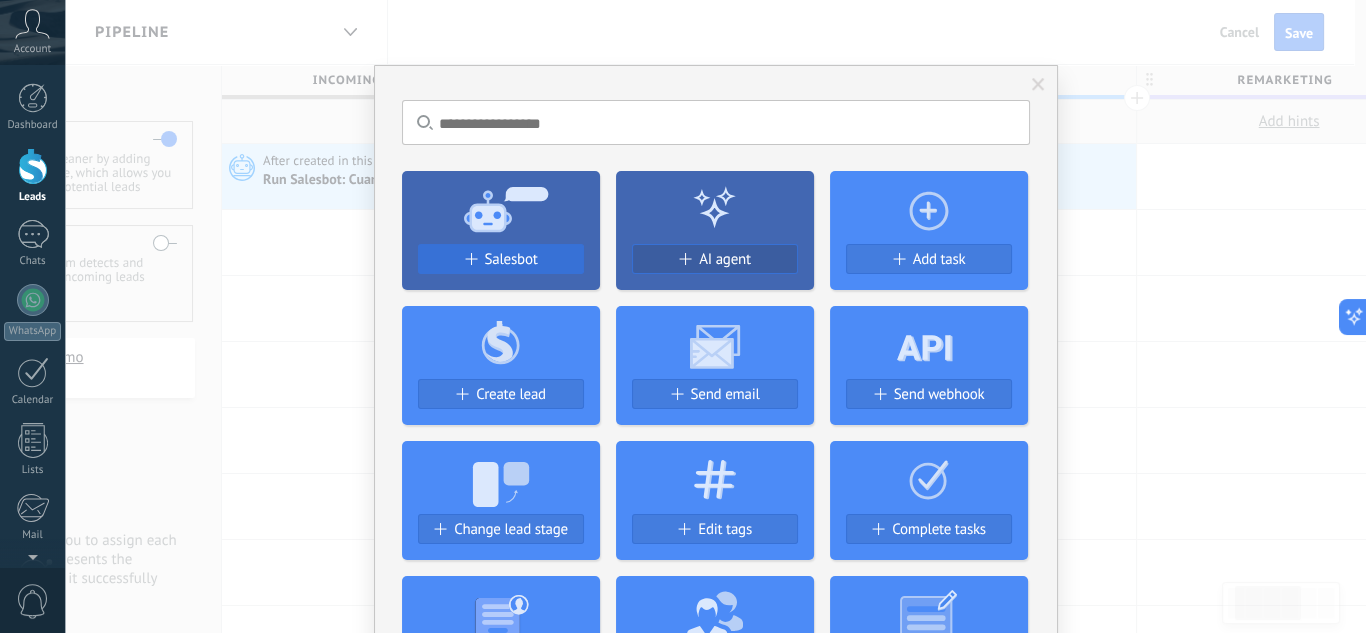 click on "Salesbot" at bounding box center [501, 259] 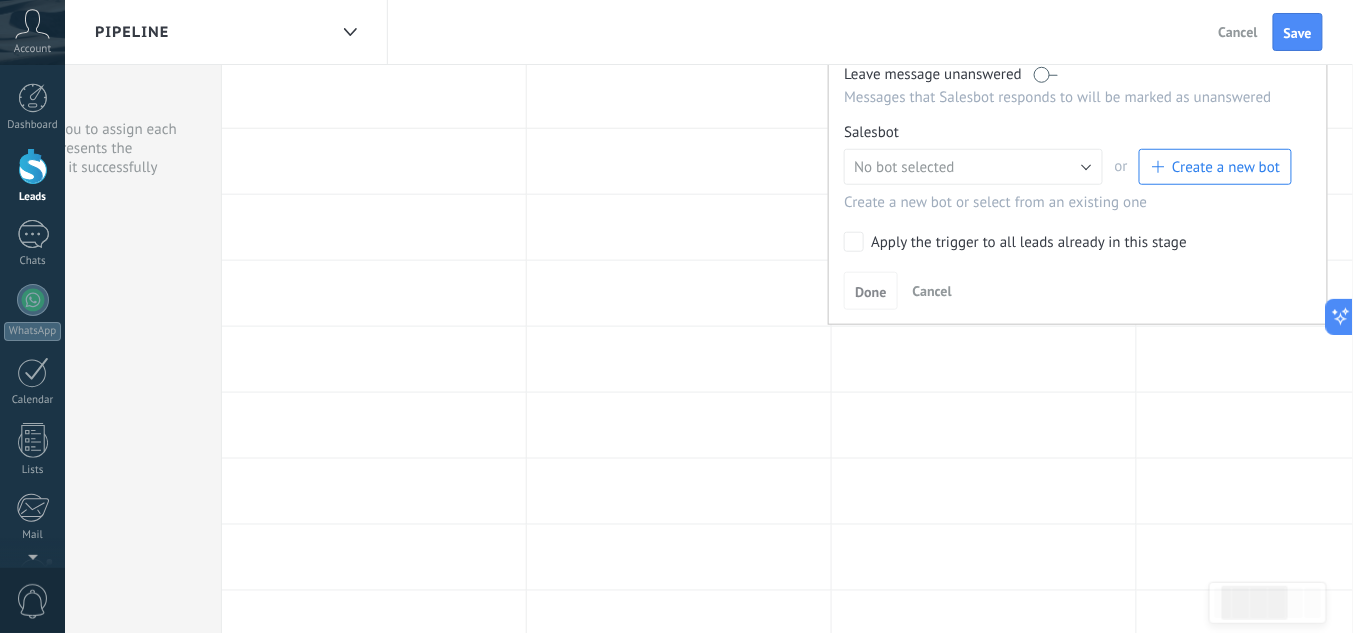scroll, scrollTop: 240, scrollLeft: 0, axis: vertical 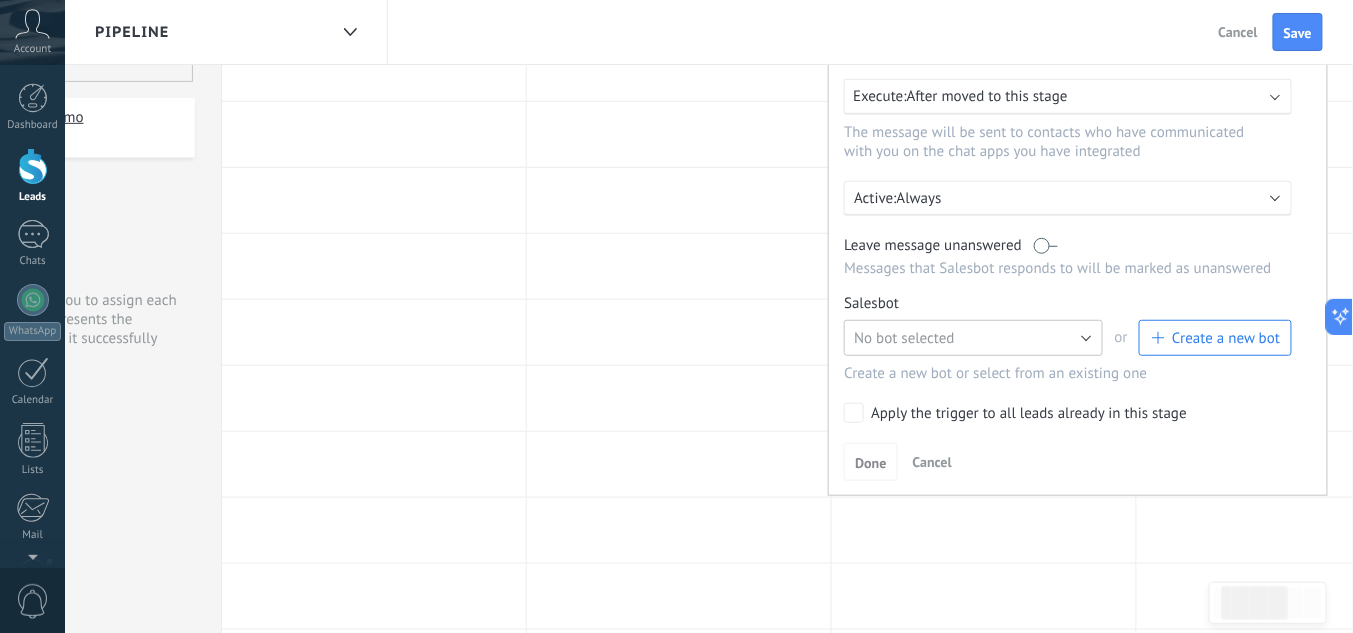click on "No bot selected" at bounding box center [973, 338] 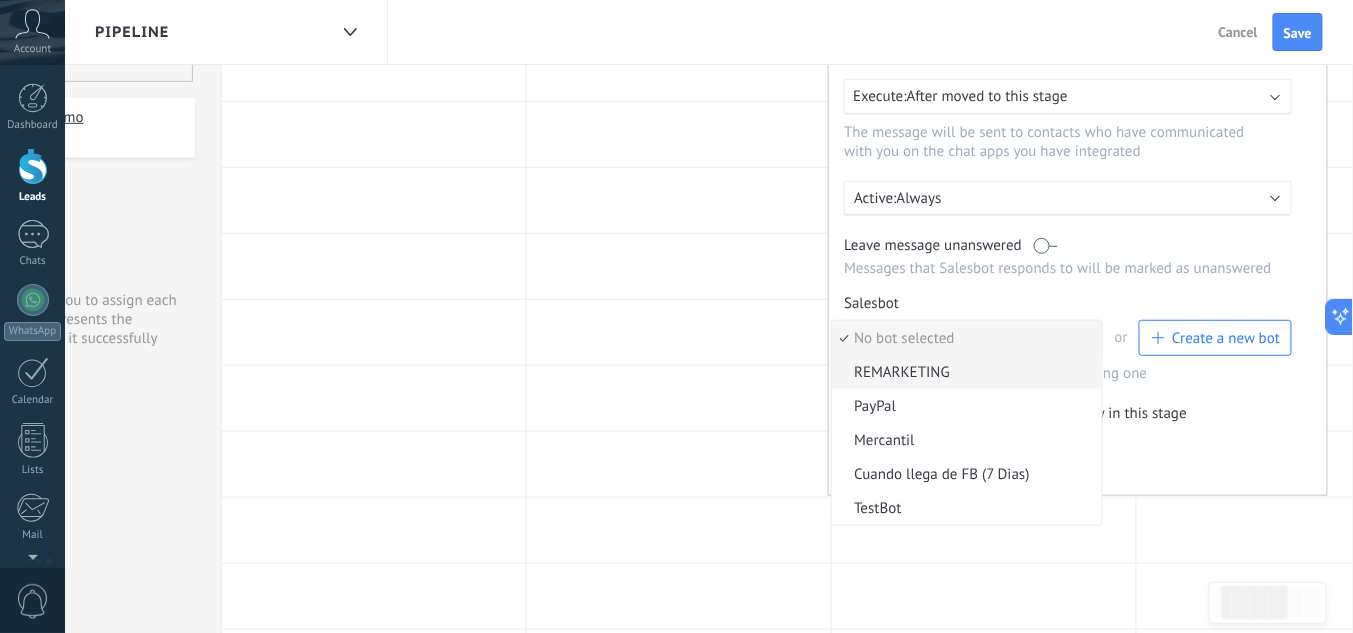 click on "REMARKETING" at bounding box center [964, 372] 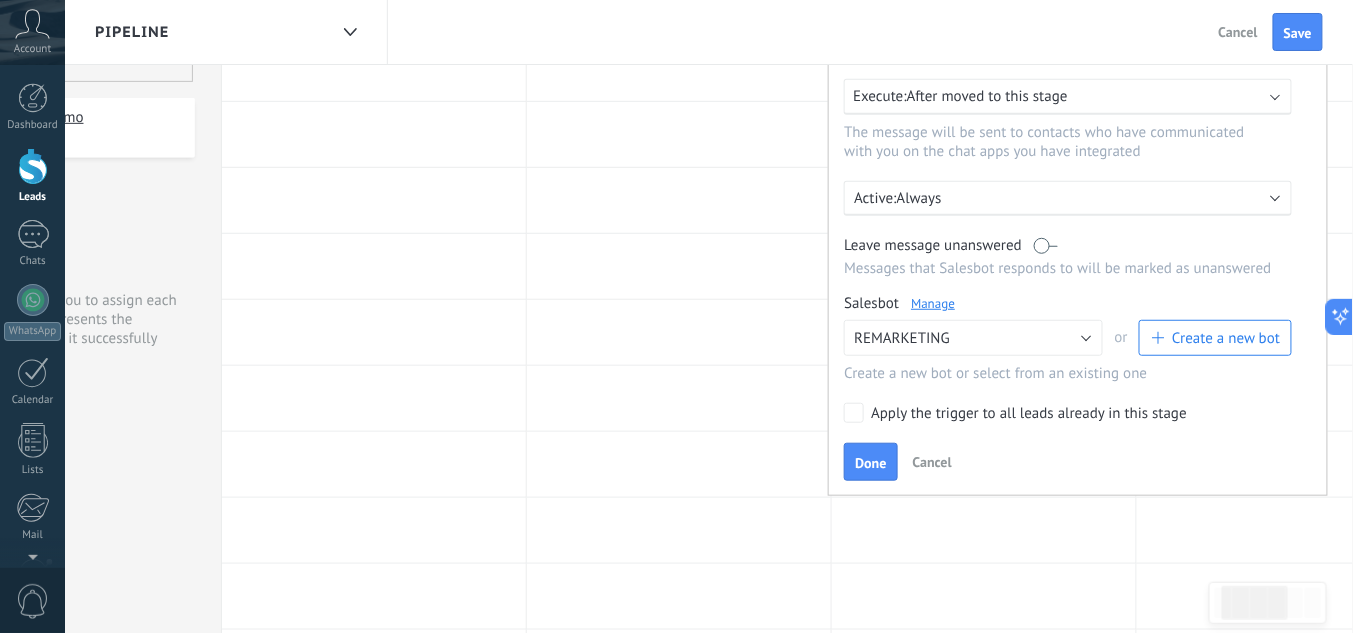 drag, startPoint x: 881, startPoint y: 465, endPoint x: 926, endPoint y: 338, distance: 134.73679 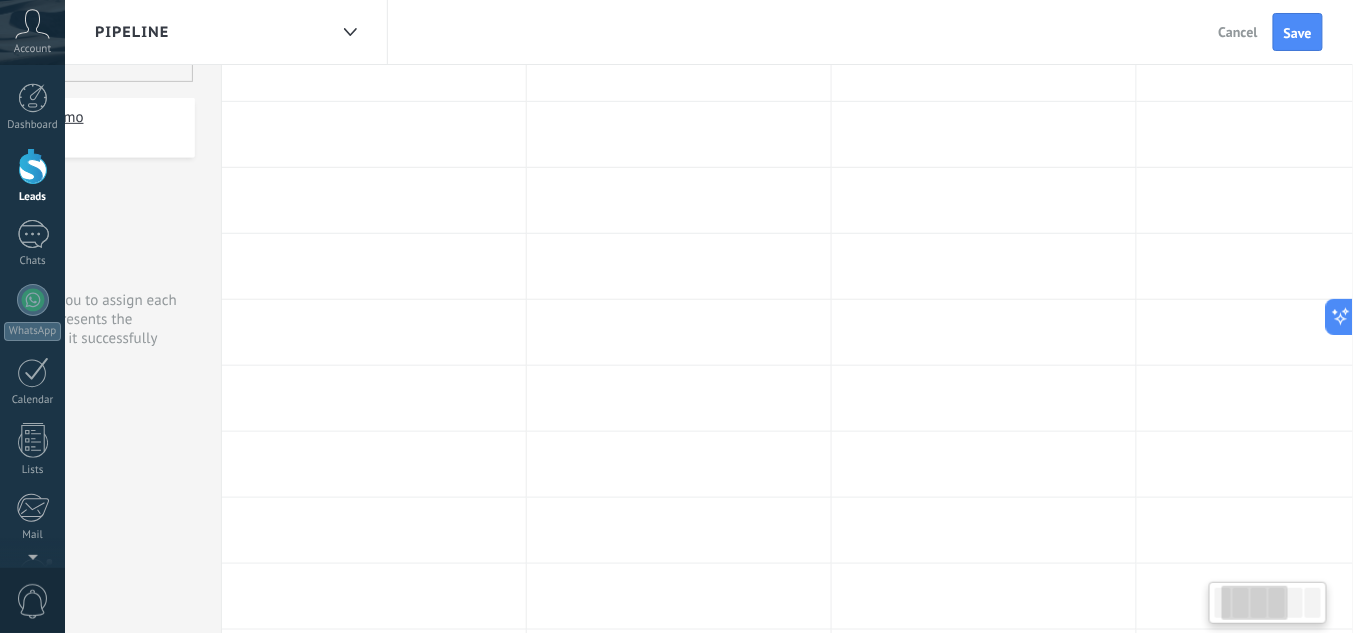 click at bounding box center (1295, 603) 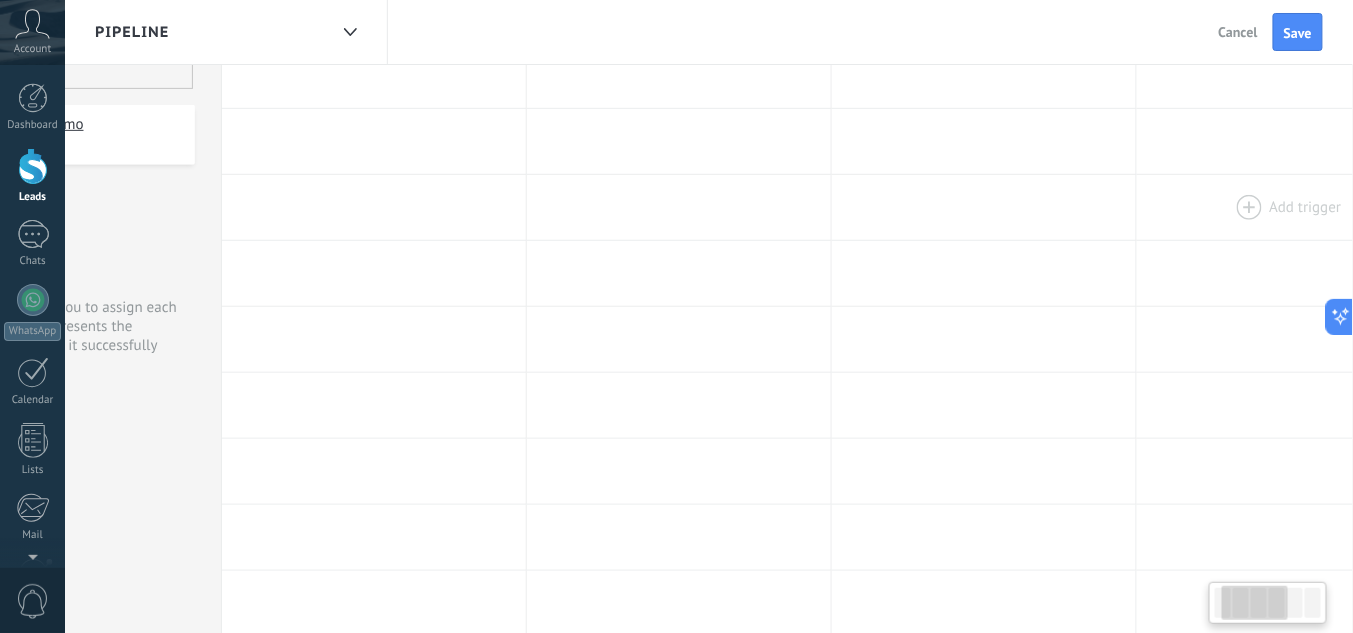 scroll, scrollTop: 0, scrollLeft: 0, axis: both 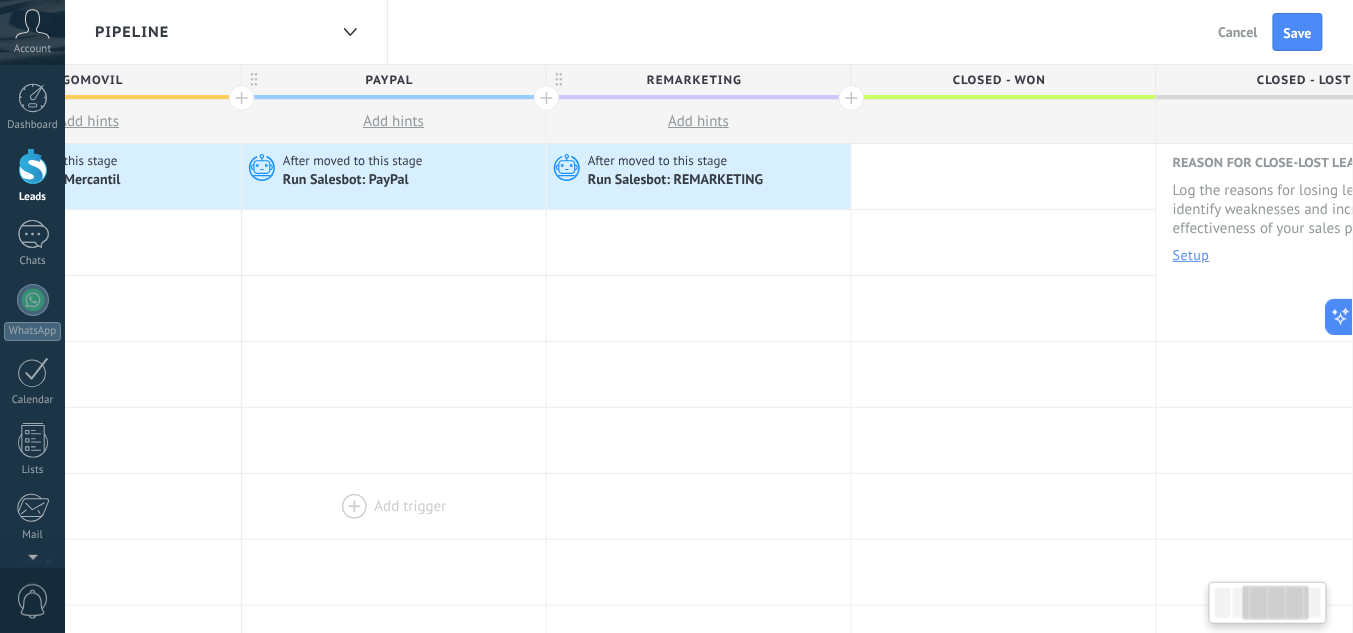 drag, startPoint x: 1102, startPoint y: 480, endPoint x: 482, endPoint y: 479, distance: 620.0008 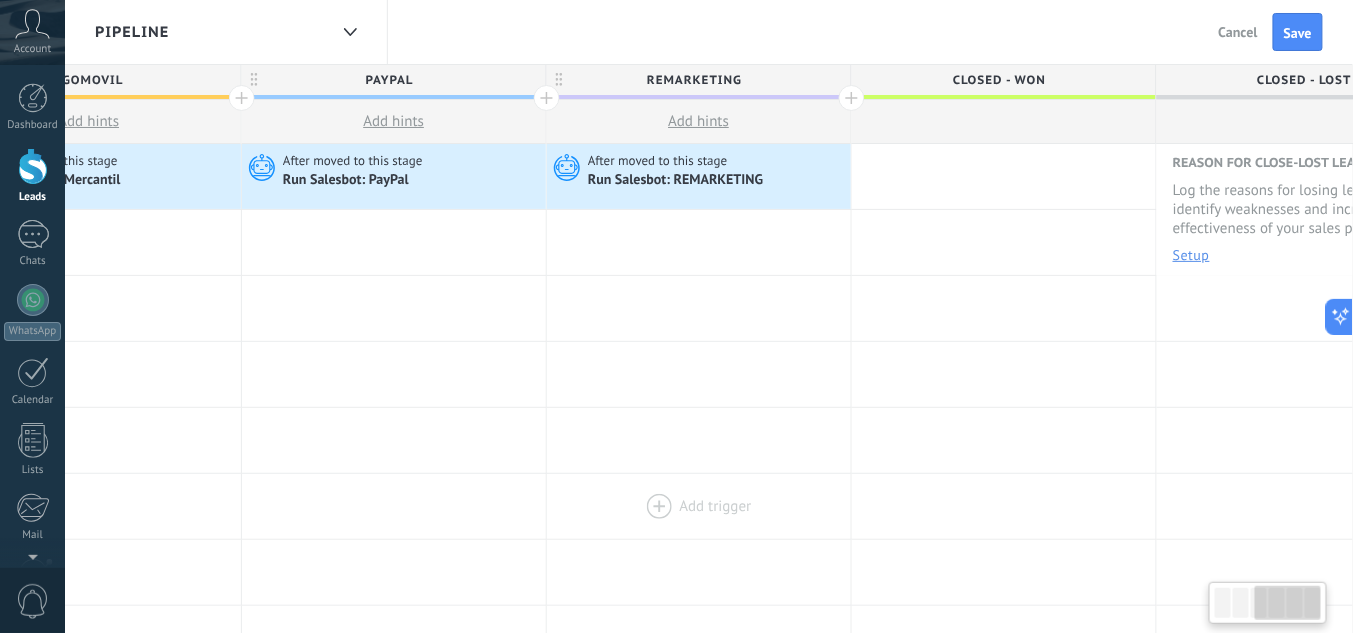 scroll, scrollTop: 0, scrollLeft: 810, axis: horizontal 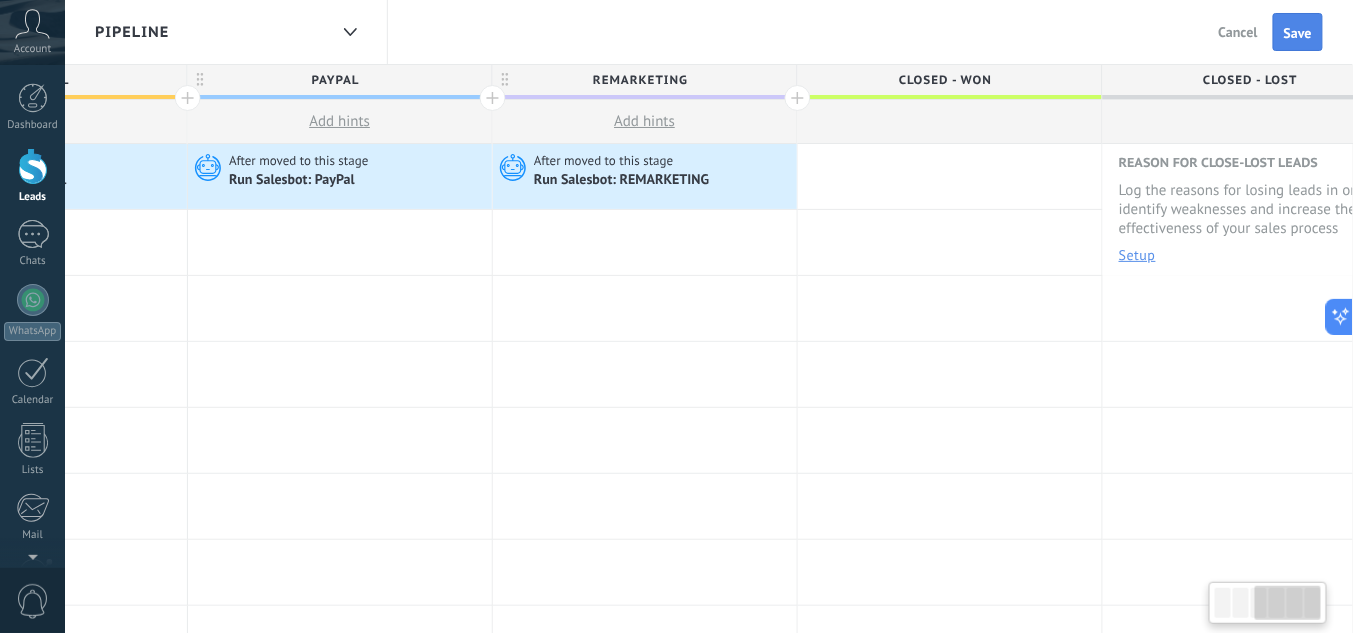 click on "Save" at bounding box center (1298, 32) 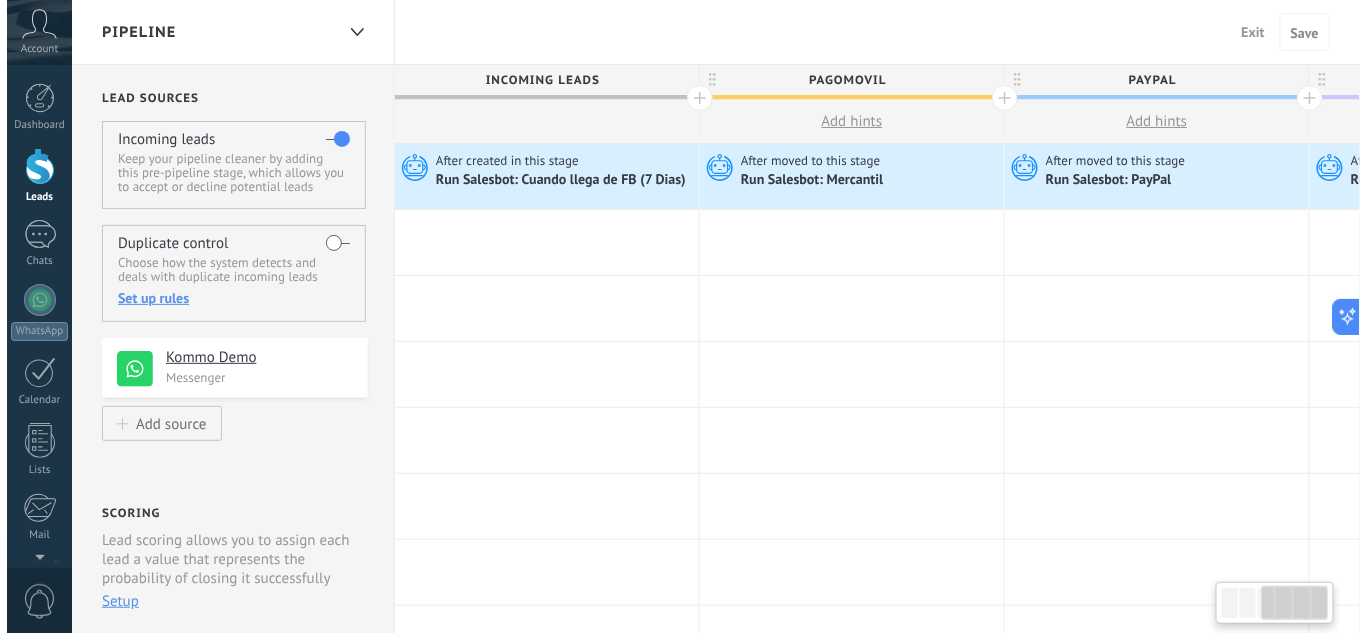 scroll, scrollTop: 0, scrollLeft: 810, axis: horizontal 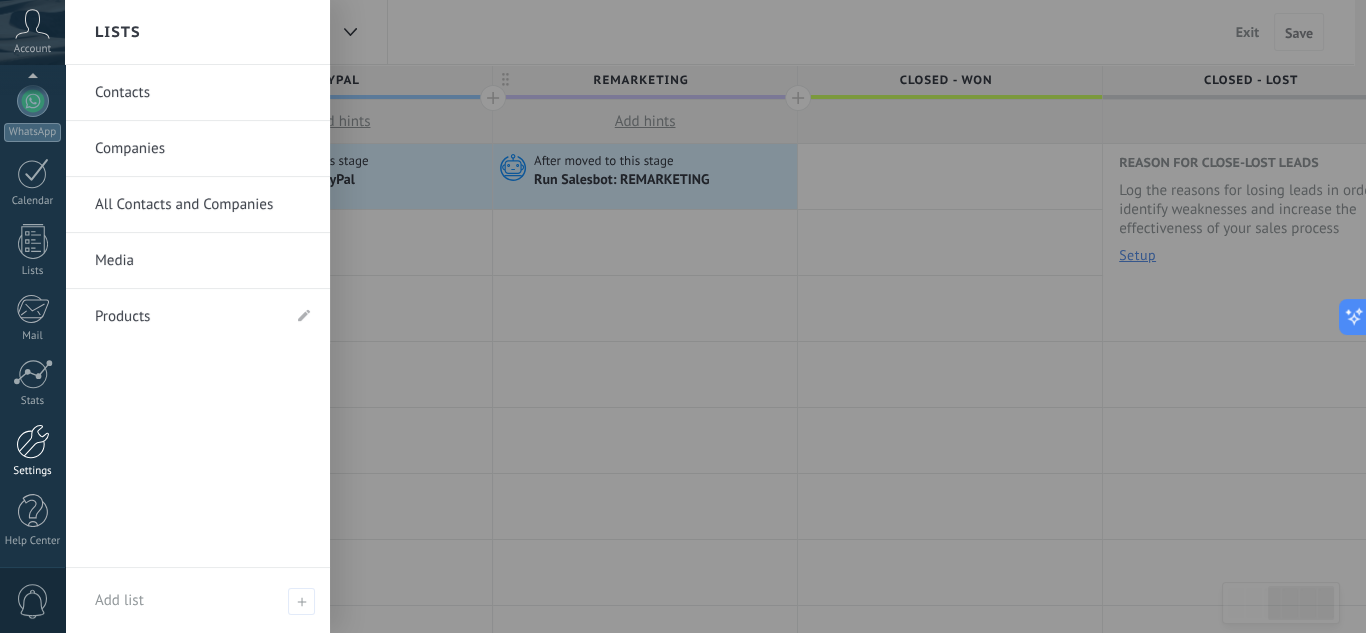 click at bounding box center [33, 441] 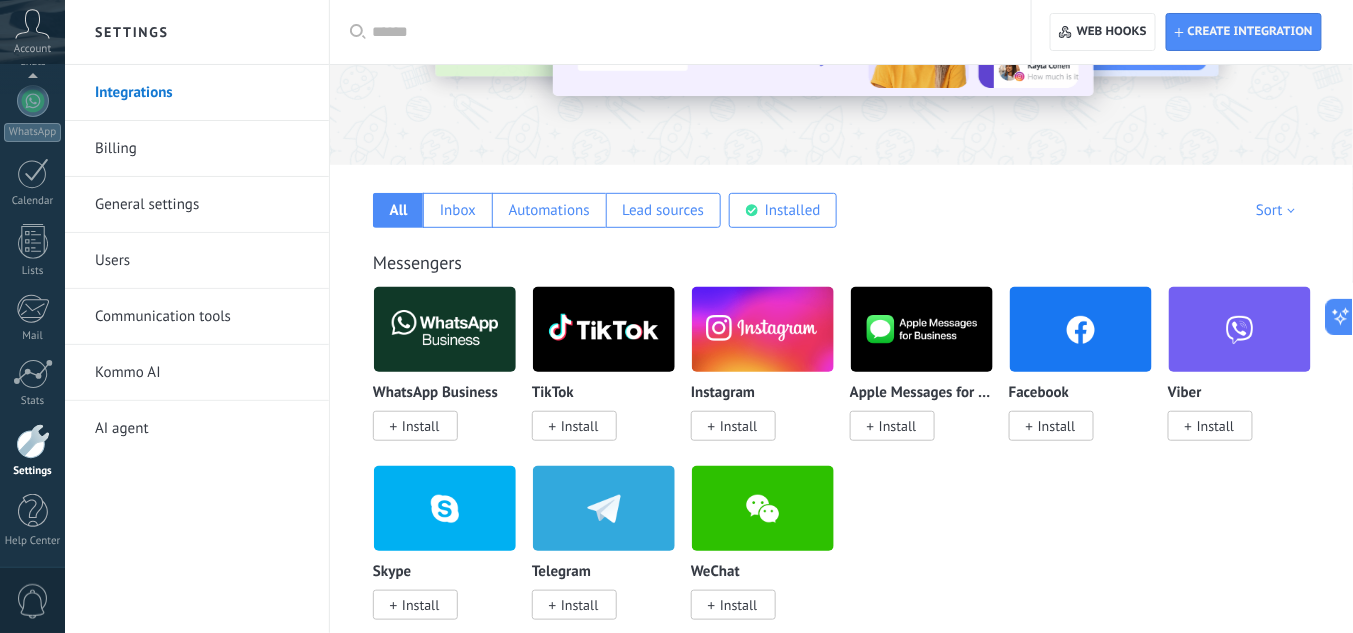 scroll, scrollTop: 240, scrollLeft: 0, axis: vertical 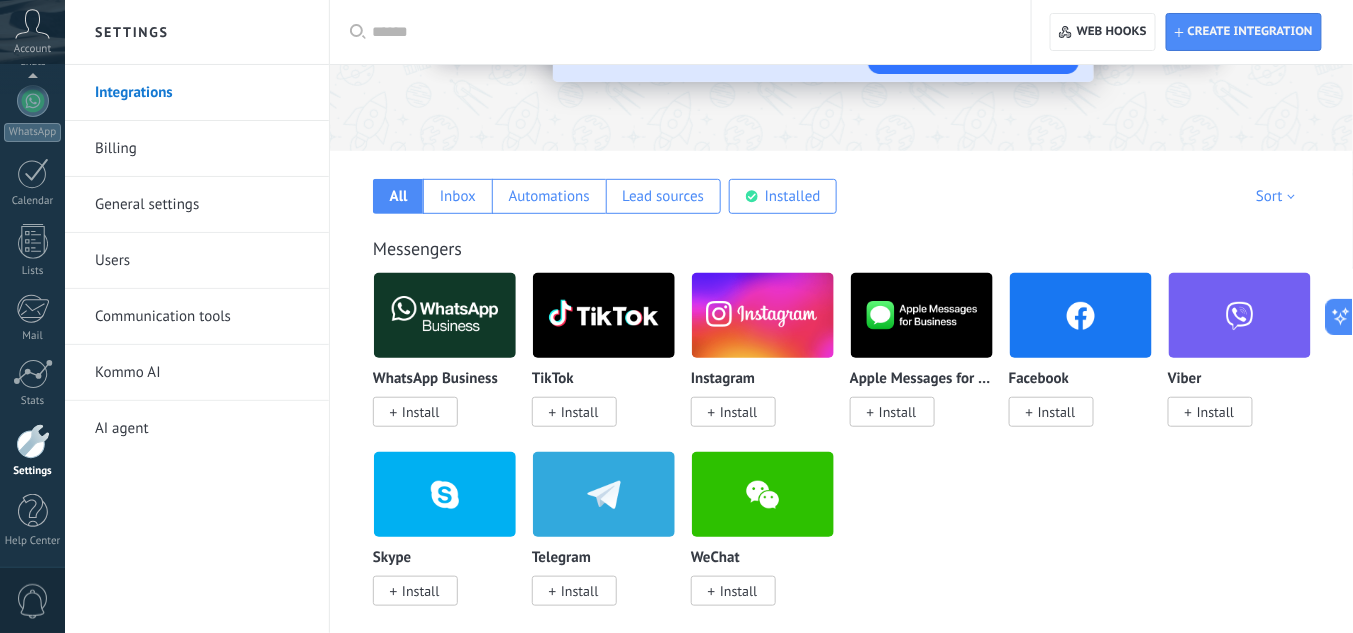 click on "WhatsApp Business Install" at bounding box center (445, 396) 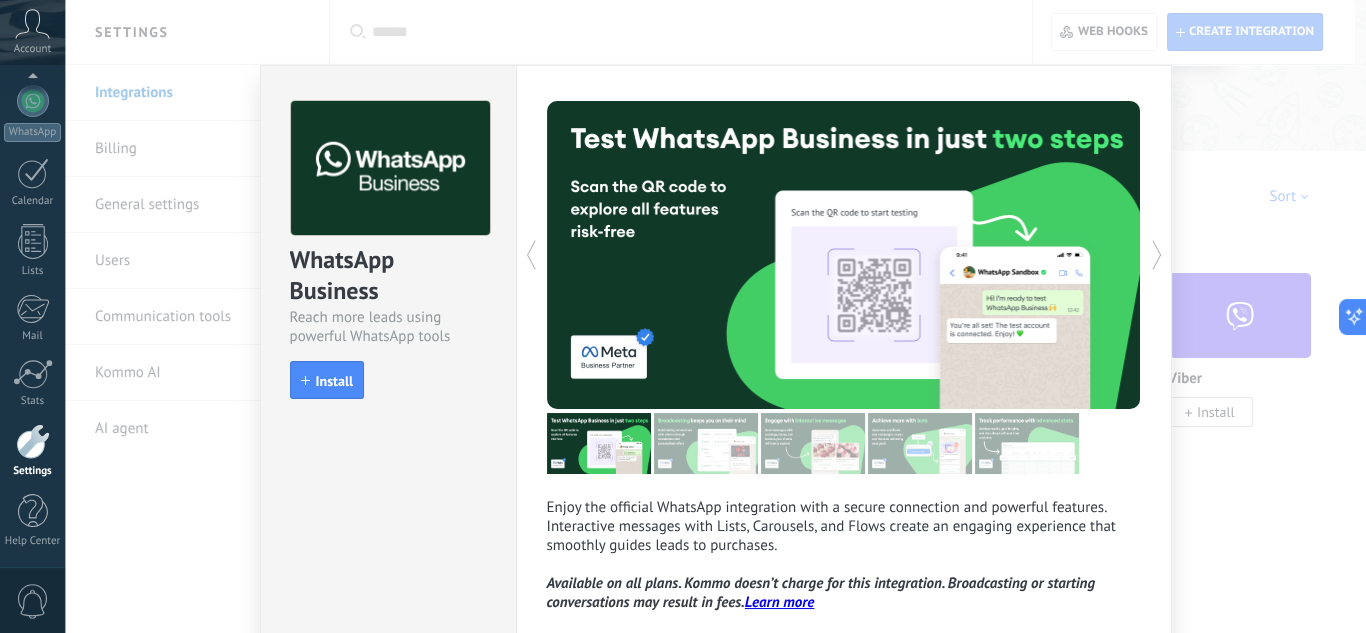 click on "WhatsApp Business Reach more leads using powerful WhatsApp tools install Install Enjoy the official WhatsApp integration with a secure connection and powerful features. Interactive messages with Lists, Carousels, and Flows create an engaging experience that smoothly guides leads to purchases.    Available on all plans. Kommo doesn’t charge for this integration. Broadcasting or starting conversations may result in fees.  Learn more more Need a test run?   Scan the QR code   to see how messaging works." at bounding box center [715, 316] 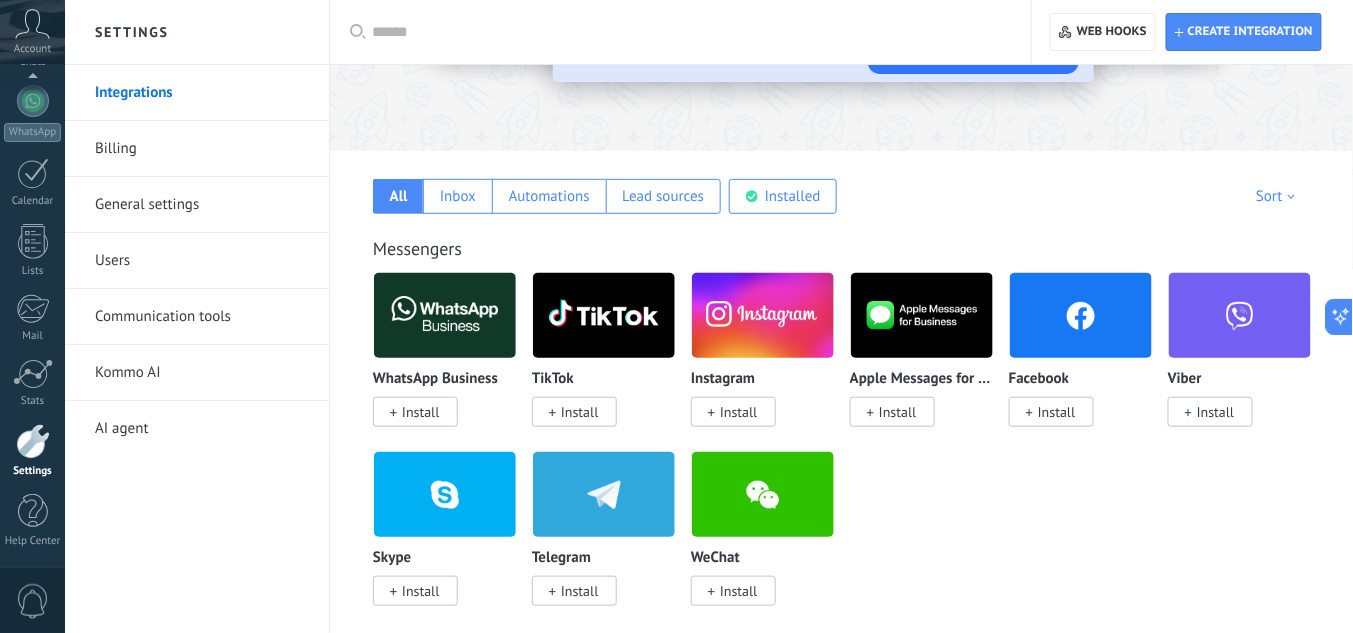 click at bounding box center [687, 32] 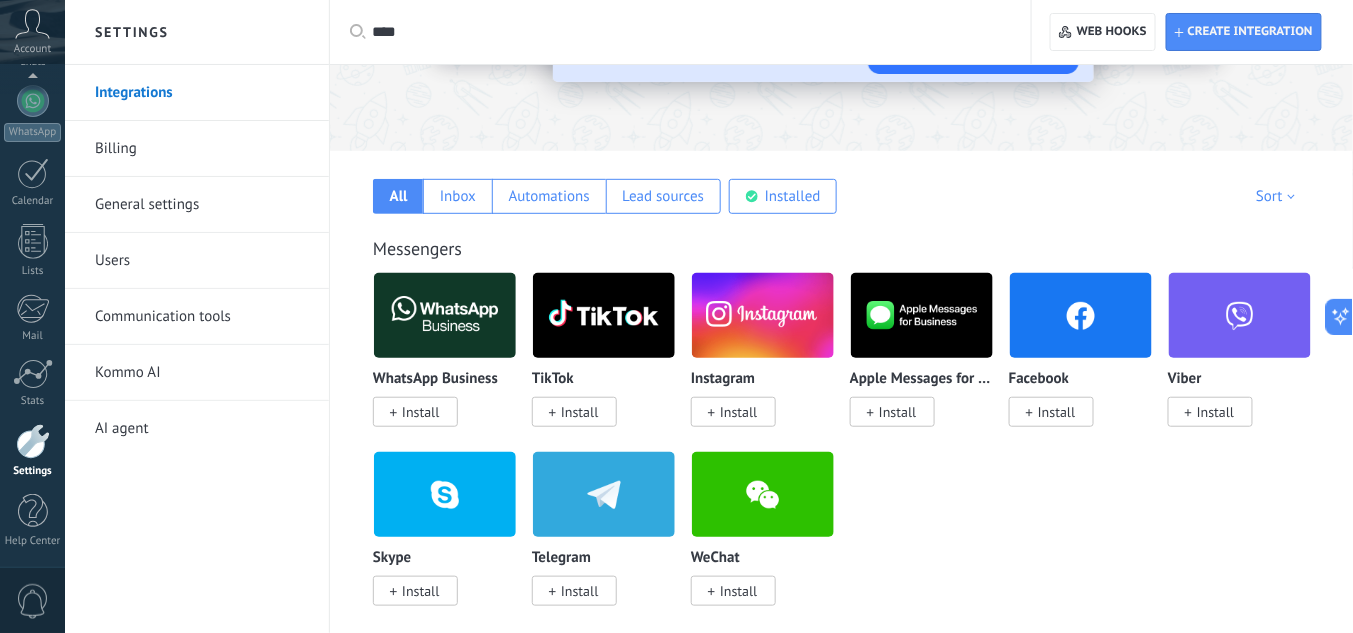 type on "****" 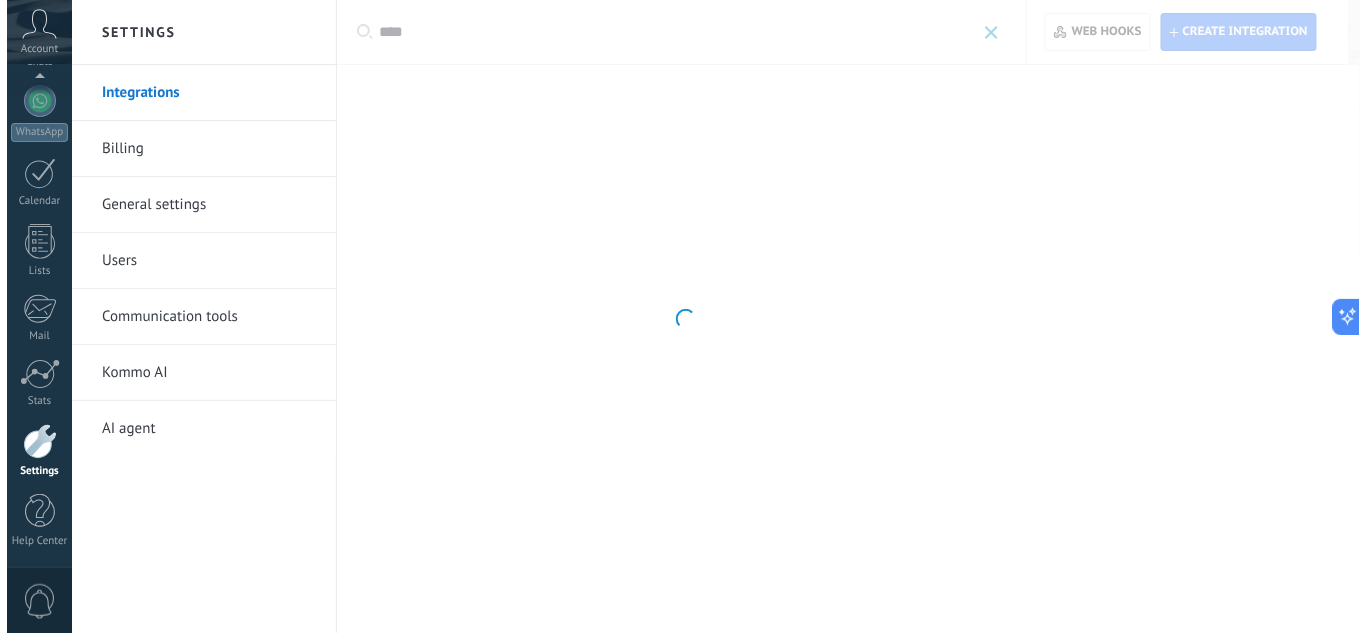 scroll, scrollTop: 0, scrollLeft: 0, axis: both 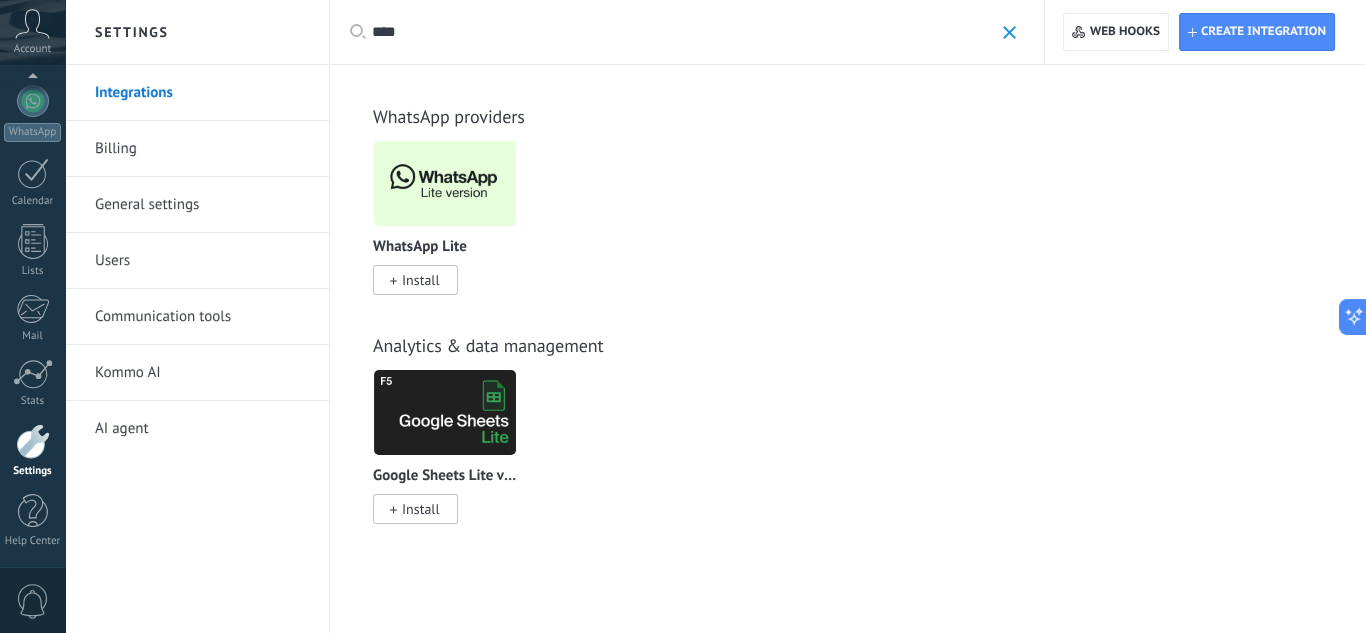 click on "Install" at bounding box center (421, 280) 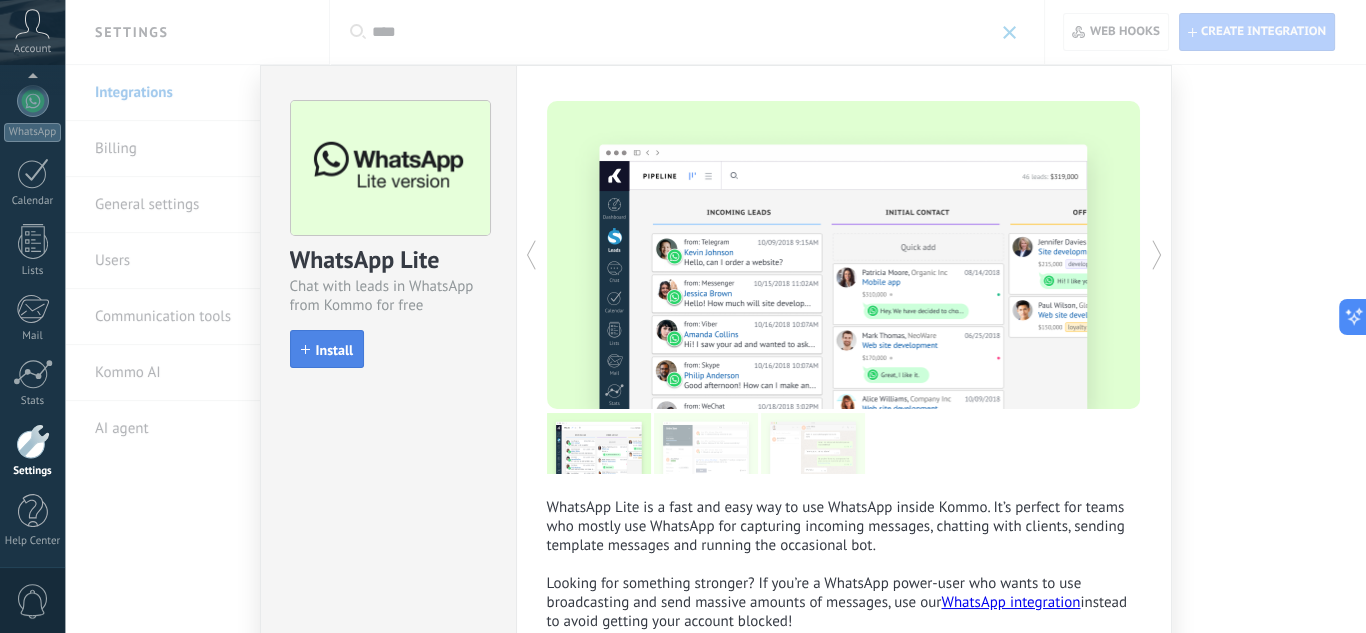 click on "Install" at bounding box center (335, 350) 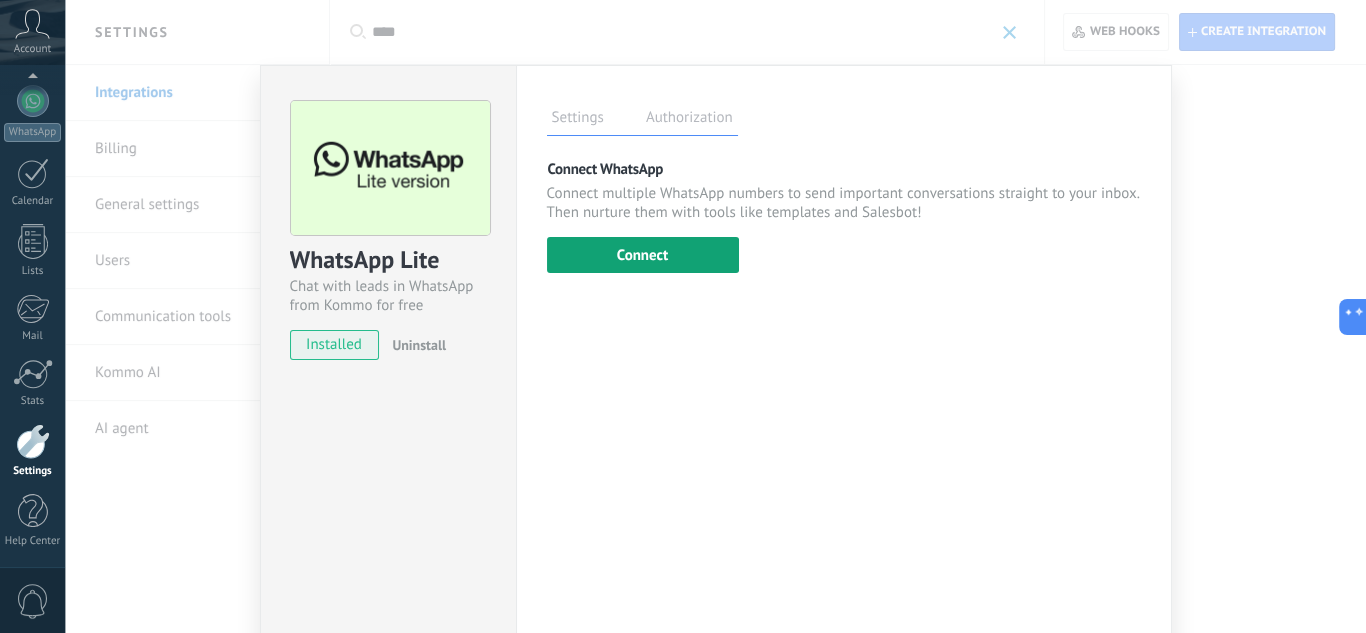 click on "Connect" at bounding box center [643, 255] 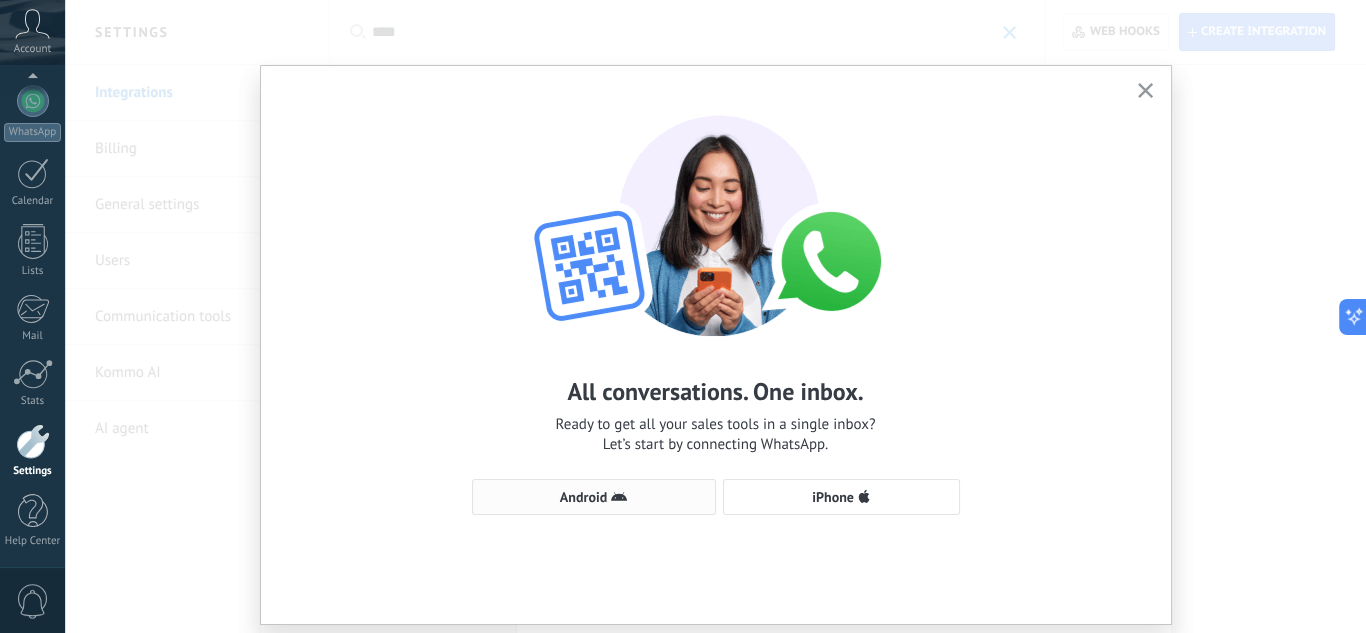 click on "Android" at bounding box center (594, 497) 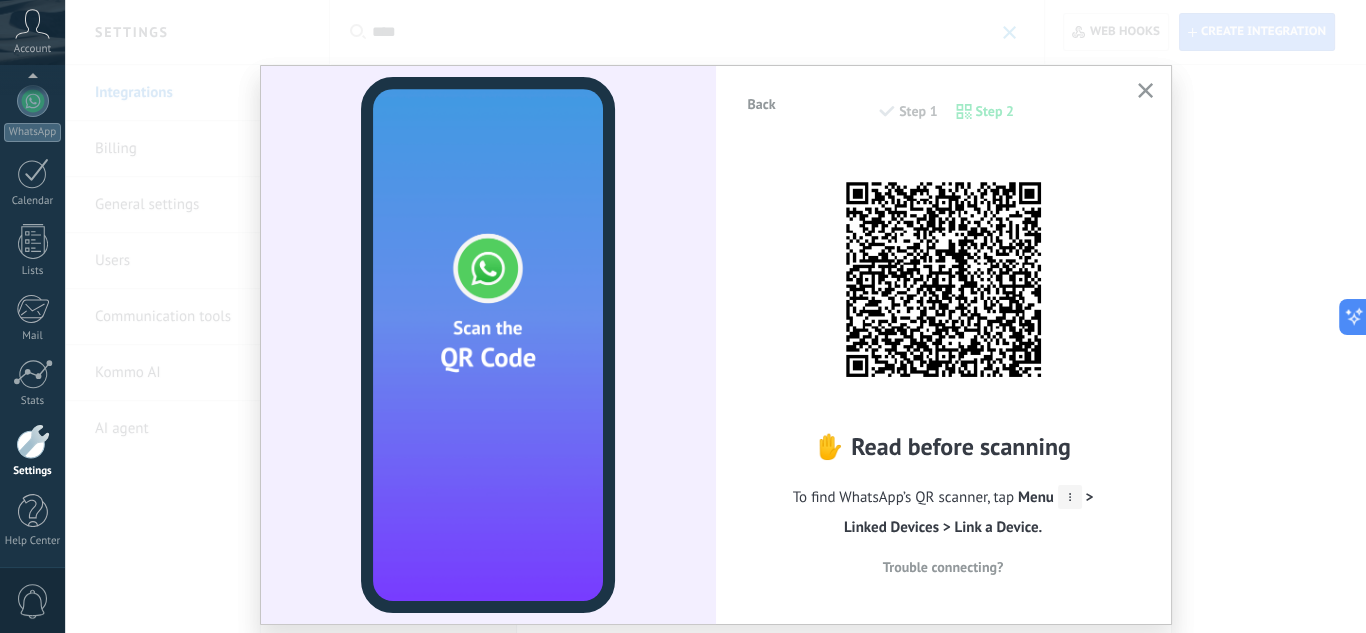 click at bounding box center [943, 279] 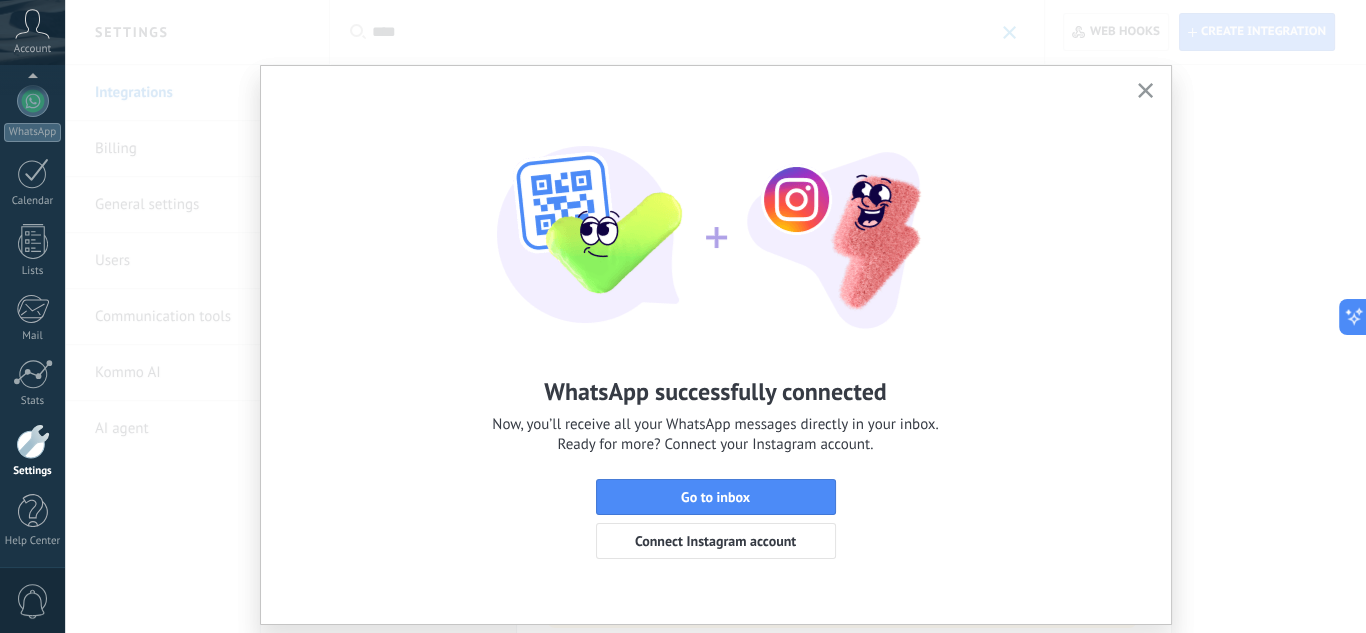 click 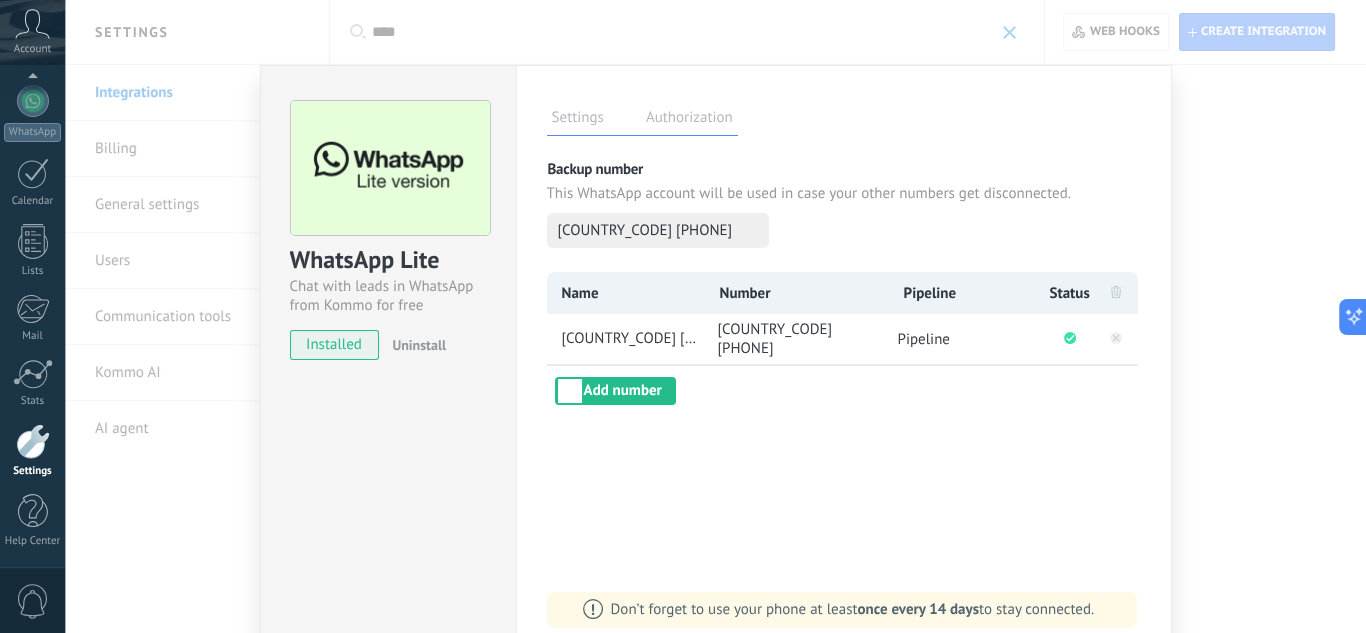 click on "WhatsApp Lite Chat with leads in WhatsApp from Kommo for free installed Uninstall Settings Authorization This tab logs the users who have granted integration access to this account. If you want to to remove a user's ability to send requests to the account on behalf of this integration, you can revoke access. If access is revoked from all users, the integration will stop working. This app is installed, but no one has given it access yet. More than 2 billion people actively use WhatsApp to connect with friends, family and businesses. This integration adds the most popular messenger to your communication arsenal: automatically capture leads from incoming chat messages, share chat access with your whole team and power it all up with Kommo’s built-in tools like the engagement button and Salesbot. more _: Save Backup number This WhatsApp account will be used in case your other numbers get disconnected. [COUNTRY_CODE] [PHONE] Name Number Pipeline Status [COUNTRY_CODE] [PHONE] Pipeline Add number" at bounding box center (715, 316) 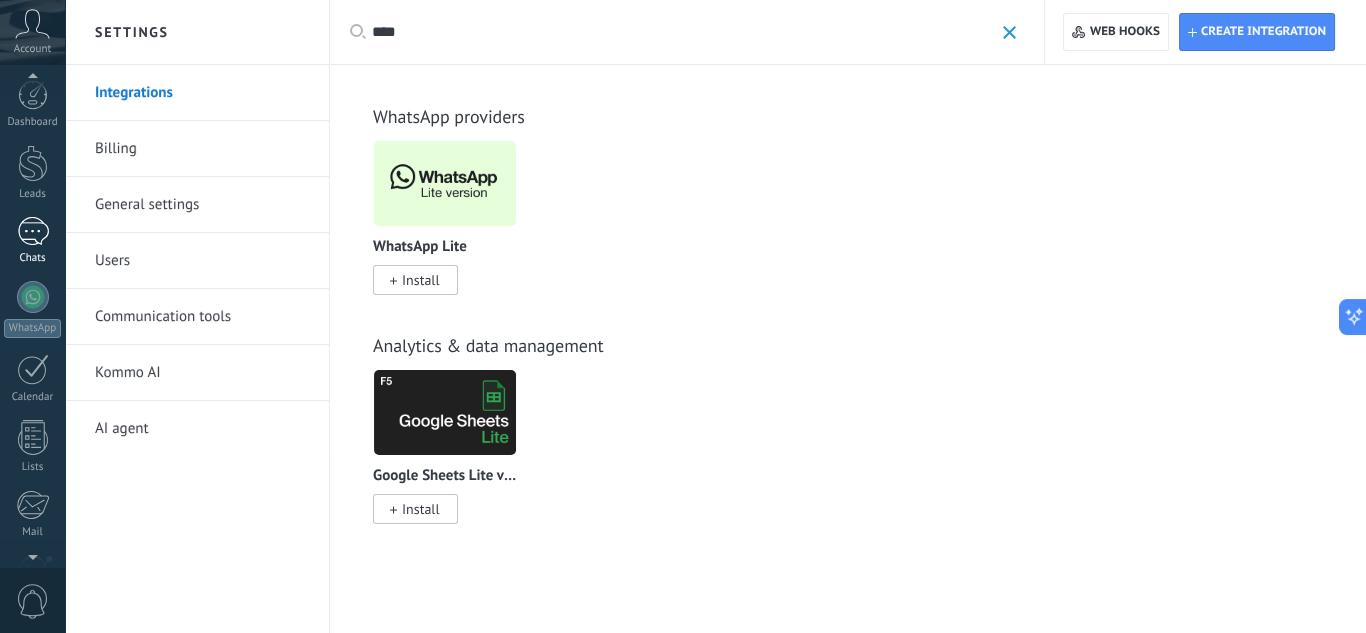 scroll, scrollTop: 0, scrollLeft: 0, axis: both 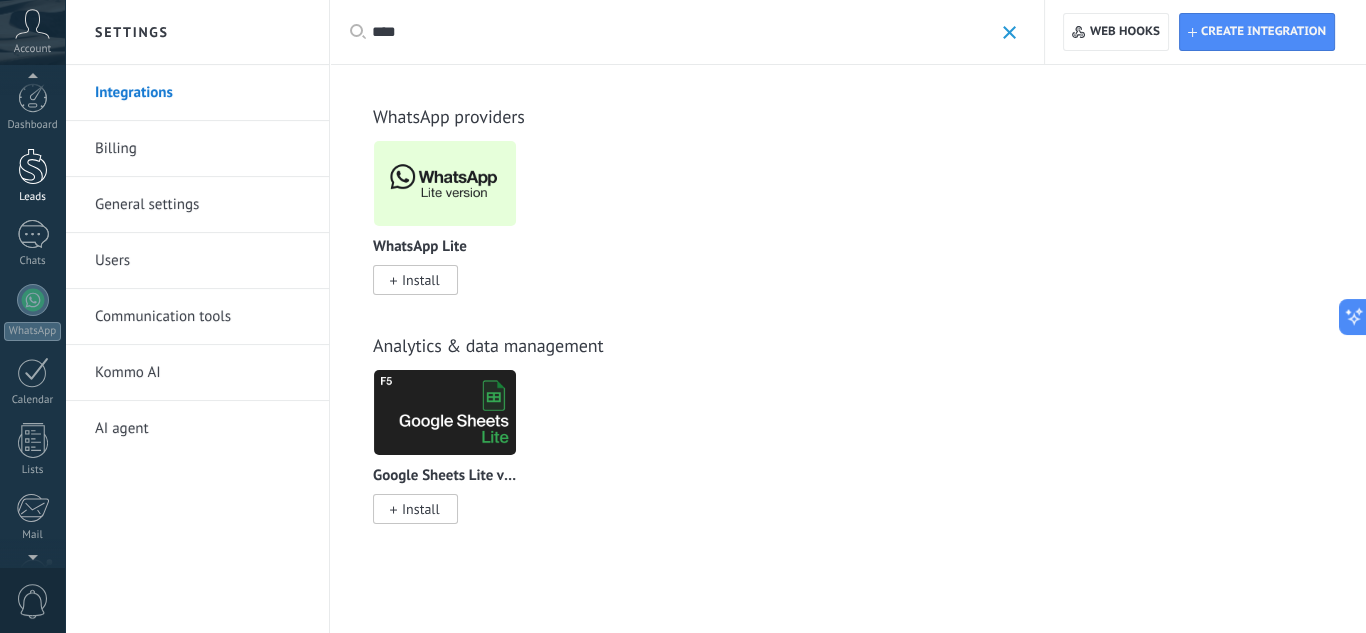 click at bounding box center [33, 166] 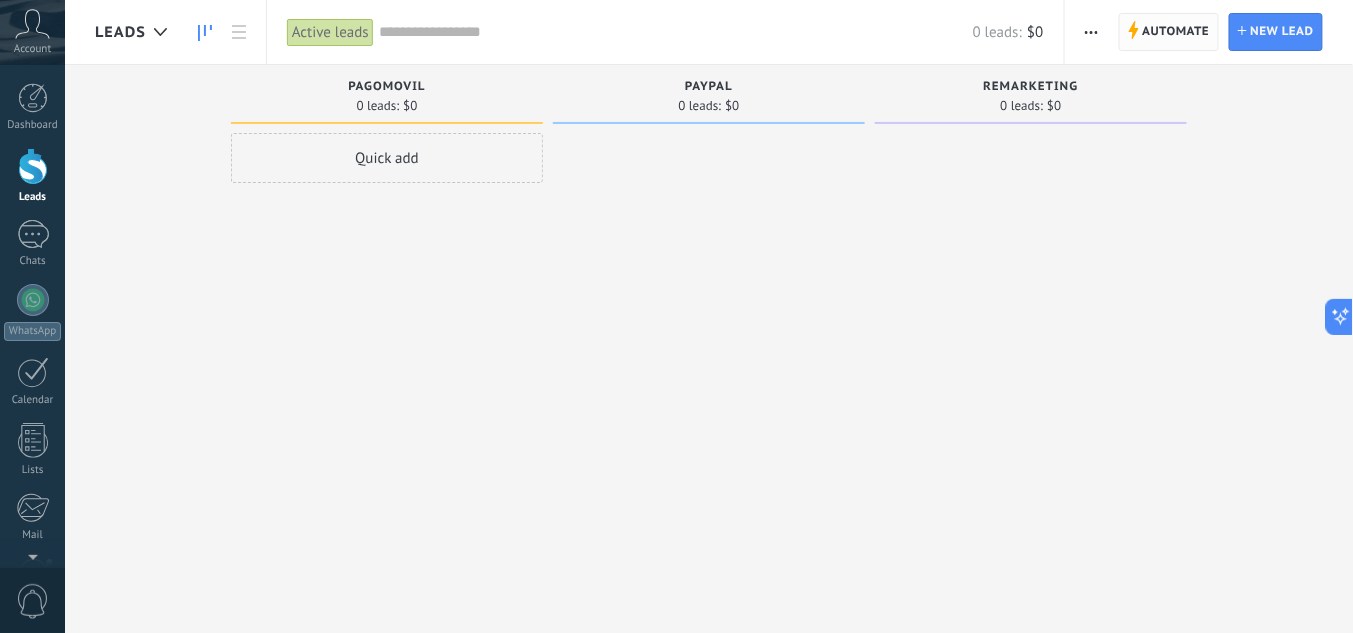 click on "Automate" at bounding box center [1176, 32] 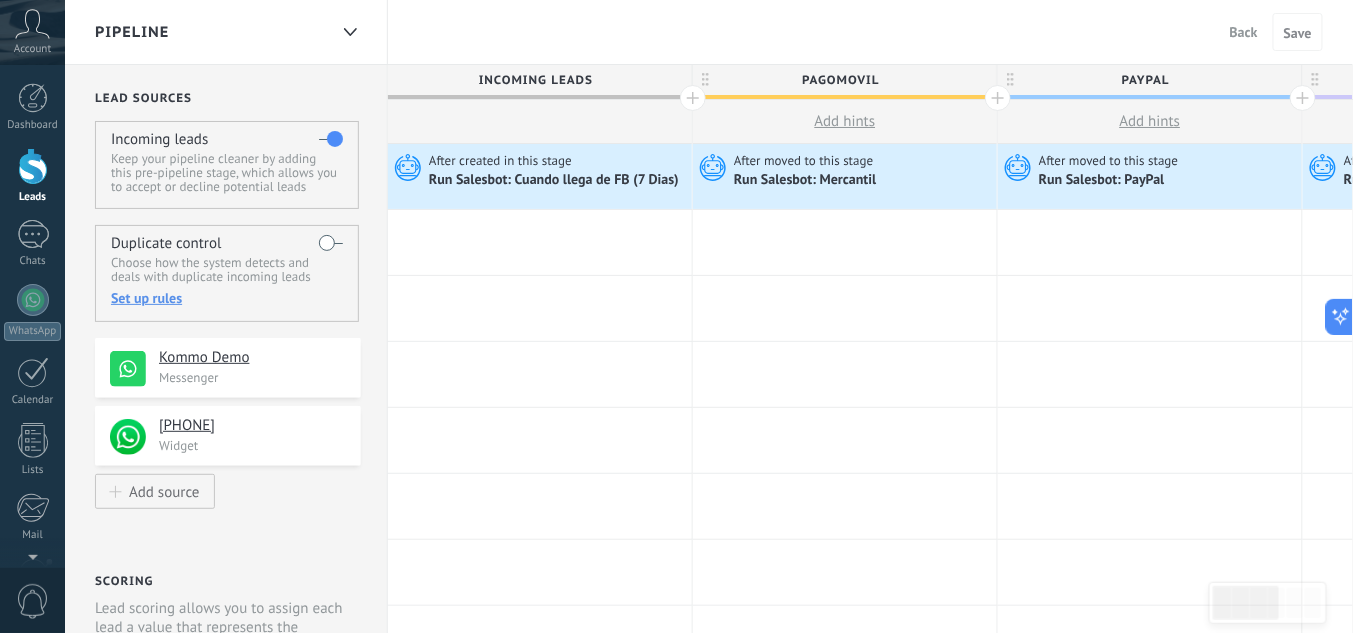 click on "Kommo Demo Messenger" at bounding box center [252, 367] 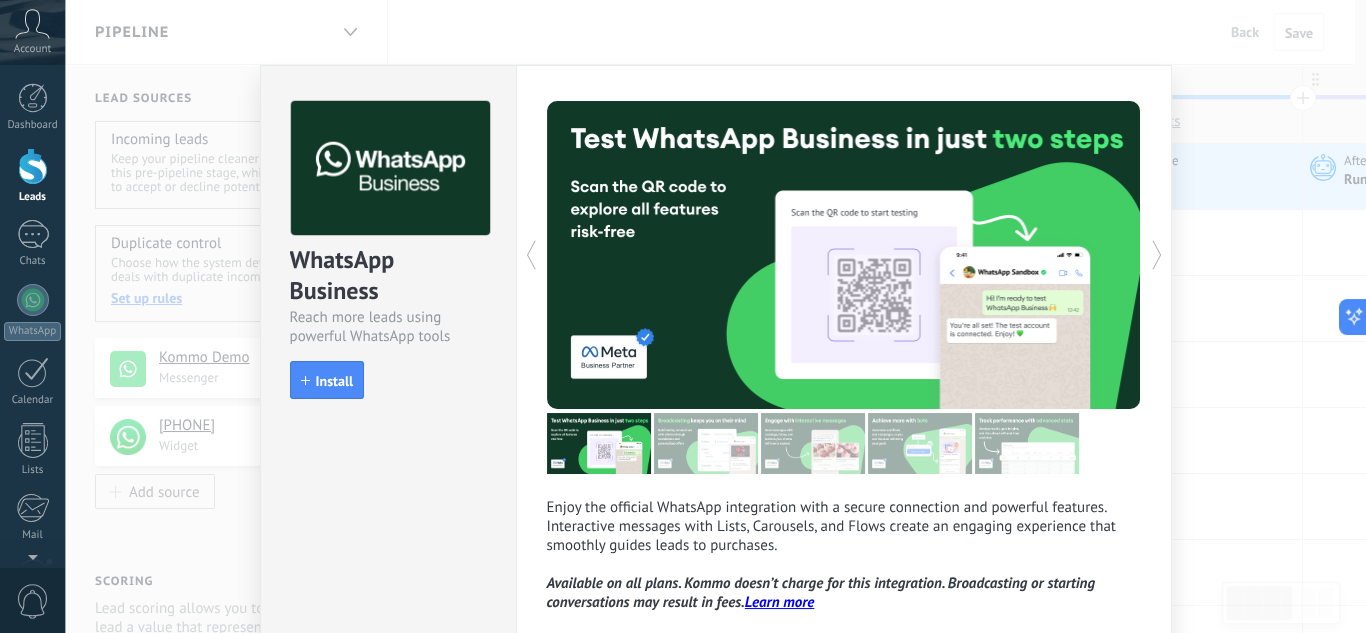 click on "WhatsApp Business Reach more leads using powerful WhatsApp tools install Install Enjoy the official WhatsApp integration with a secure connection and powerful features. Interactive messages with Lists, Carousels, and Flows create an engaging experience that smoothly guides leads to purchases.    Available on all plans. Kommo doesn’t charge for this integration. Broadcasting or starting conversations may result in fees.  Learn more more Need a test run?   Scan the QR code   to see how messaging works." at bounding box center [715, 316] 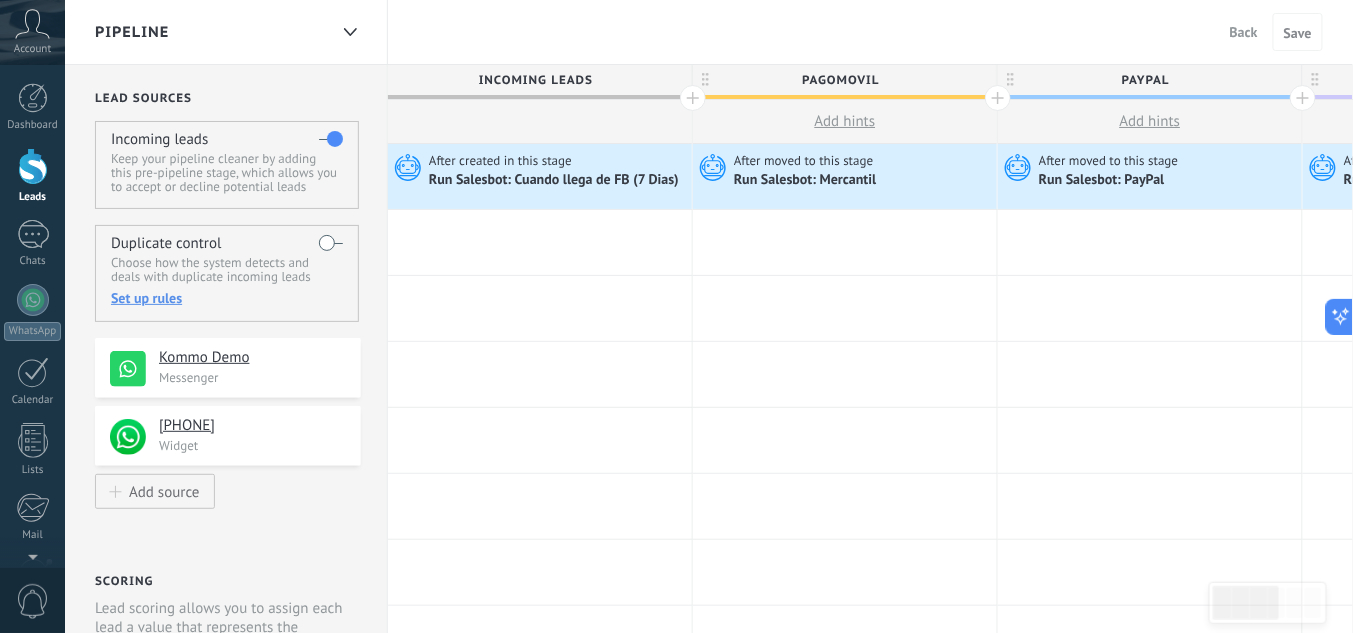 click on "Kommo Demo" at bounding box center (252, 358) 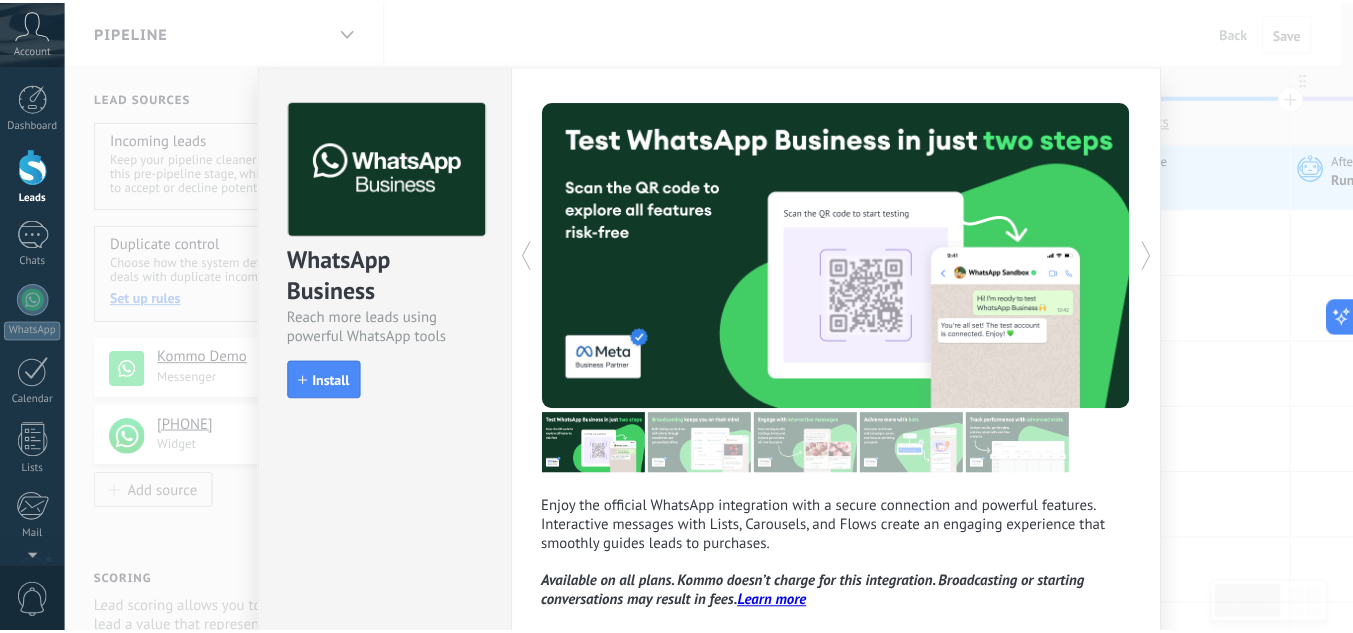 scroll, scrollTop: 0, scrollLeft: 0, axis: both 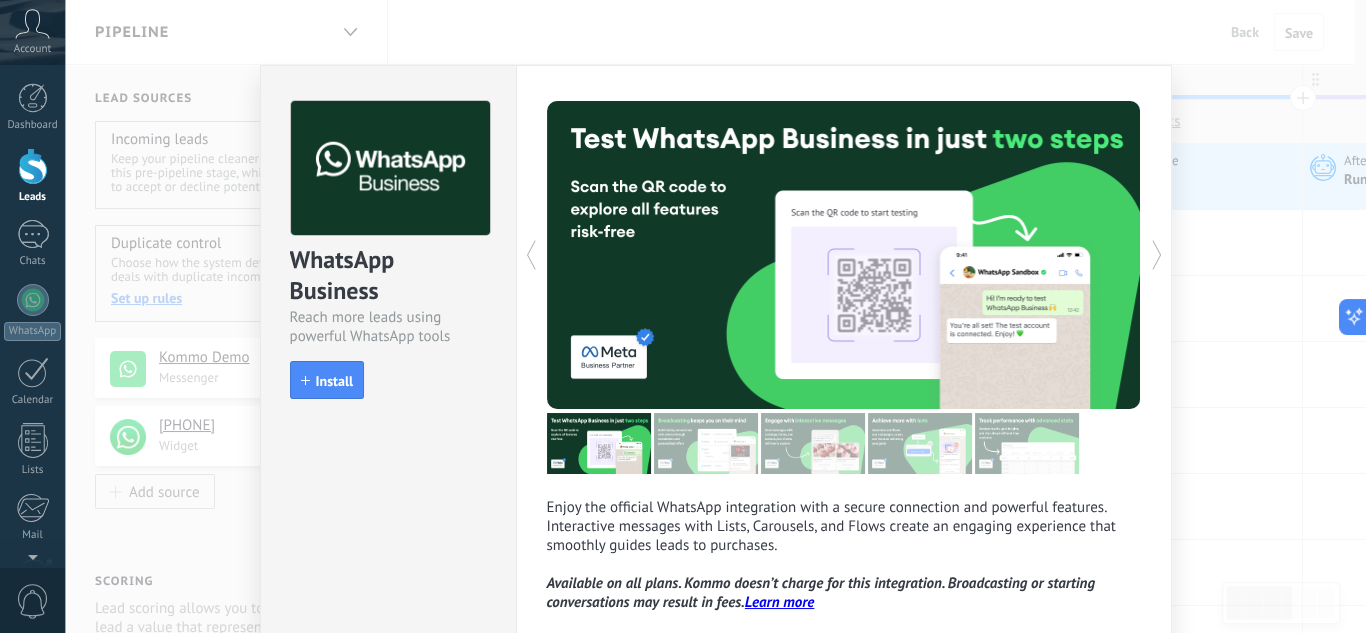 click on "WhatsApp Business Reach more leads using powerful WhatsApp tools install Install Enjoy the official WhatsApp integration with a secure connection and powerful features. Interactive messages with Lists, Carousels, and Flows create an engaging experience that smoothly guides leads to purchases.    Available on all plans. Kommo doesn’t charge for this integration. Broadcasting or starting conversations may result in fees.  Learn more more Need a test run?   Scan the QR code   to see how messaging works." at bounding box center (715, 316) 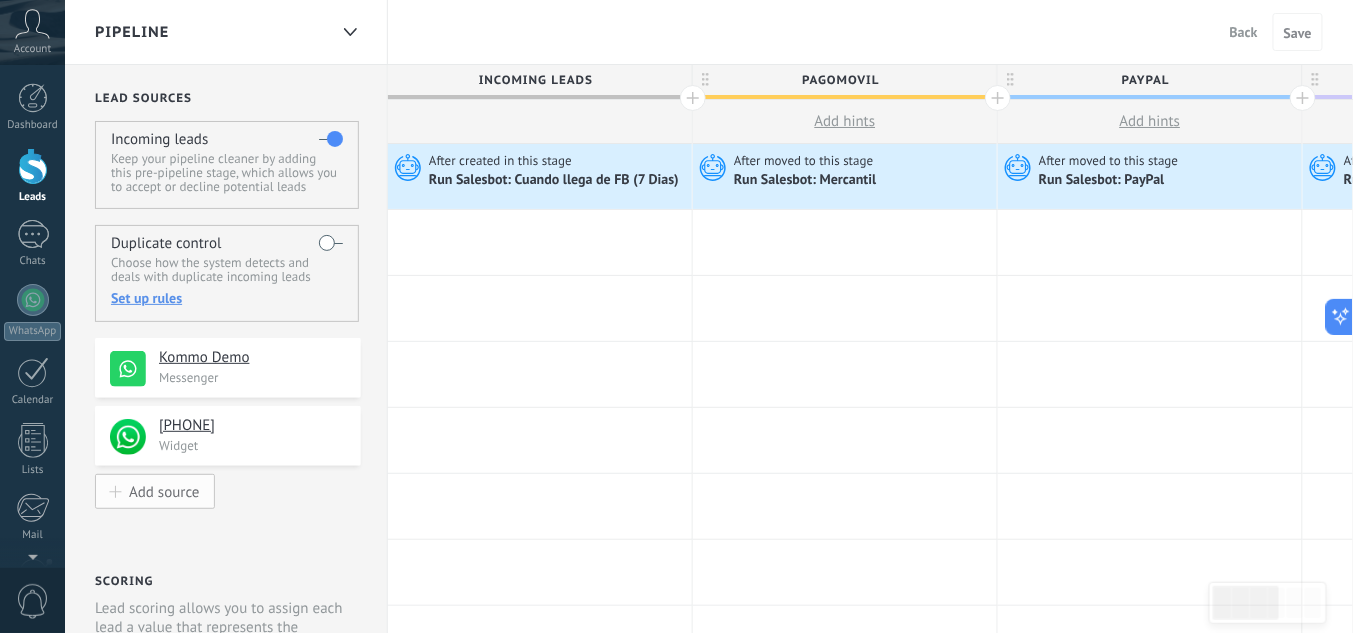 click on "Add source" at bounding box center (164, 491) 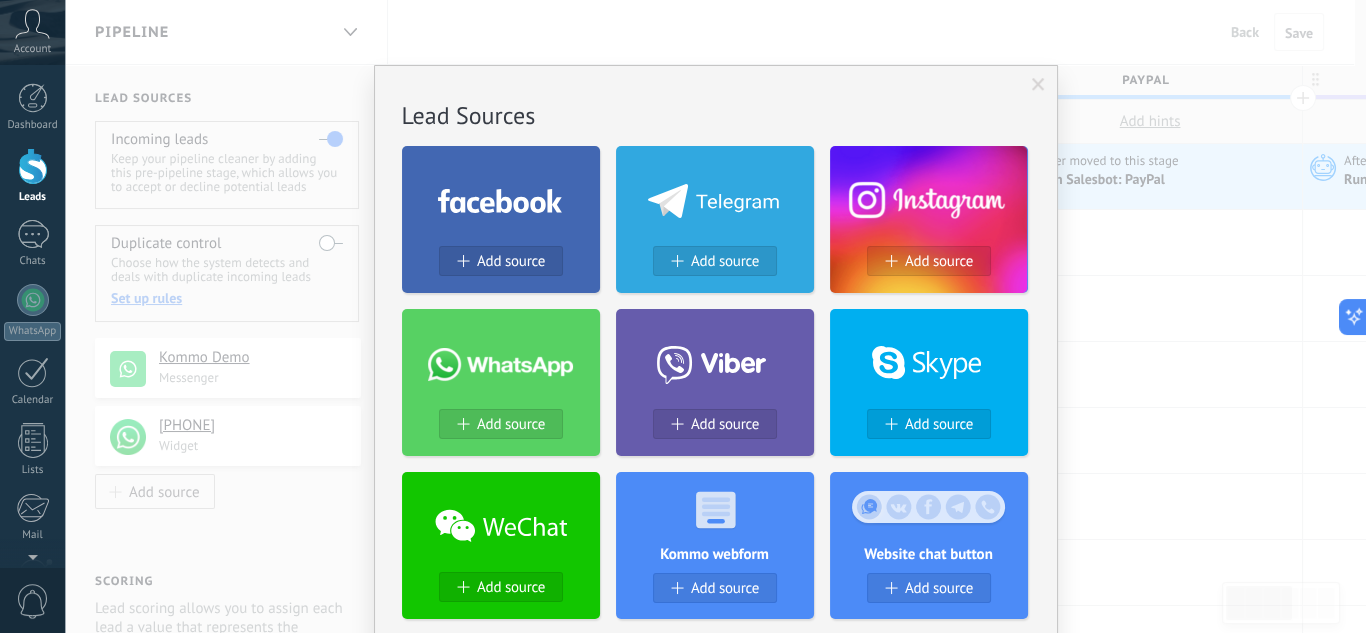 click on "No results. Lead Sources Add source Add source Add source Add source Add source Add source Add source Kommo webform Add source Website chat button Add source Engagement page Add source Email parsing Add source Email Add source Lead scraper Add source Sheets Add source Add source Widgets WebConnect by KWID Receive data from any sources Install Avito by Whatcrm Connect Avito integration in a minute Install Chatter - WA+ChatGPT via Komanda F5 Integration of WhatsApp, Telegram,  Avito& VK Install Whatsapp by YouMessages Whatsapp integration and bot builder Install WPForms Wordpress by CRMapp Connect the forms in minutes Install Woocommerce Wordpress by CRMapp Connect the store in minutes Install" at bounding box center (715, 316) 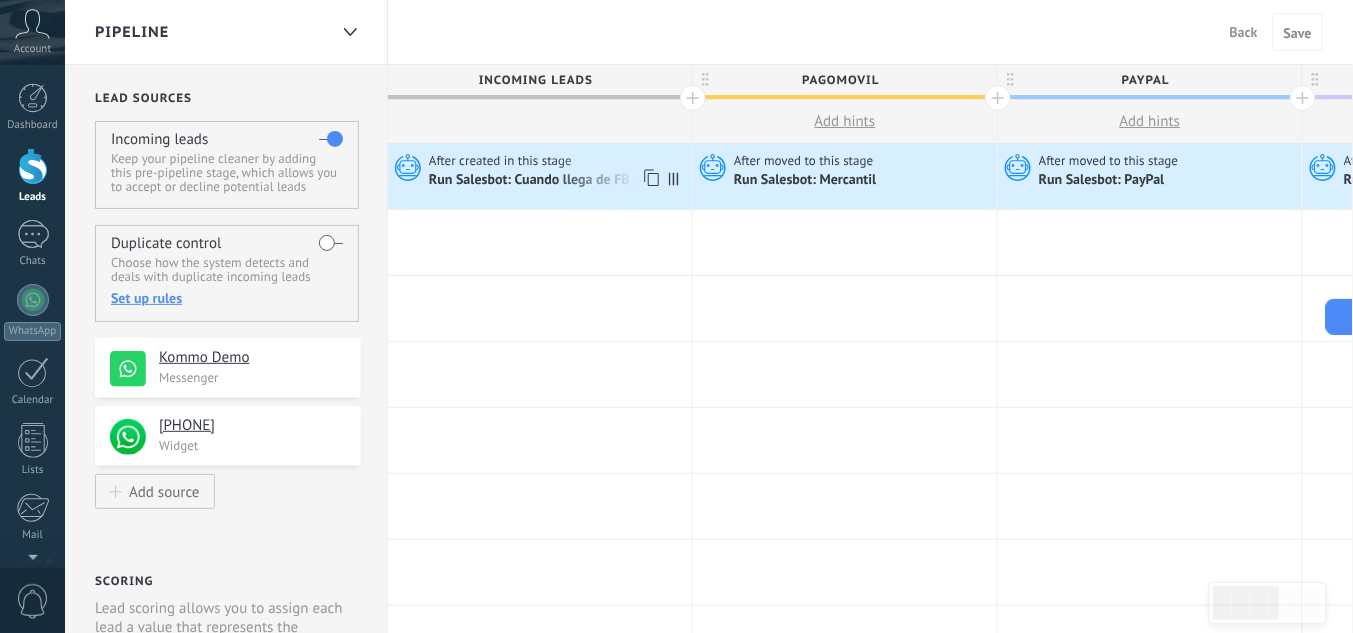 click on "Run Salesbot: Cuando llega de FB (7 Dias)" at bounding box center [555, 181] 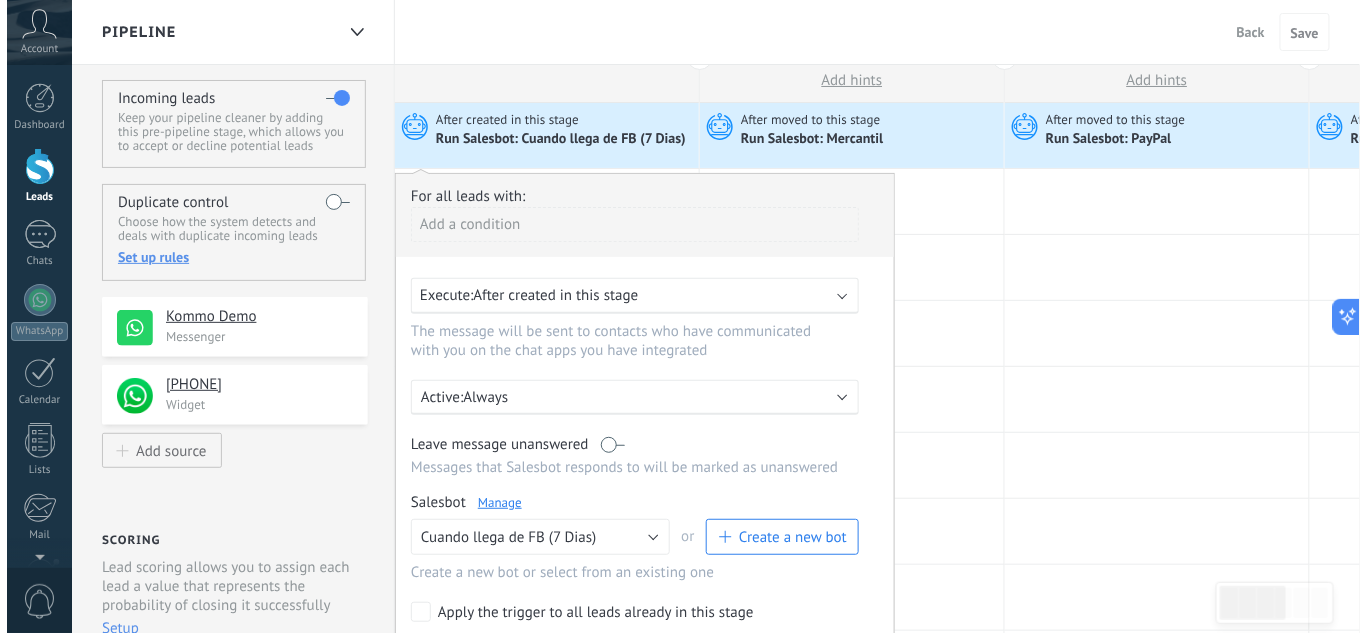 scroll, scrollTop: 160, scrollLeft: 0, axis: vertical 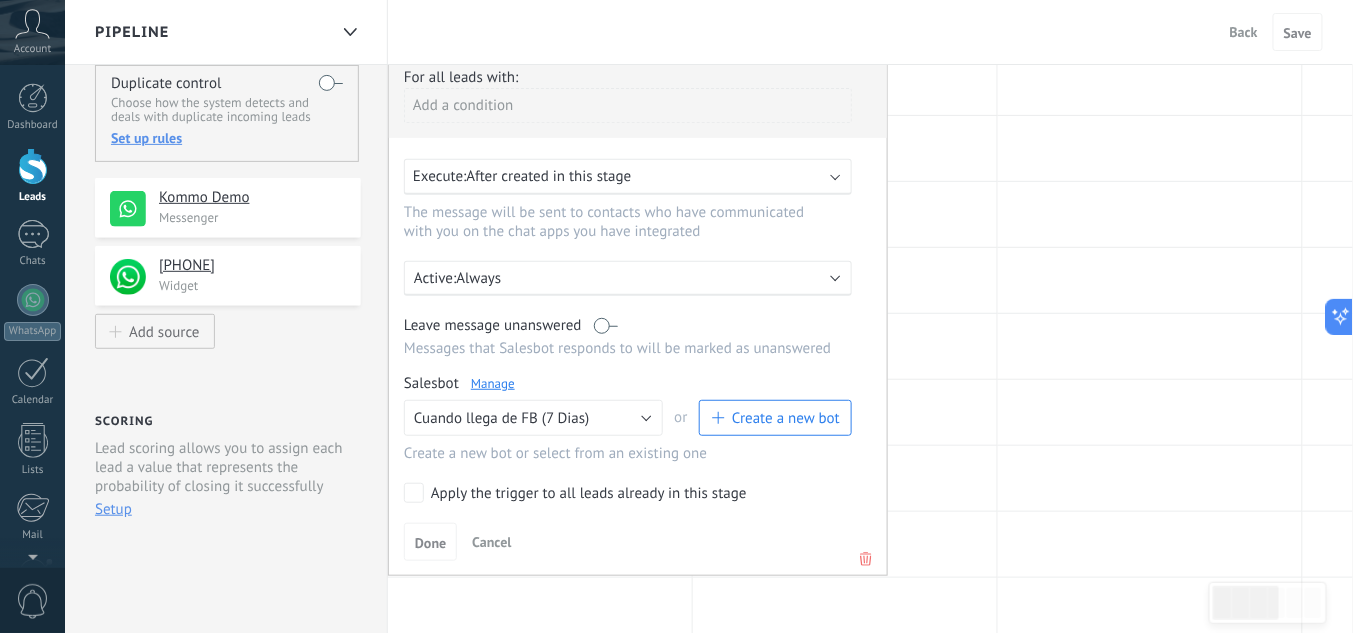 click on "Manage" at bounding box center [493, 383] 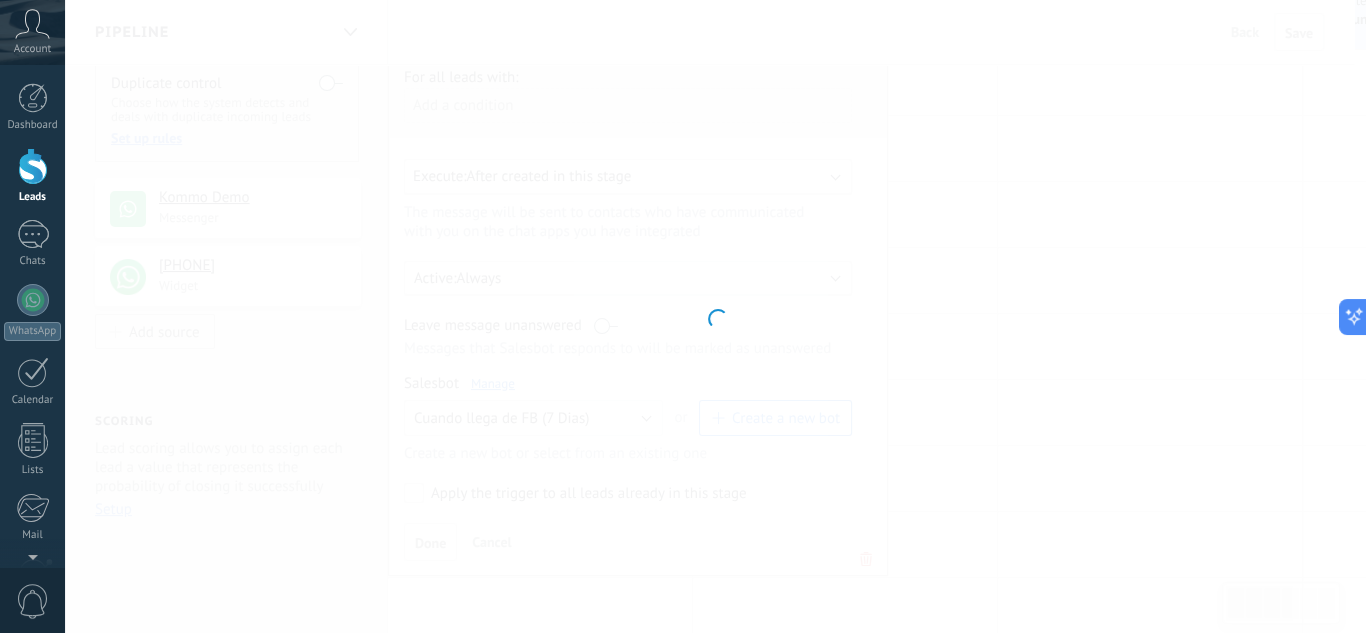 type on "**********" 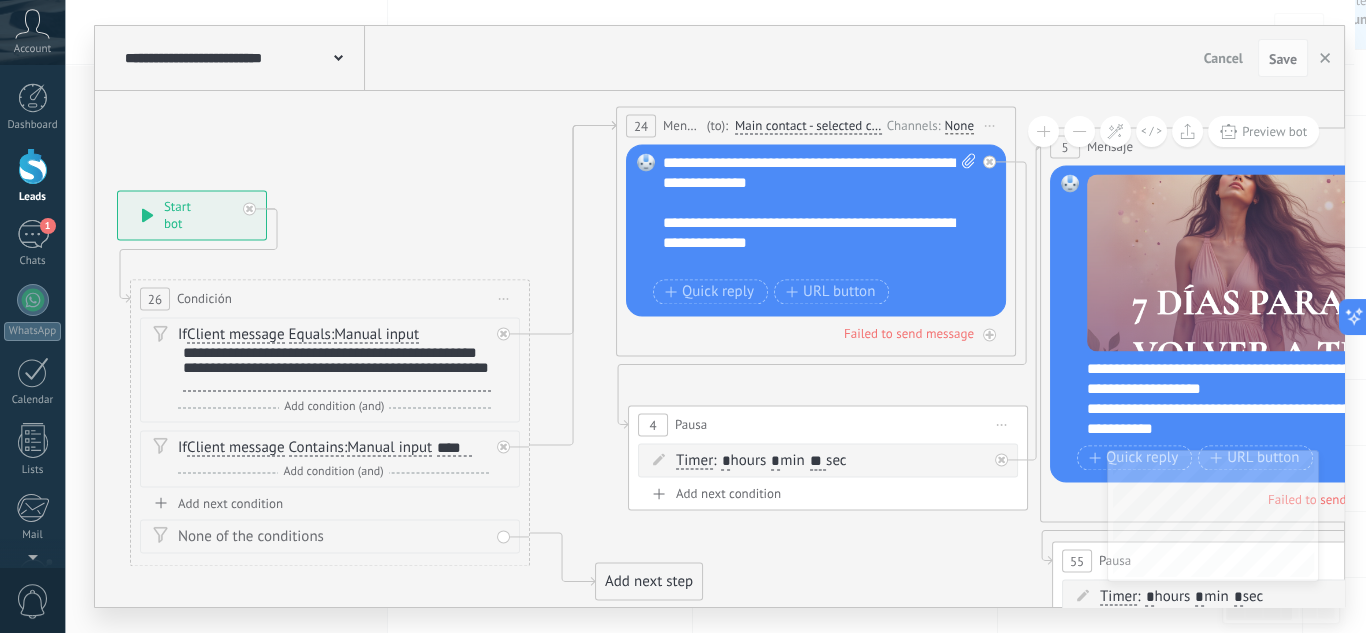 drag, startPoint x: 650, startPoint y: 160, endPoint x: 677, endPoint y: 174, distance: 30.413813 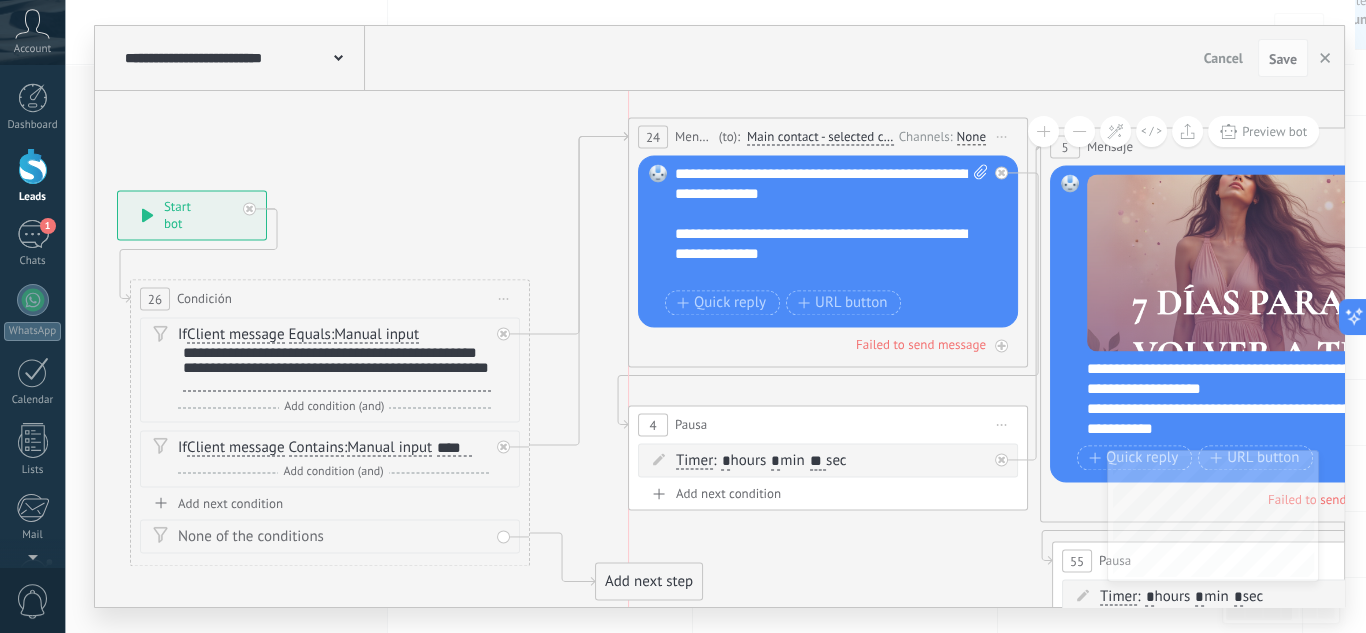 drag, startPoint x: 650, startPoint y: 110, endPoint x: 656, endPoint y: 121, distance: 12.529964 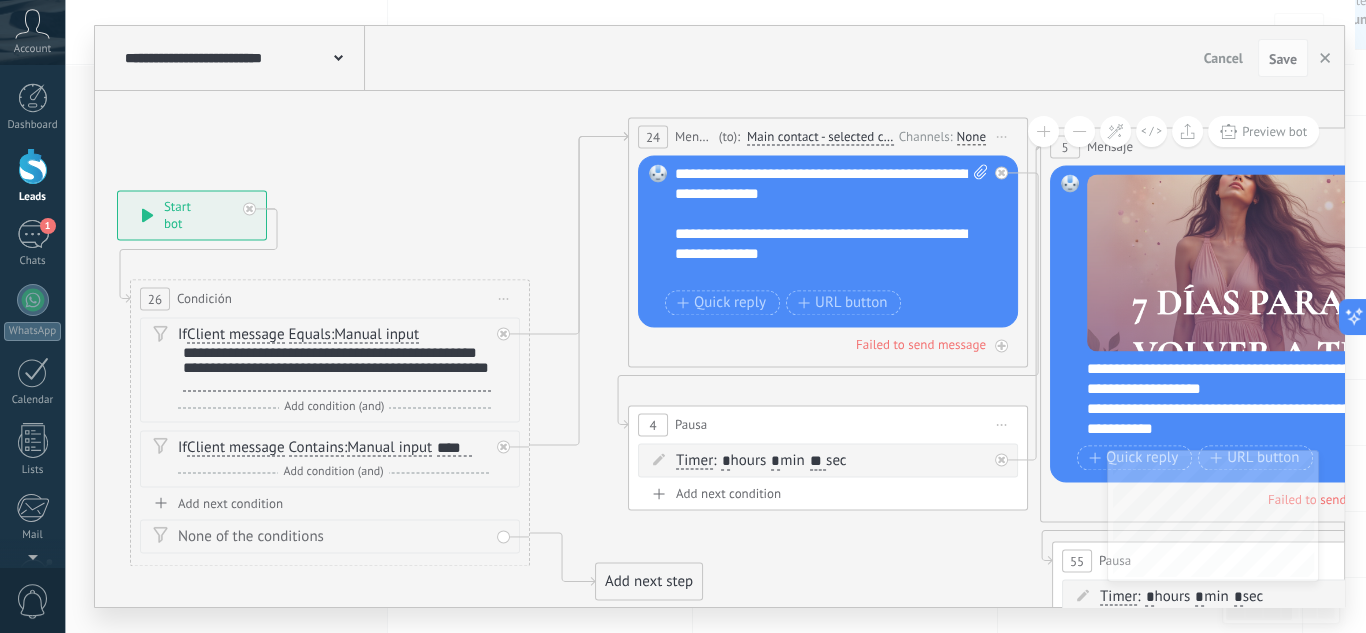 click on "Main contact - selected channels" at bounding box center [820, 137] 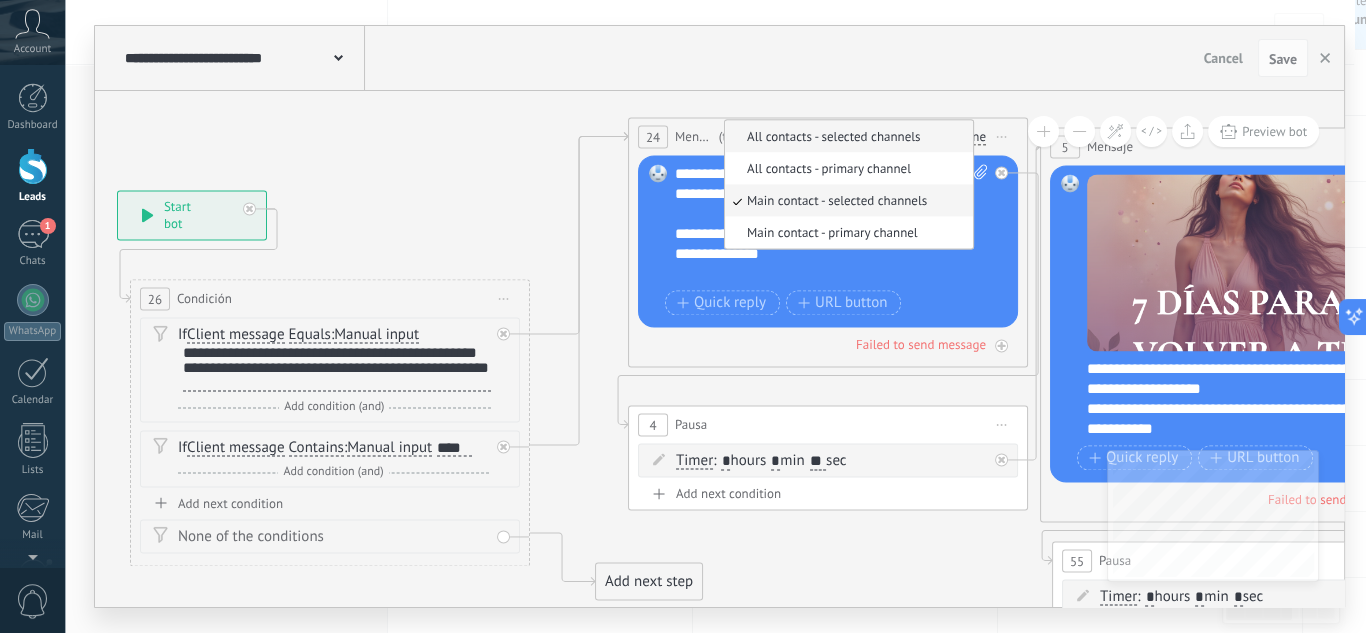 click on "All contacts - selected channels" at bounding box center [846, 136] 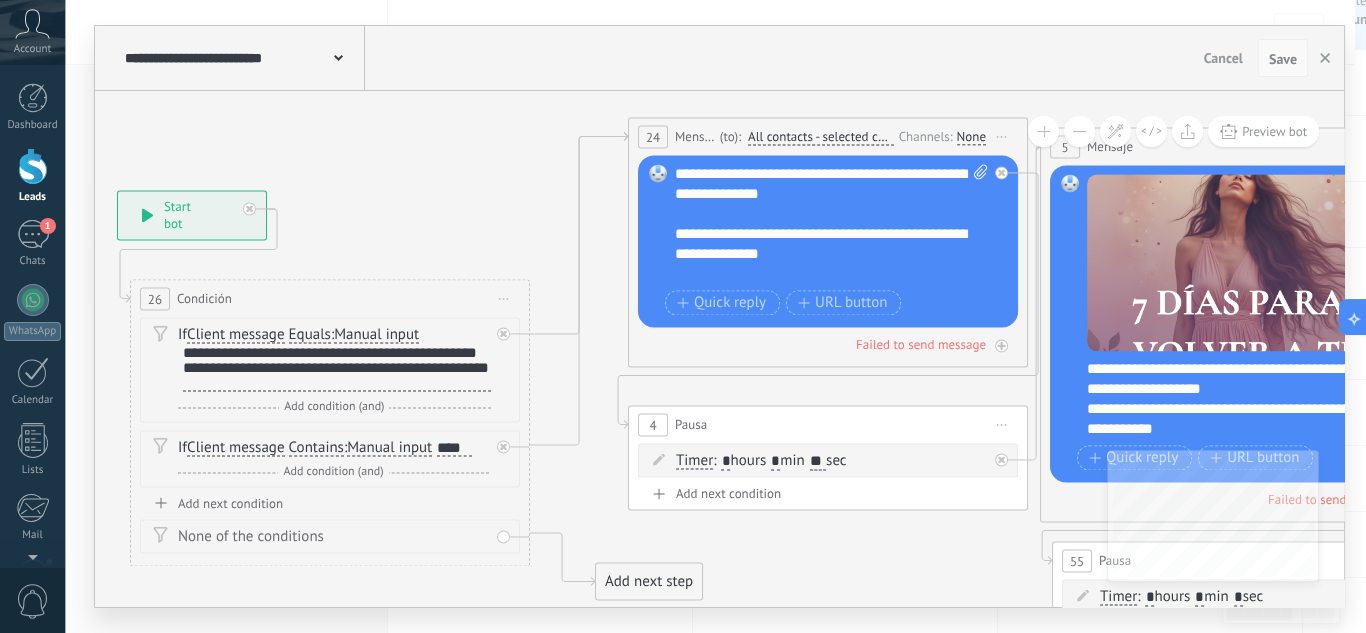 click on "Save" at bounding box center (1283, 59) 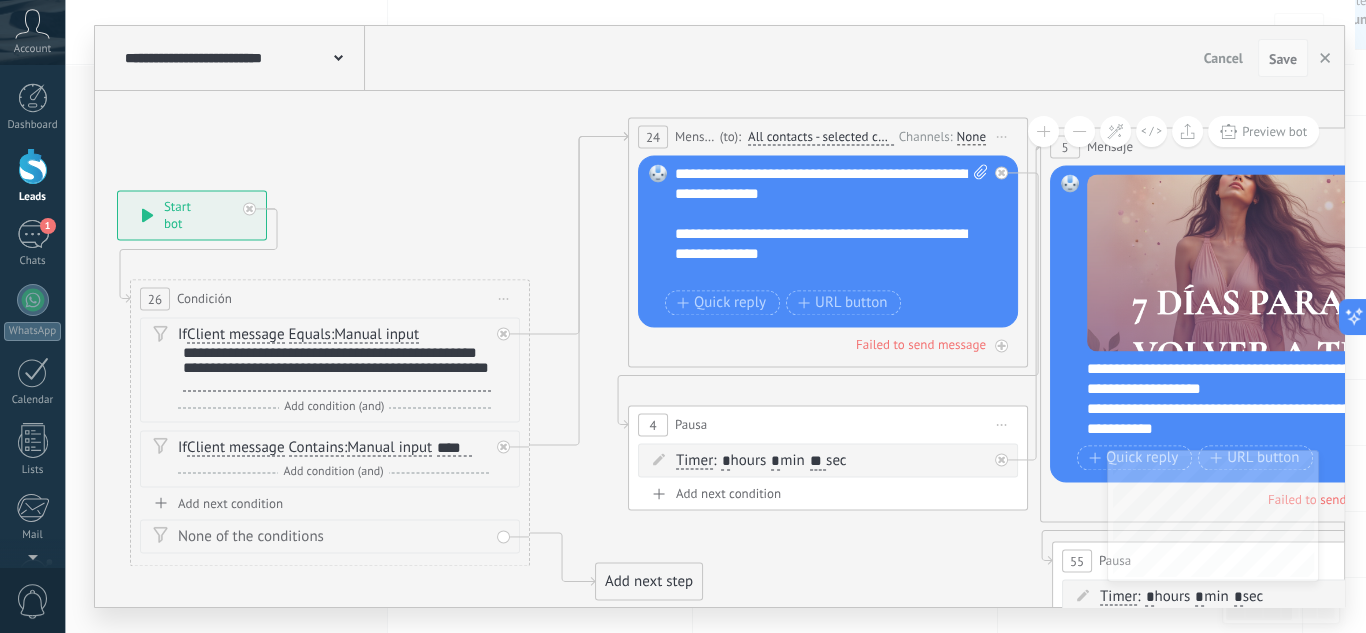 click on "Save" at bounding box center [1283, 59] 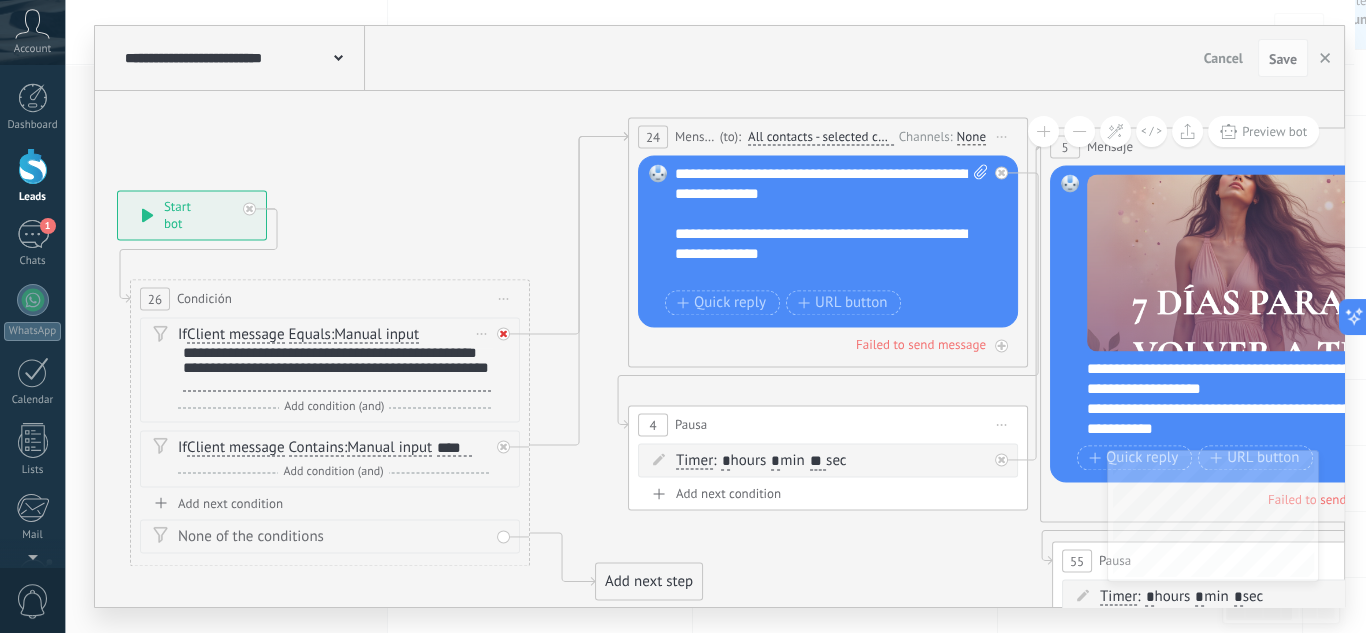 click 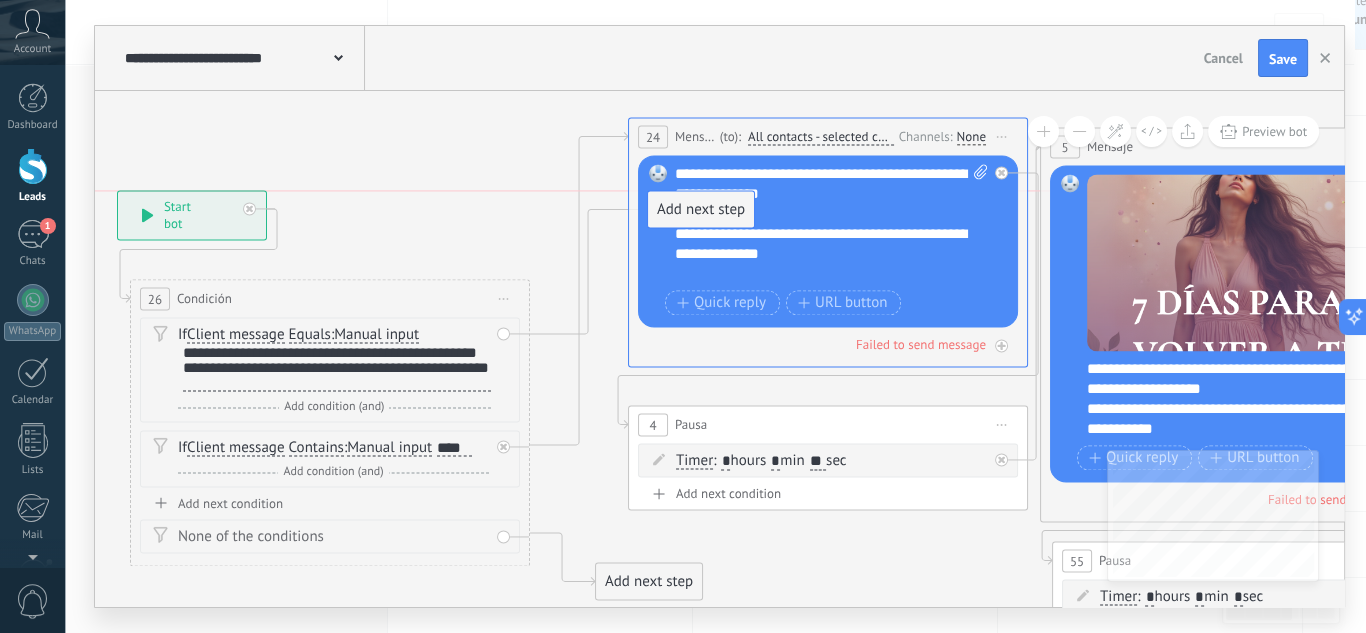 drag, startPoint x: 630, startPoint y: 536, endPoint x: 688, endPoint y: 202, distance: 338.99854 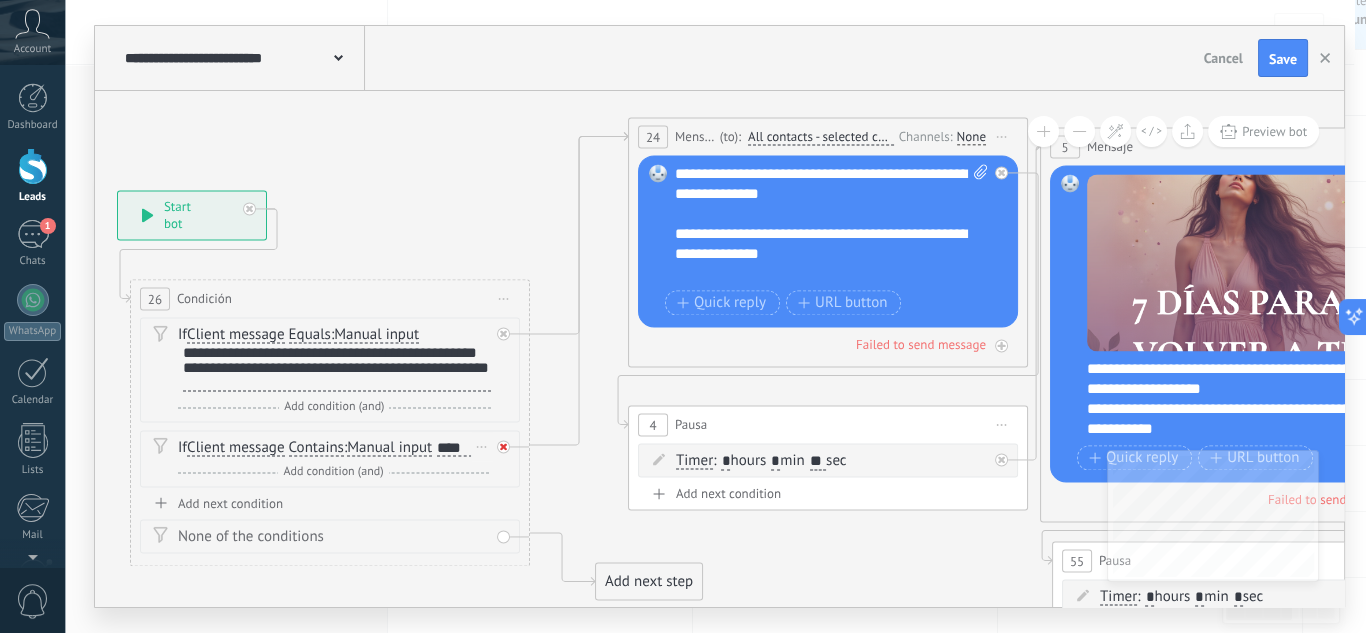 click 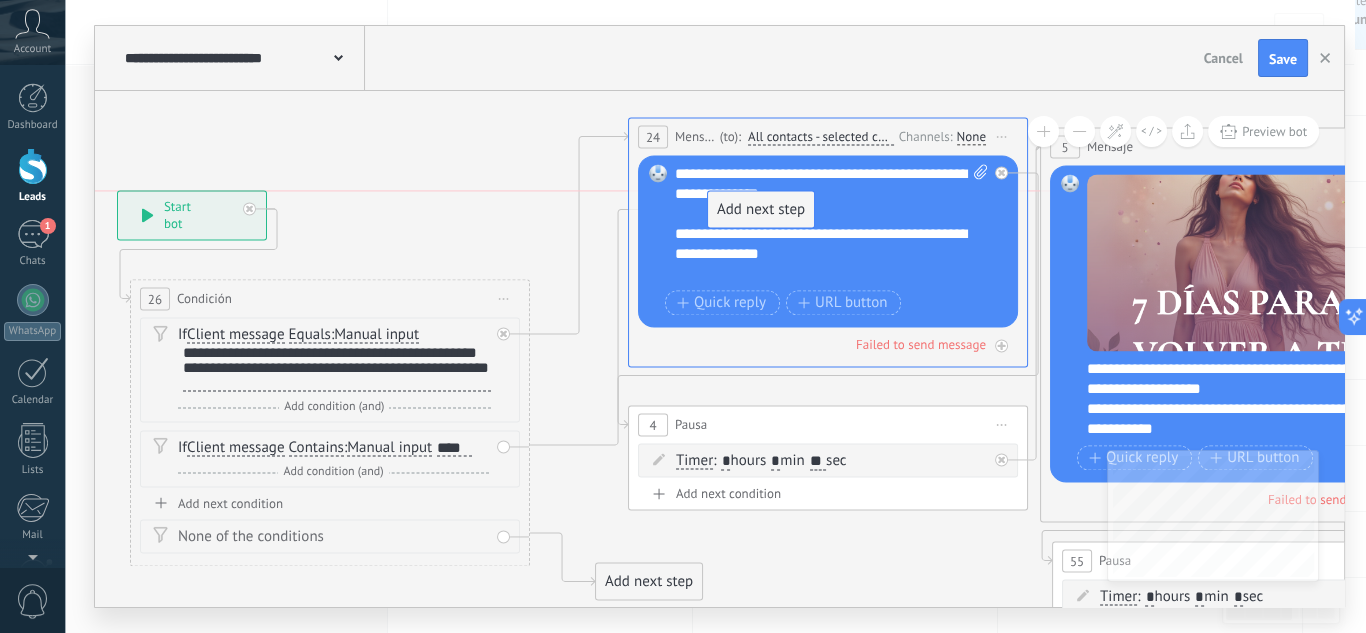drag, startPoint x: 640, startPoint y: 538, endPoint x: 758, endPoint y: 245, distance: 315.86865 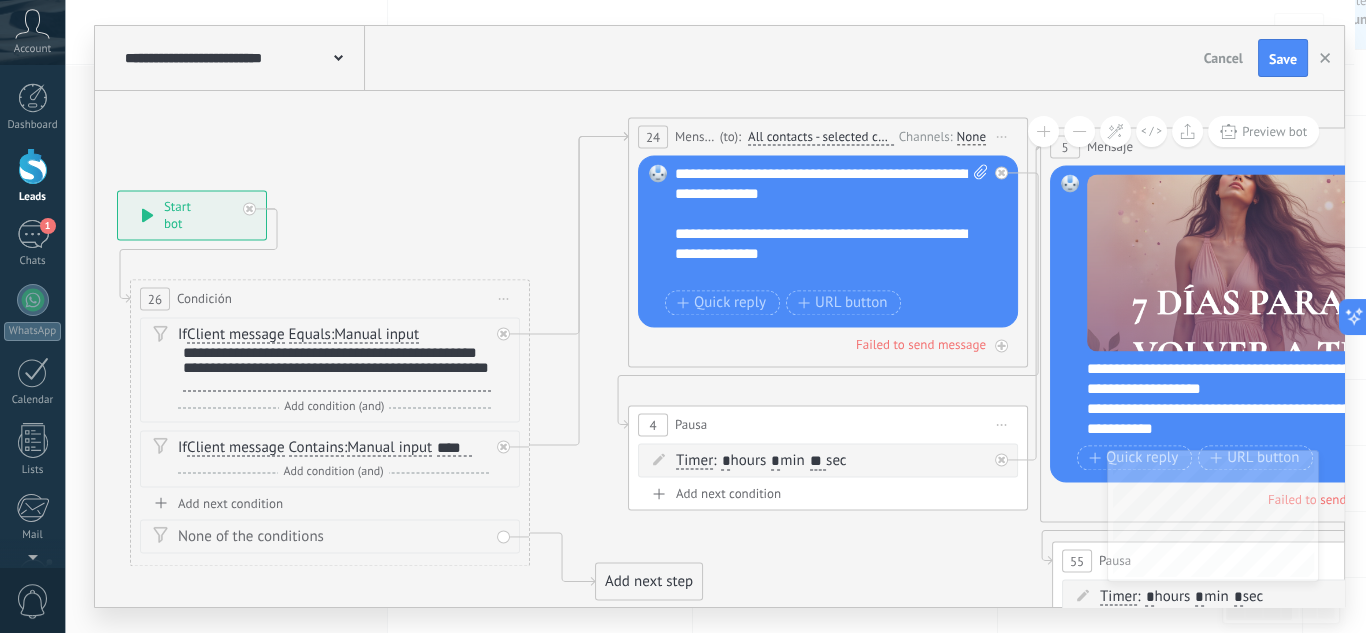 click on "All contacts - selected channels" at bounding box center [821, 137] 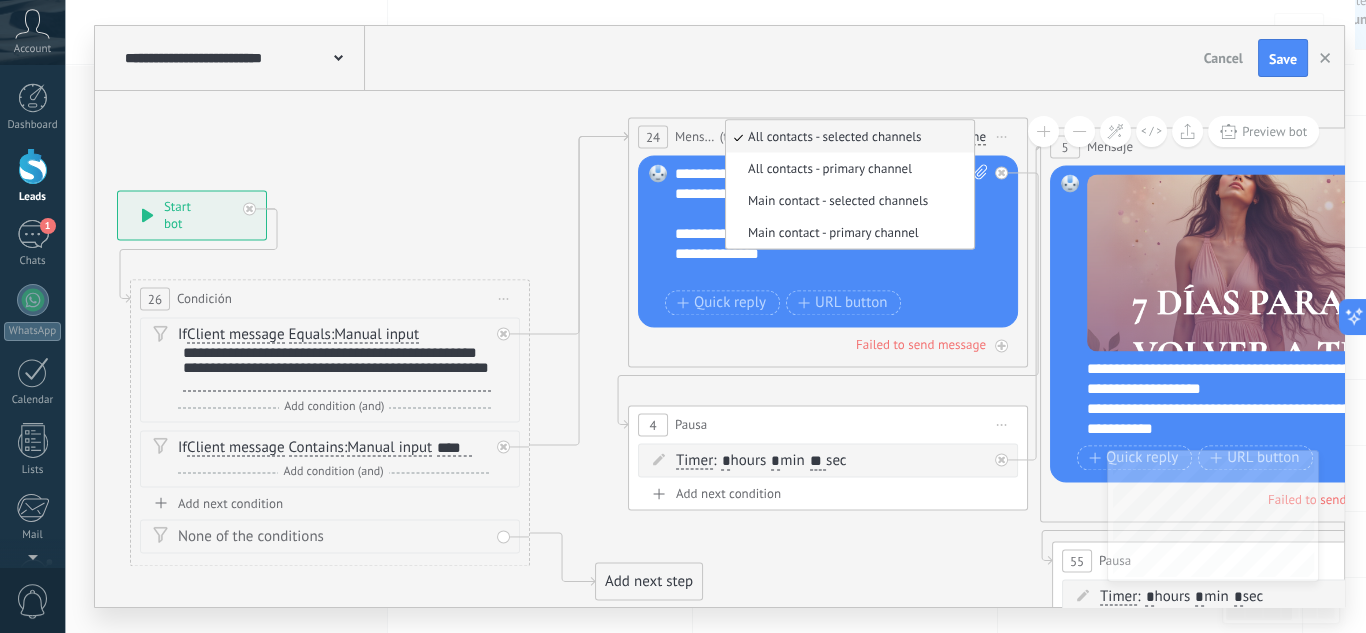 click on "All contacts - selected channels" at bounding box center (847, 136) 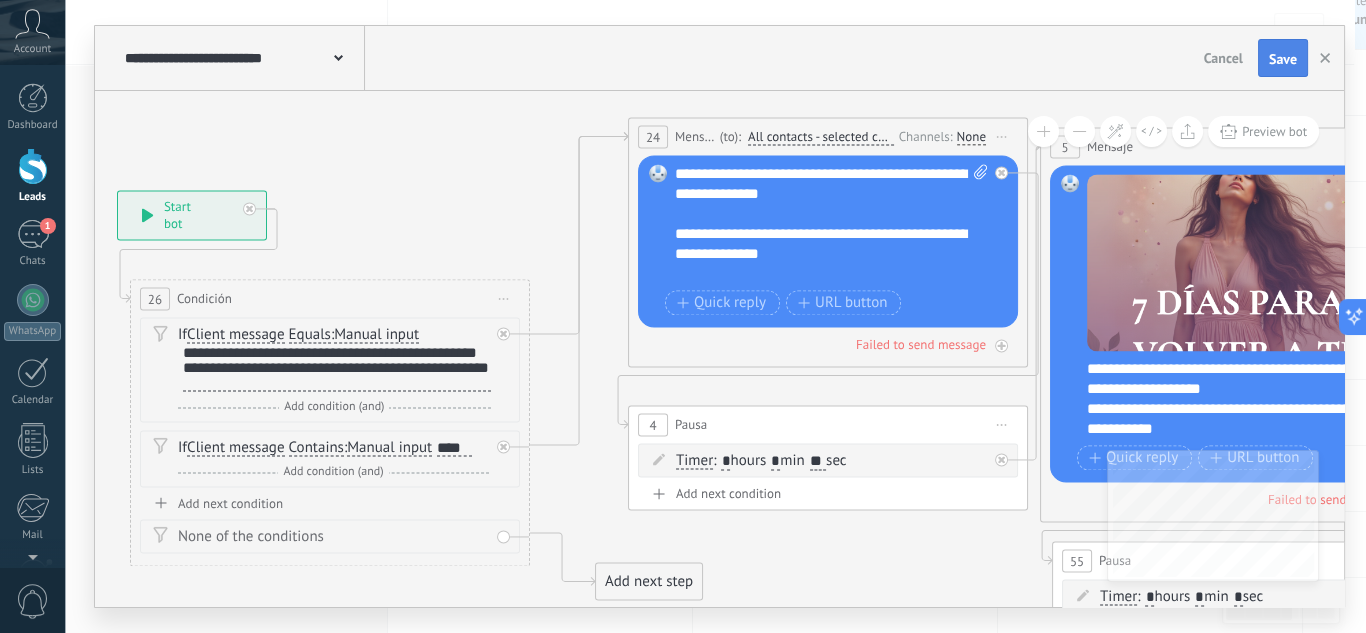 click on "Save" at bounding box center [1283, 59] 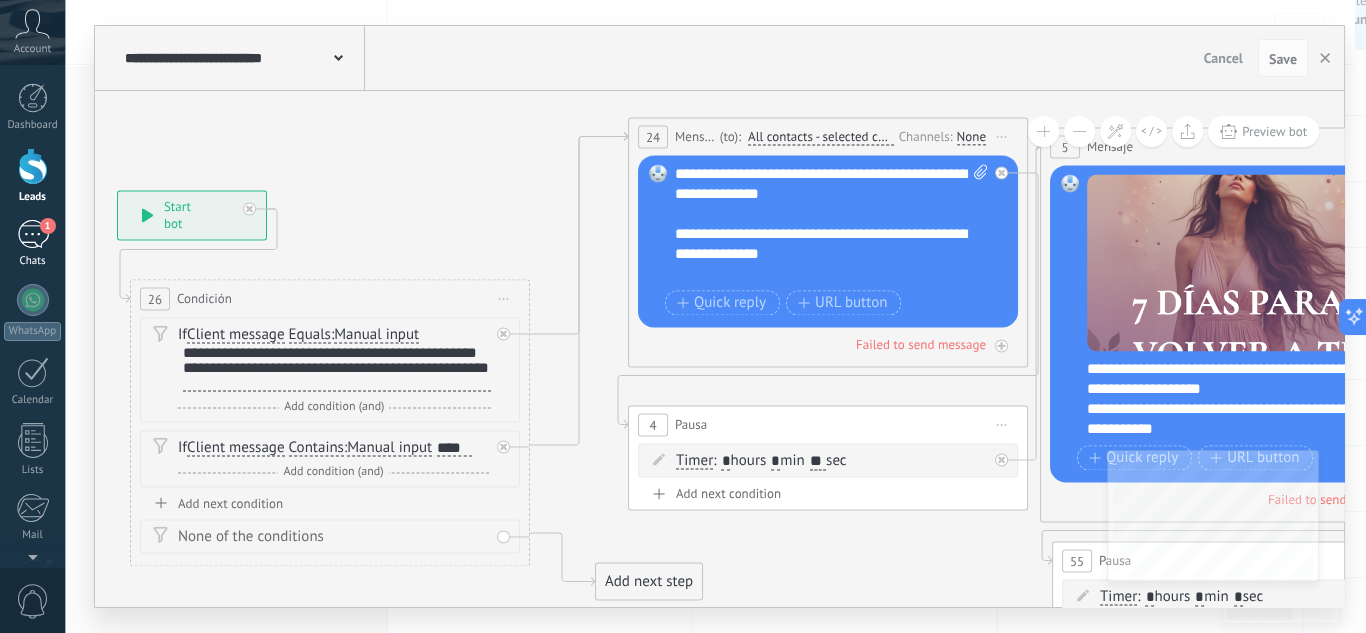 click on "1" at bounding box center (33, 234) 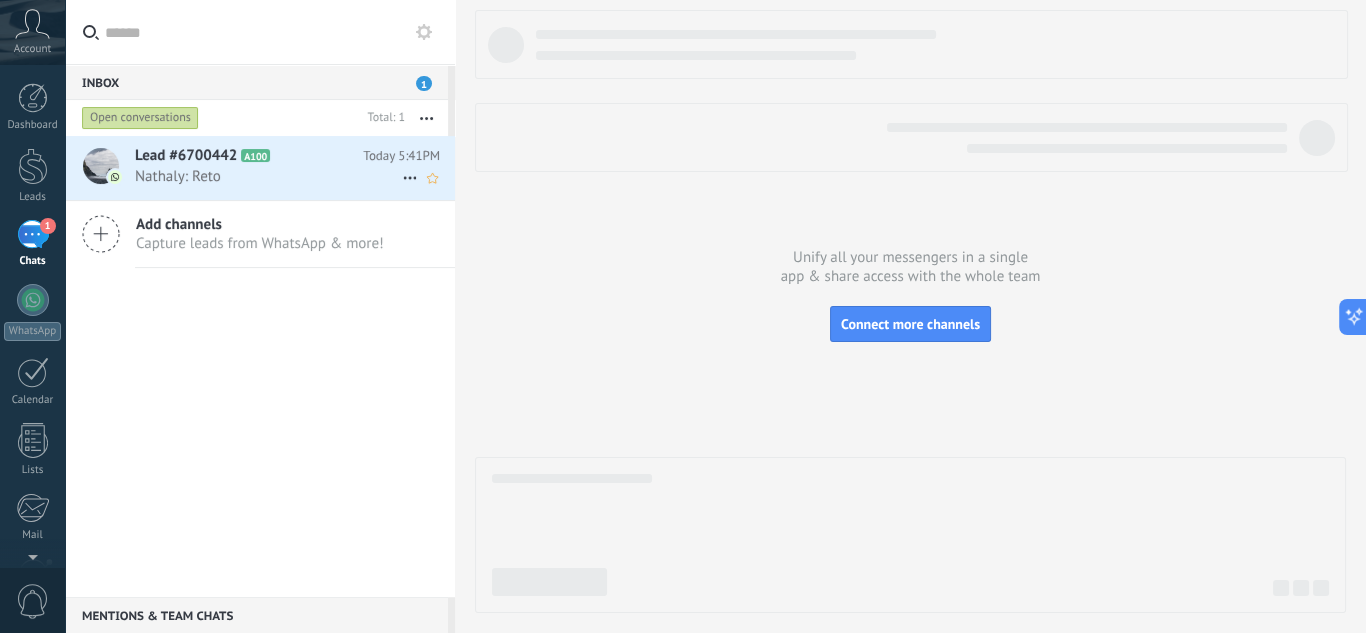 click at bounding box center (101, 166) 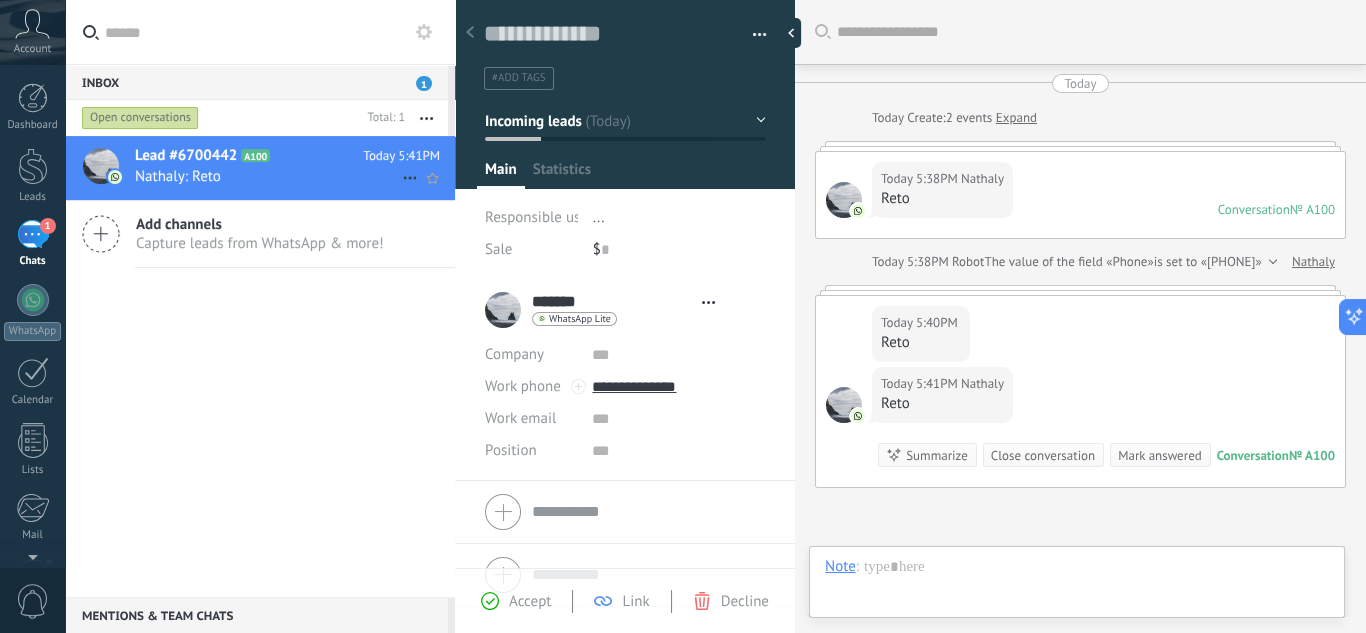 scroll, scrollTop: 30, scrollLeft: 0, axis: vertical 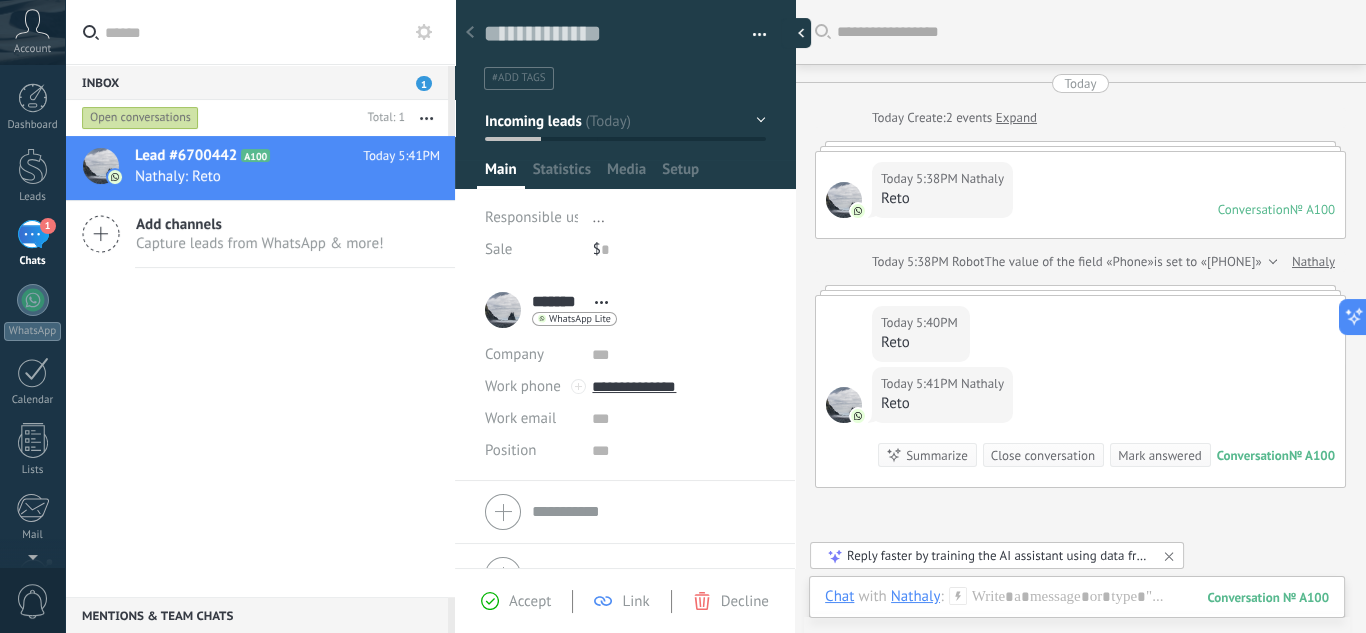 click at bounding box center [796, 33] 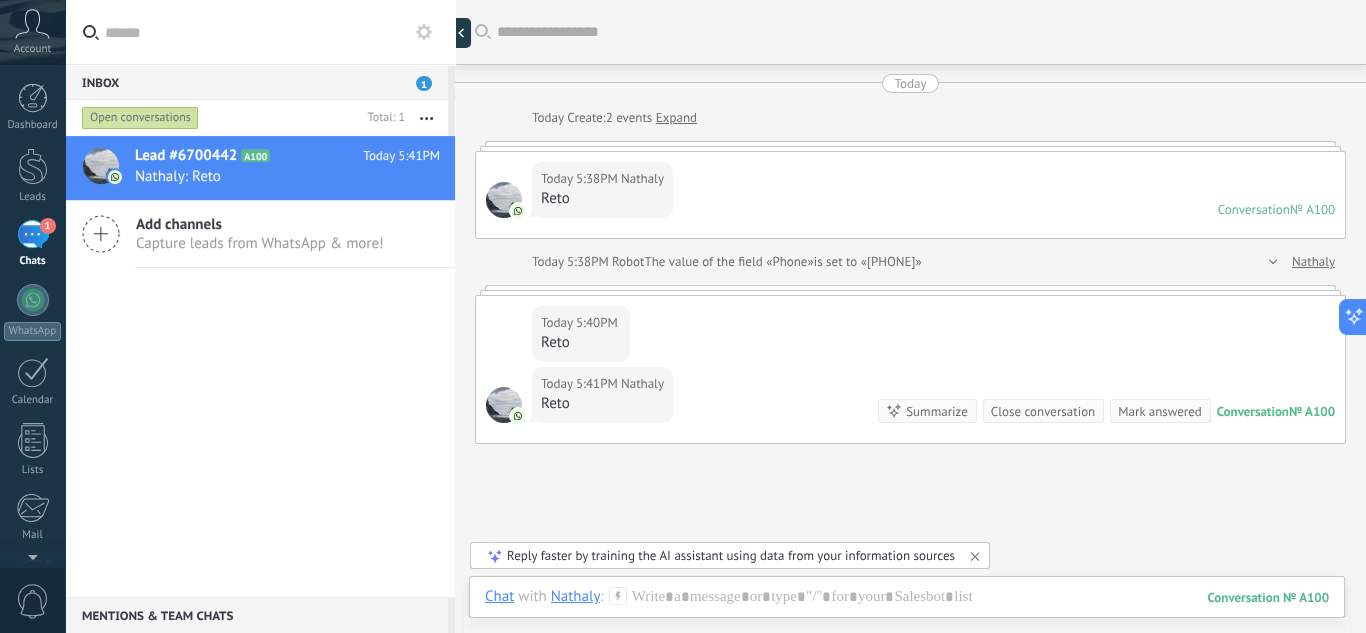 type on "**********" 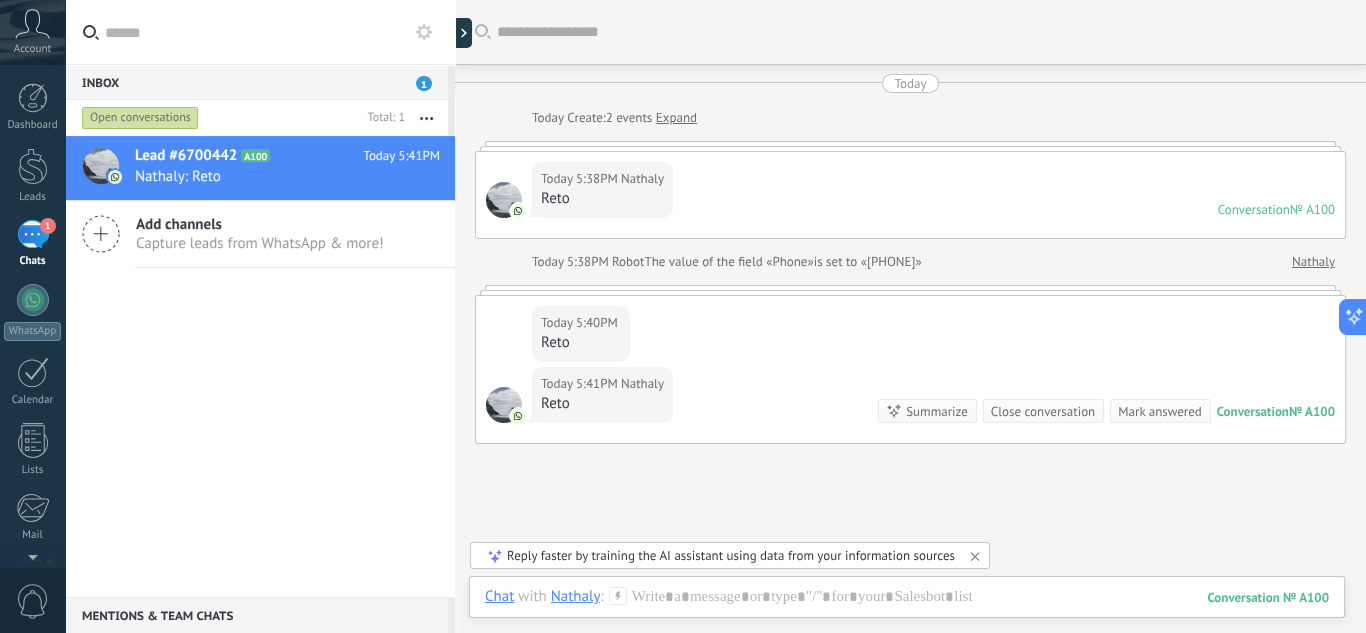 click on "Search Load more Today Today Create: 2 events Expand Today 5:38PM Nathaly Reto Conversation № A100 Conversation № A100 Today 5:38PM Robot The value of the field «Phone» is set to «[PHONE]» Nathaly Today 5:40PM Nathaly Reto Today 5:41PM Nathaly Reto Conversation № A100 Conversation № A100 Summarize Summarize Close conversation Mark answered Today 5:41PM Nathaly: Reto Conversation № A100 No tasks planned, start with adding one Participants: 0 Add member Bots: 0" at bounding box center [910, 396] 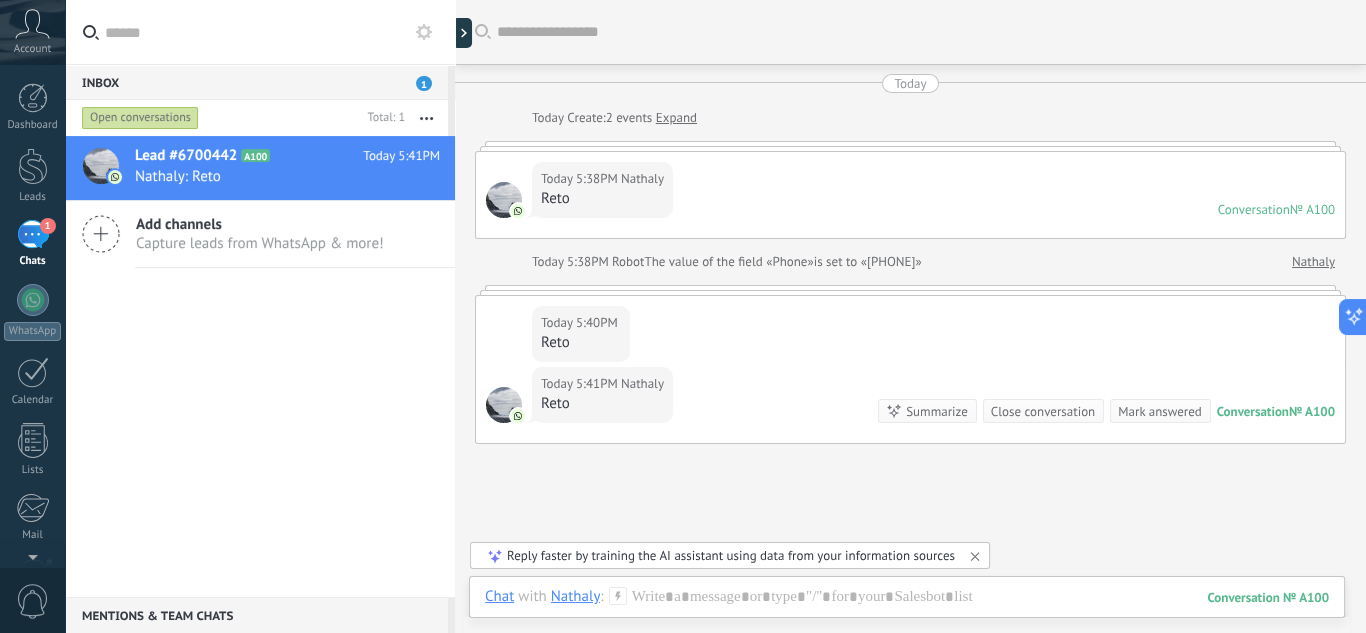 click on "Capture leads from WhatsApp & more!" at bounding box center (260, 243) 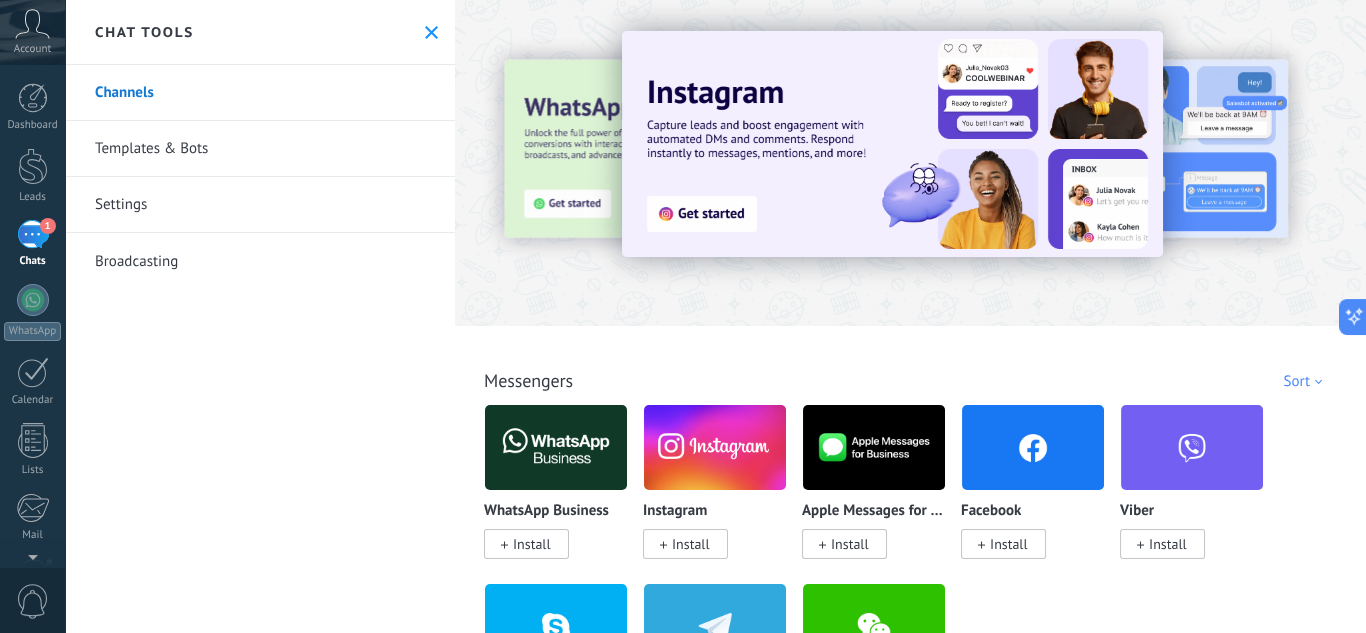 click on "Templates & Bots" at bounding box center [260, 149] 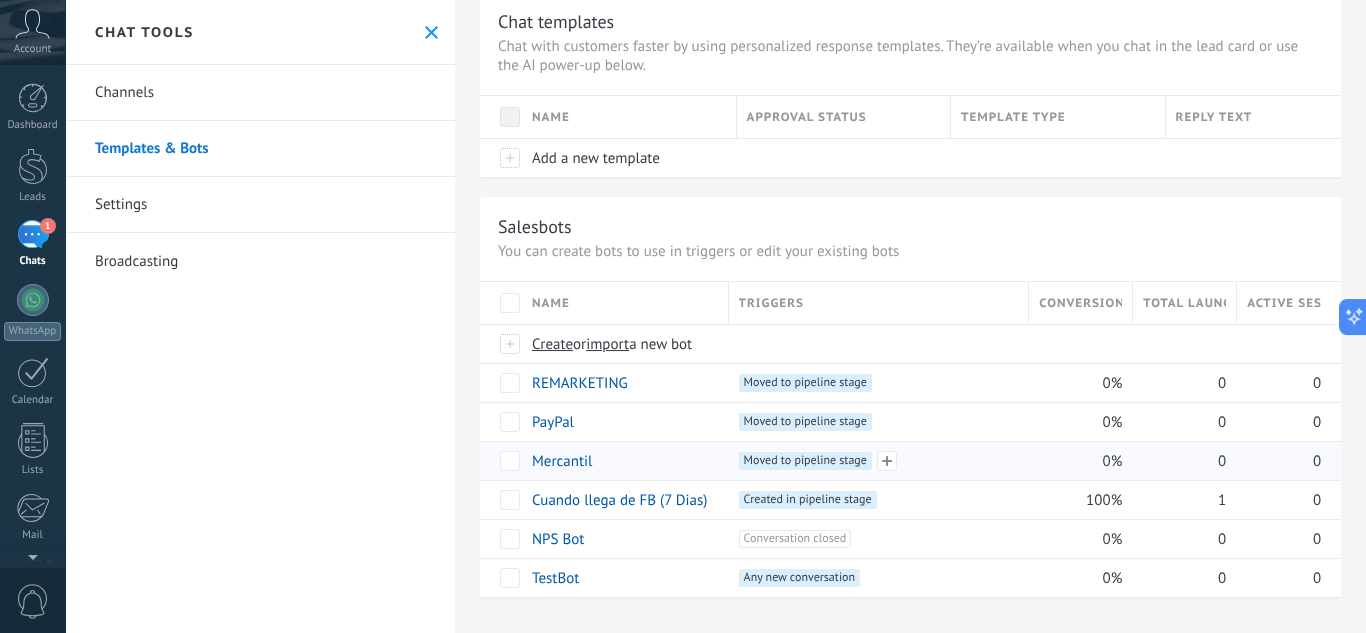 scroll, scrollTop: 77, scrollLeft: 0, axis: vertical 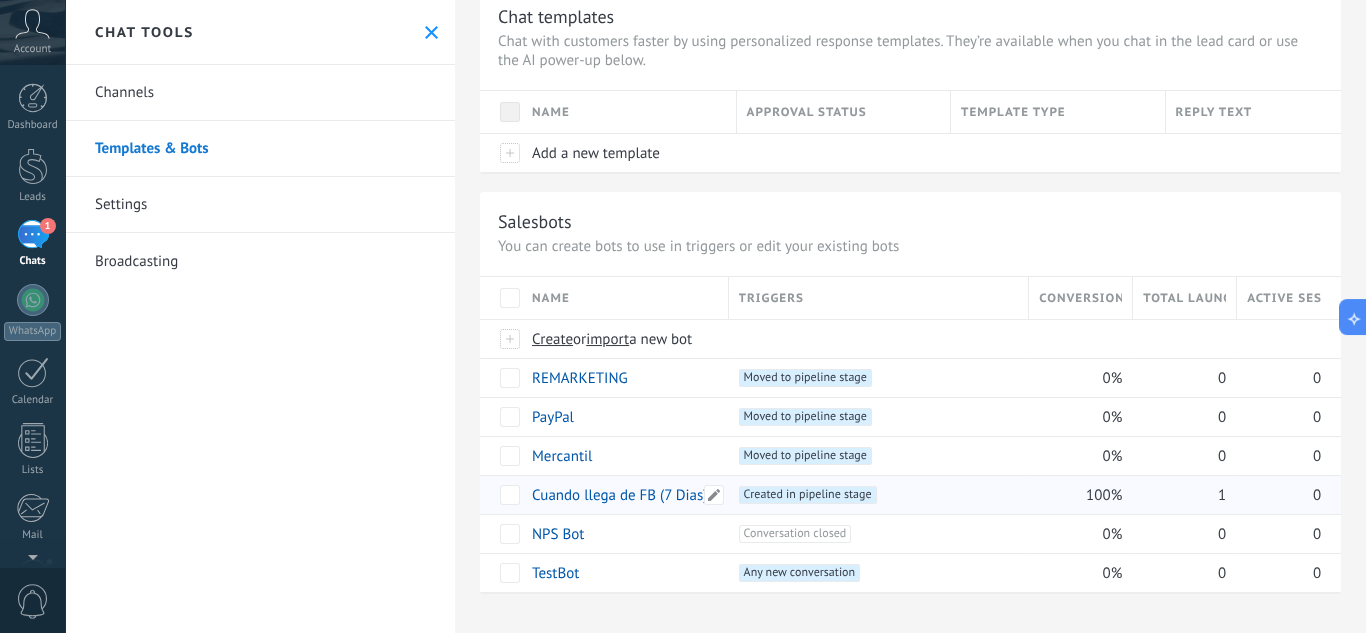 click on "Cuando llega de FB (7 Dias)" at bounding box center [619, 495] 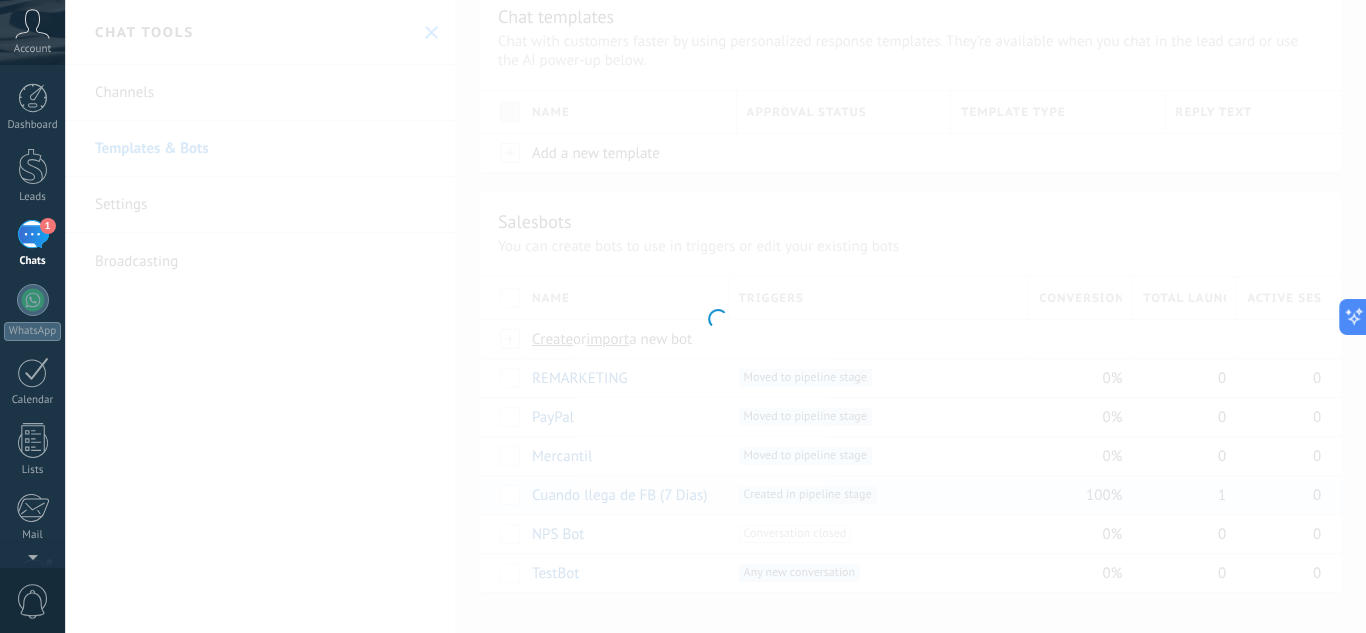 type on "**********" 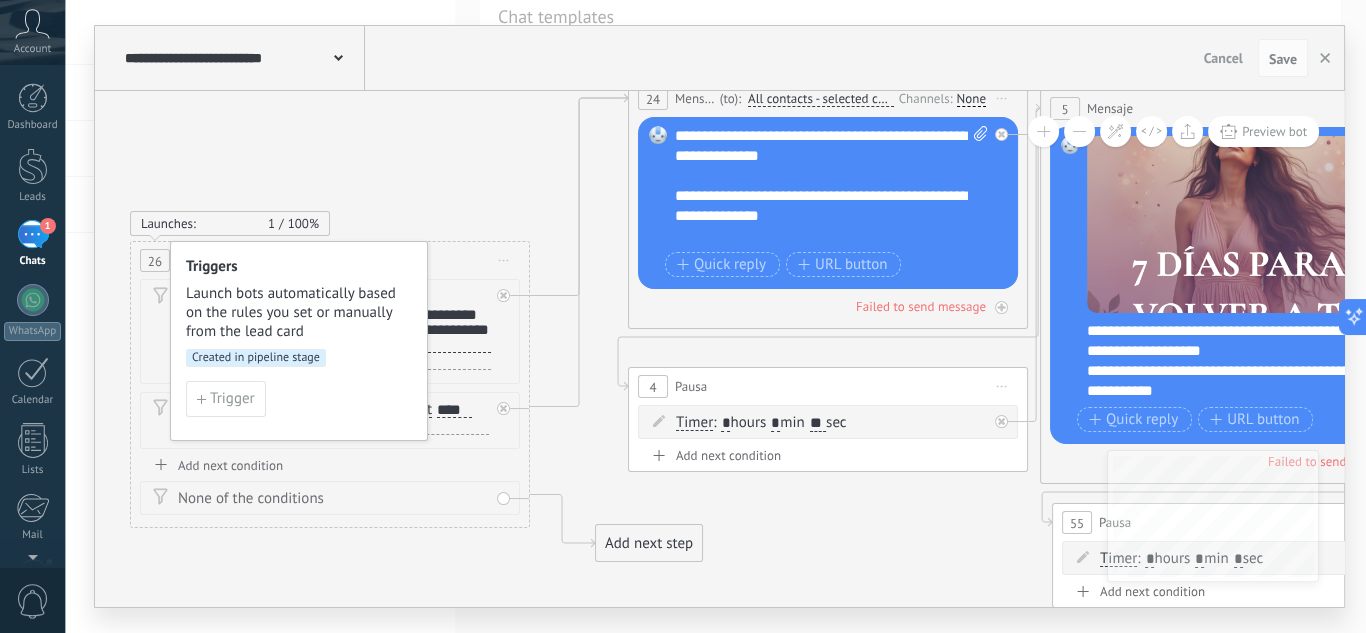 click 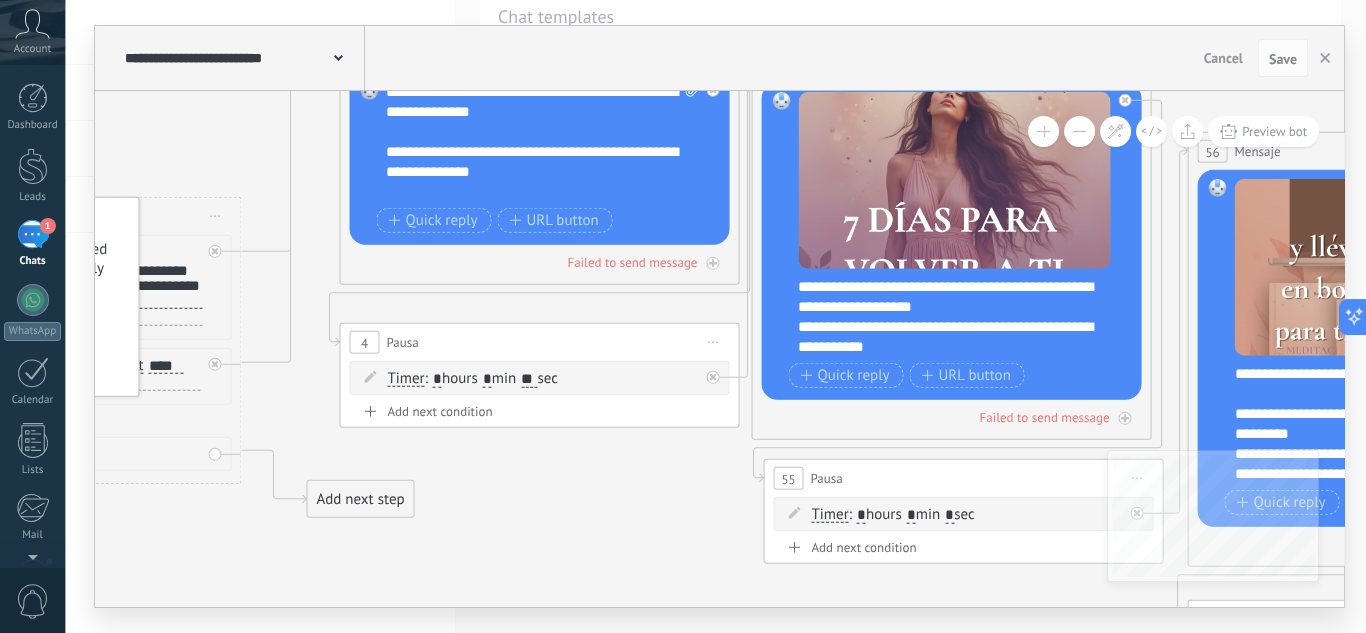 drag, startPoint x: 851, startPoint y: 524, endPoint x: 563, endPoint y: 594, distance: 296.3849 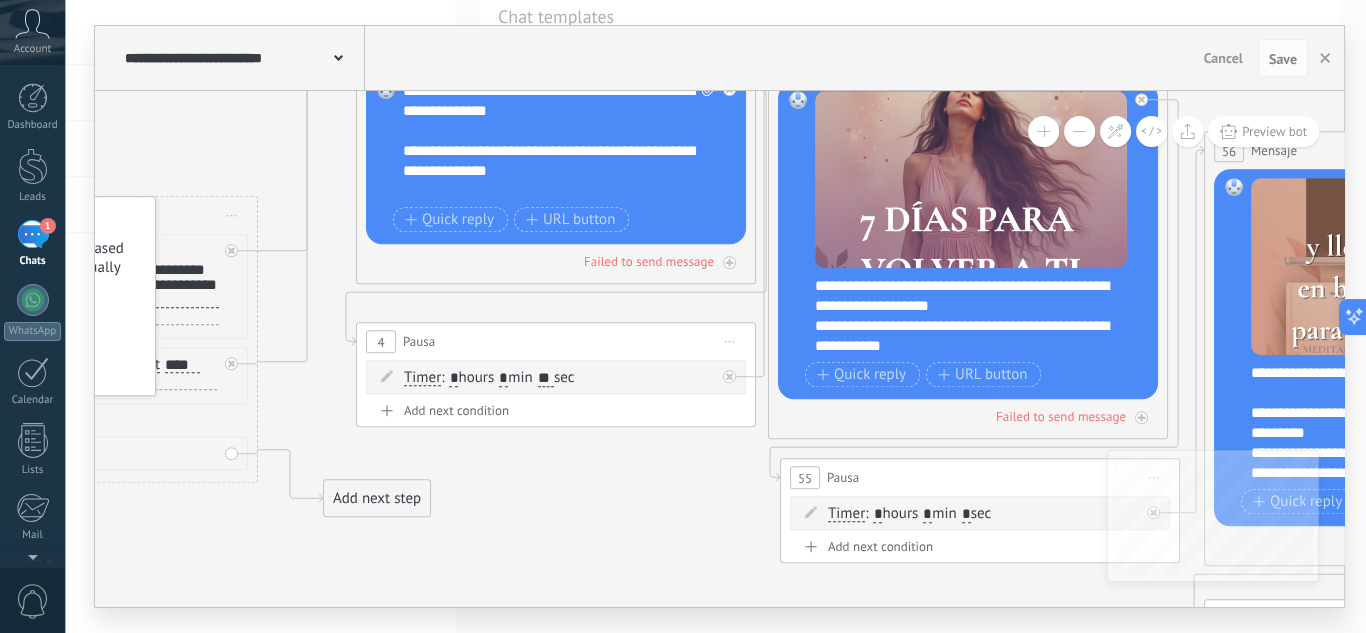 click 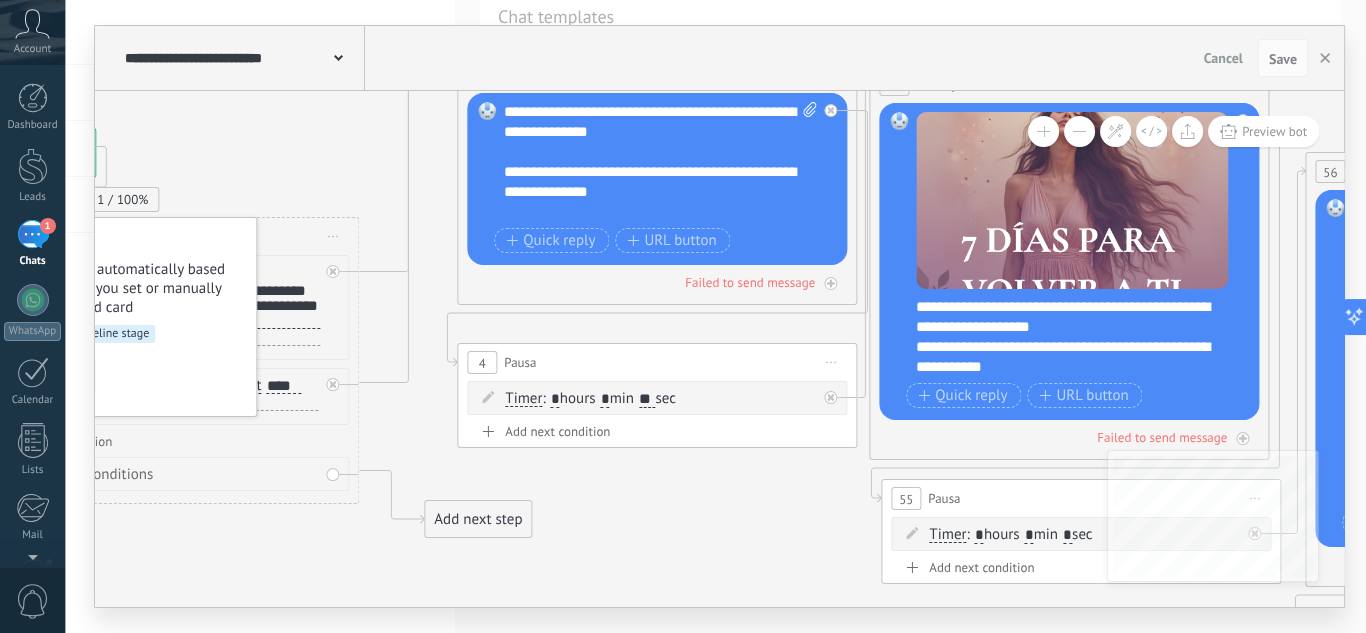 drag, startPoint x: 606, startPoint y: 503, endPoint x: 712, endPoint y: 599, distance: 143.01048 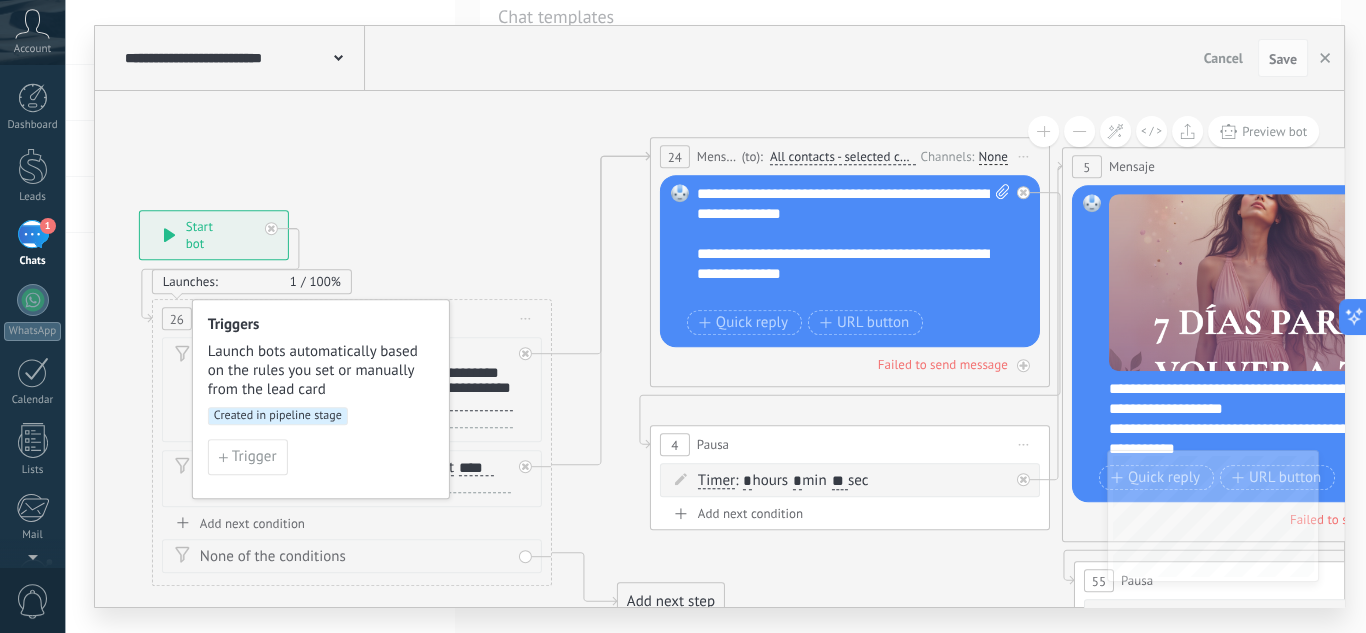 drag, startPoint x: 211, startPoint y: 234, endPoint x: 362, endPoint y: 217, distance: 151.95393 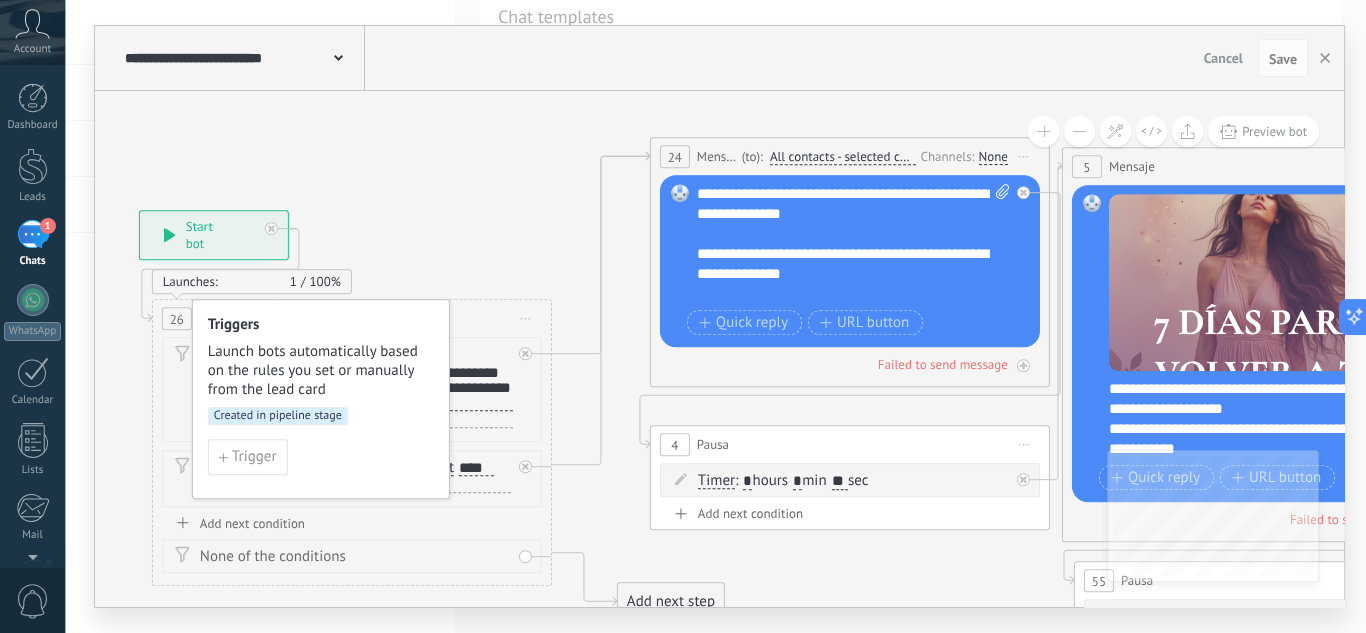 click 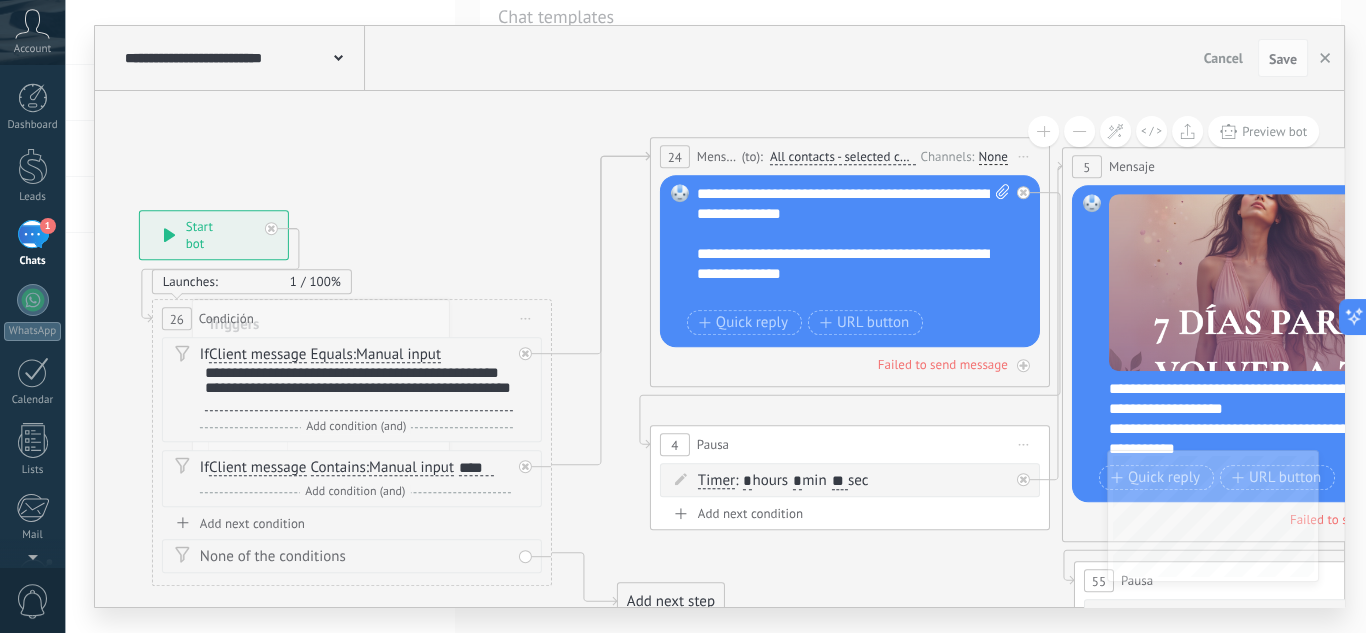 click on "Launches:
1
100%" at bounding box center (252, 281) 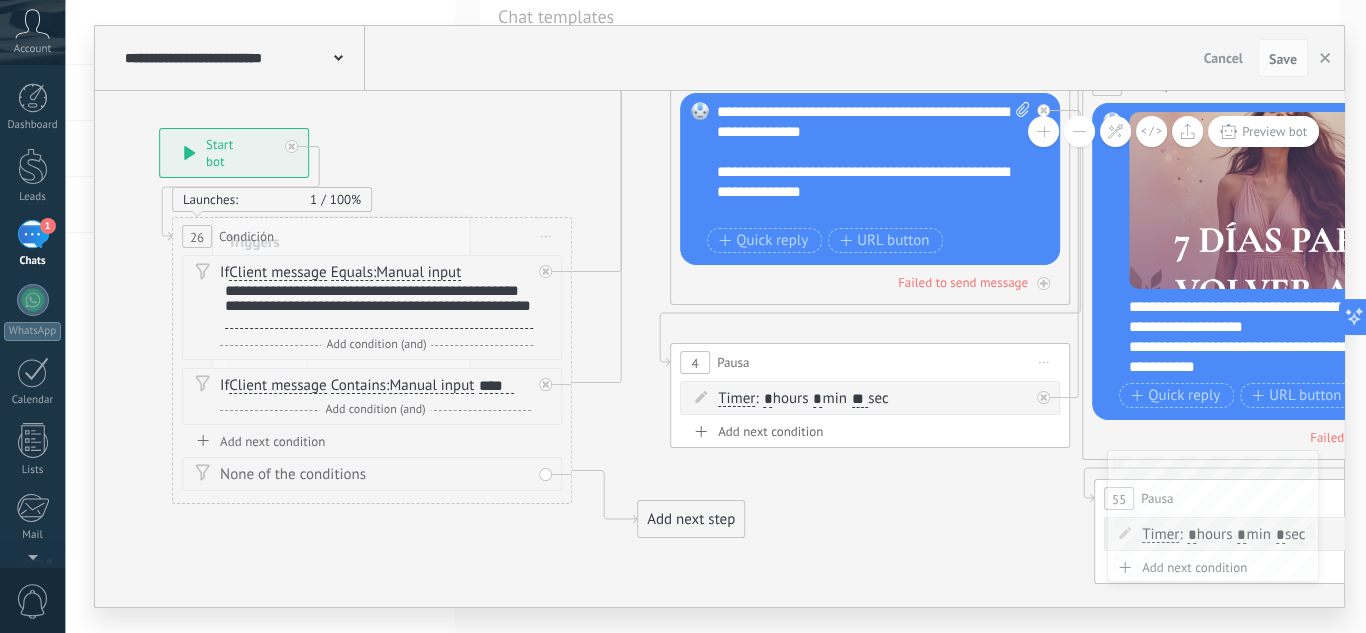 drag, startPoint x: 363, startPoint y: 189, endPoint x: 370, endPoint y: 158, distance: 31.780497 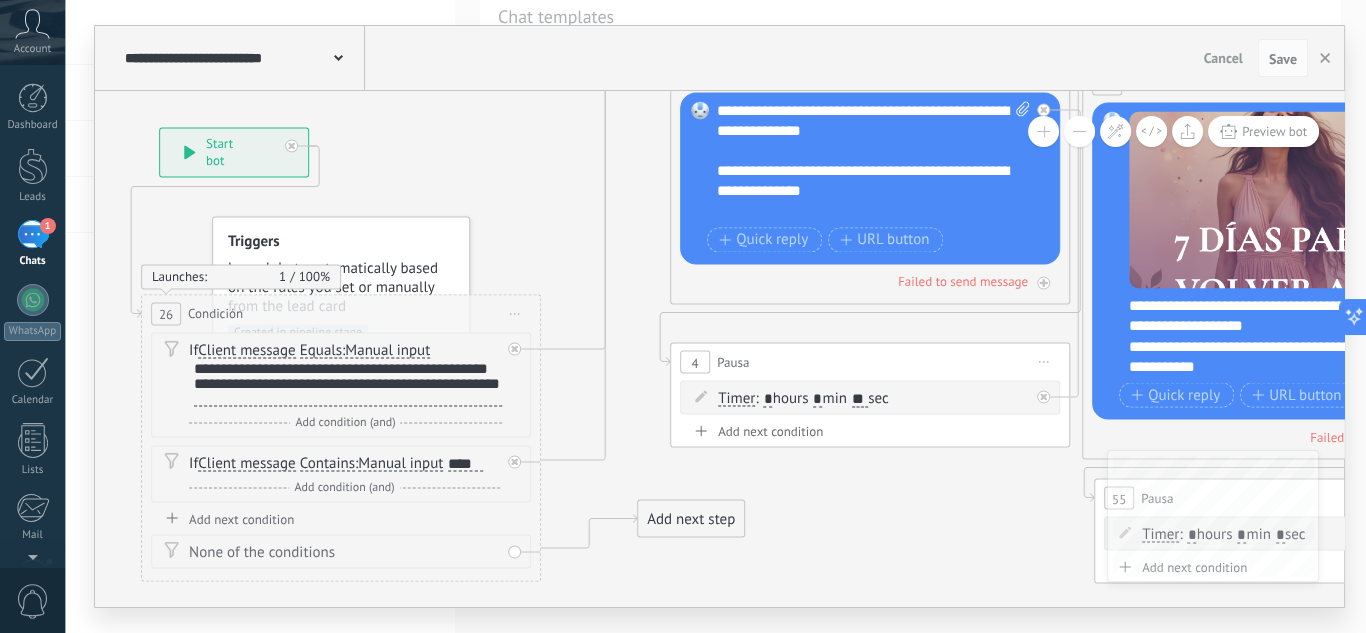 drag, startPoint x: 204, startPoint y: 236, endPoint x: 187, endPoint y: 317, distance: 82.764725 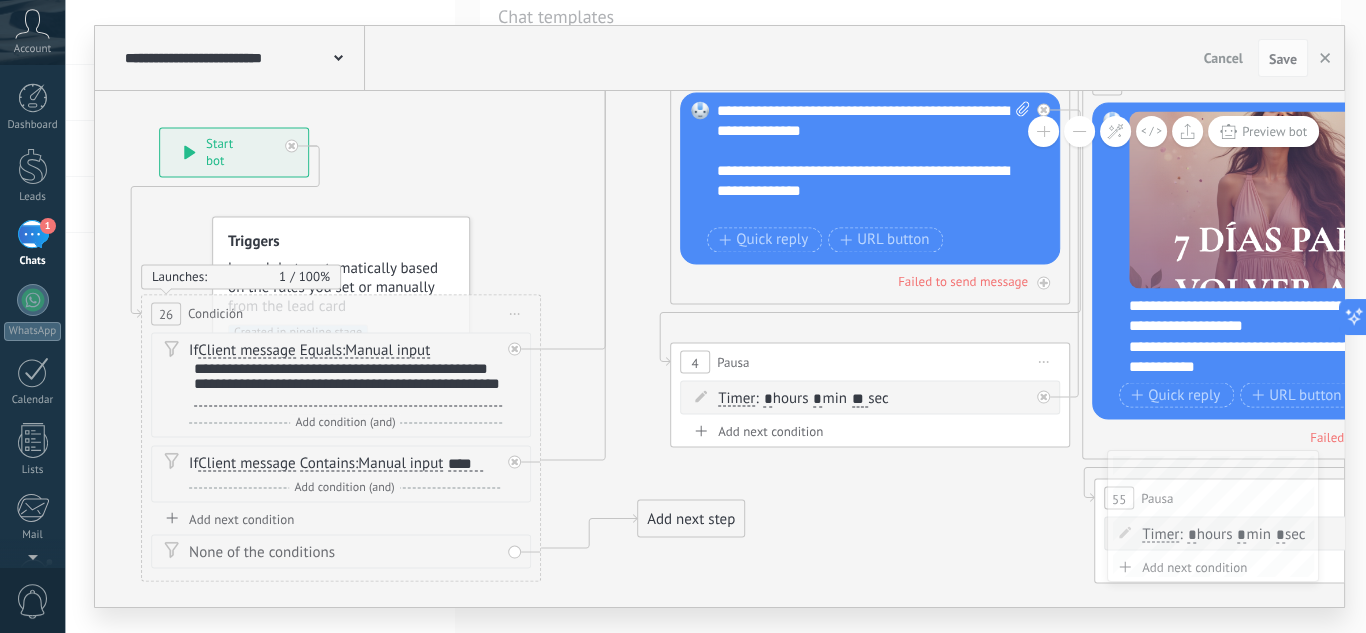 click on "26" at bounding box center (166, 314) 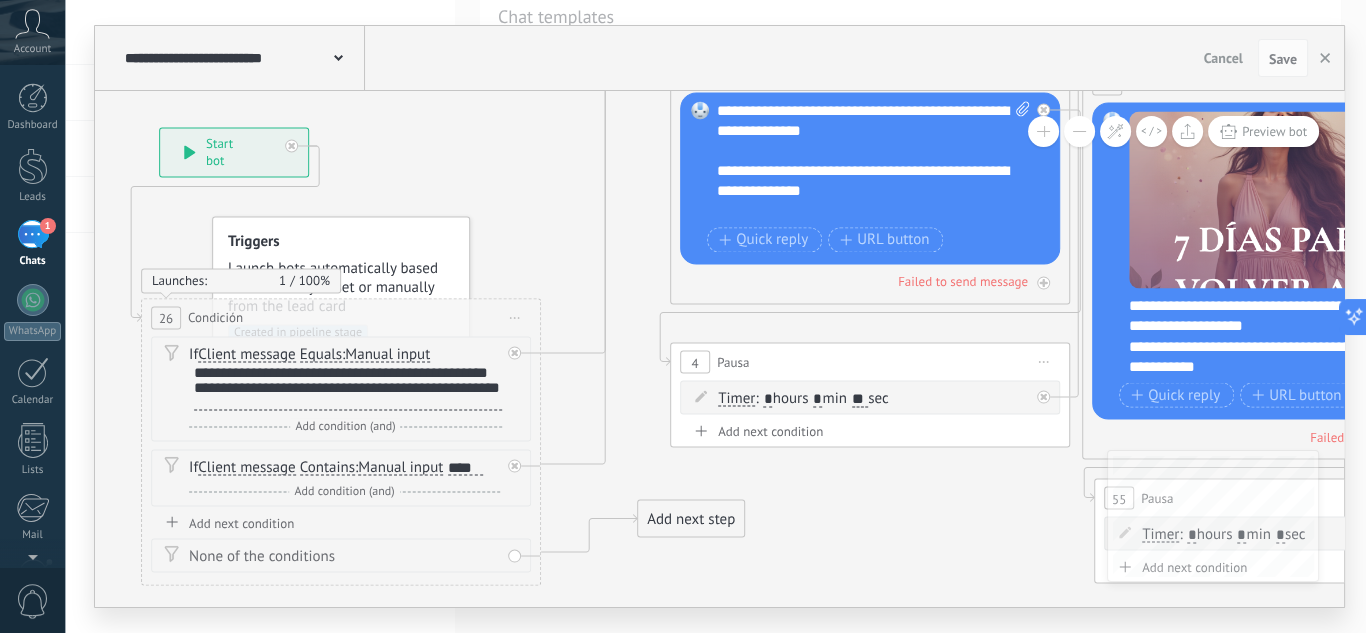 click on "Triggers" at bounding box center (342, 242) 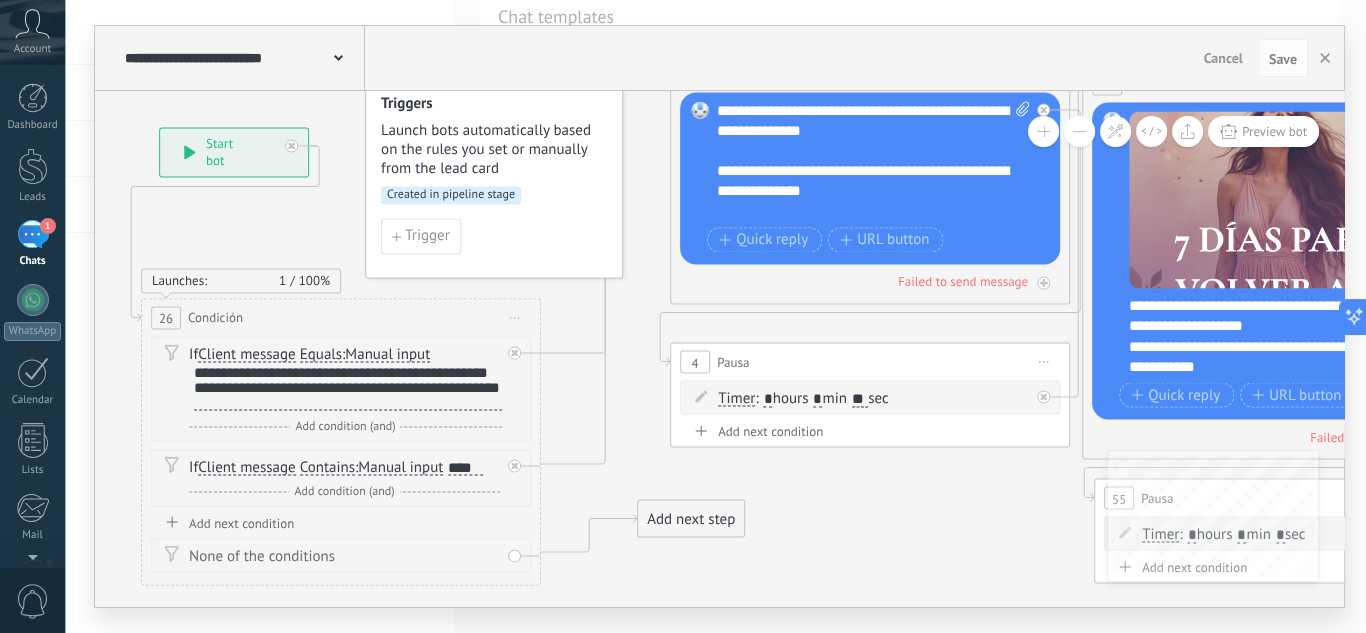drag, startPoint x: 489, startPoint y: 164, endPoint x: 513, endPoint y: 117, distance: 52.773098 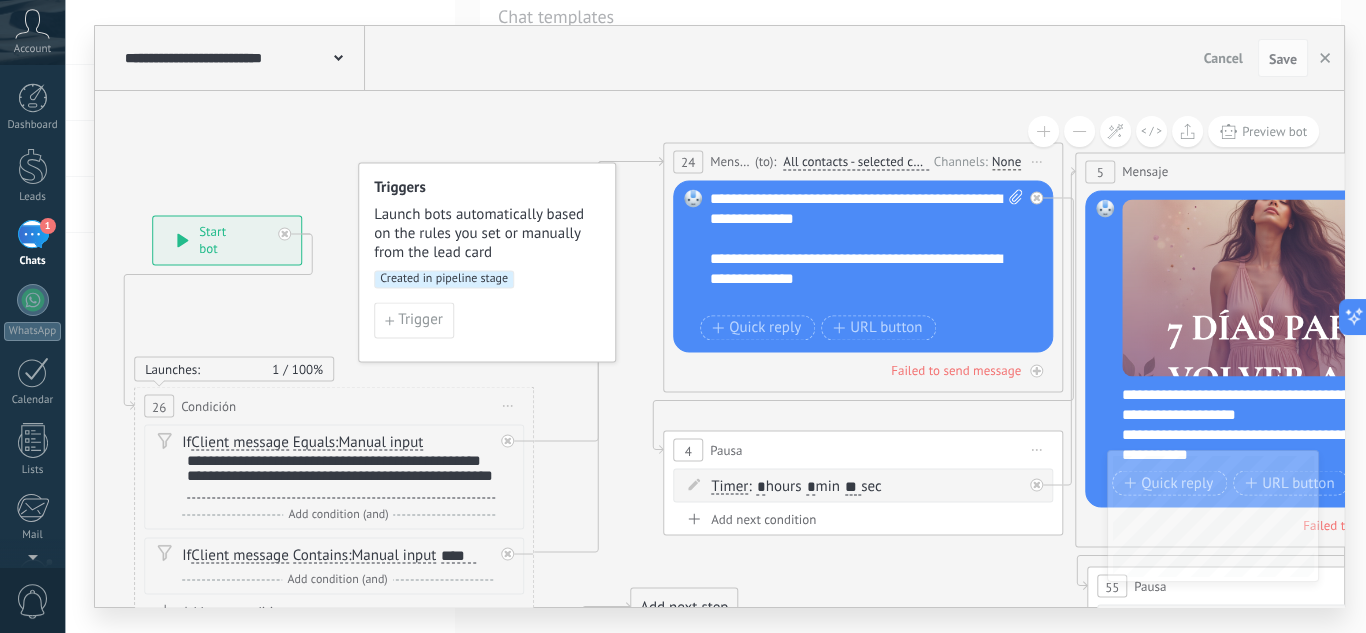 drag, startPoint x: 475, startPoint y: 171, endPoint x: 470, endPoint y: 149, distance: 22.561028 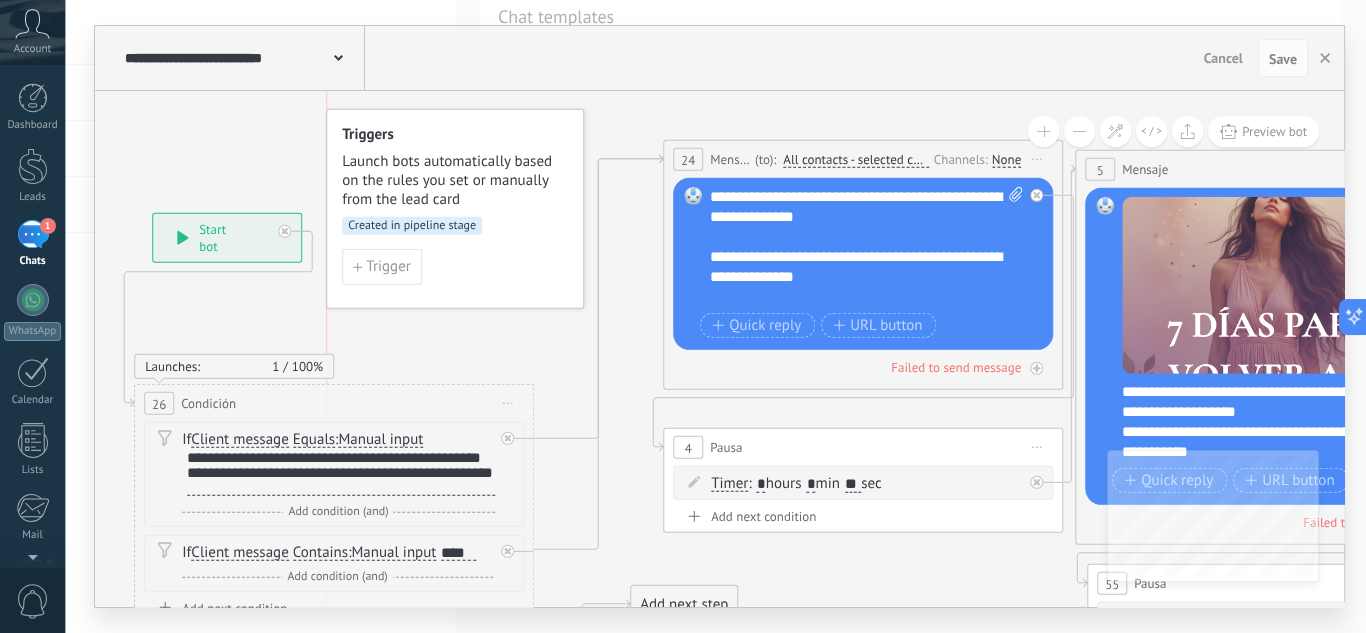 drag, startPoint x: 482, startPoint y: 180, endPoint x: 459, endPoint y: 134, distance: 51.42956 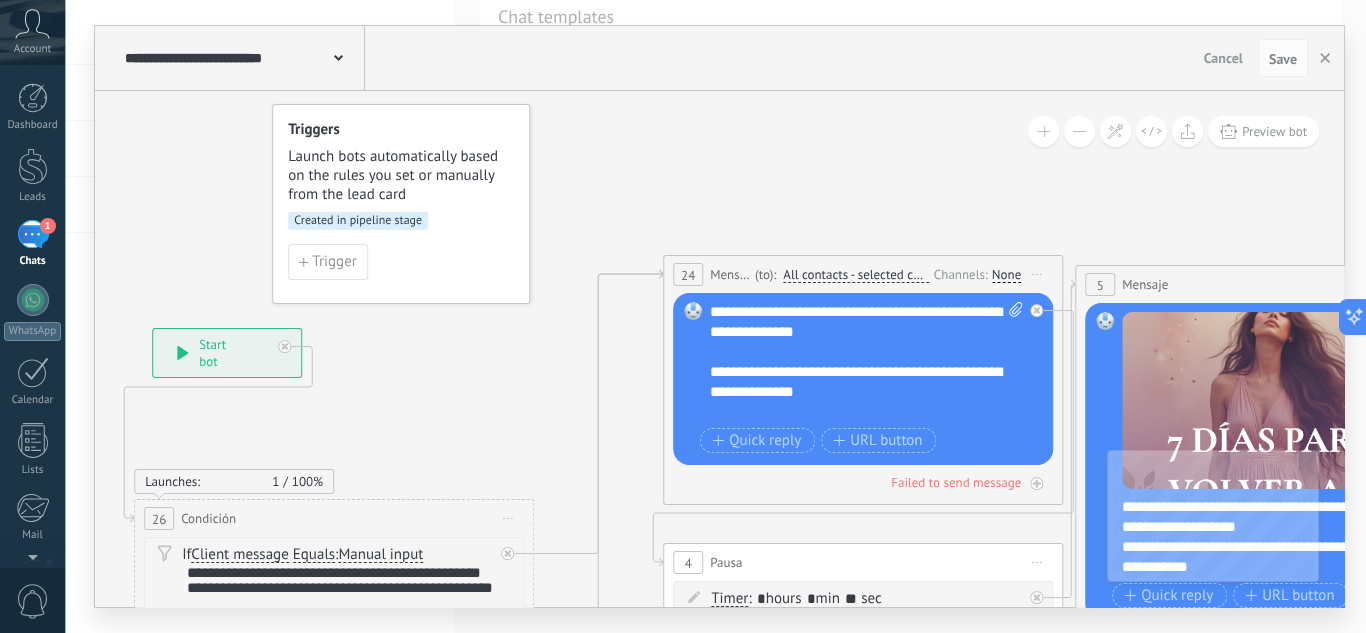 drag, startPoint x: 438, startPoint y: 254, endPoint x: 384, endPoint y: 135, distance: 130.679 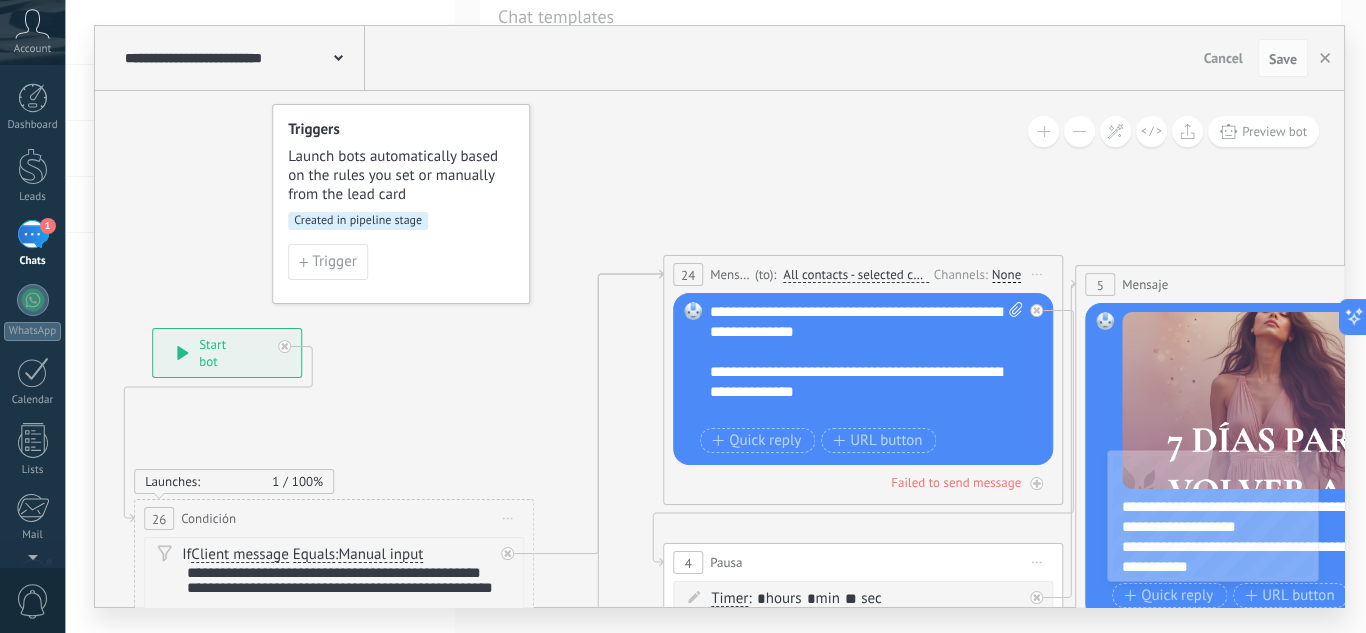 click on "Triggers" at bounding box center (402, 129) 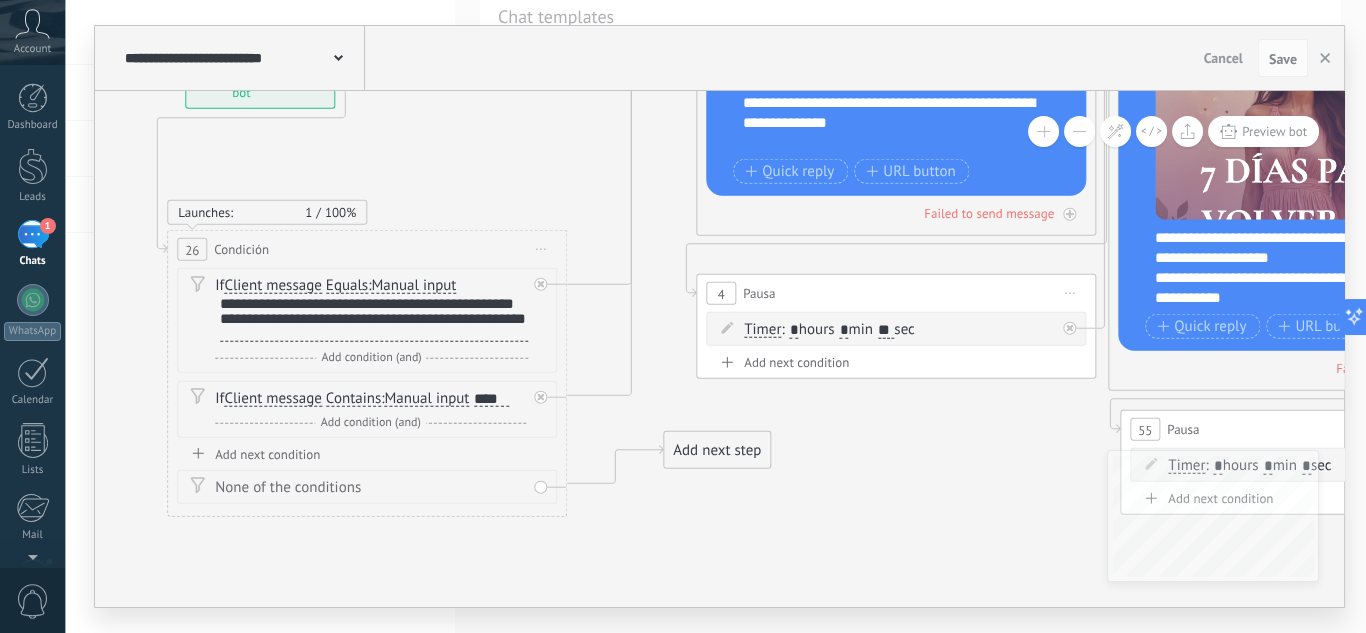 drag, startPoint x: 430, startPoint y: 334, endPoint x: 433, endPoint y: 155, distance: 179.02513 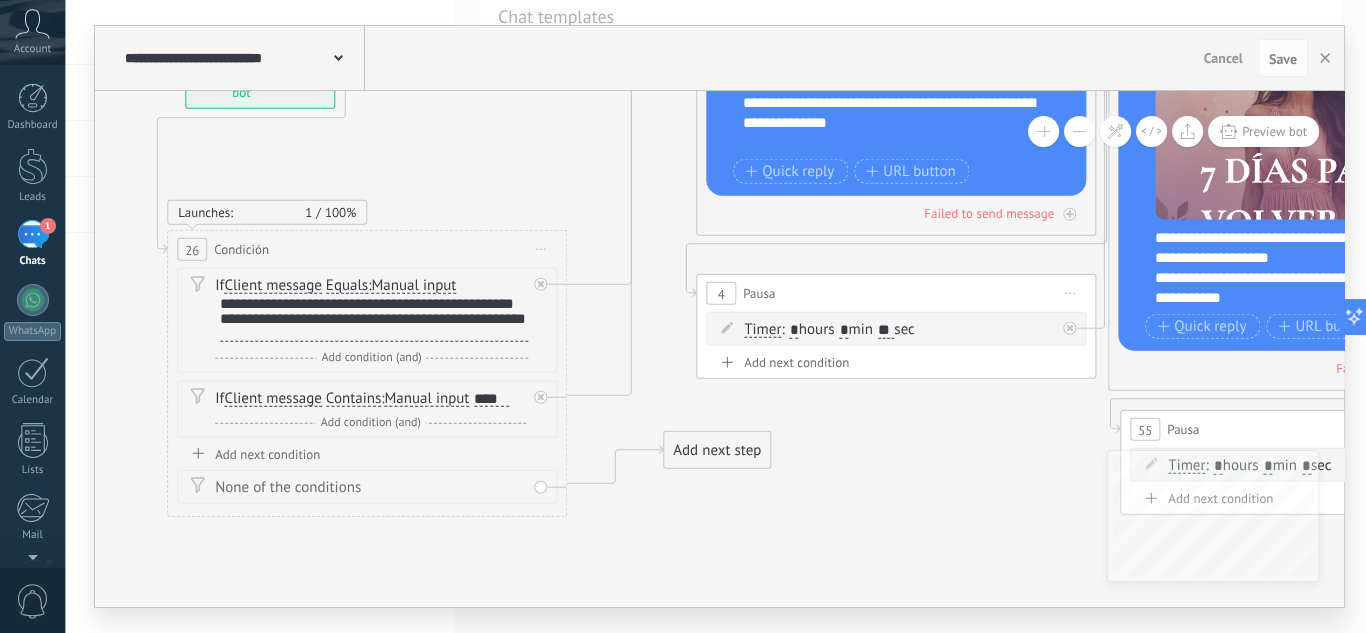 click 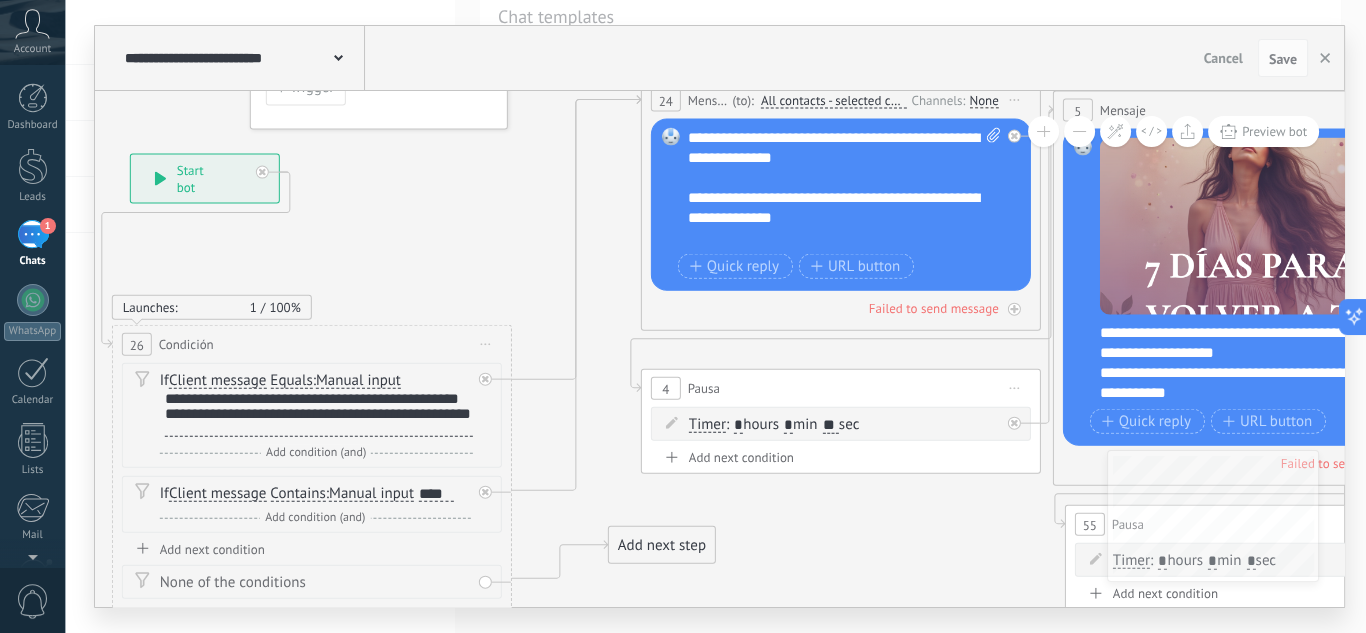 drag, startPoint x: 433, startPoint y: 154, endPoint x: 378, endPoint y: 249, distance: 109.77249 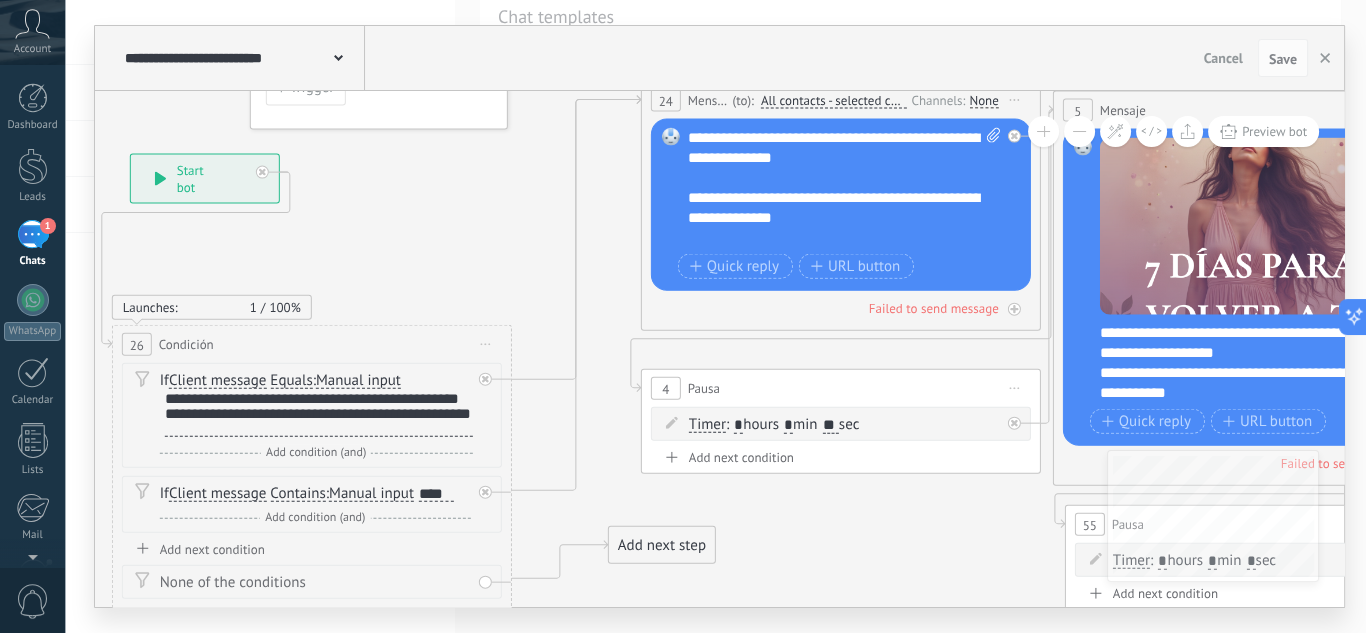 click 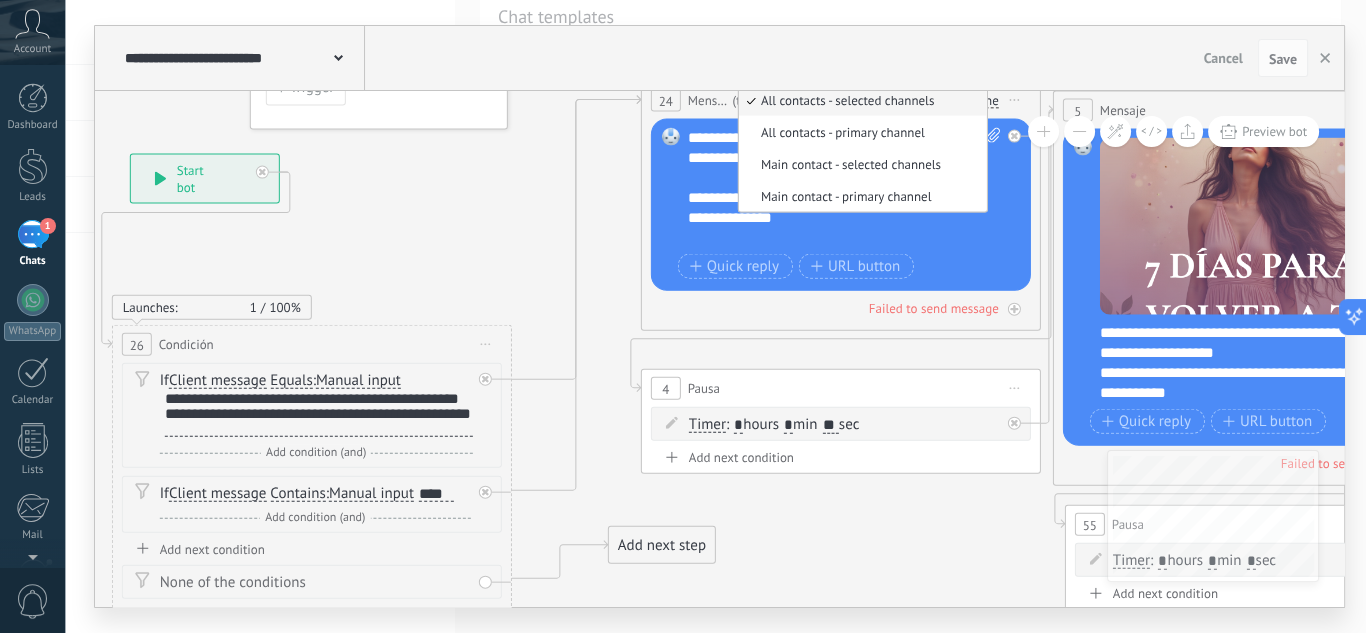 click on "Mensaje" at bounding box center (708, 100) 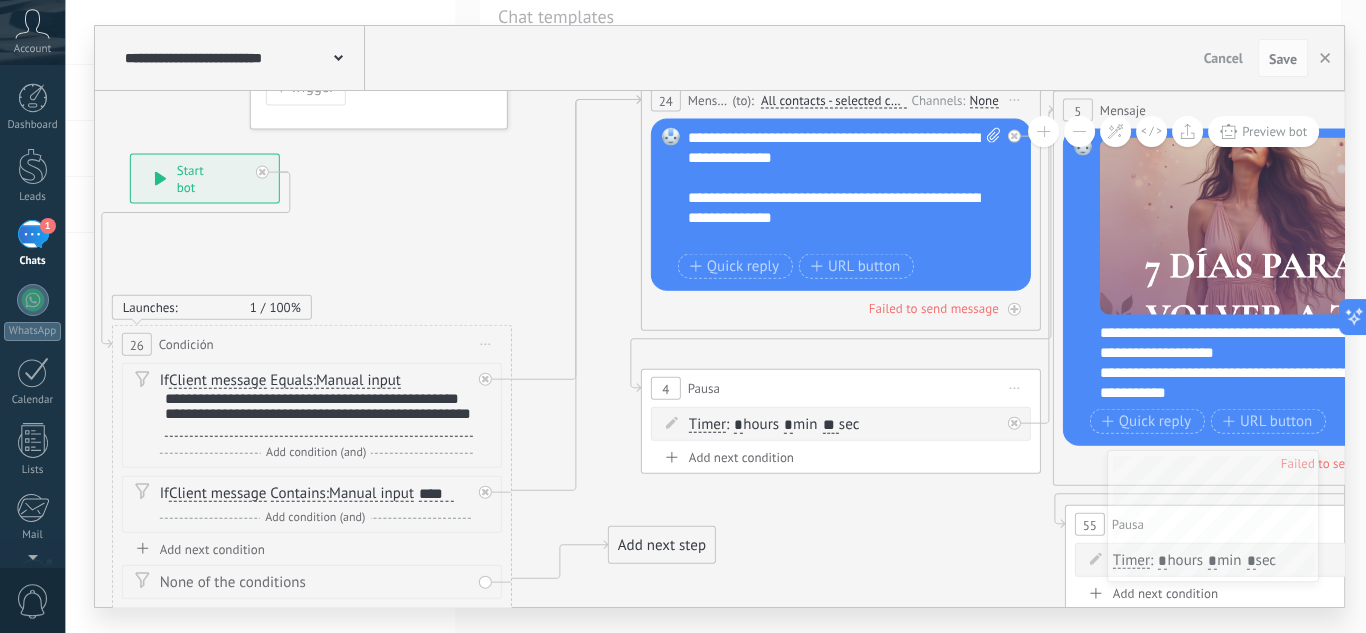 click on "Mensaje" at bounding box center [708, 100] 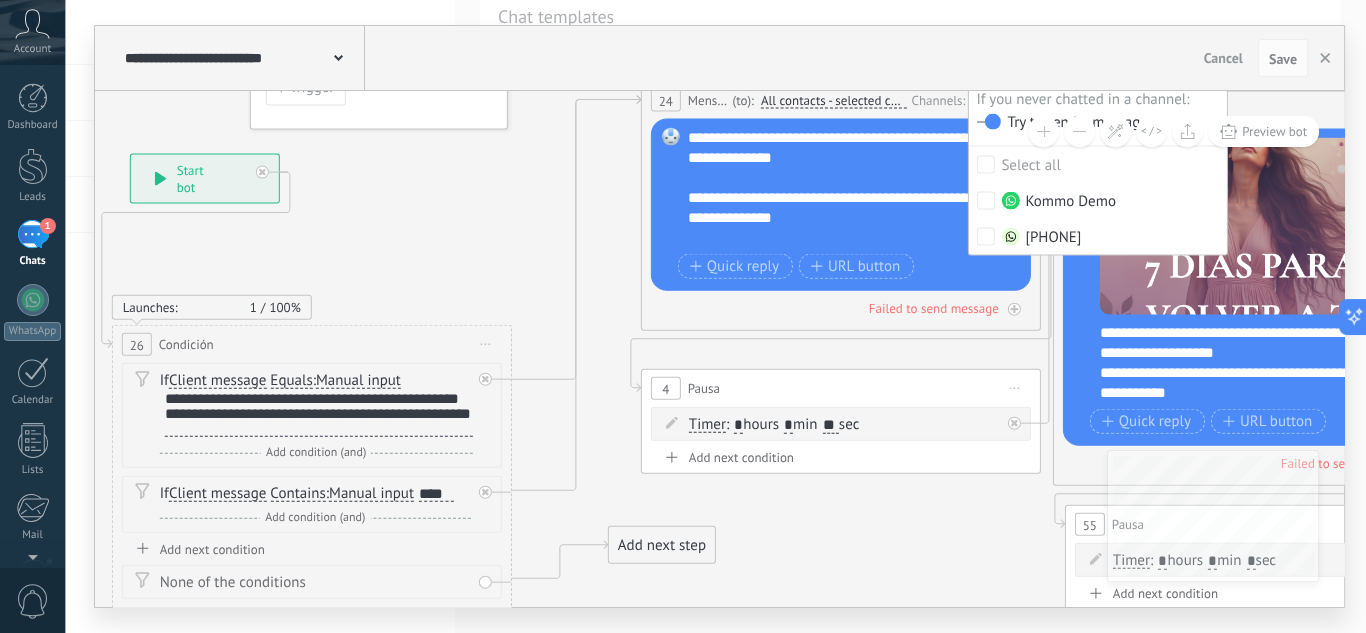click 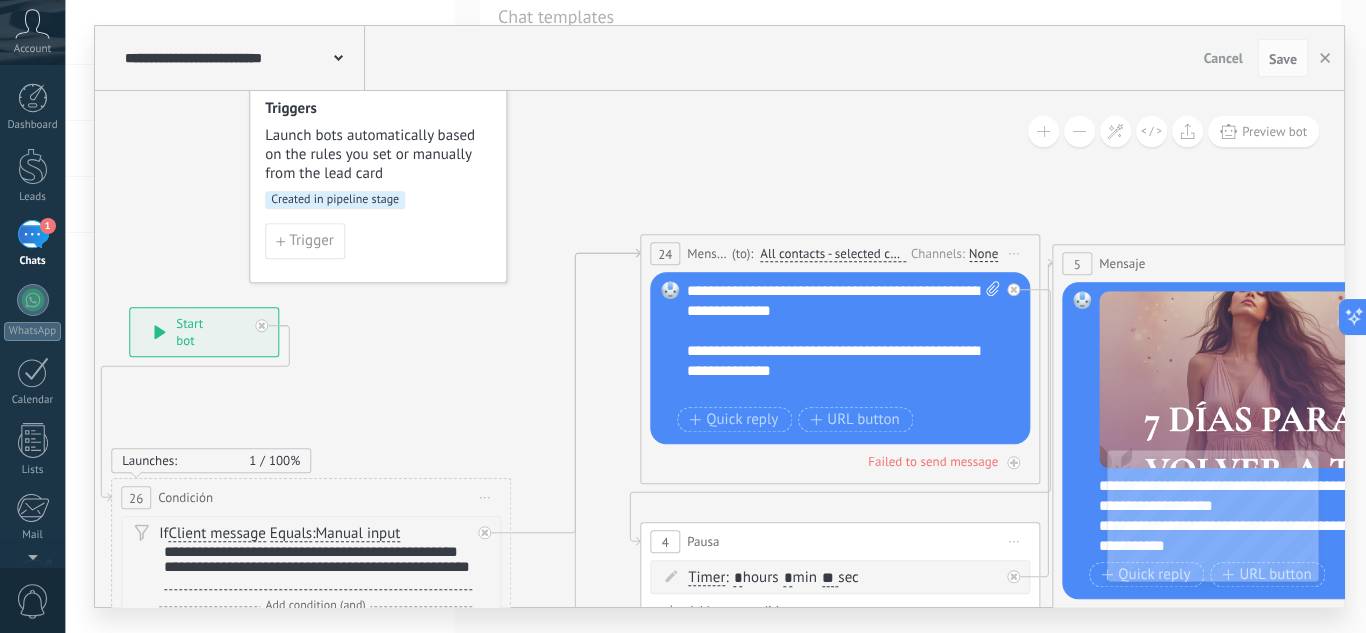 click on "None" at bounding box center [983, 254] 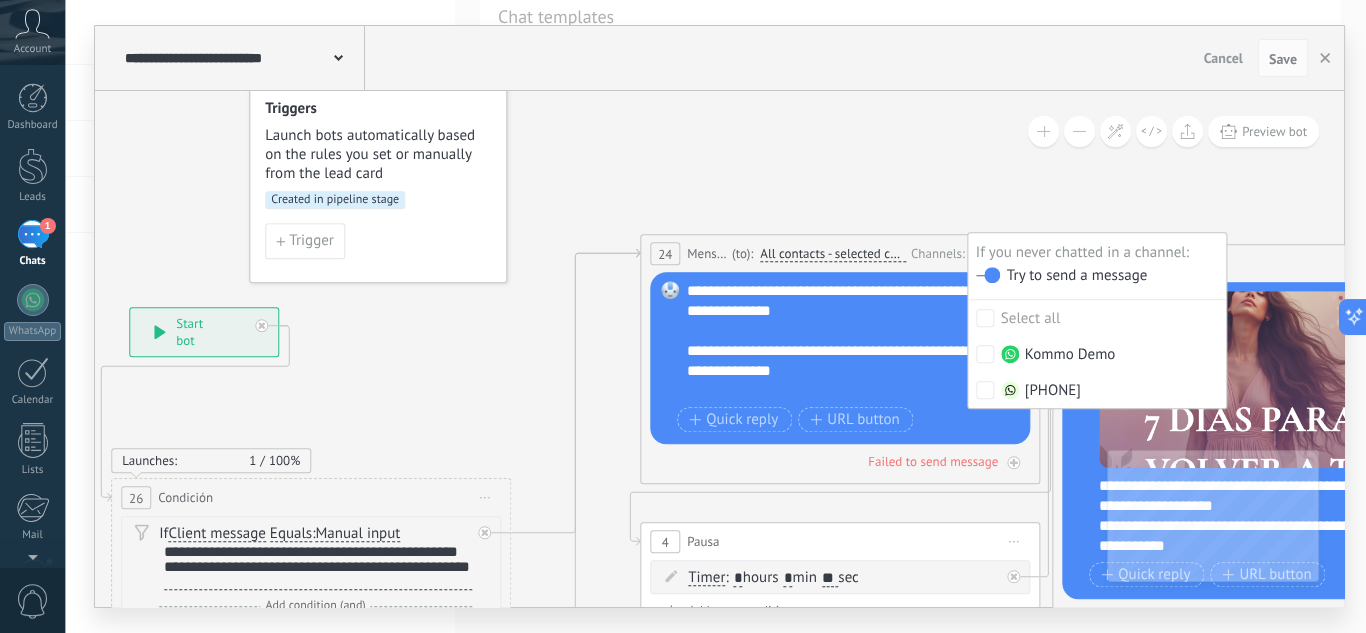 click at bounding box center (988, 275) 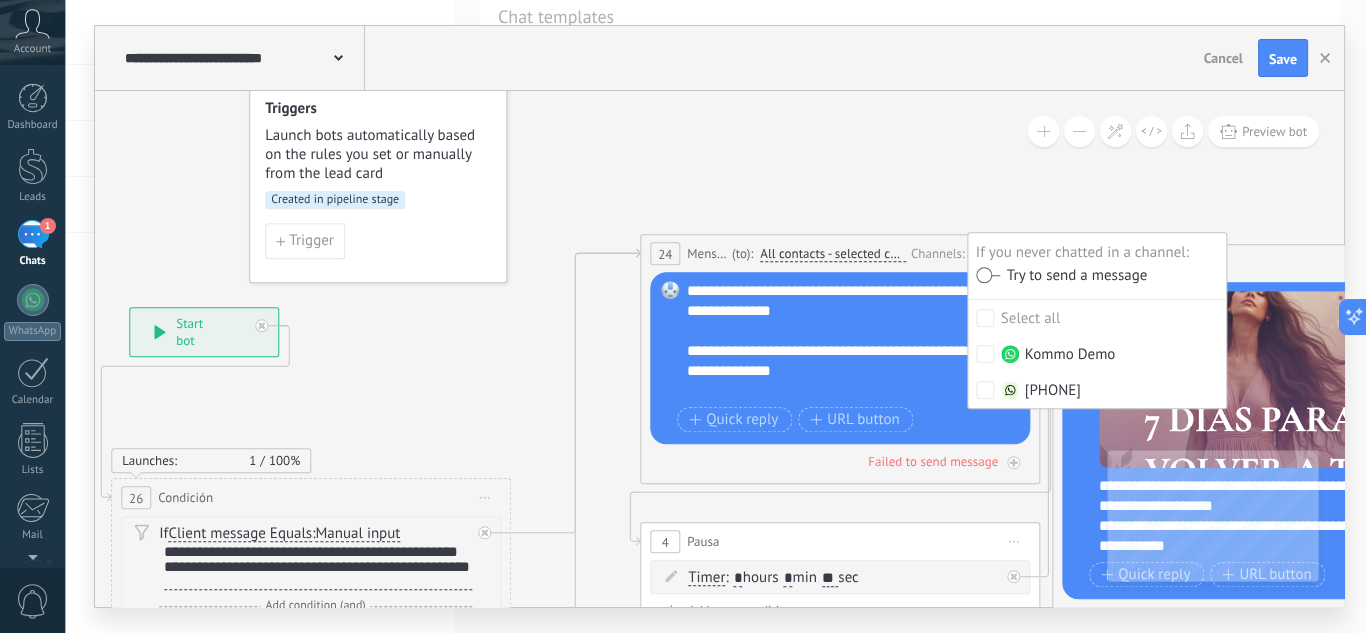 click at bounding box center [988, 275] 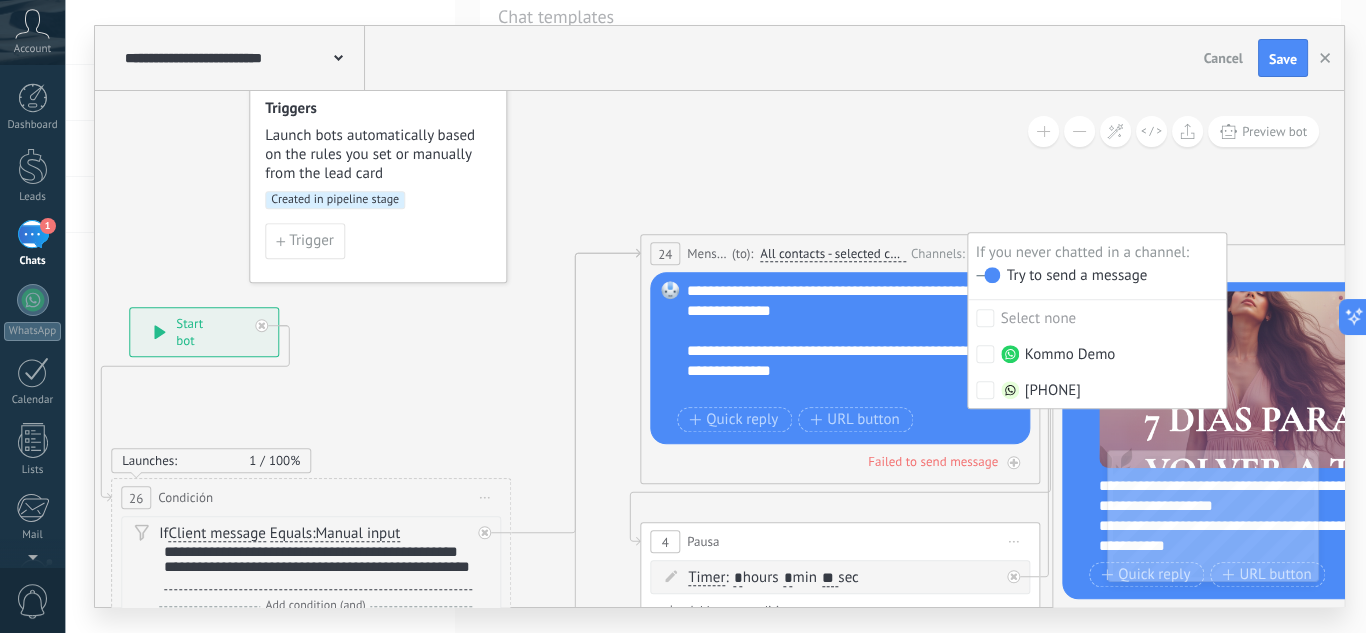 click 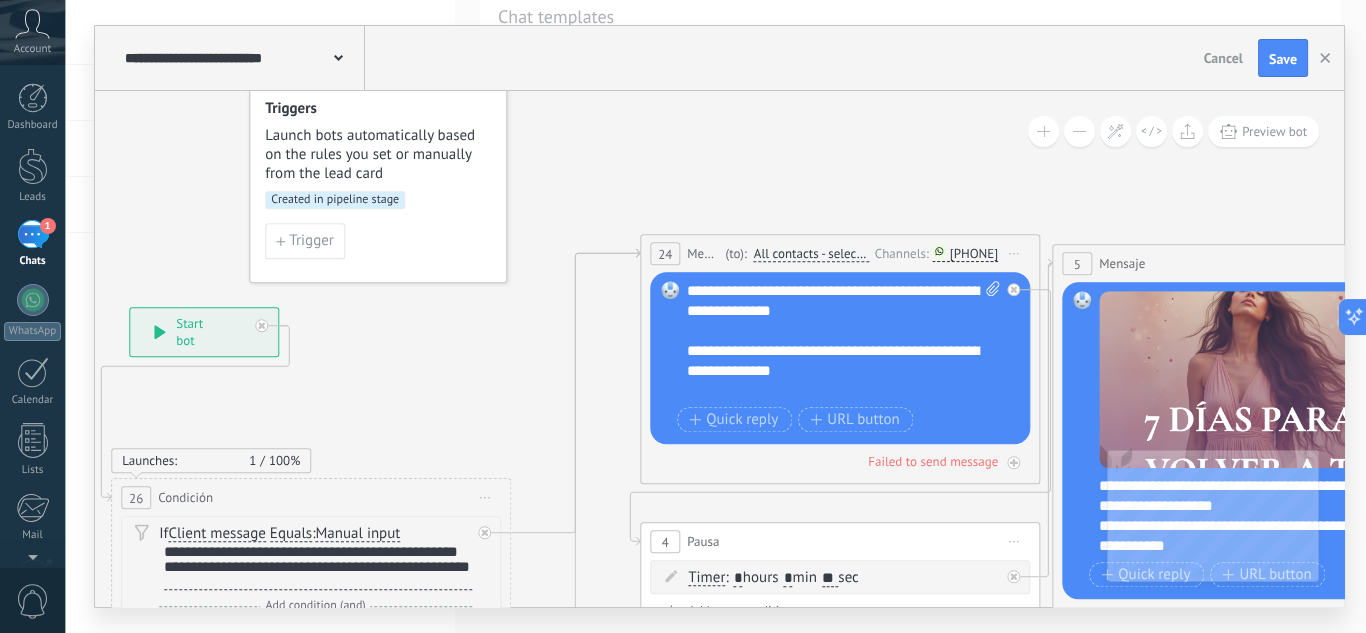 click on "[PHONE]" at bounding box center [966, 253] 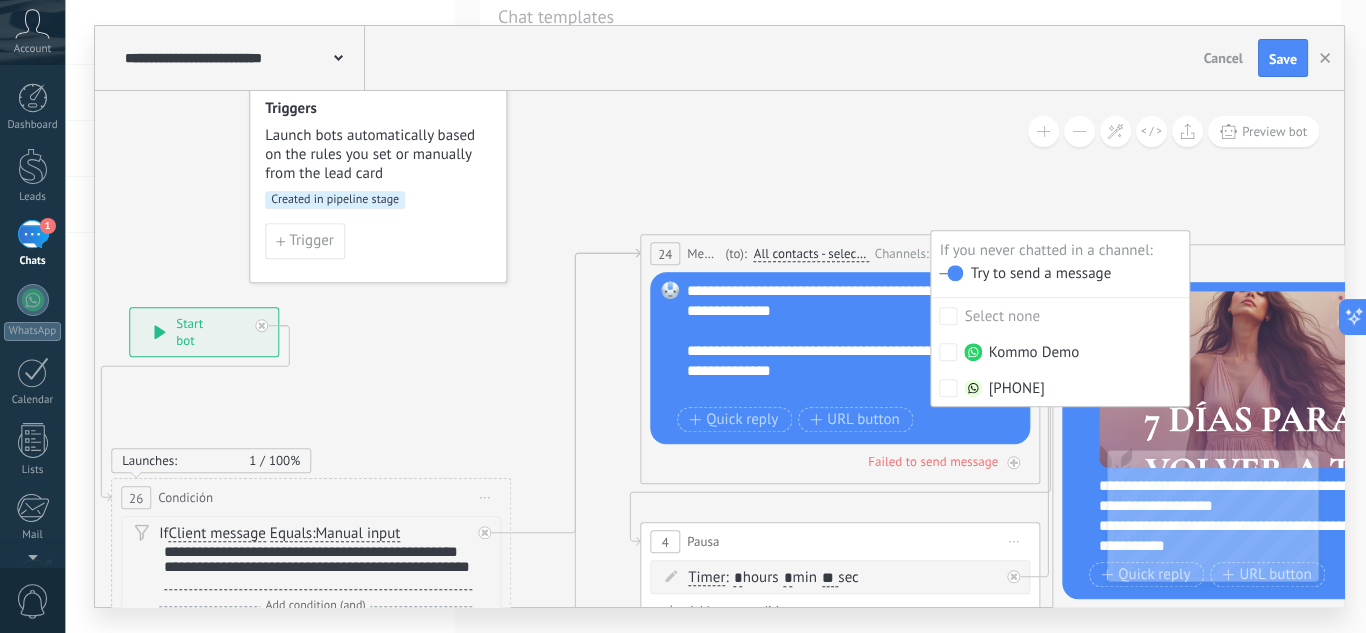 click 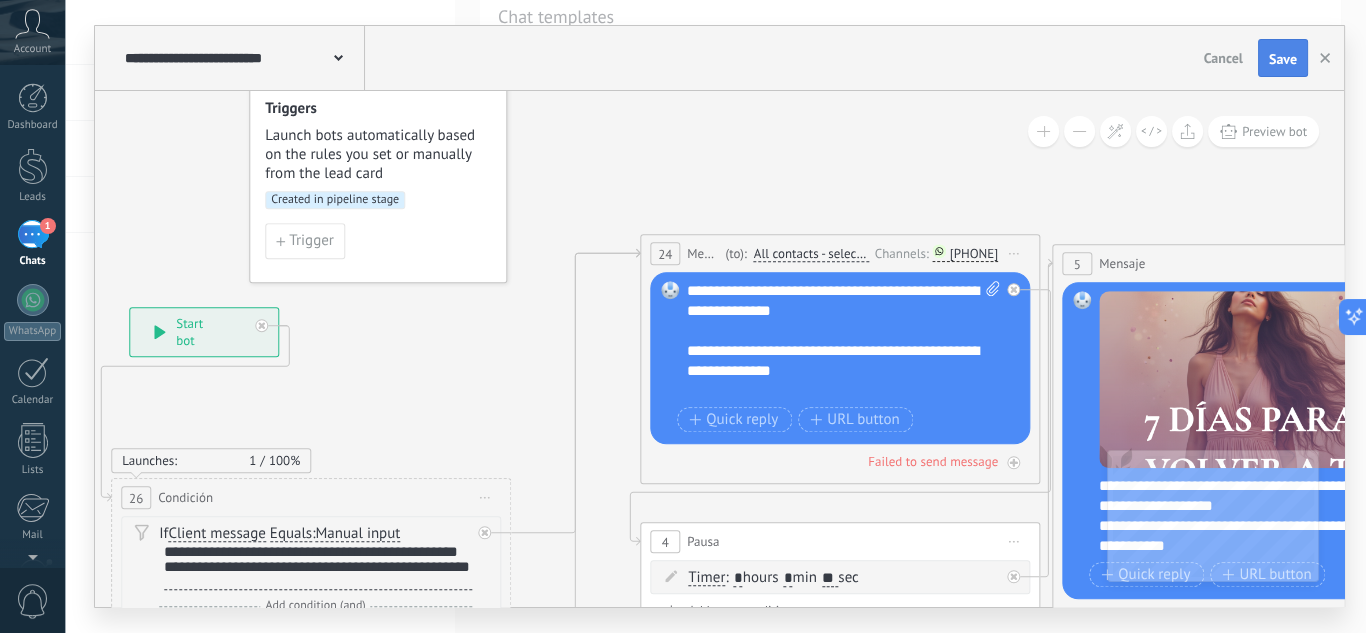 click on "Save" at bounding box center [1283, 59] 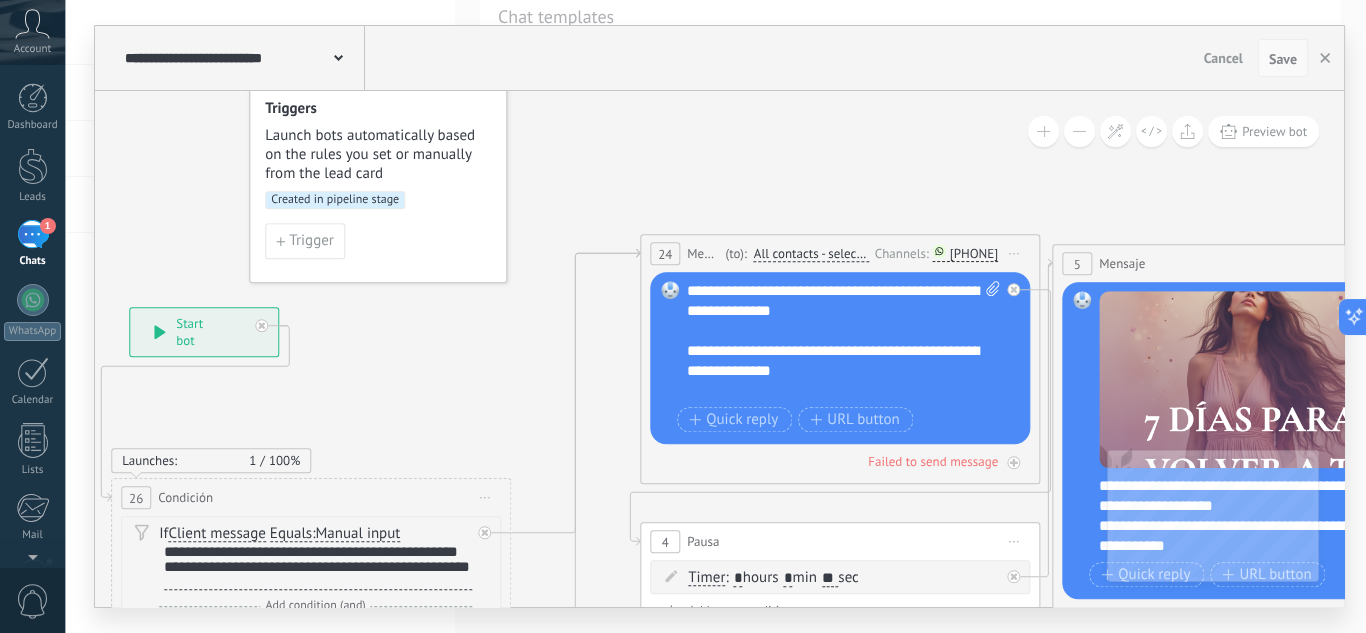 click on "Save" at bounding box center [1283, 59] 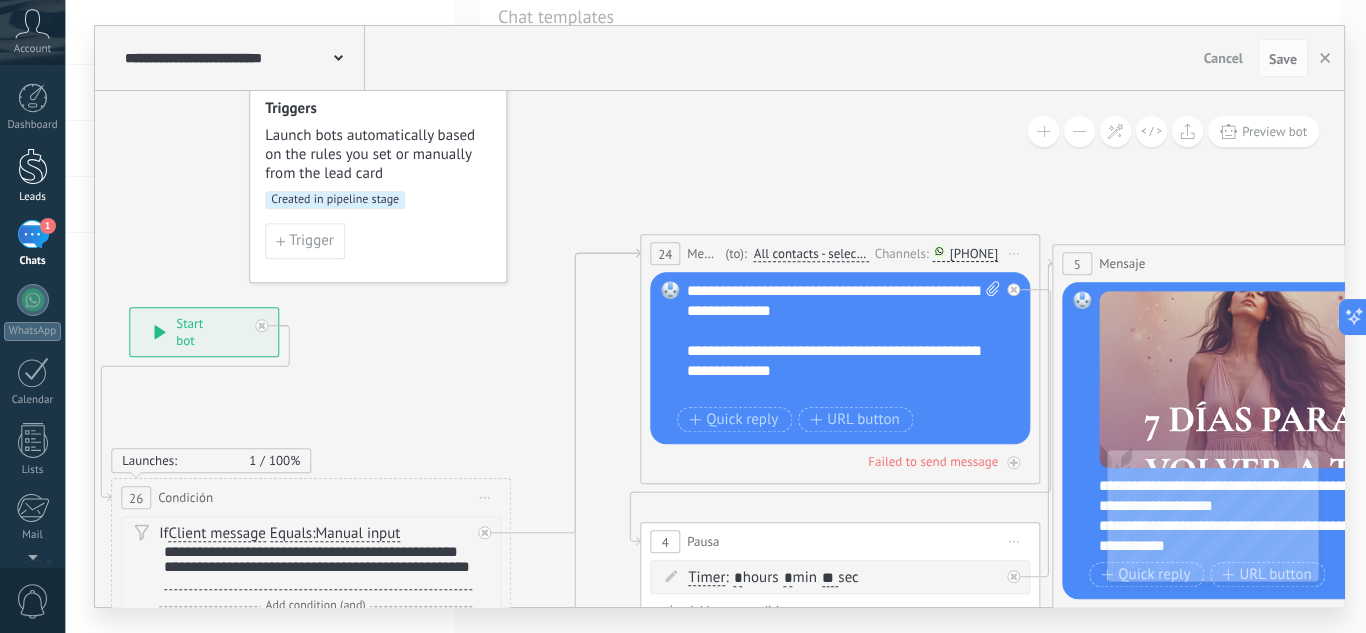 click at bounding box center (33, 166) 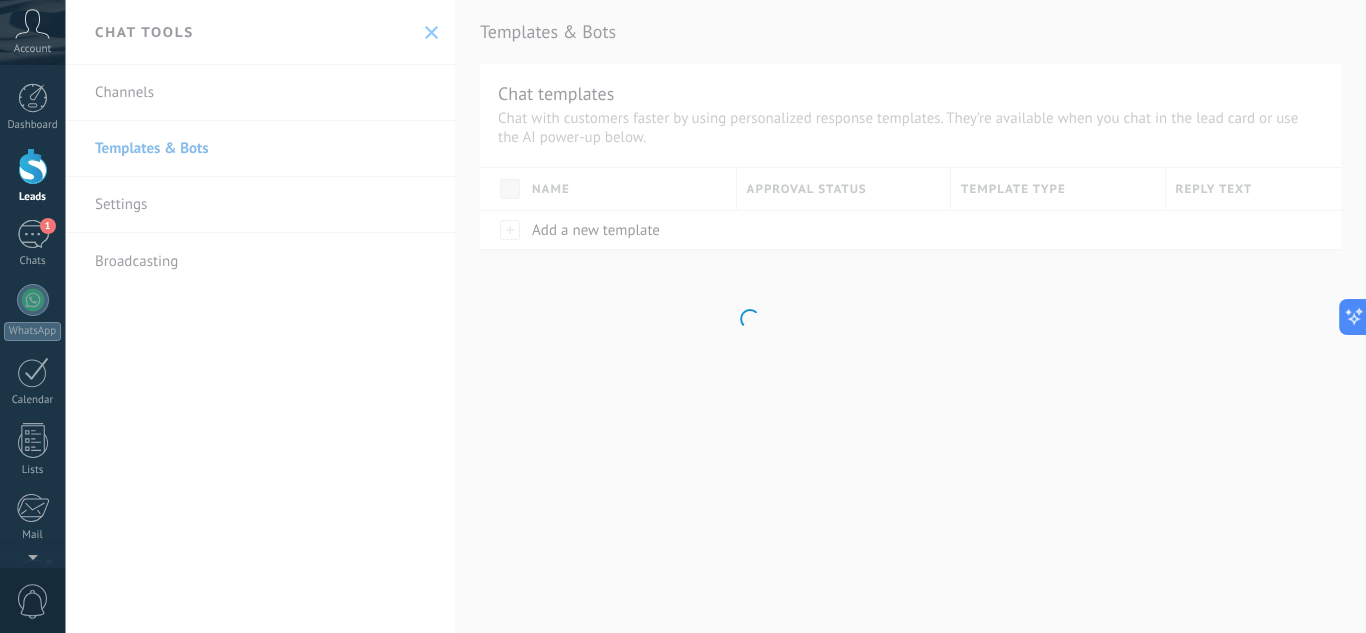 scroll, scrollTop: 0, scrollLeft: 0, axis: both 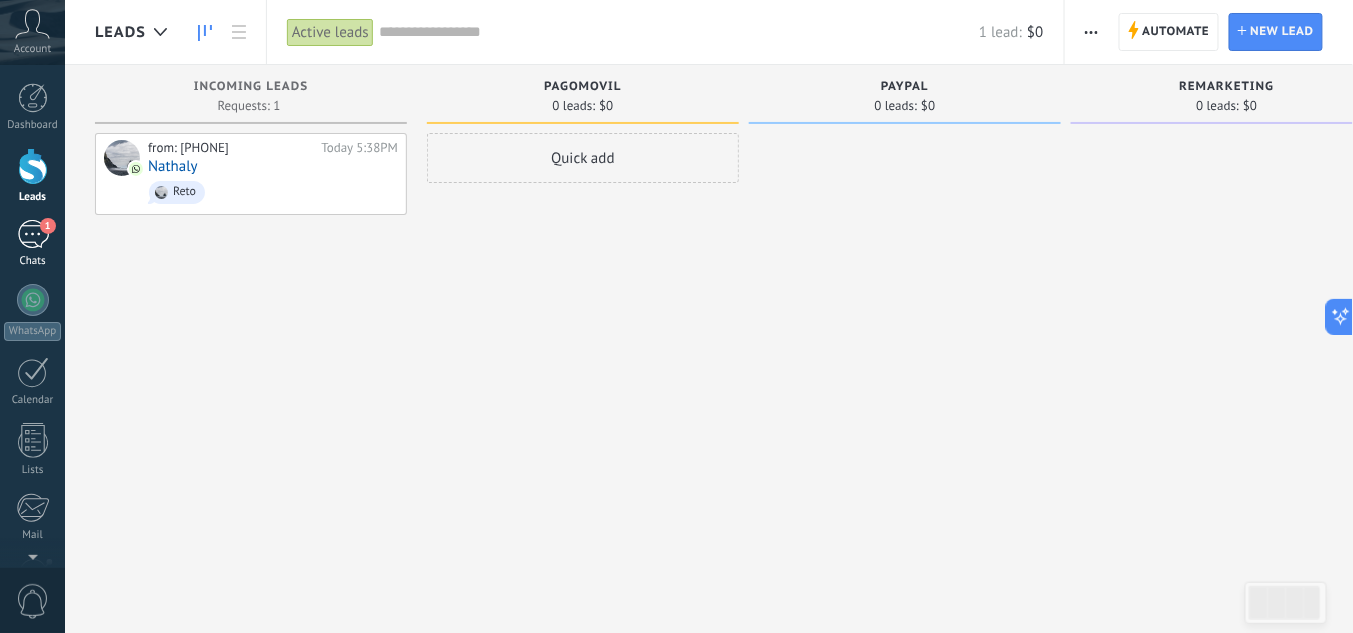 click on "1" at bounding box center [33, 234] 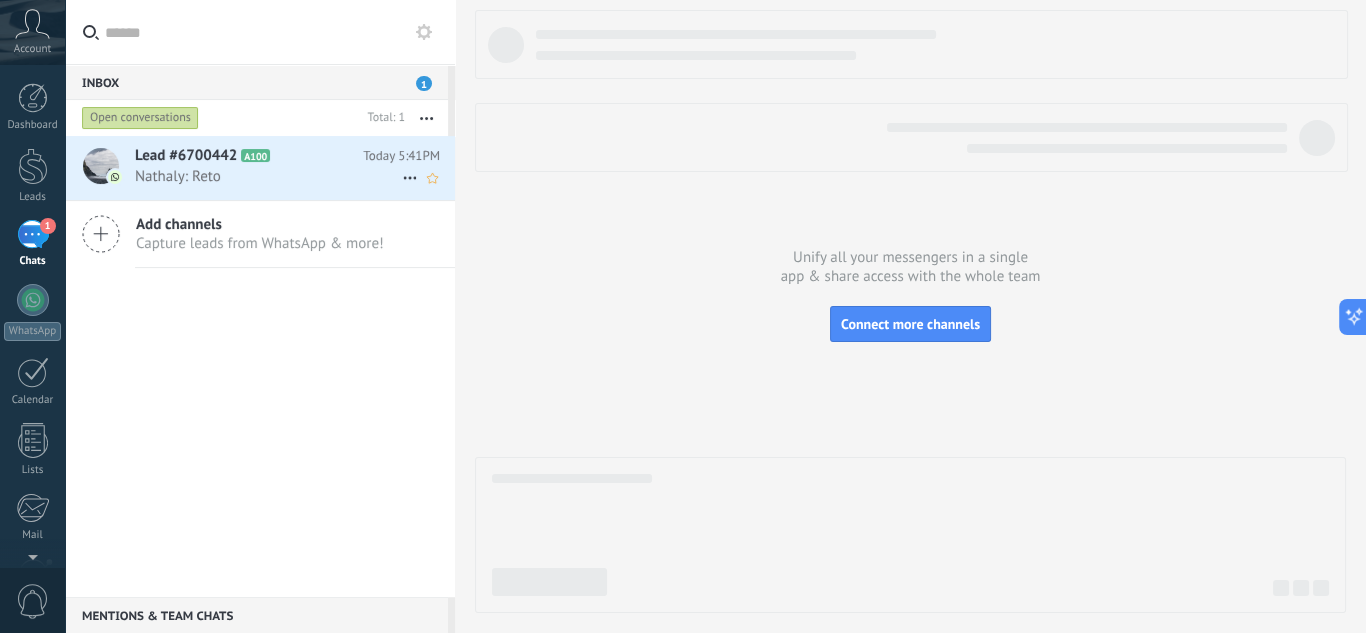 click 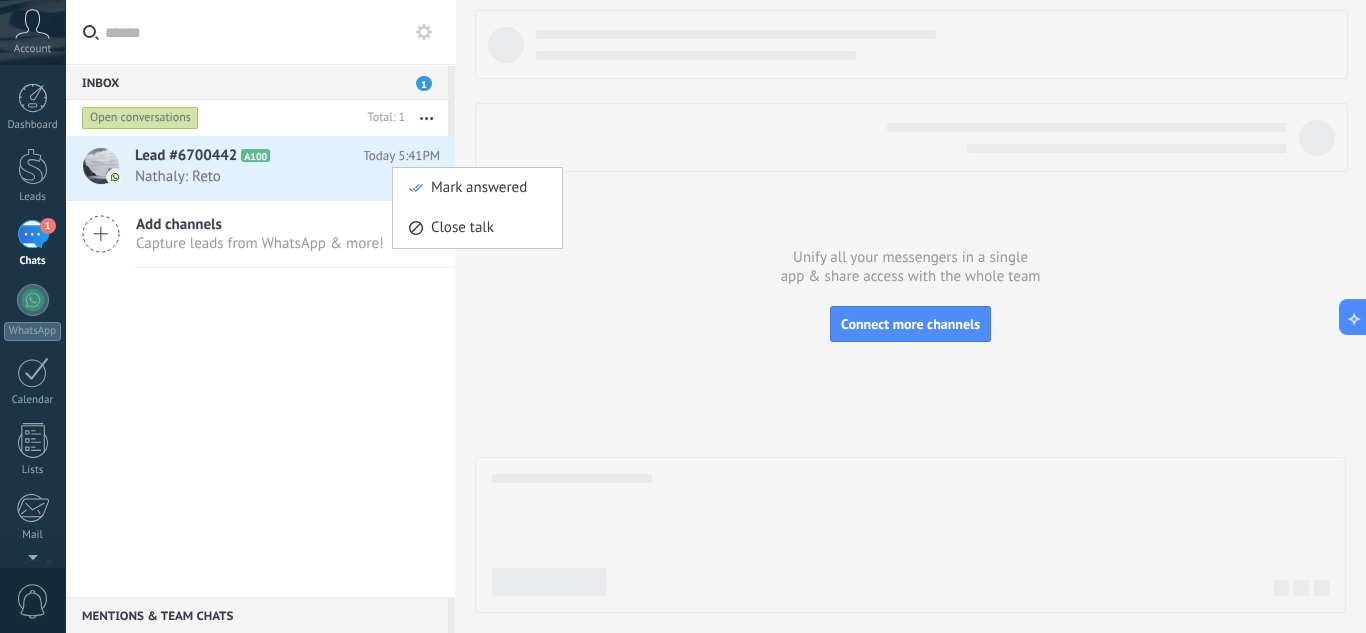 click on "Mark answered" at bounding box center [479, 188] 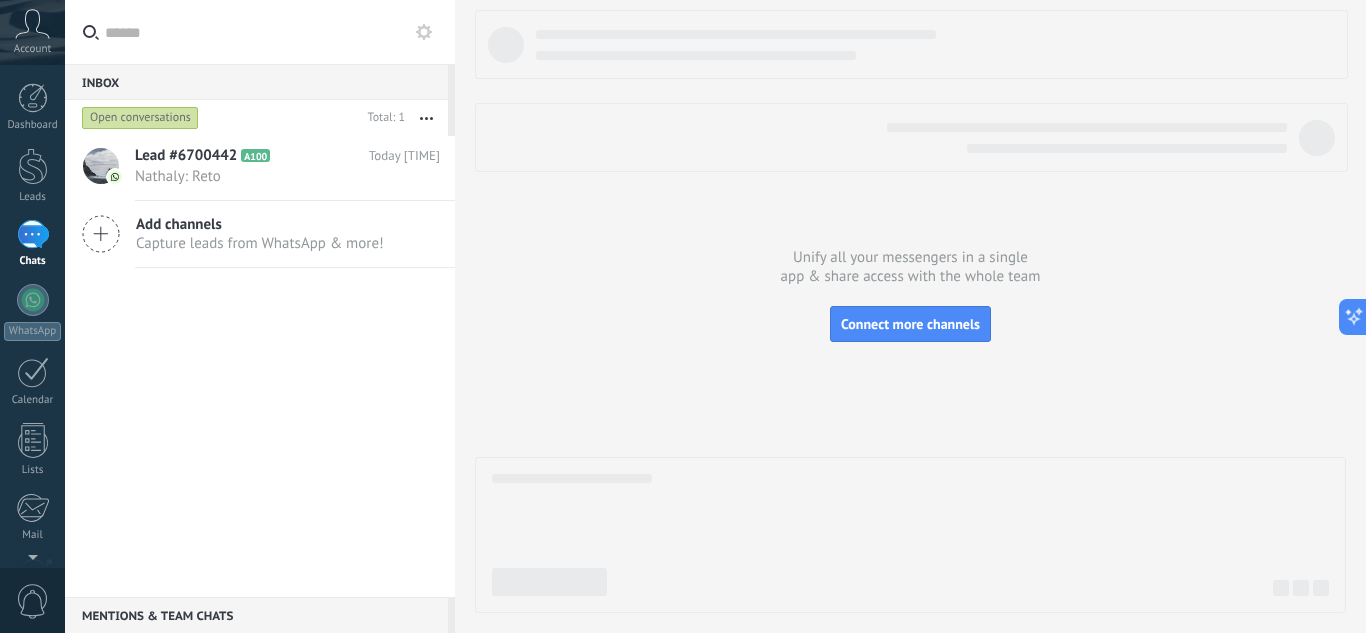 scroll, scrollTop: 0, scrollLeft: 0, axis: both 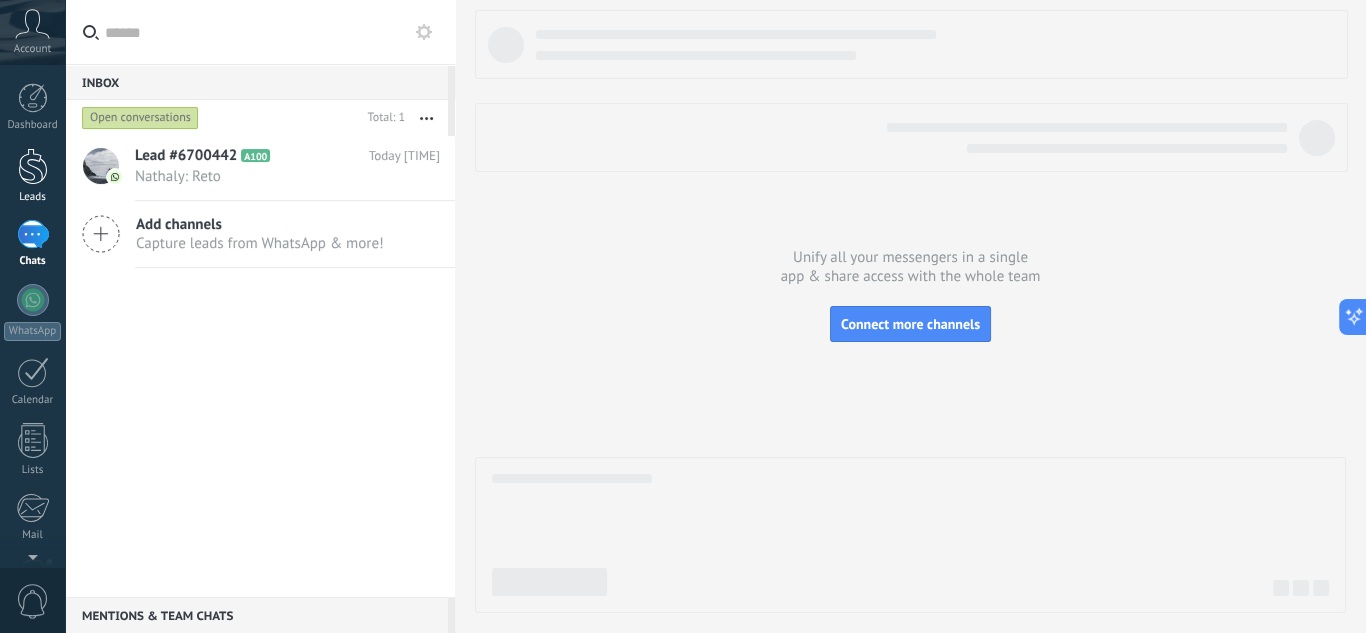 click at bounding box center [33, 166] 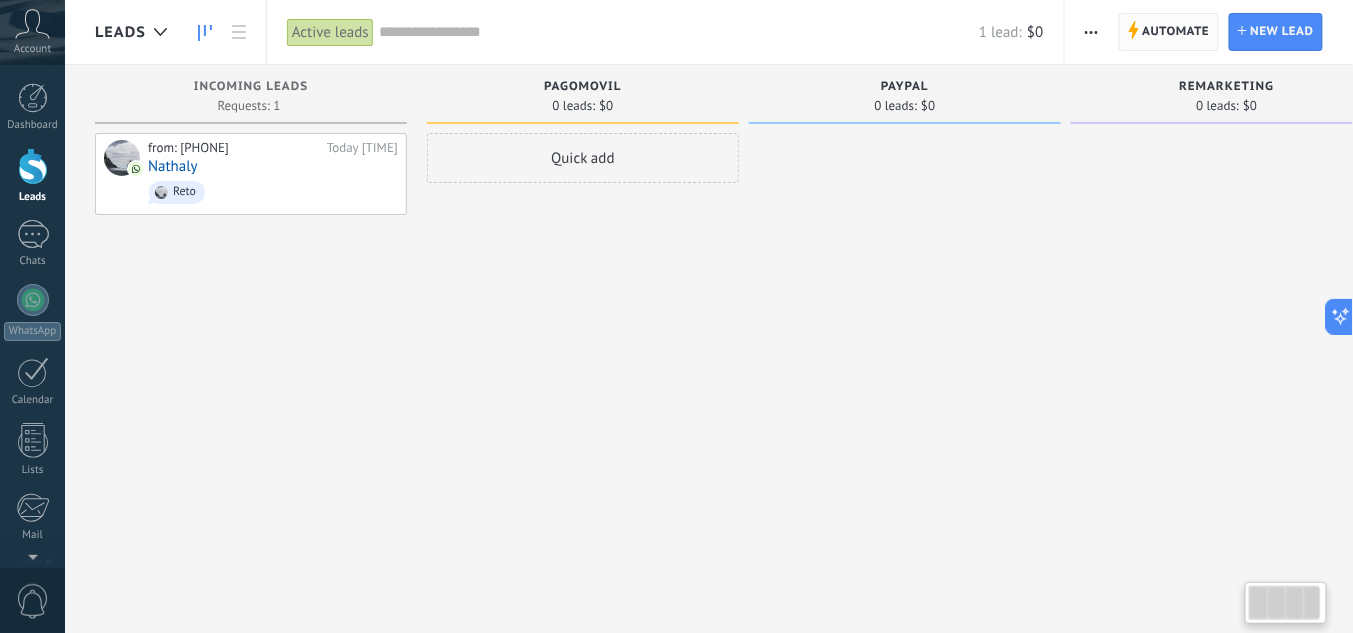 click on "Automate" at bounding box center (1176, 32) 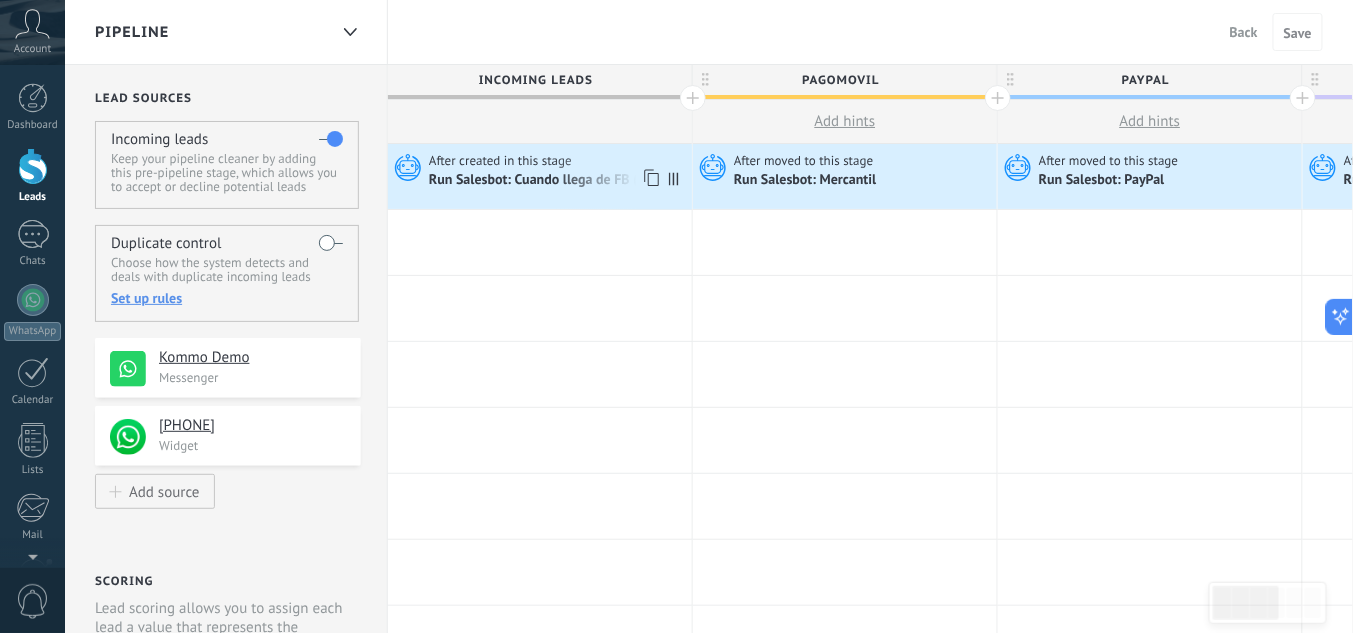 click on "Run Salesbot: Cuando llega de FB (7 Dias)" at bounding box center [555, 181] 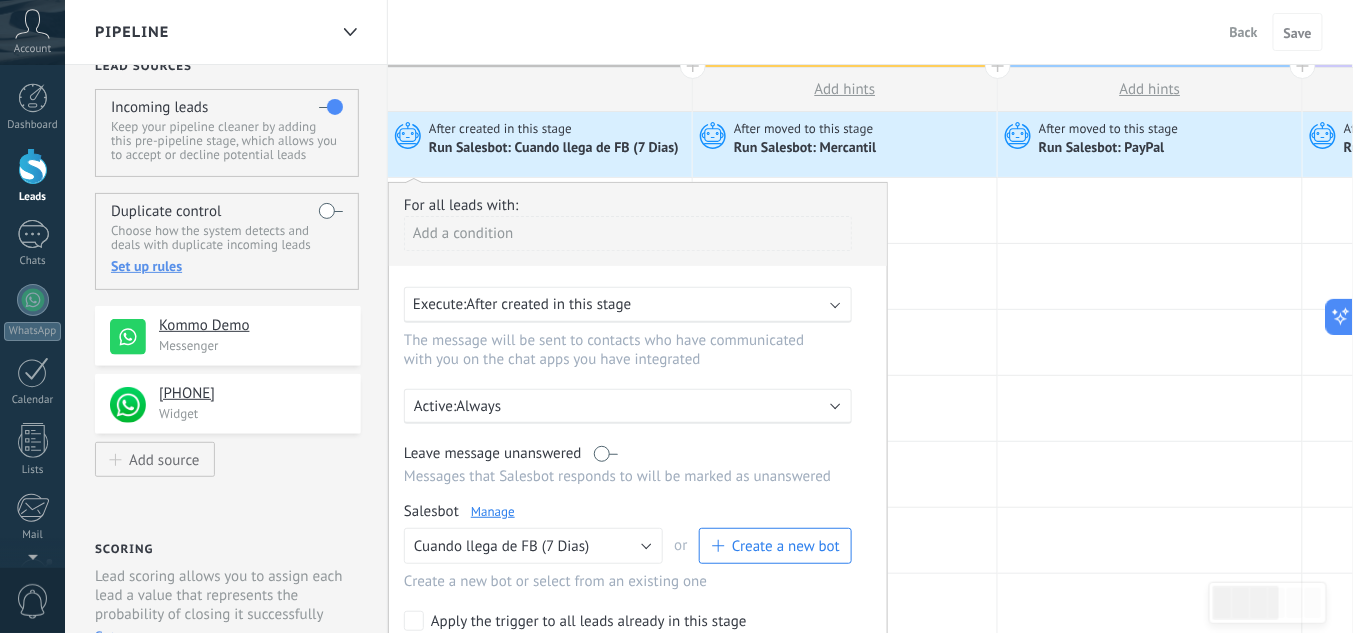 scroll, scrollTop: 80, scrollLeft: 0, axis: vertical 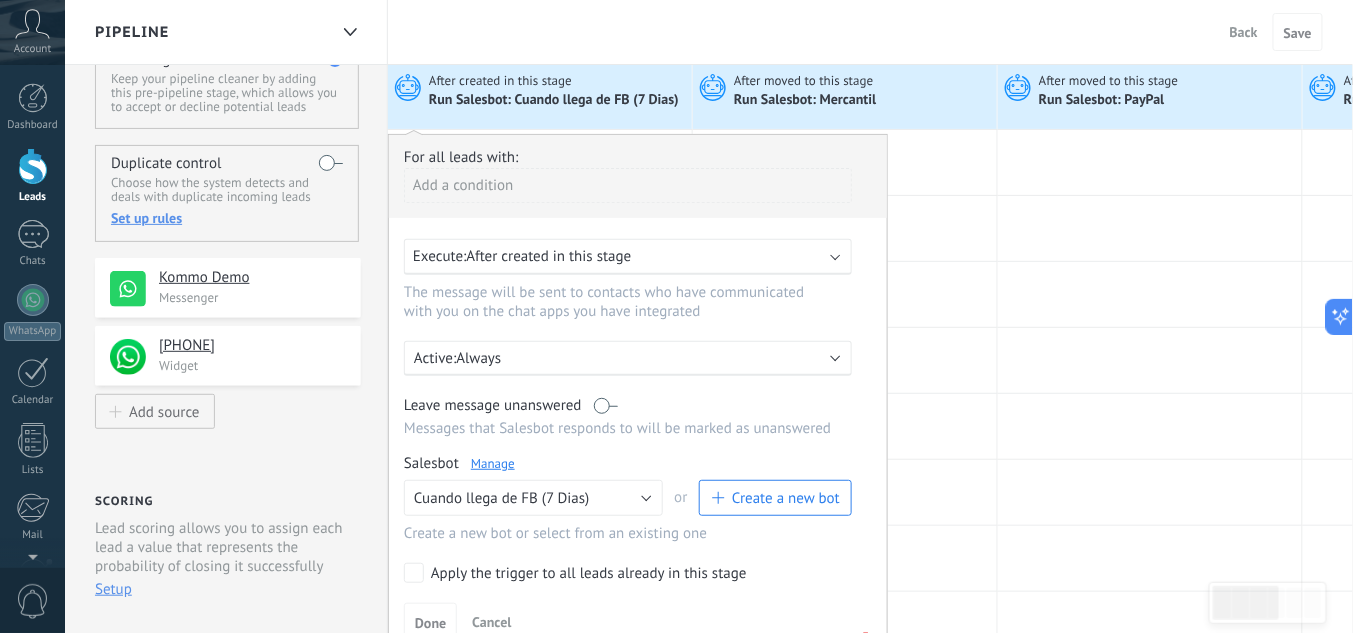 click on "After created in this stage" at bounding box center (549, 256) 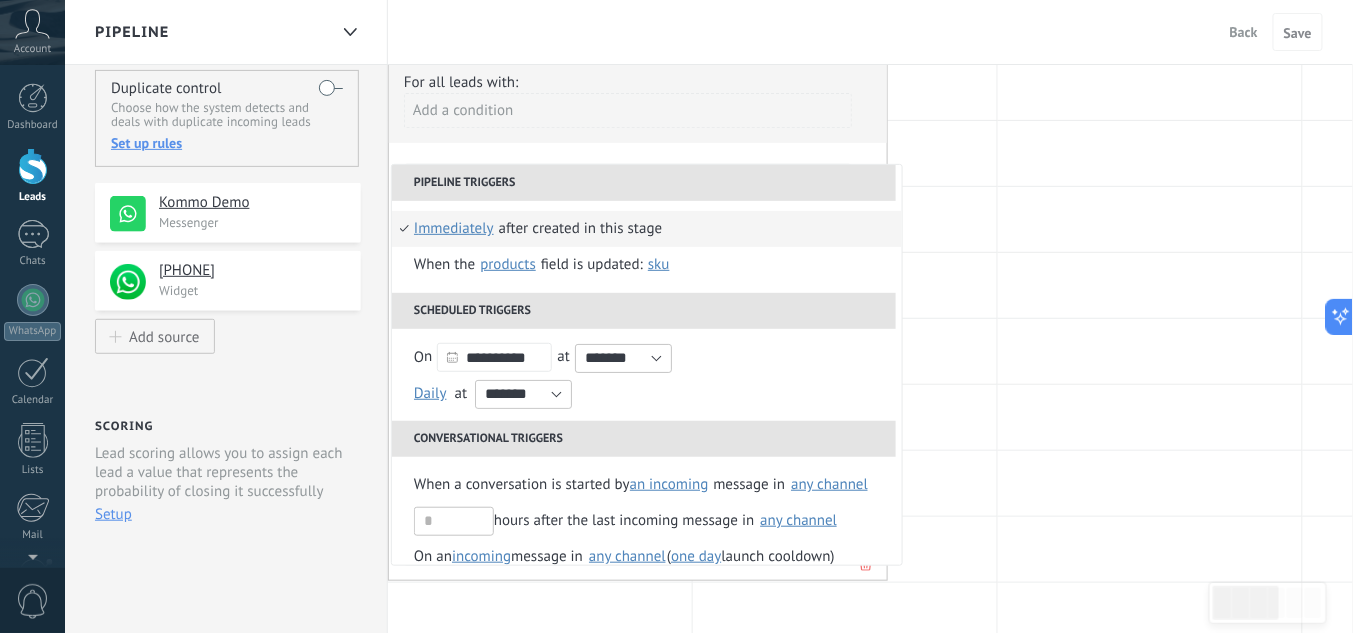 scroll, scrollTop: 160, scrollLeft: 0, axis: vertical 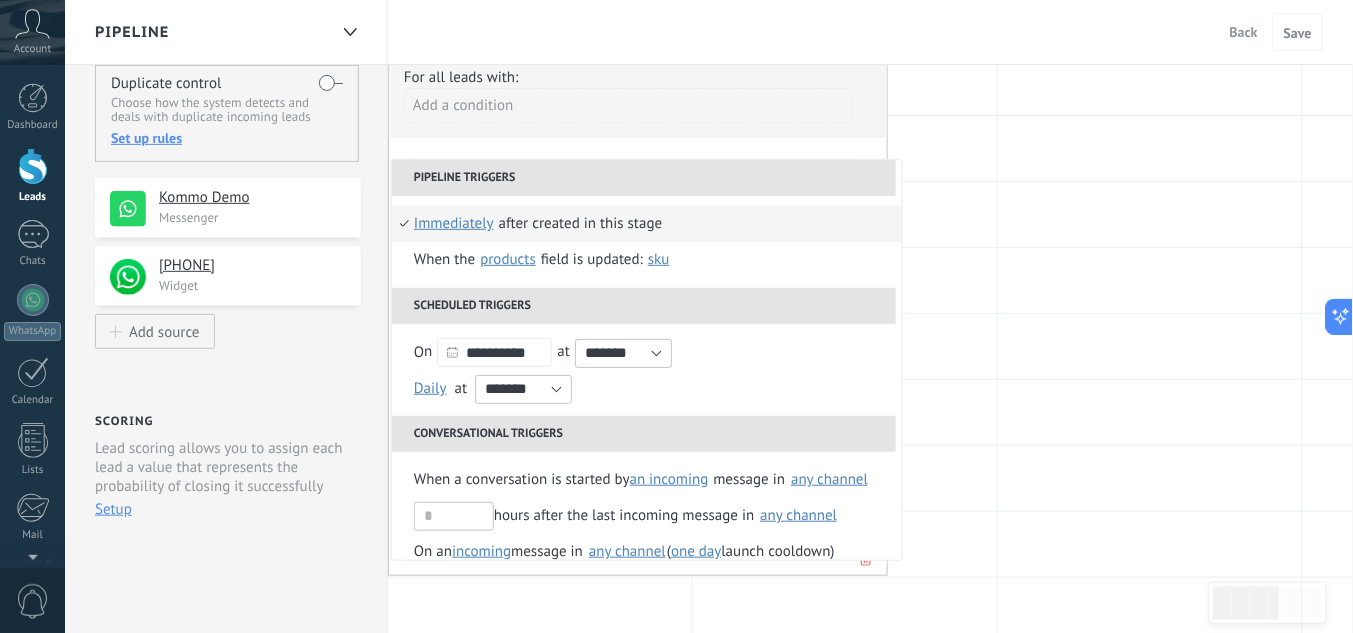 click on "immediately" at bounding box center [454, 224] 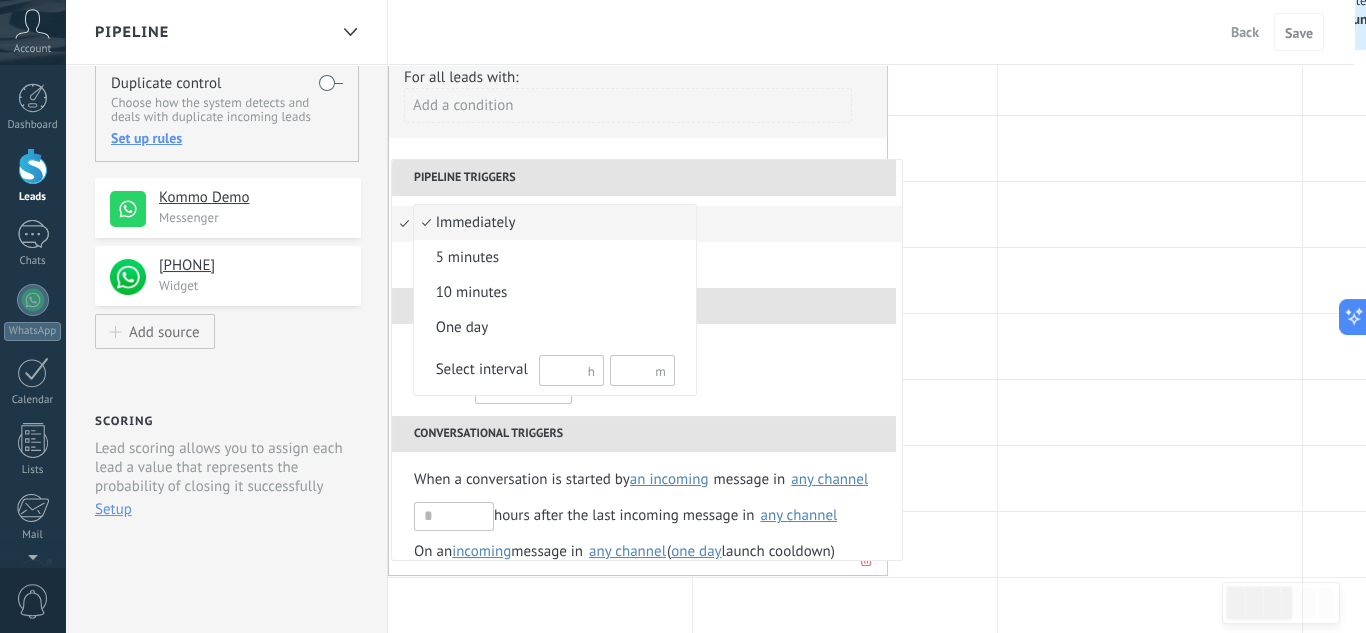 click on "immediately" at bounding box center (544, 223) 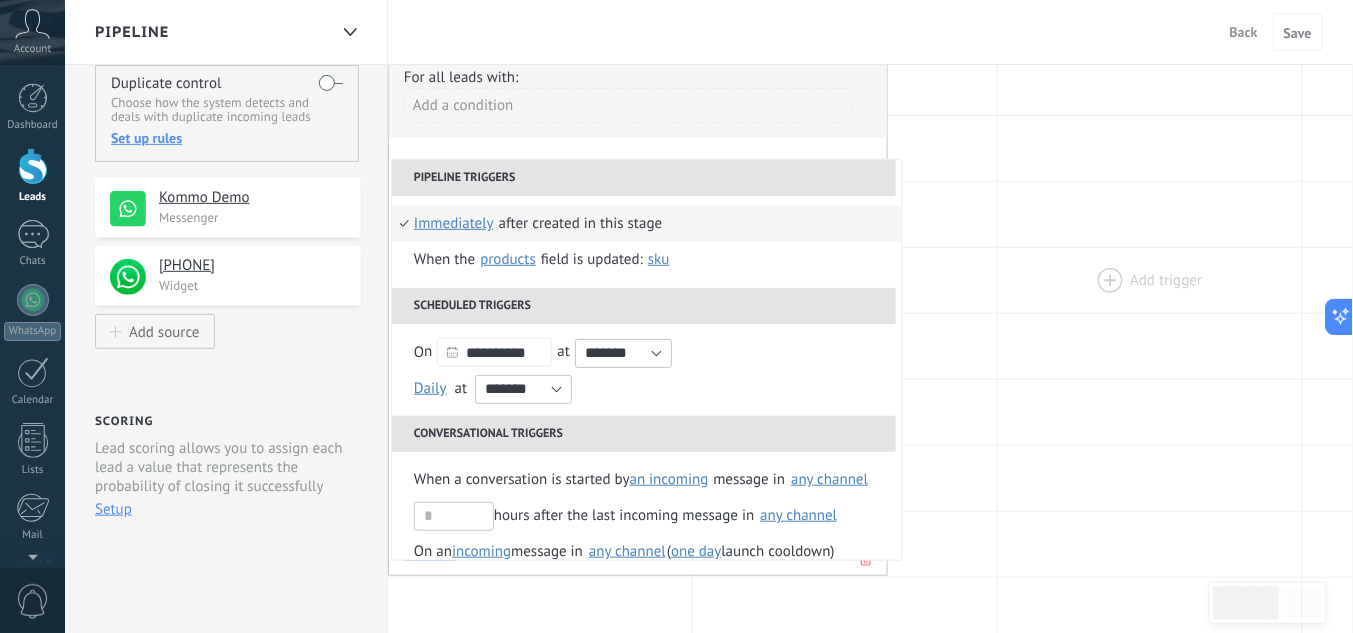 click at bounding box center [1150, 280] 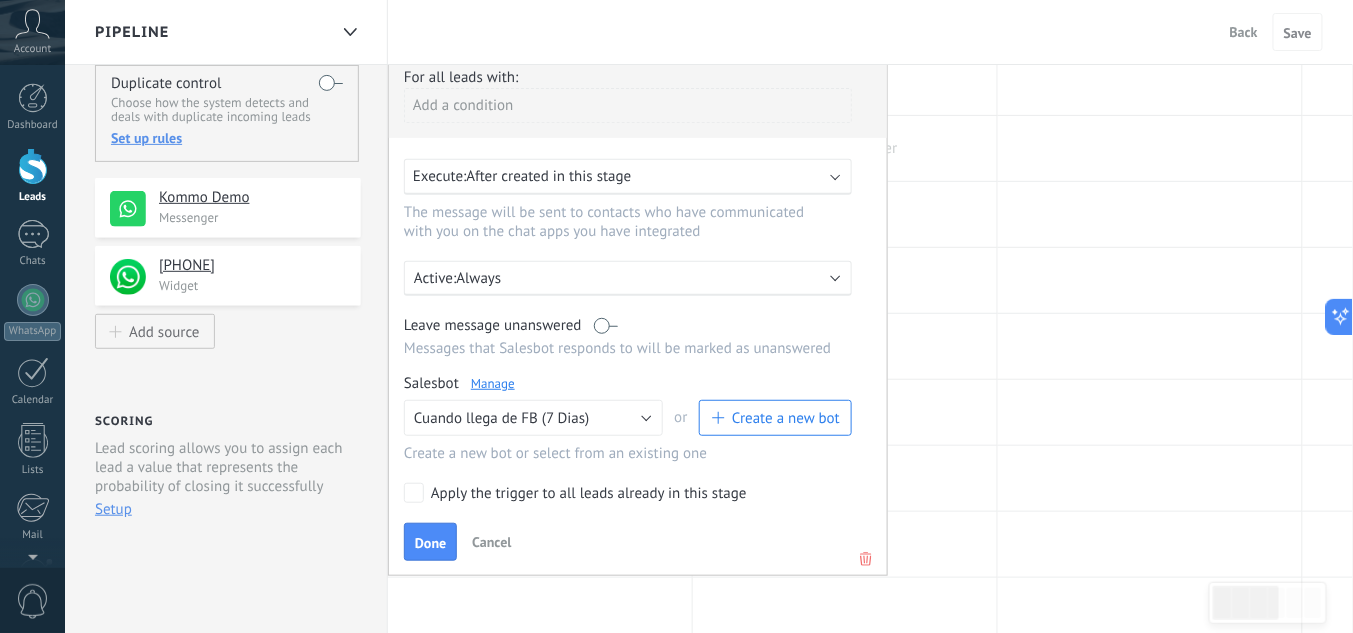 click at bounding box center [845, 148] 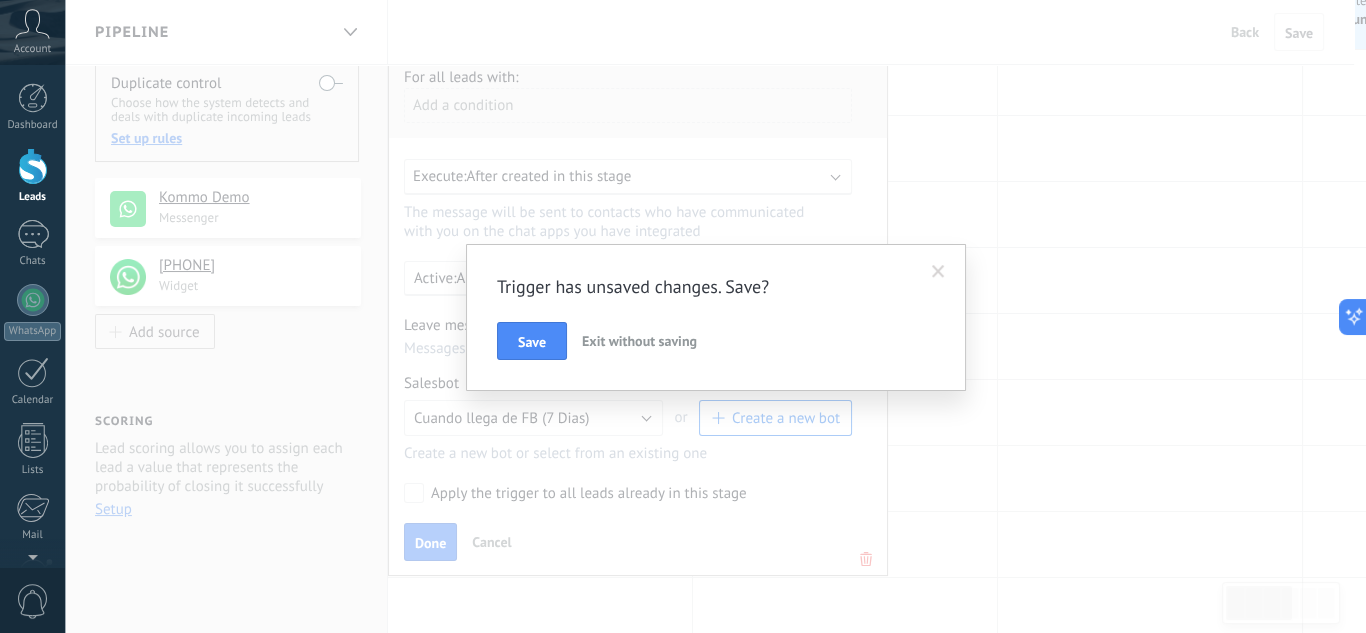 click at bounding box center (938, 272) 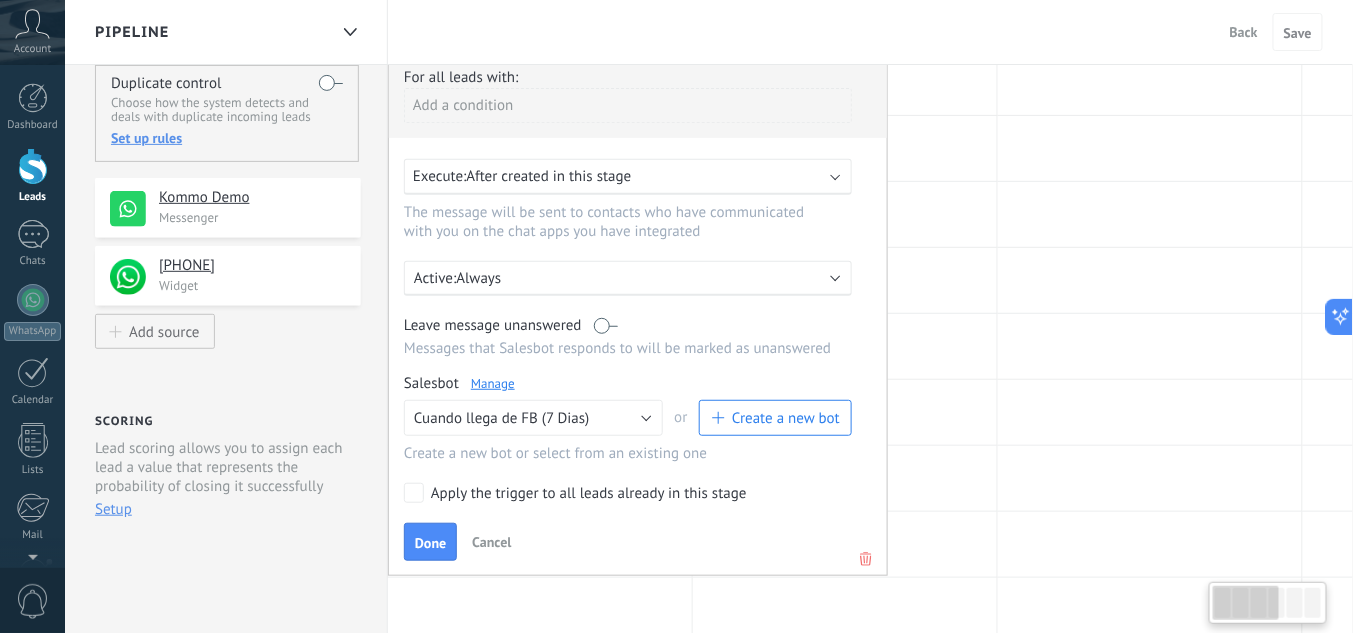 click on "Cancel" at bounding box center [491, 542] 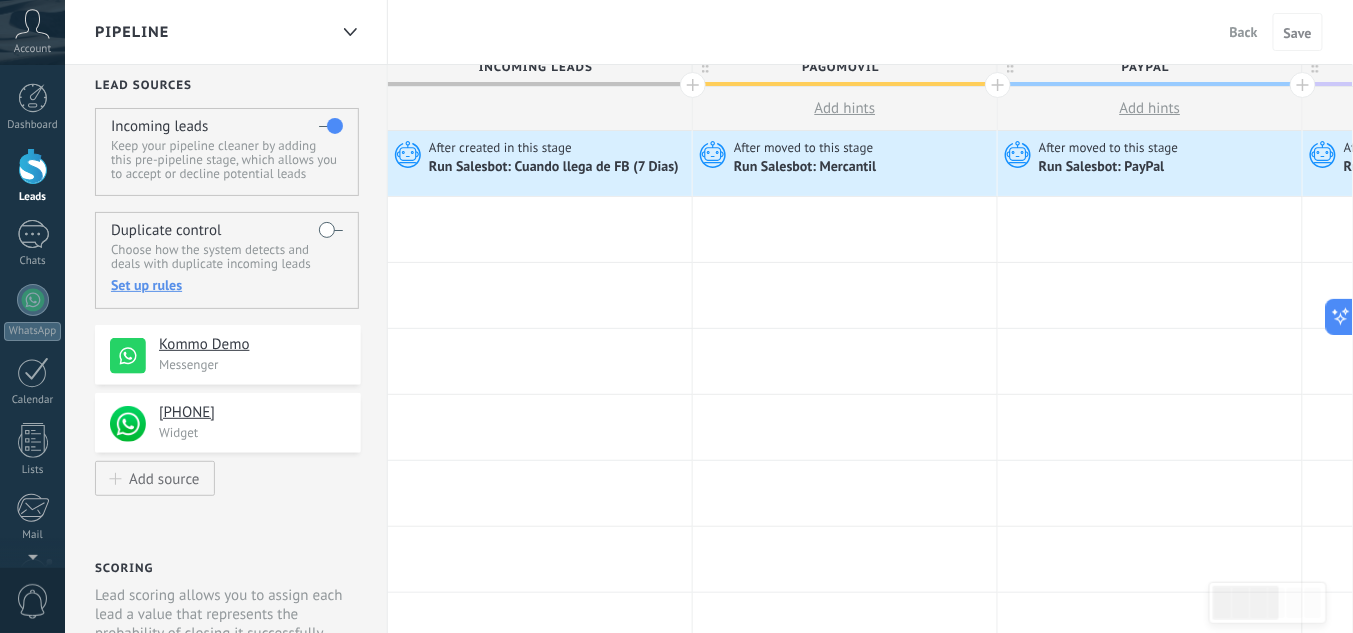 scroll, scrollTop: 0, scrollLeft: 0, axis: both 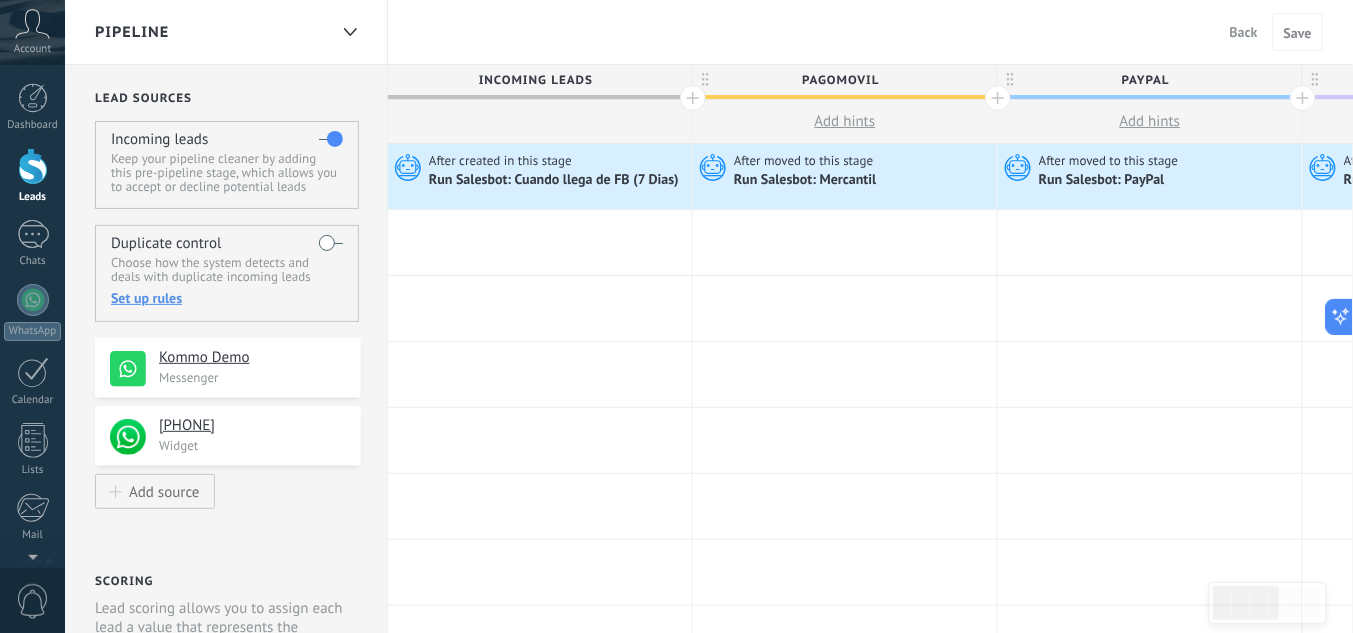 click on "Kommo Demo" at bounding box center (252, 358) 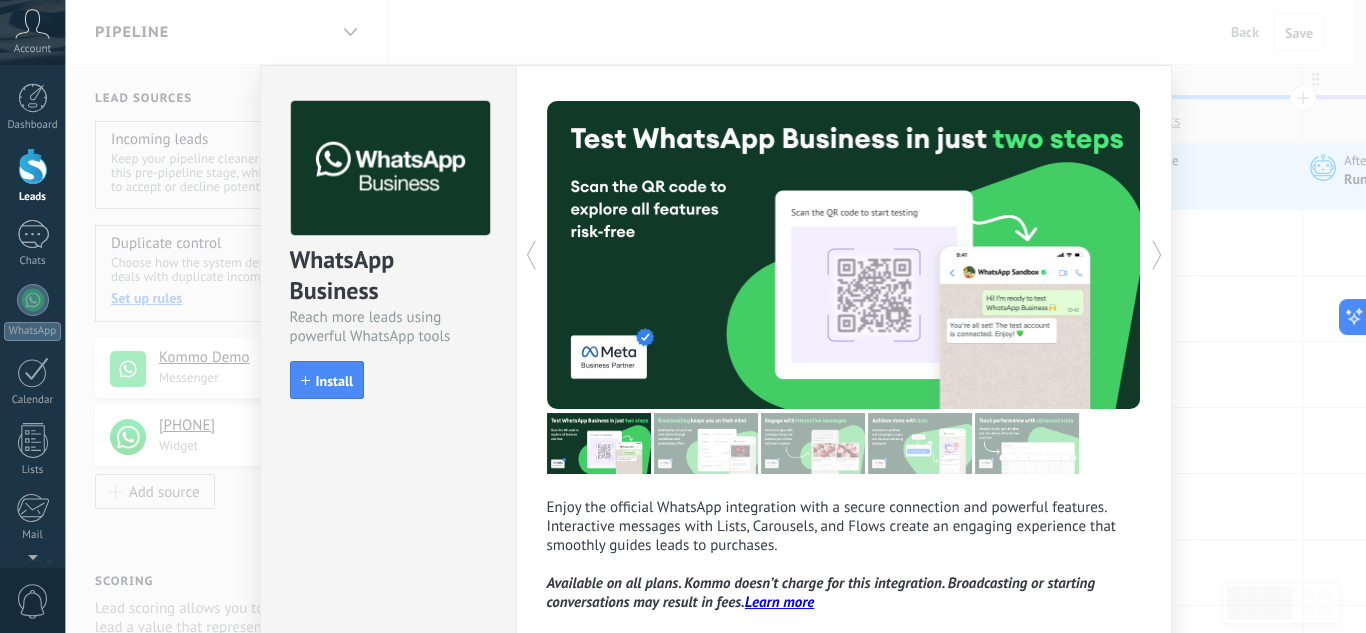 click on "WhatsApp Business Reach more leads using powerful WhatsApp tools install Install Enjoy the official WhatsApp integration with a secure connection and powerful features. Interactive messages with Lists, Carousels, and Flows create an engaging experience that smoothly guides leads to purchases.    Available on all plans. Kommo doesn’t charge for this integration. Broadcasting or starting conversations may result in fees.  Learn more more Need a test run?   Scan the QR code   to see how messaging works." at bounding box center (715, 316) 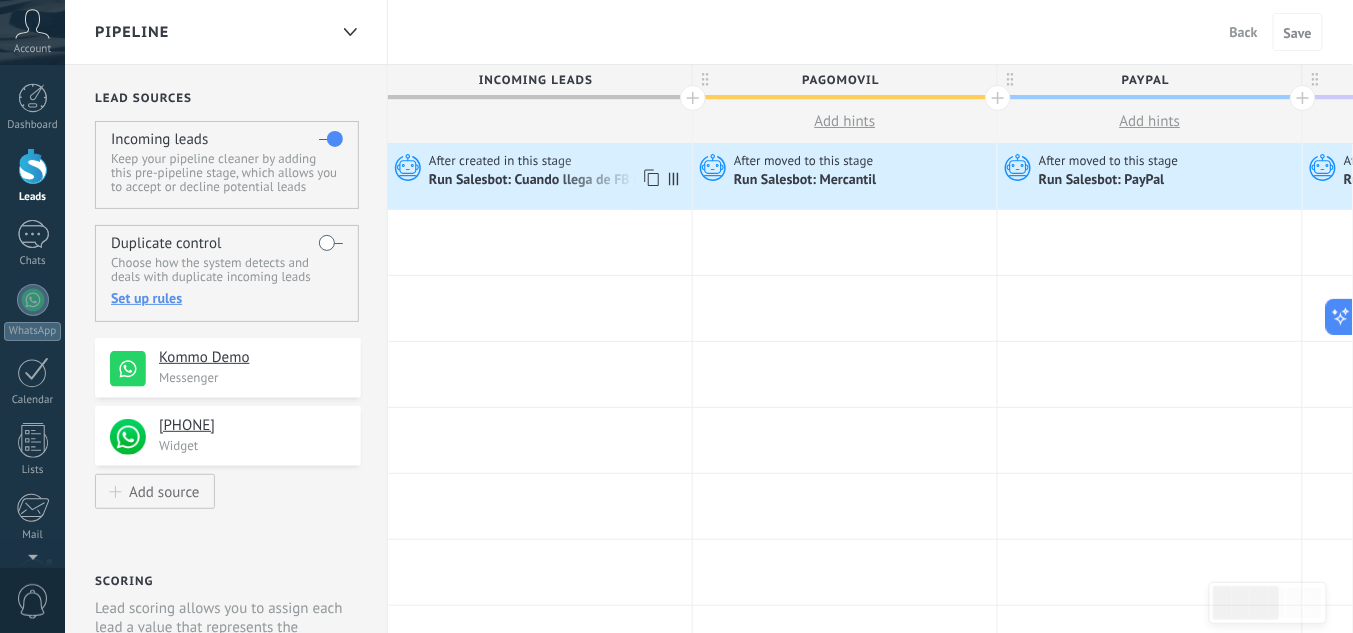 click on "Run Salesbot: Cuando llega de FB (7 Dias)" at bounding box center (555, 181) 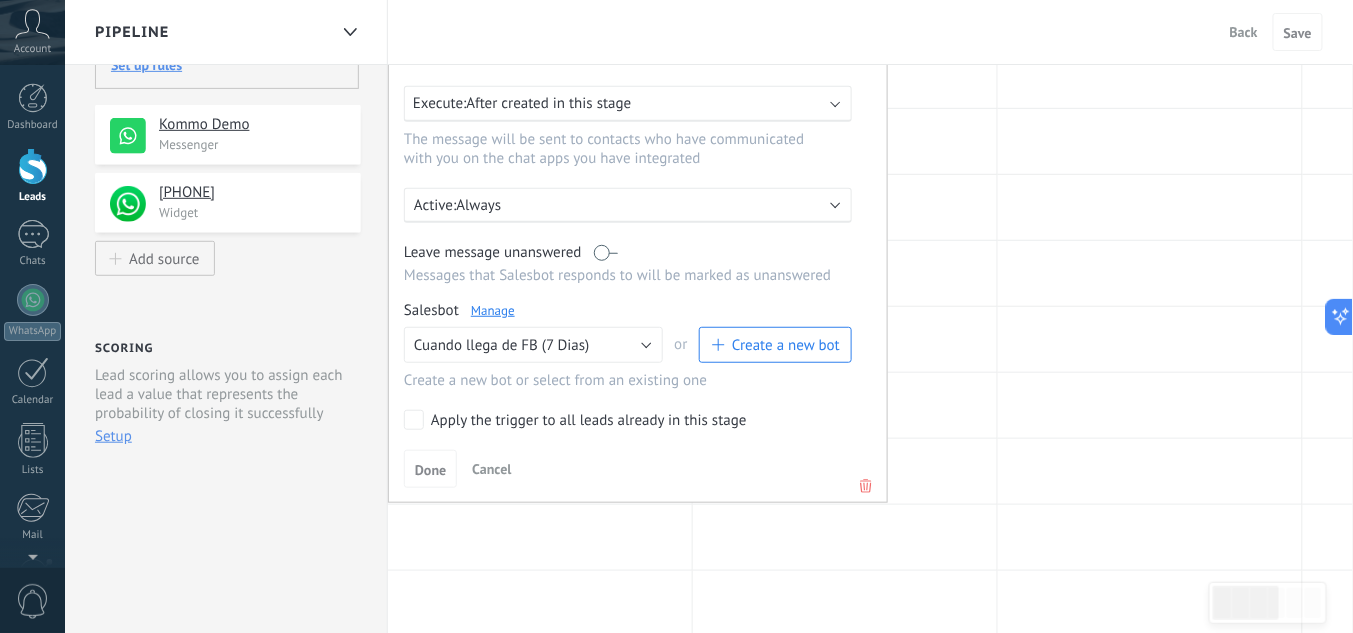 scroll, scrollTop: 240, scrollLeft: 0, axis: vertical 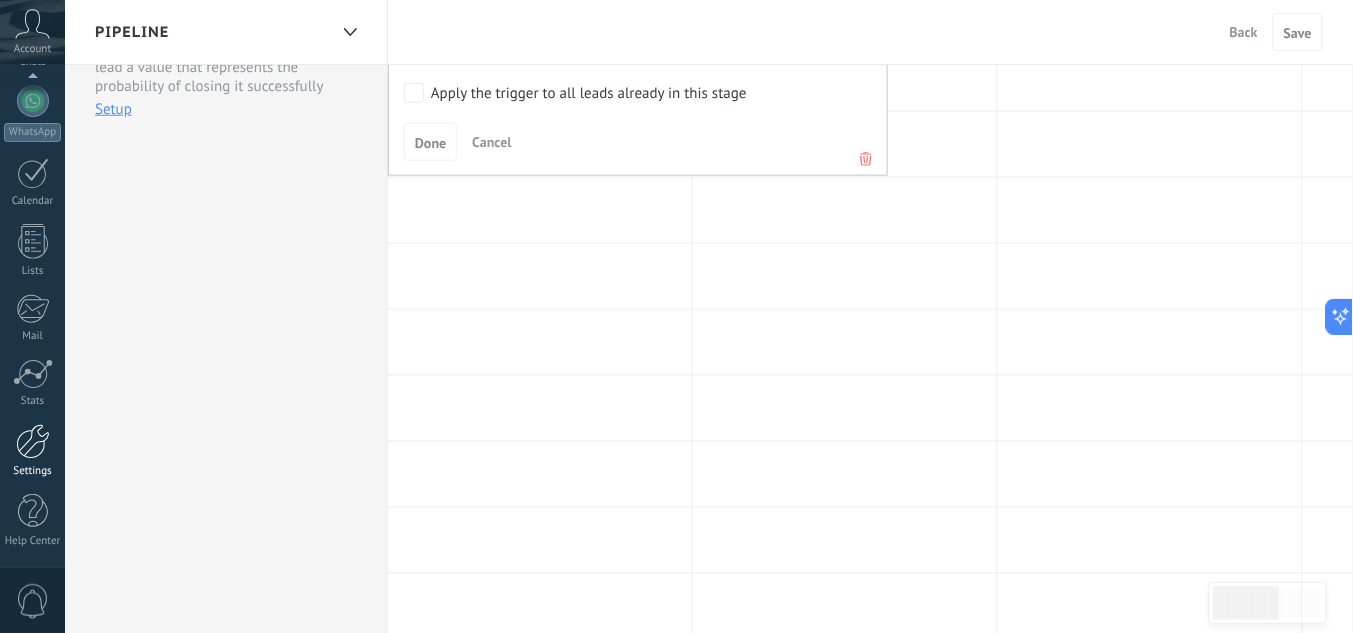 click on "Settings" at bounding box center [32, 451] 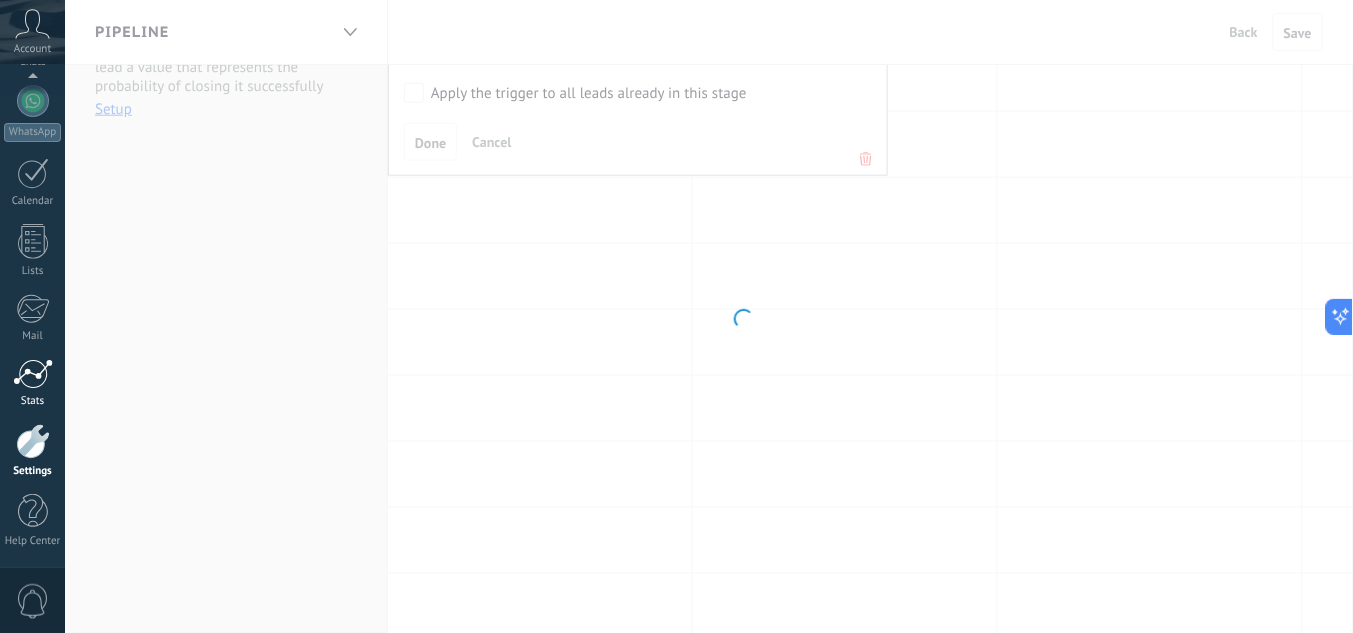 scroll, scrollTop: 0, scrollLeft: 0, axis: both 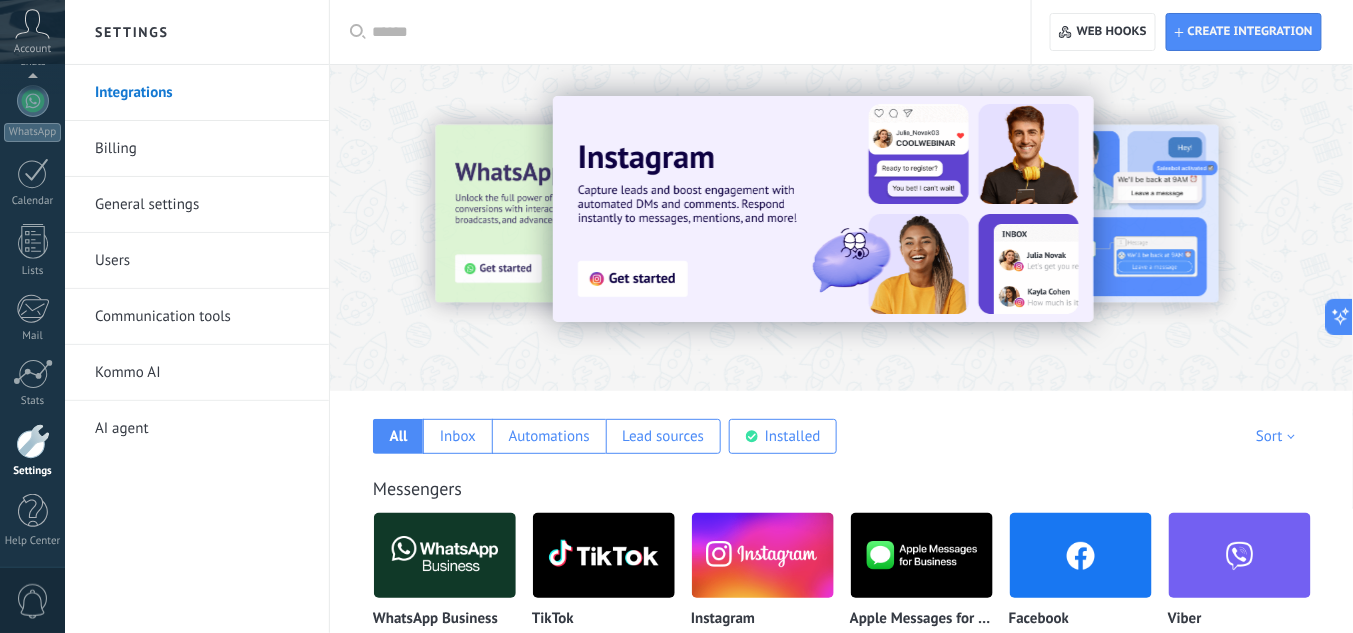 click on "Kommo AI" at bounding box center (202, 373) 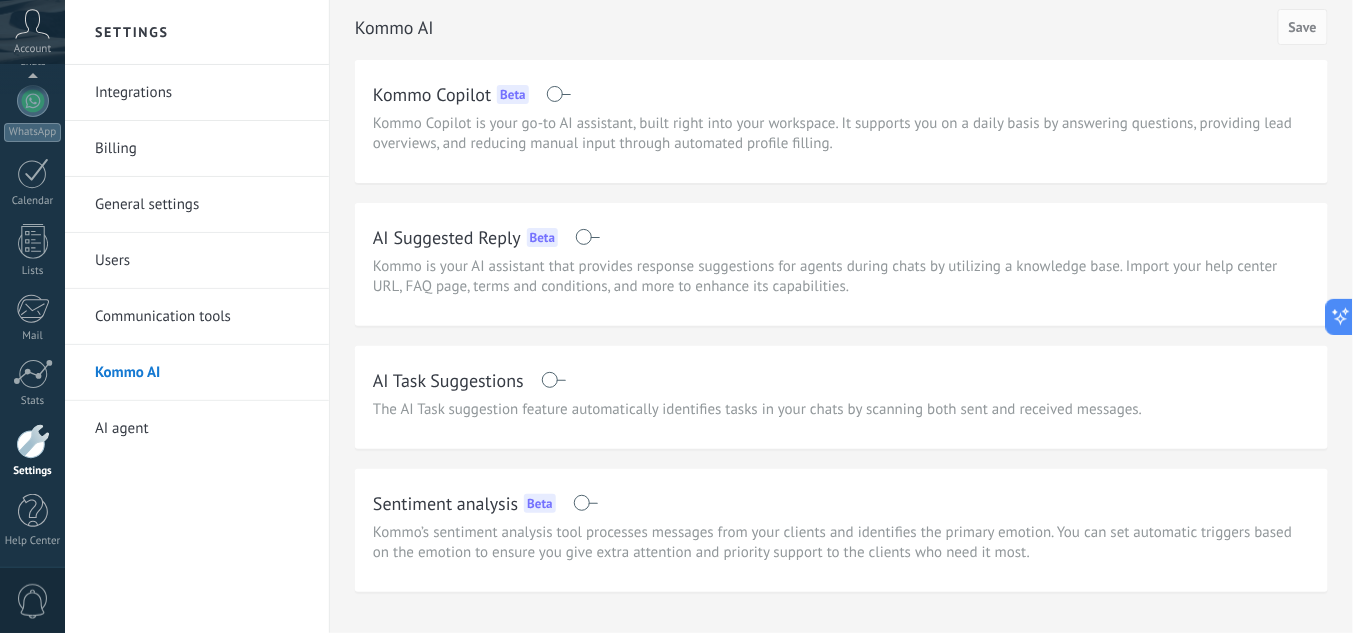 scroll, scrollTop: 0, scrollLeft: 0, axis: both 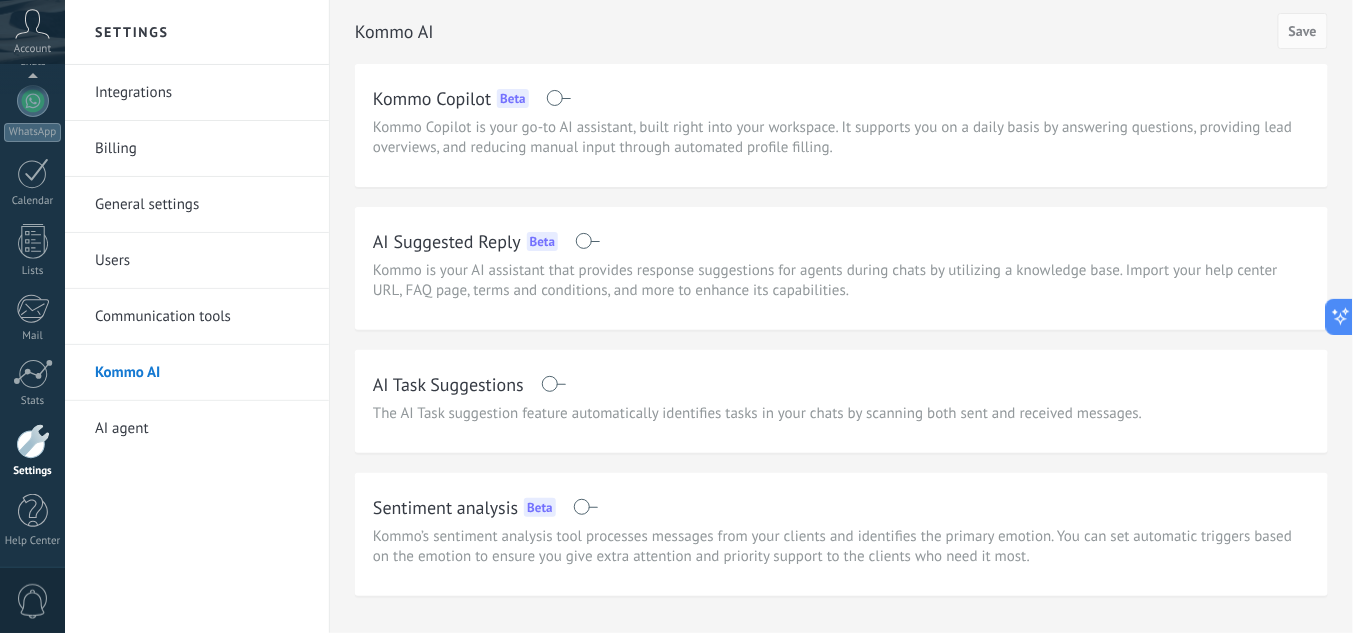 click on "Integrations" at bounding box center (202, 93) 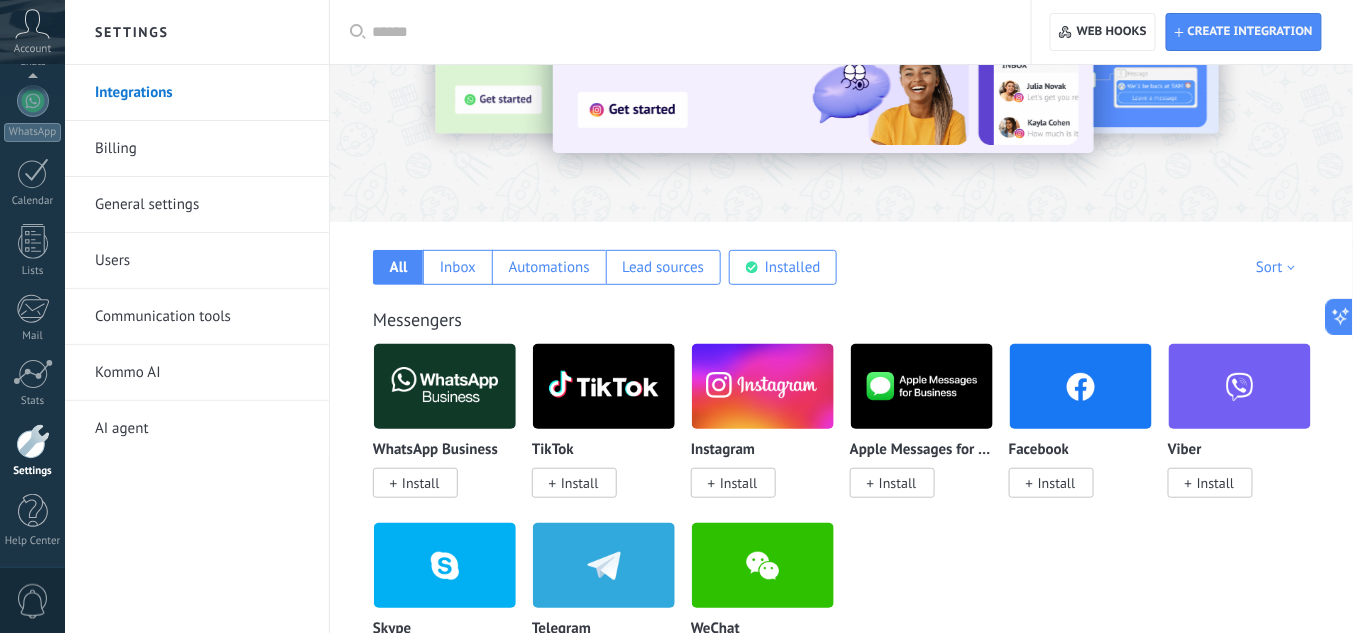 scroll, scrollTop: 320, scrollLeft: 0, axis: vertical 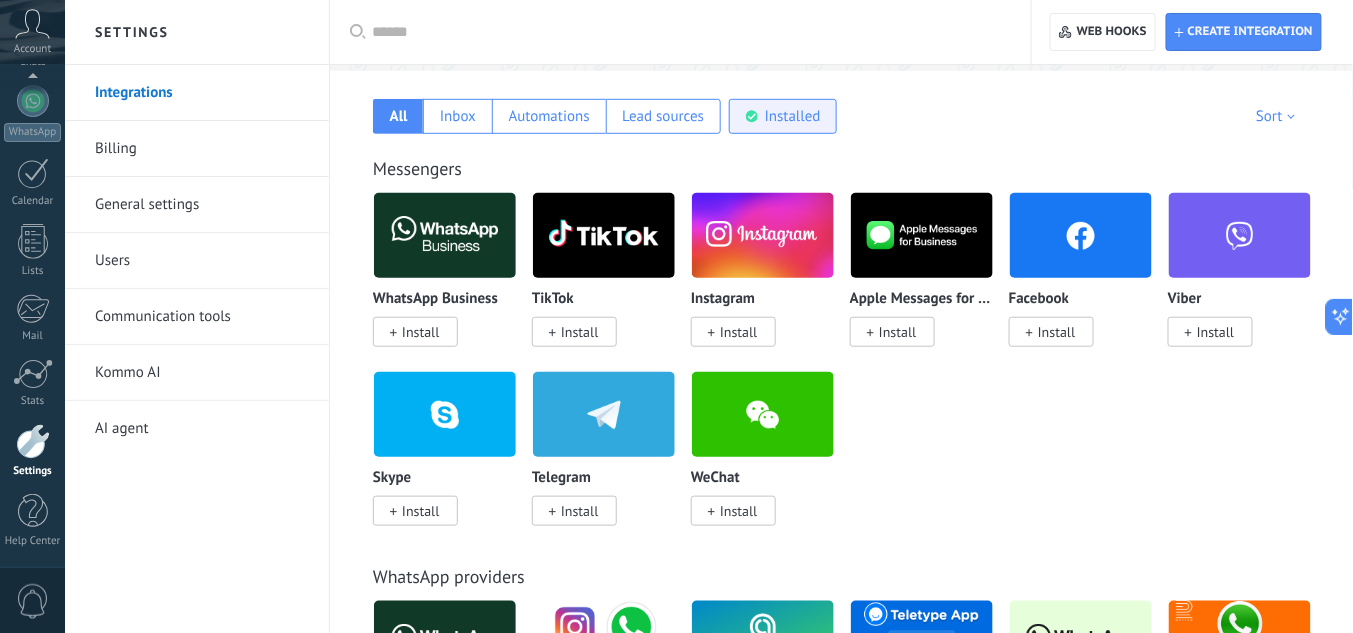 click on "Installed" at bounding box center [793, 116] 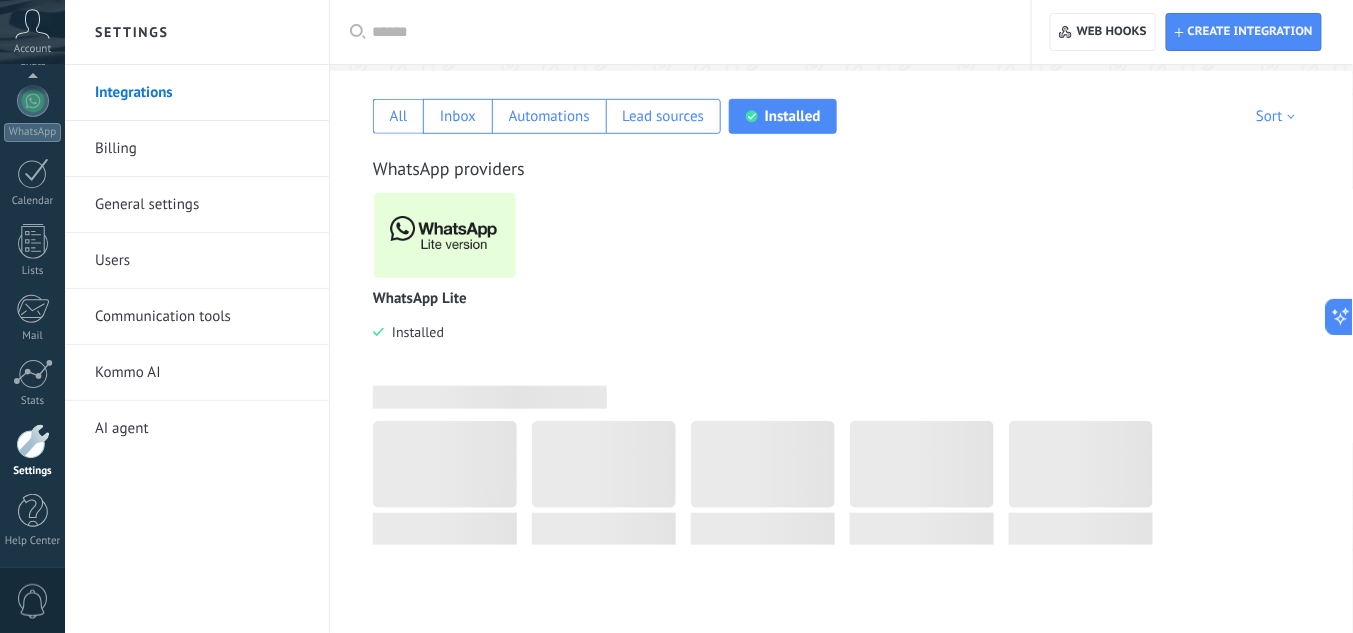 scroll, scrollTop: 83, scrollLeft: 0, axis: vertical 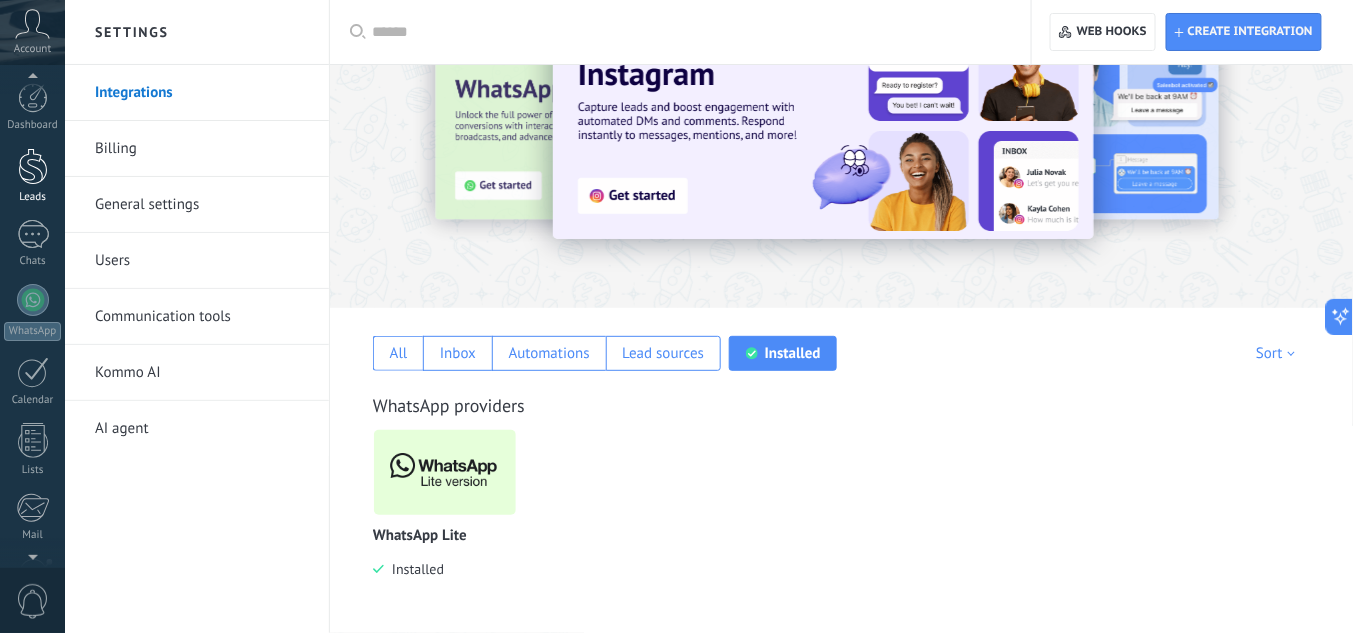 click at bounding box center [33, 166] 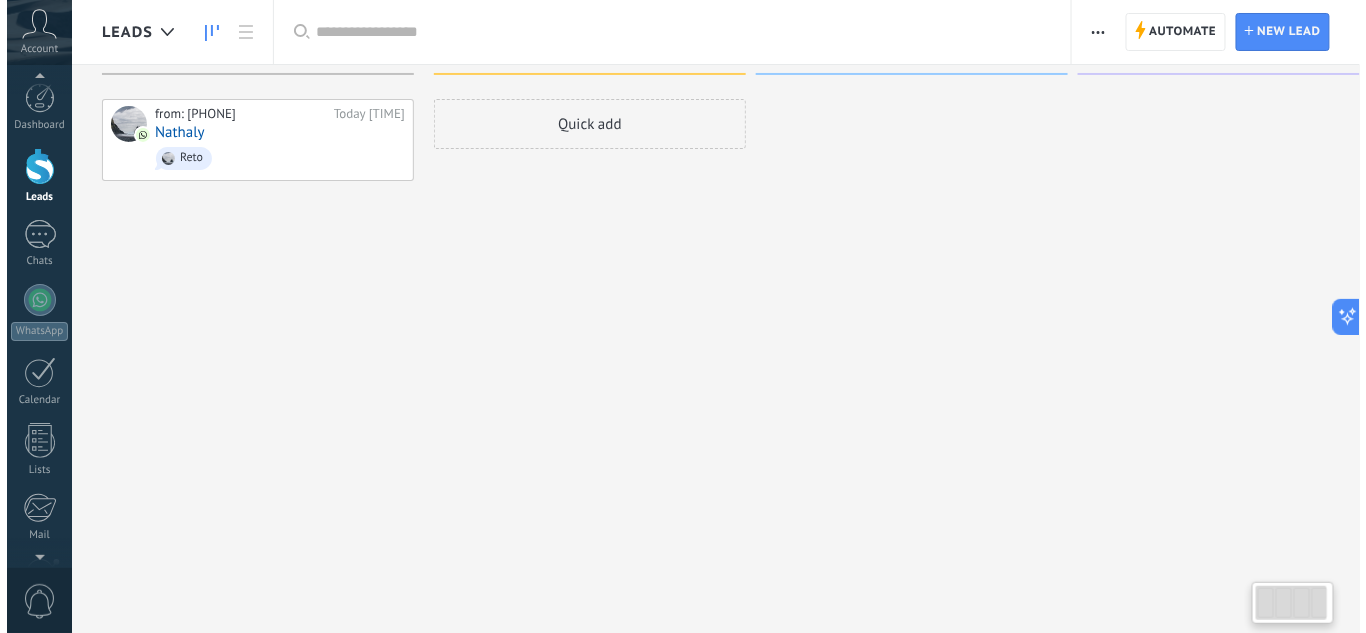 scroll, scrollTop: 0, scrollLeft: 0, axis: both 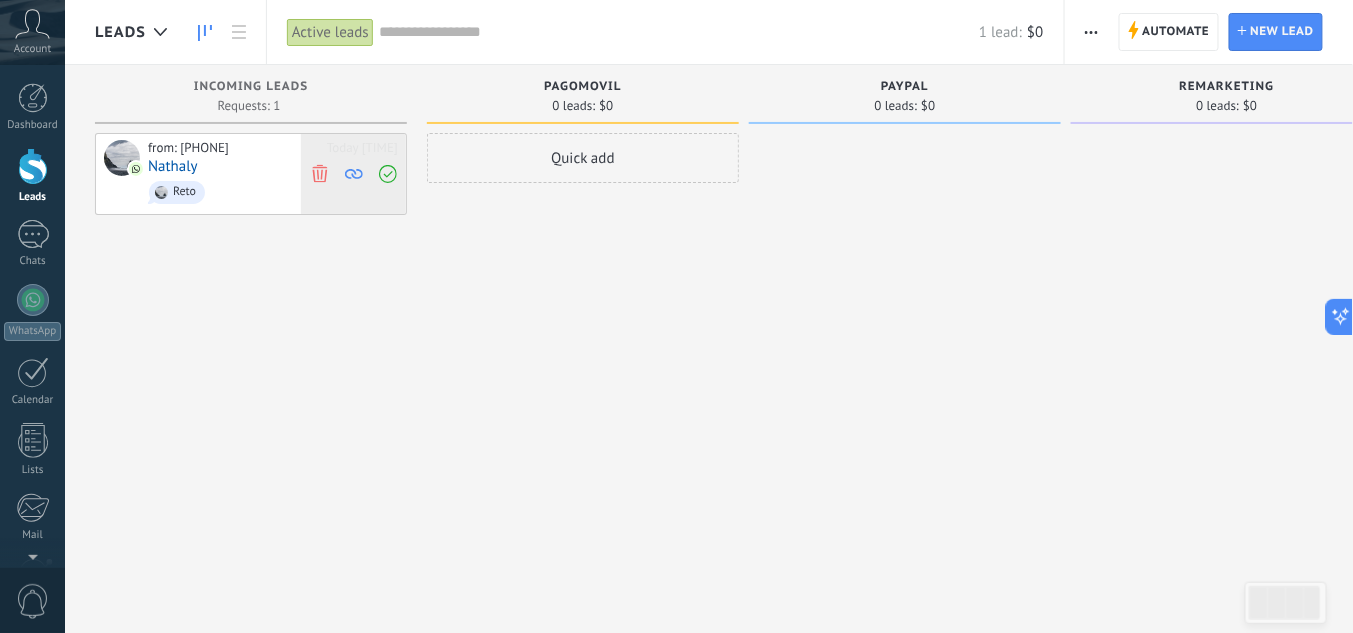 click 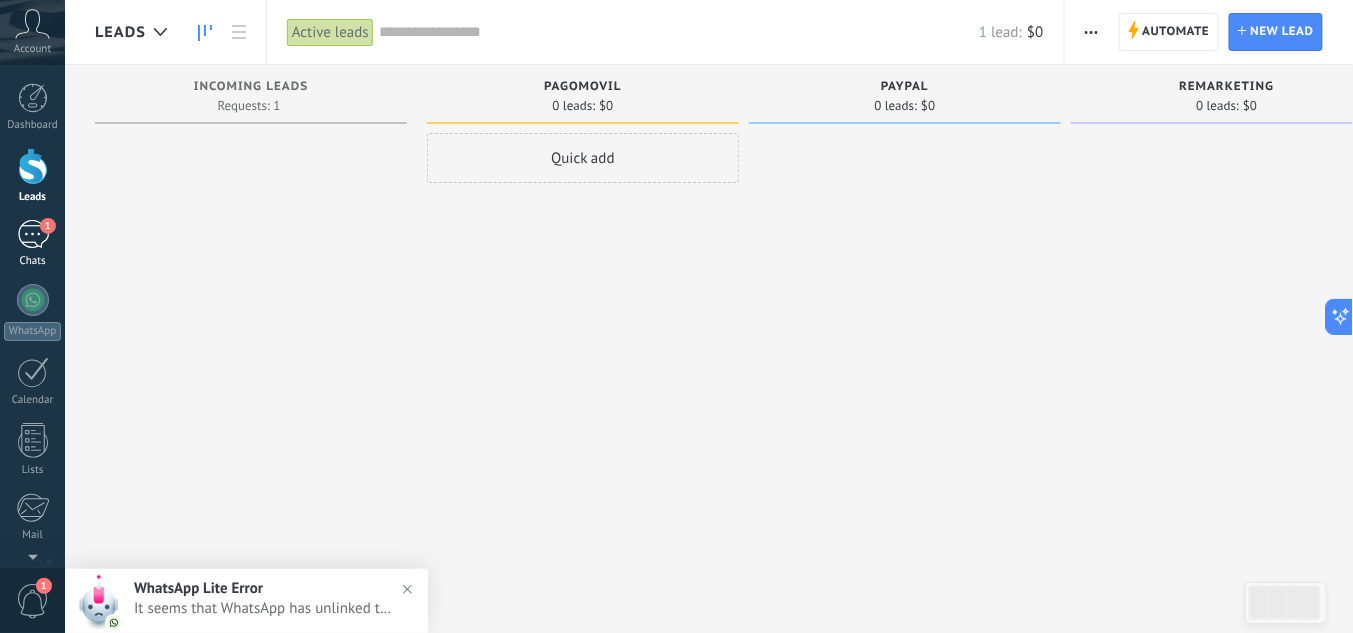 click on "1" at bounding box center [33, 234] 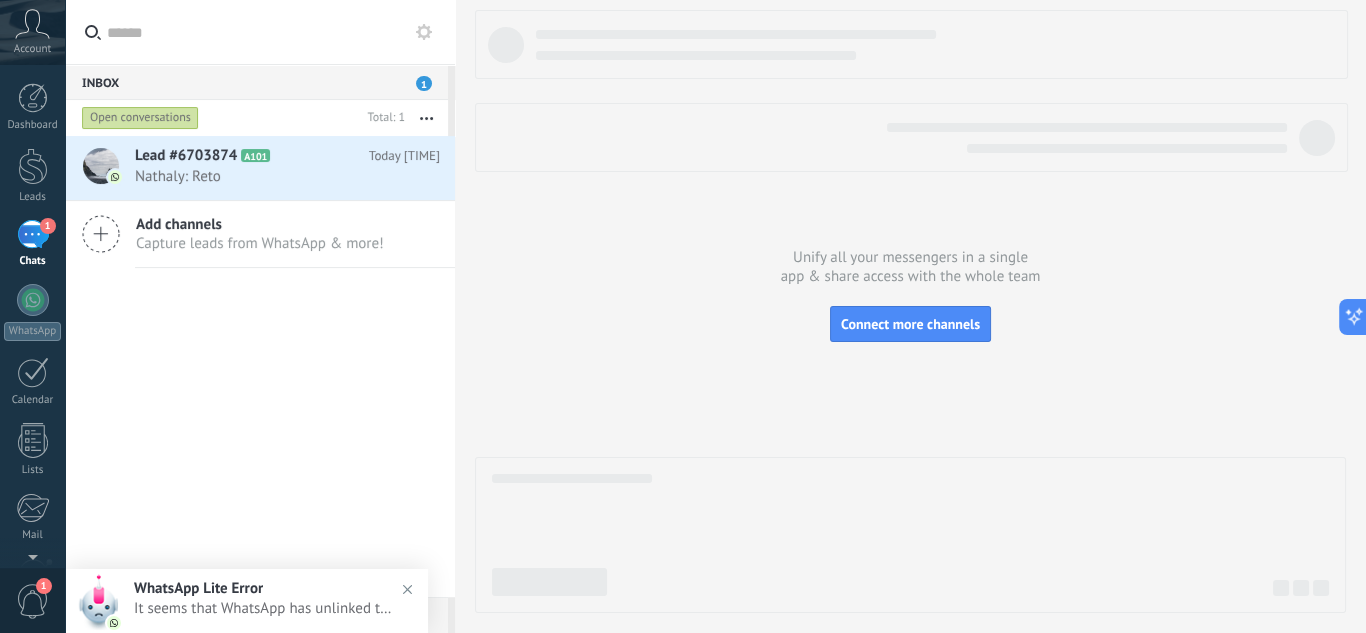 click at bounding box center [426, 118] 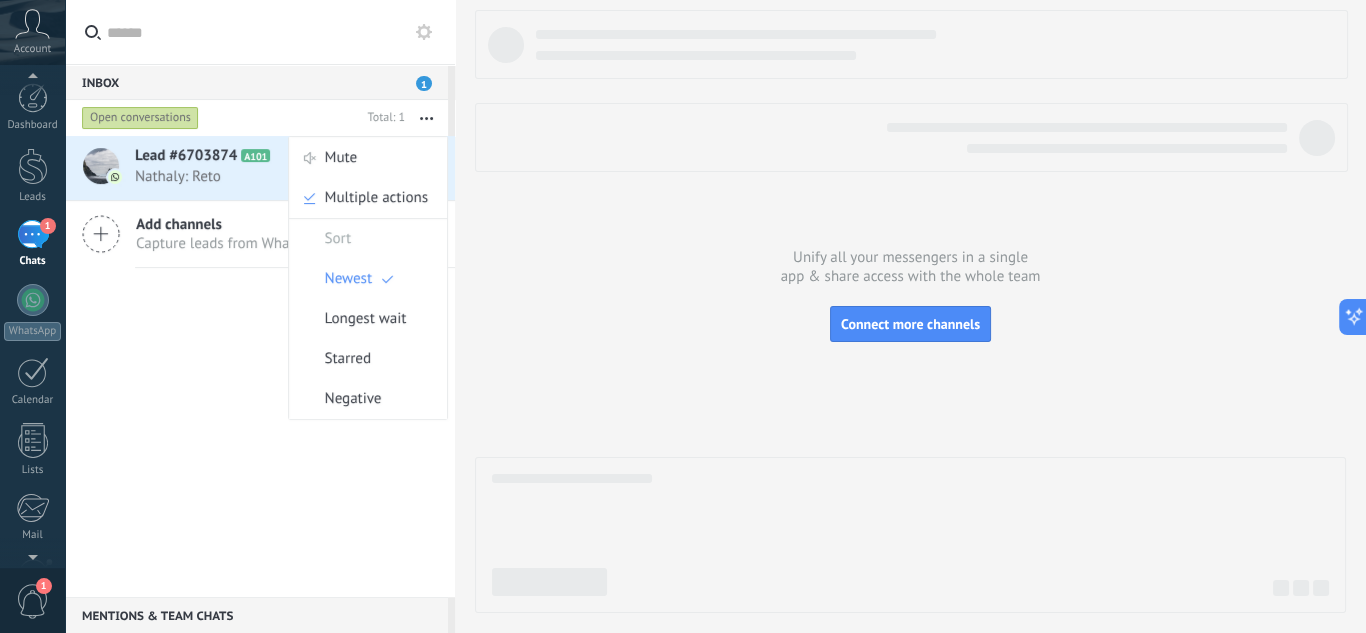 scroll, scrollTop: 92, scrollLeft: 0, axis: vertical 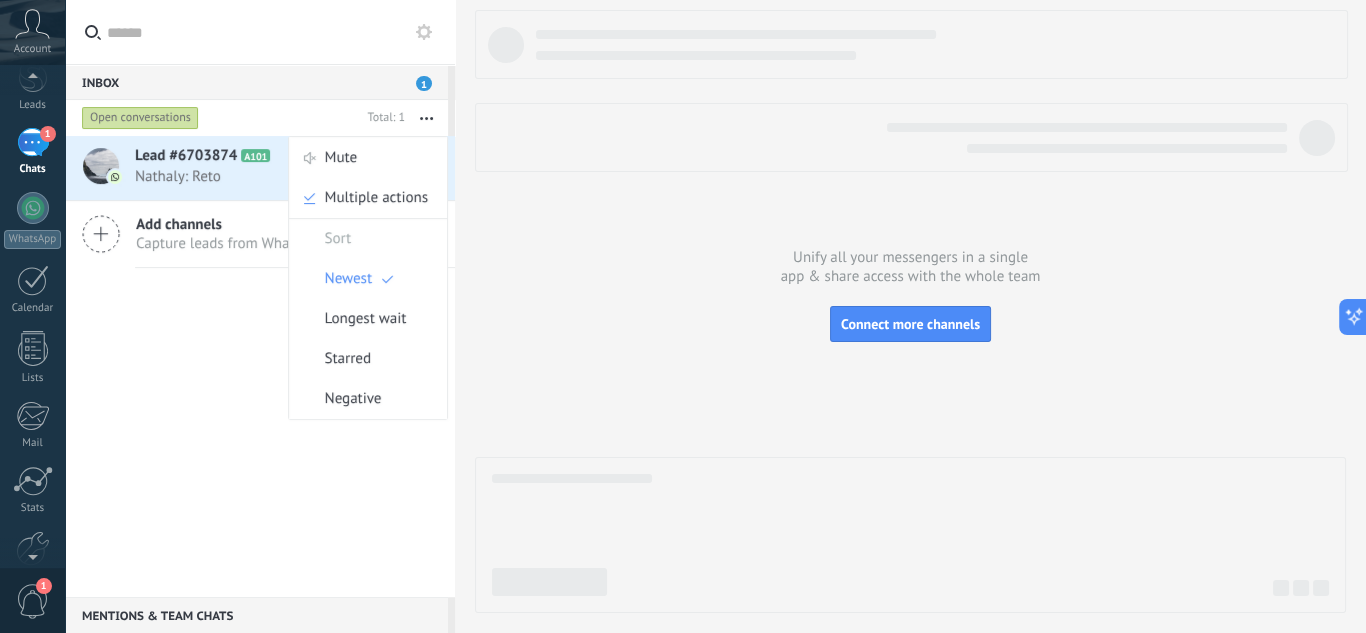 click on "1" at bounding box center (33, 601) 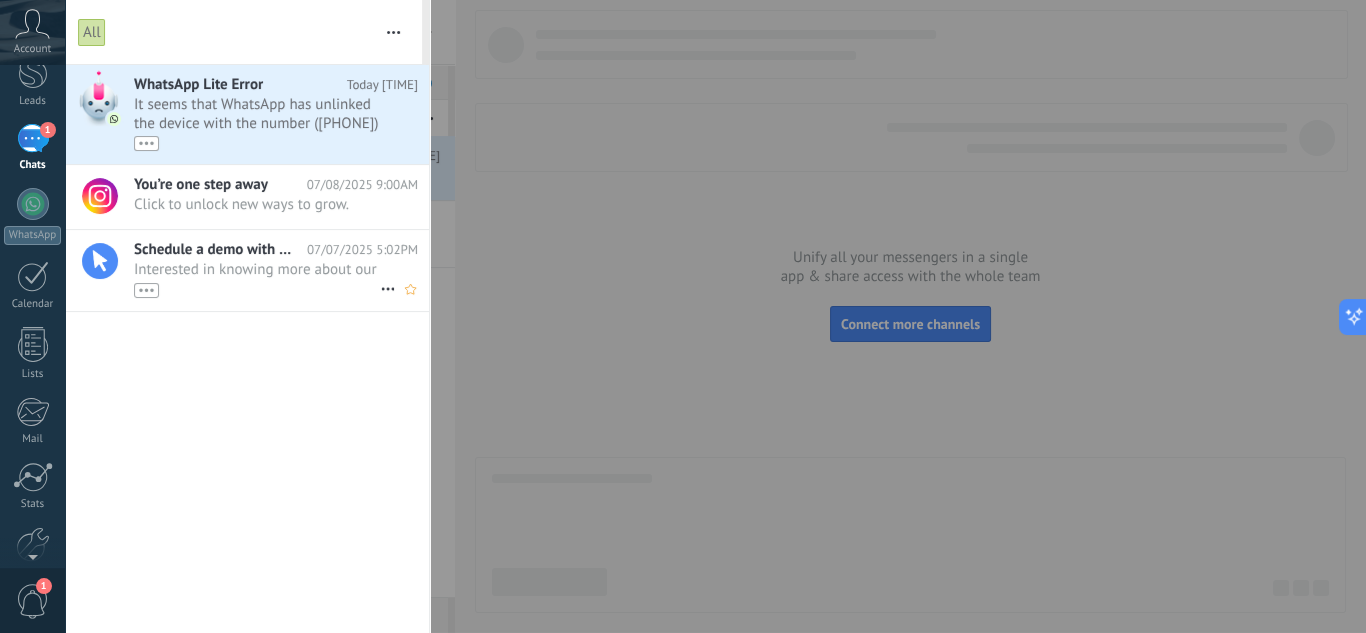 scroll, scrollTop: 0, scrollLeft: 0, axis: both 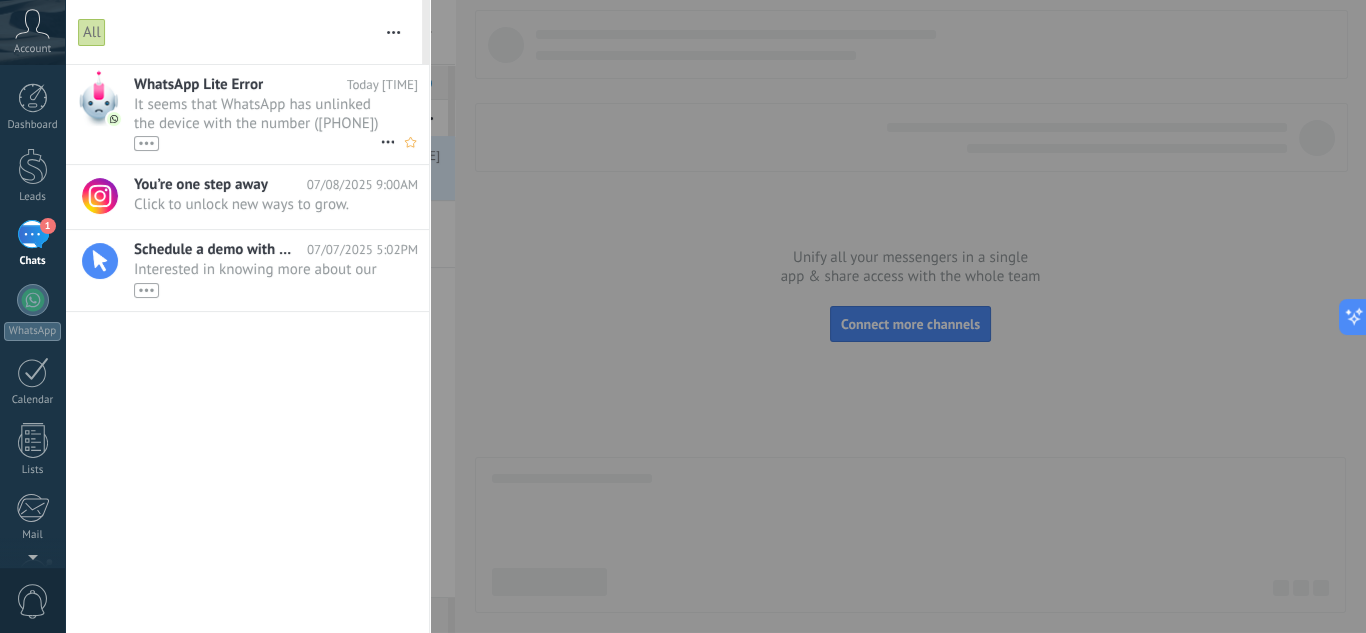 click on "It seems that WhatsApp has unlinked the device with the number (584265150929) from your account. Please reconnect your number in the integration settings
•••" at bounding box center (257, 123) 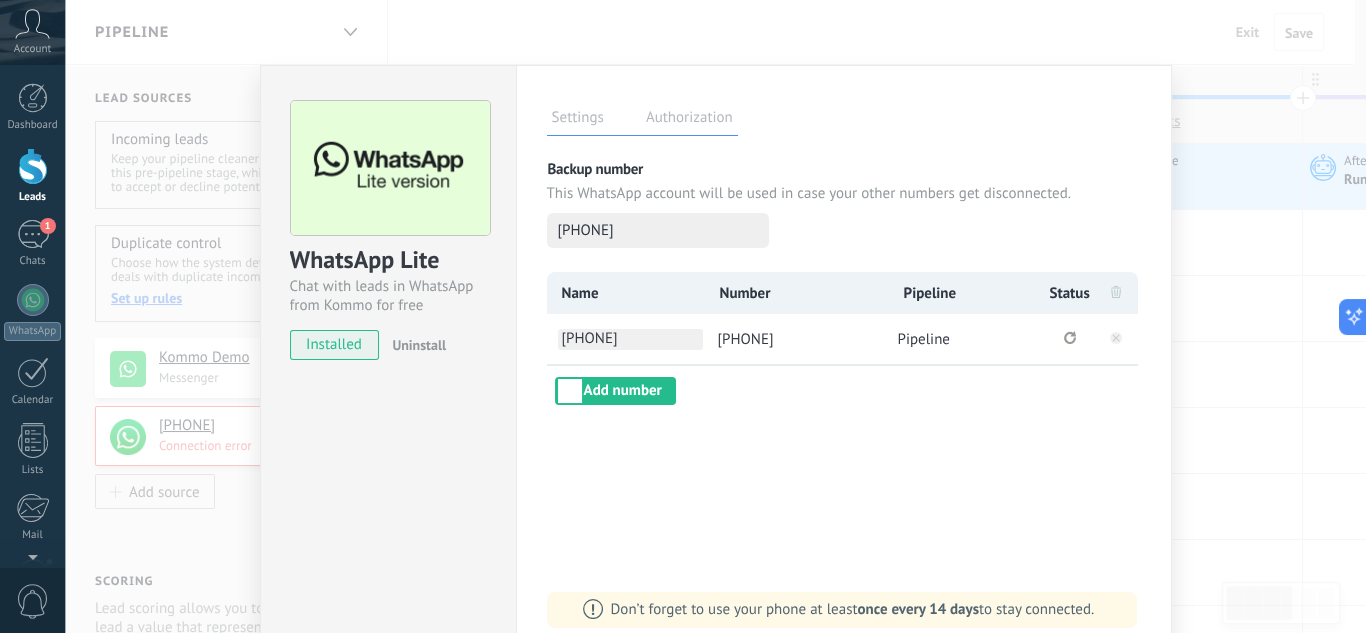click on "[COUNTRY_CODE] [PHONE]" at bounding box center [630, 339] 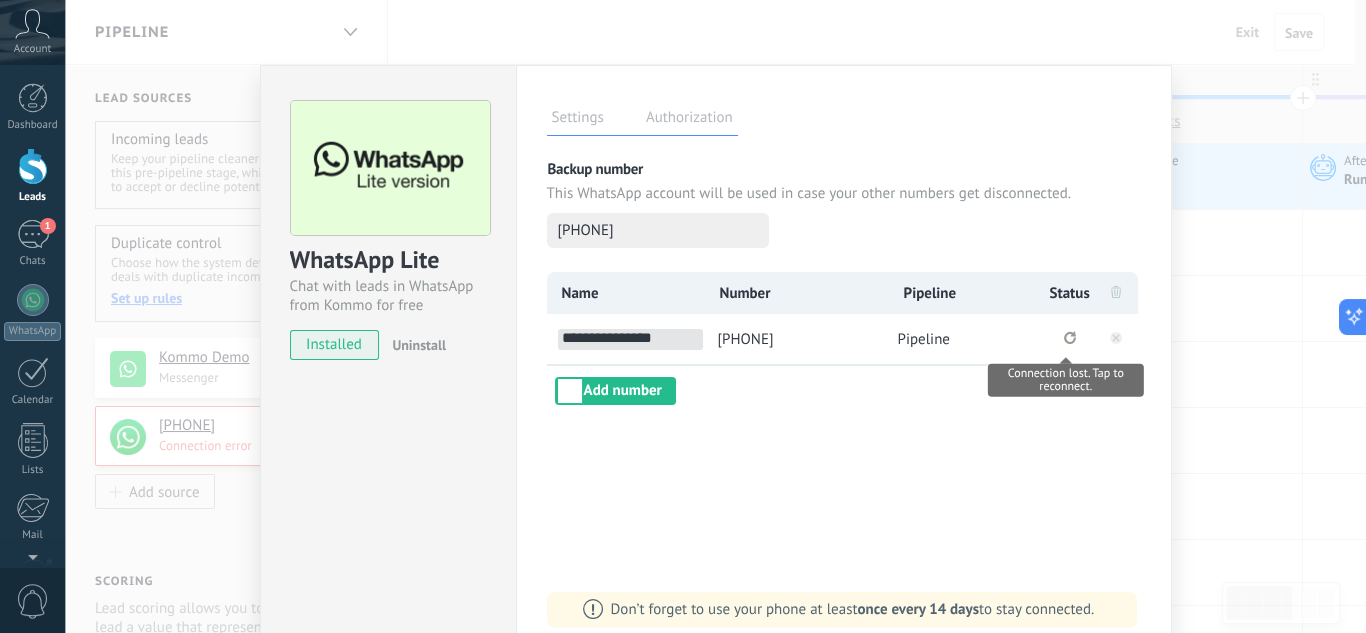 click 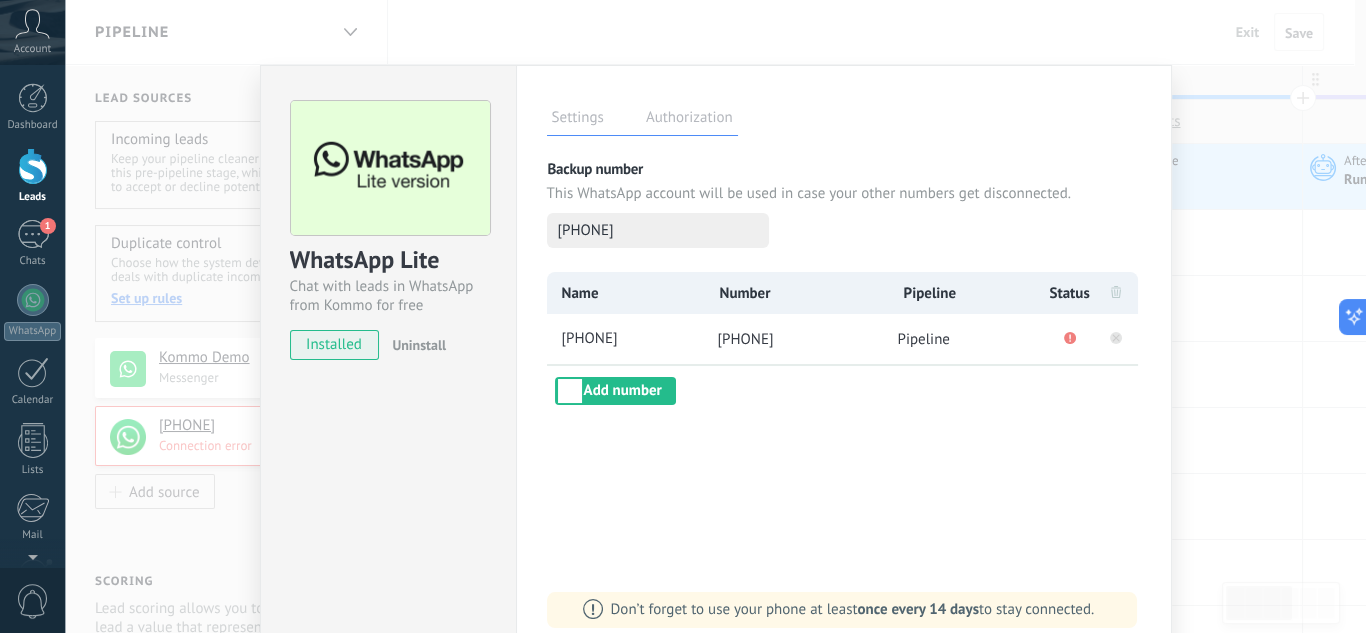 click 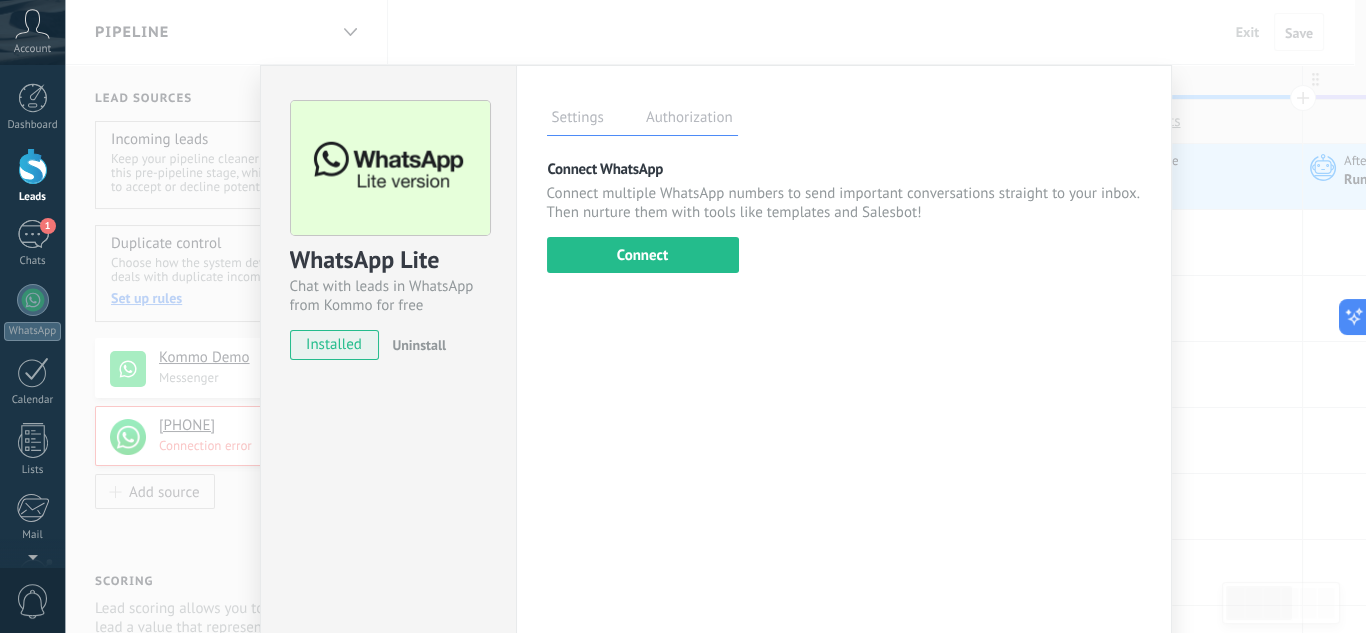 click on "Settings Authorization" at bounding box center (642, 118) 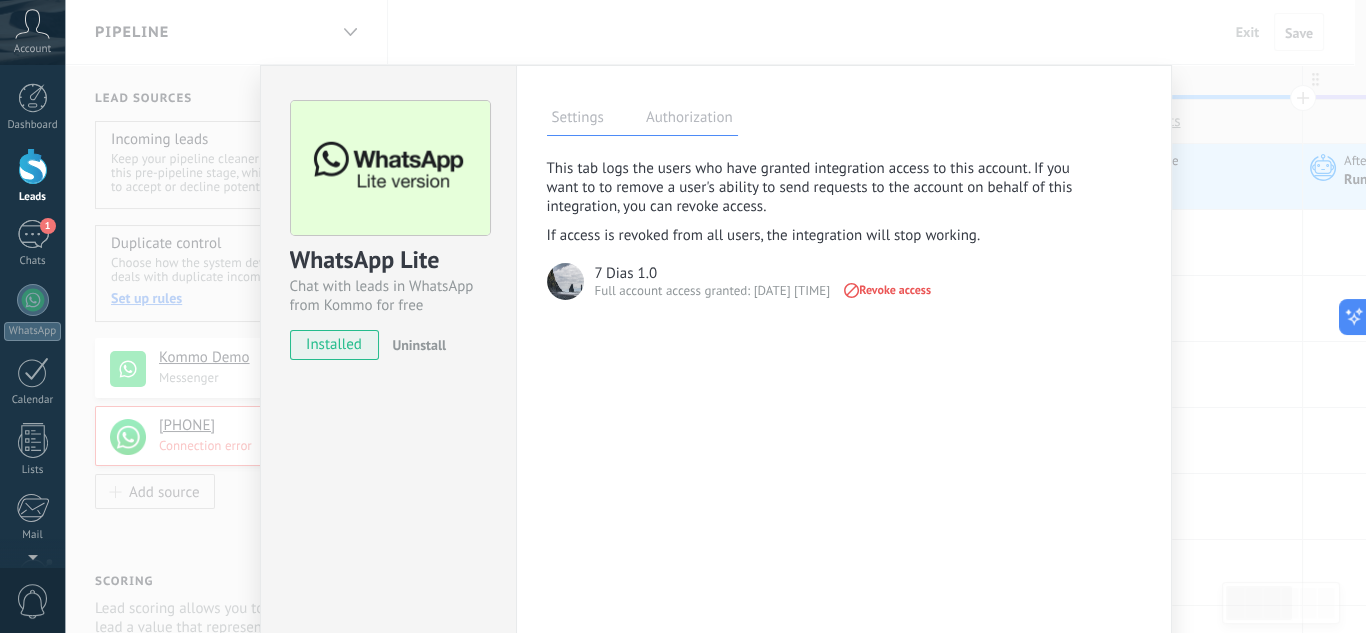 click on "Revoke access" at bounding box center (886, 290) 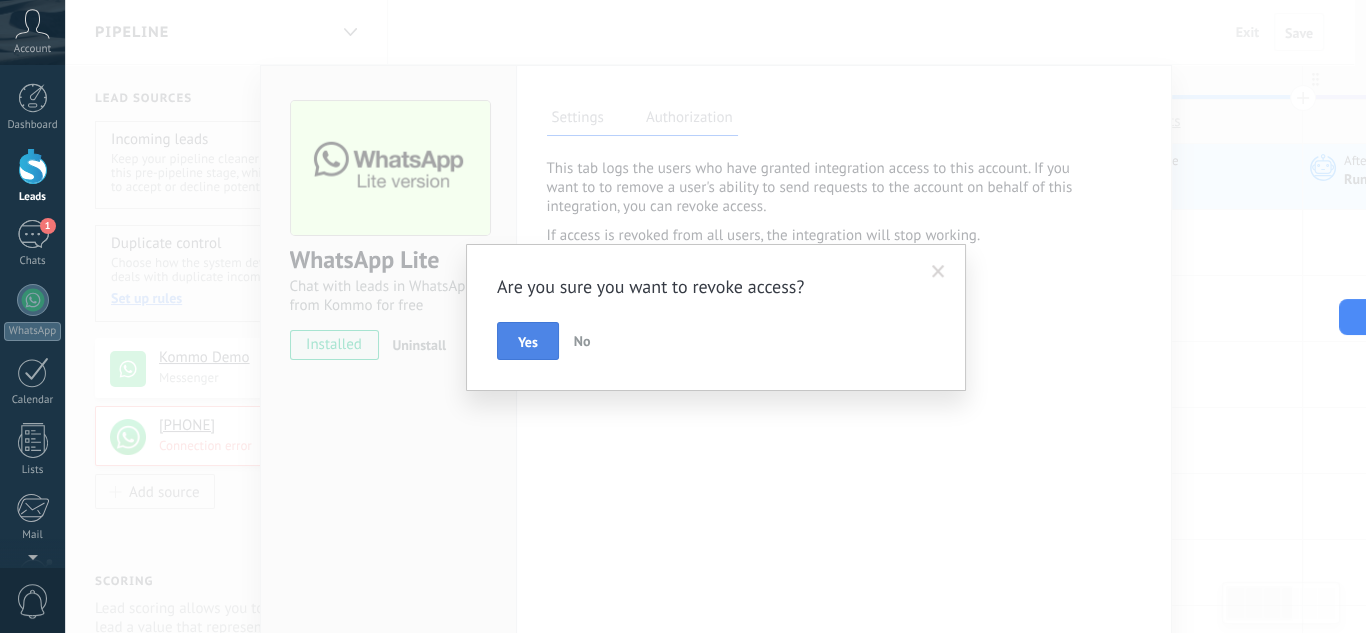 click on "Yes" at bounding box center (528, 342) 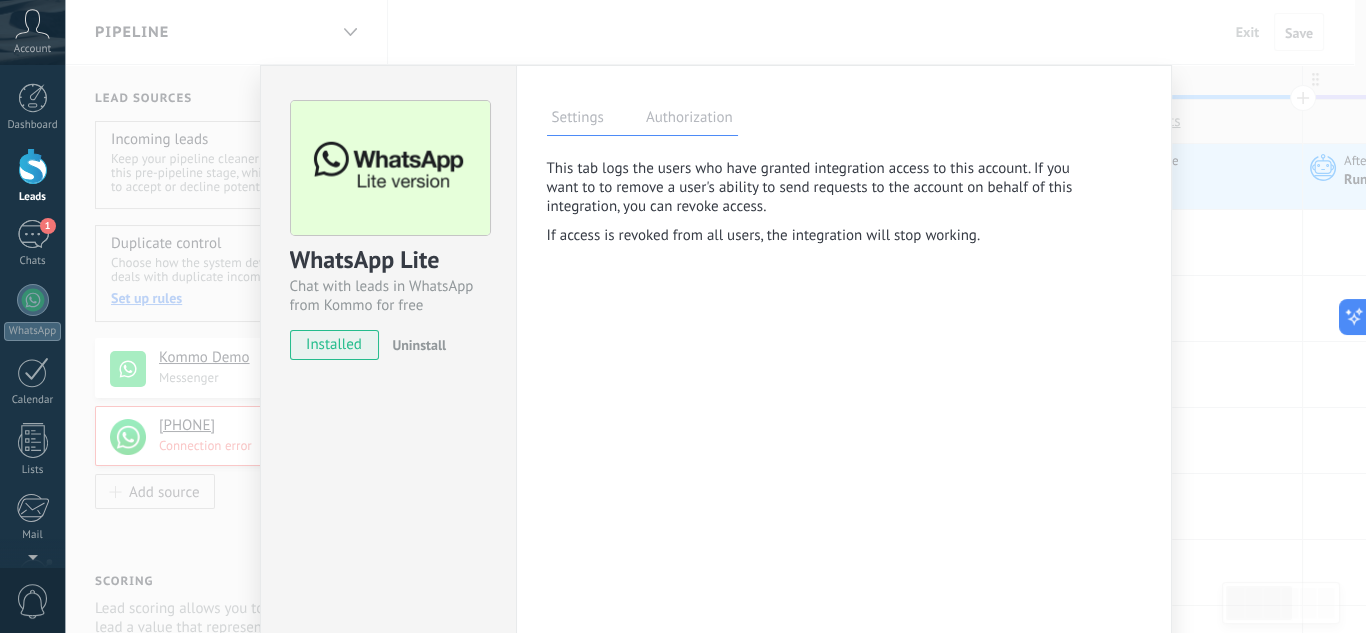 click on "Settings" at bounding box center [578, 120] 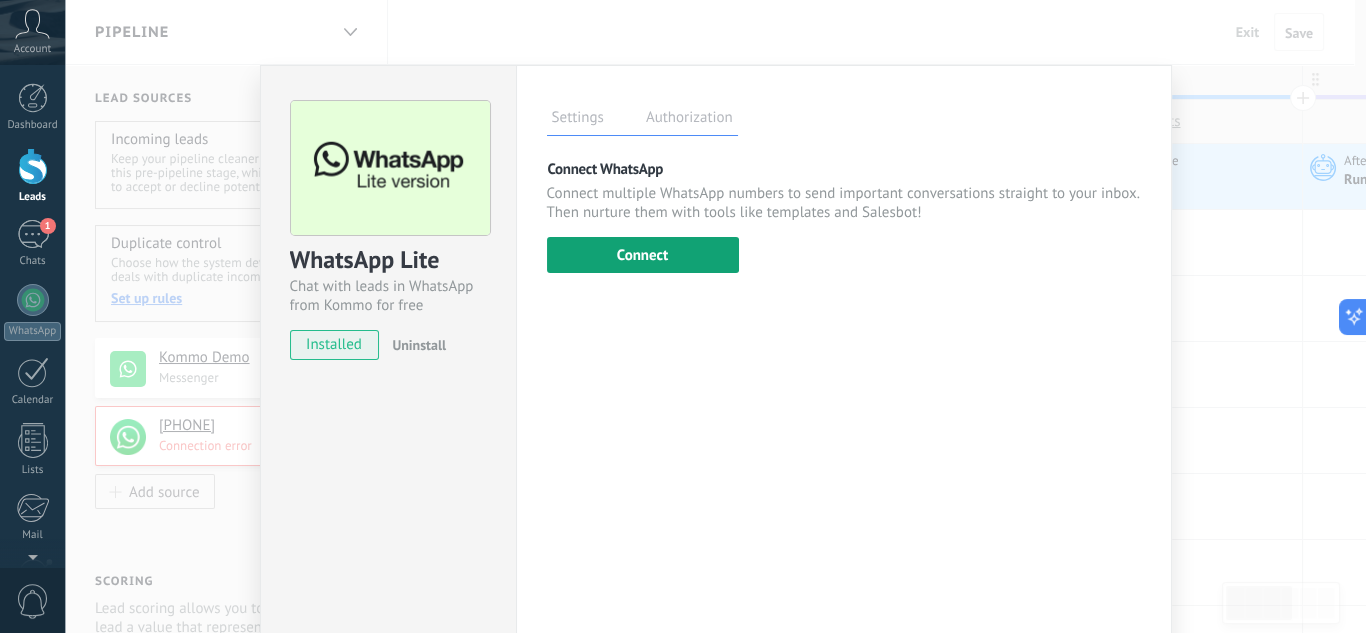 click on "Connect" at bounding box center (643, 255) 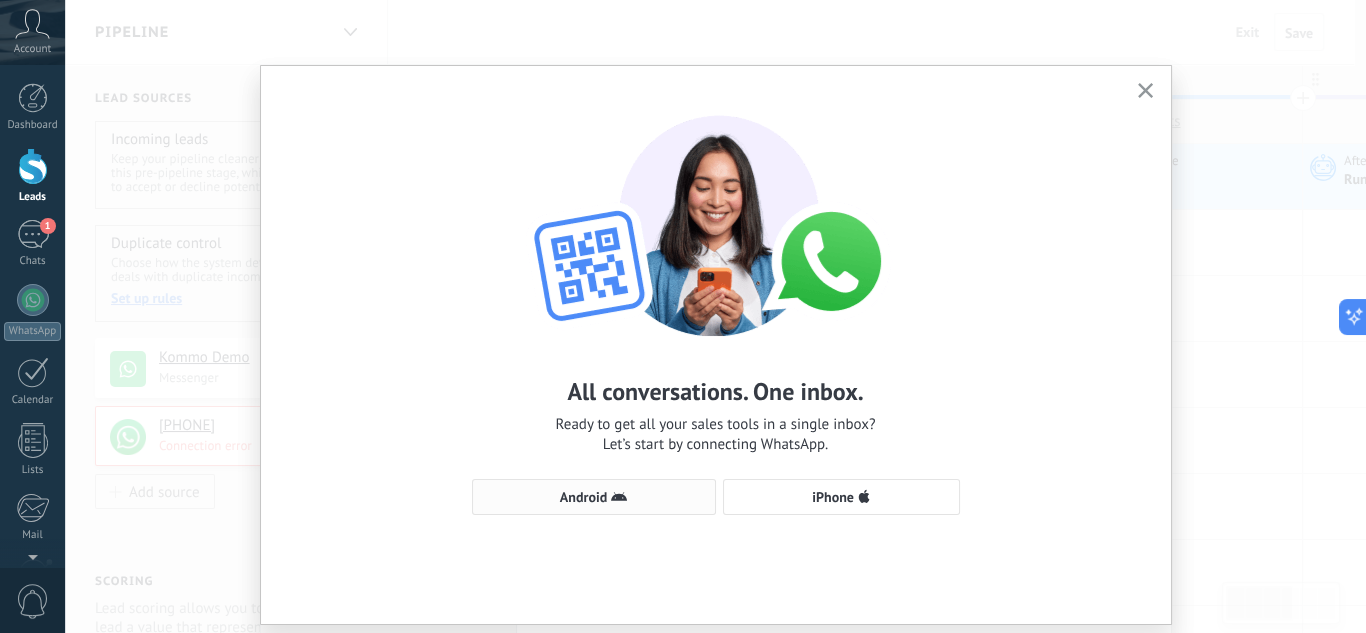 click on "Android" at bounding box center (594, 497) 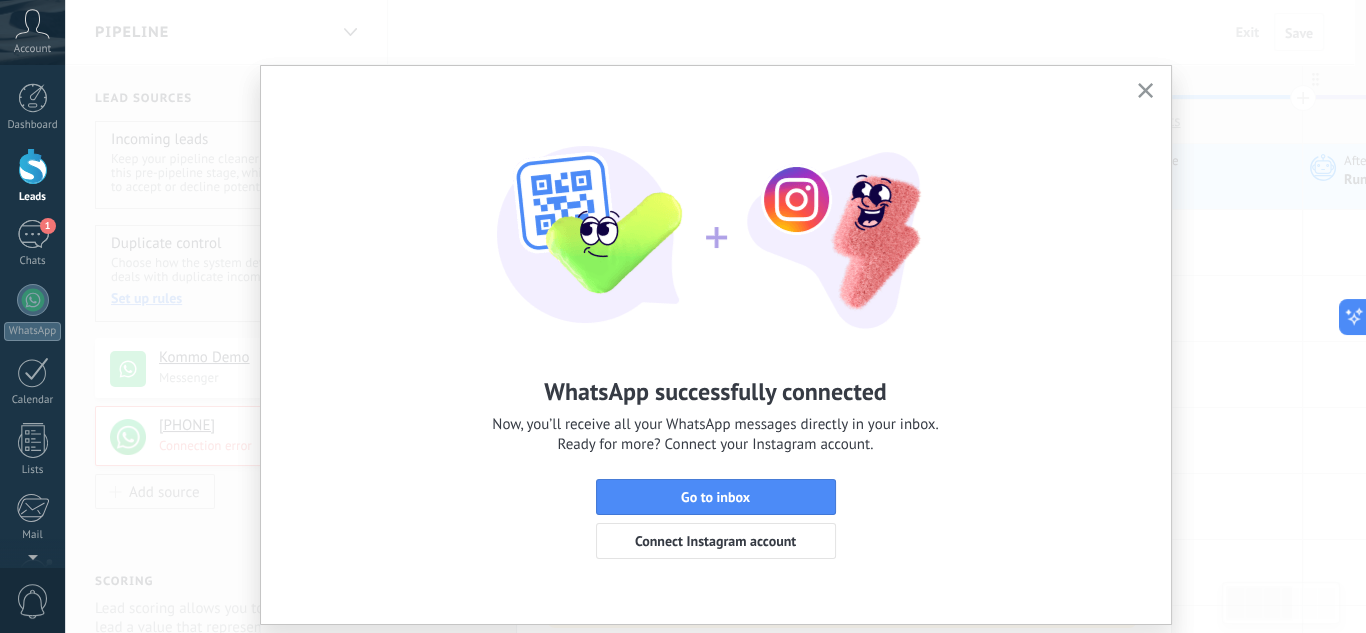click on "Go to inbox" at bounding box center [715, 497] 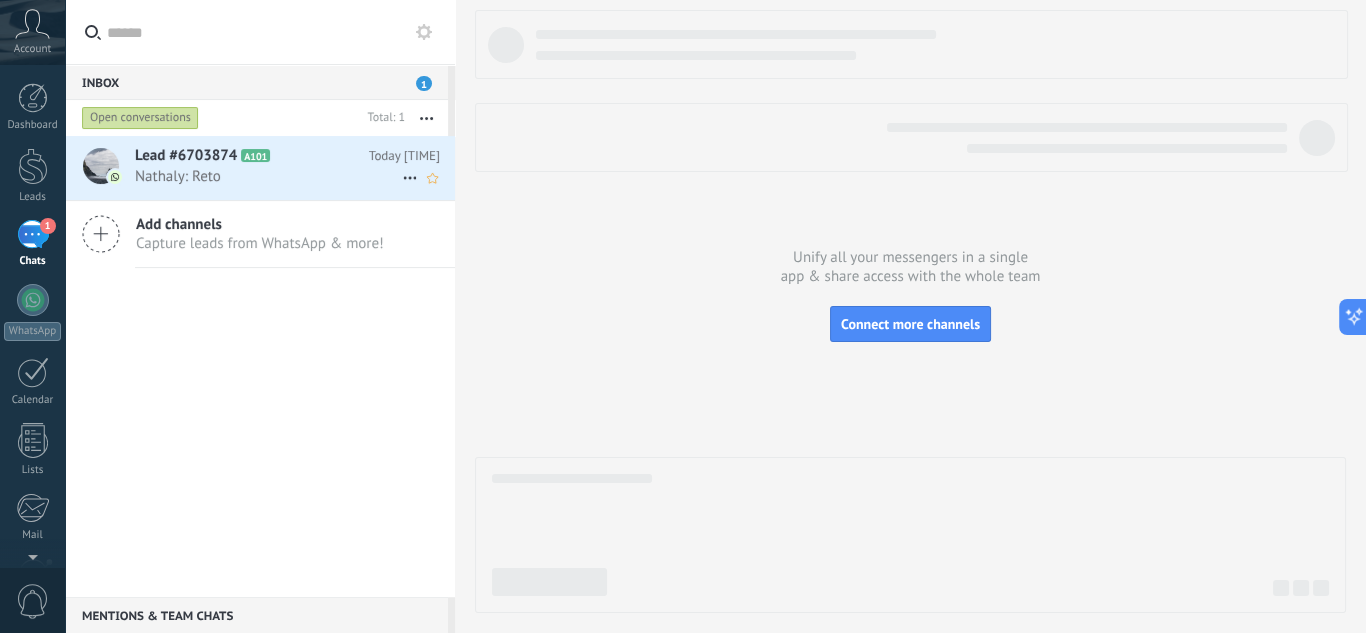 click on "Nathaly: Reto" at bounding box center (268, 176) 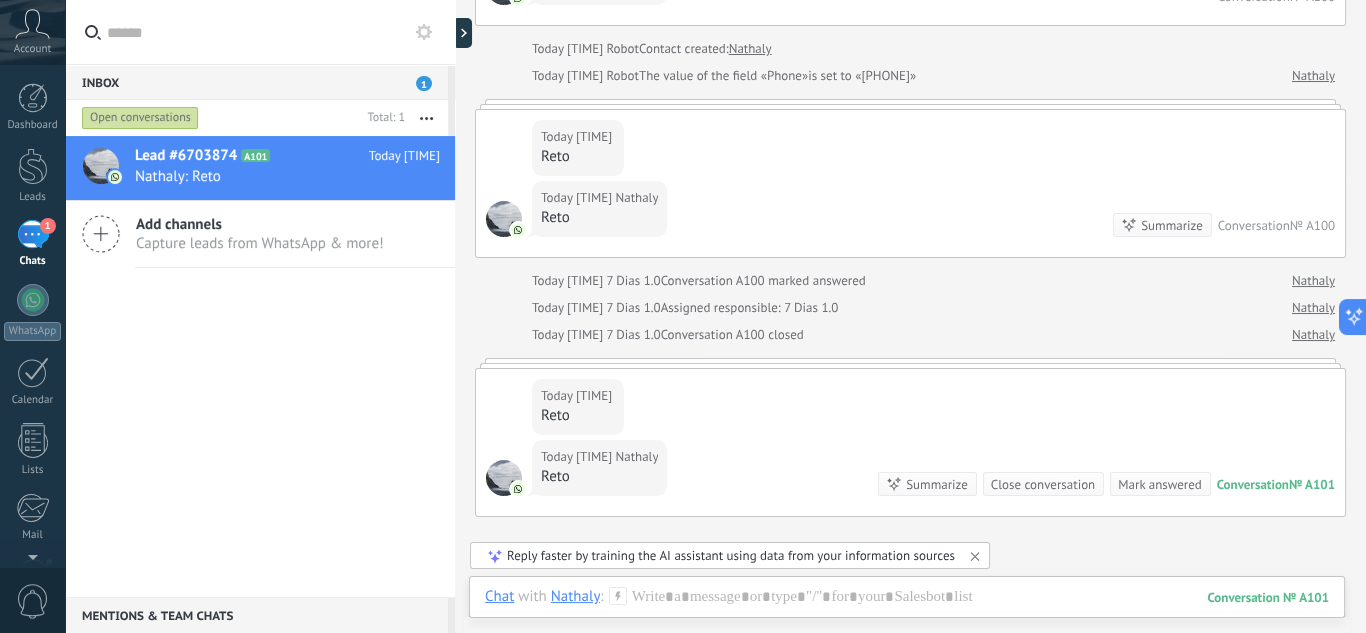 scroll, scrollTop: 280, scrollLeft: 0, axis: vertical 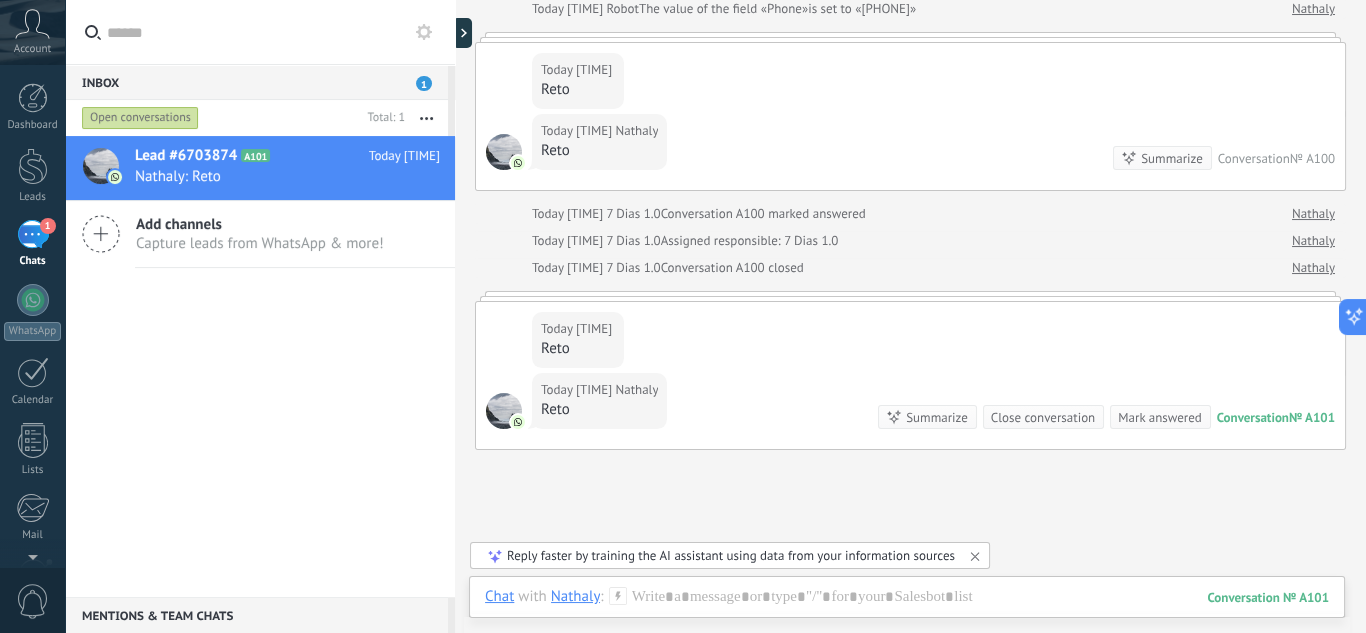 click on "Conversation" at bounding box center (1253, 417) 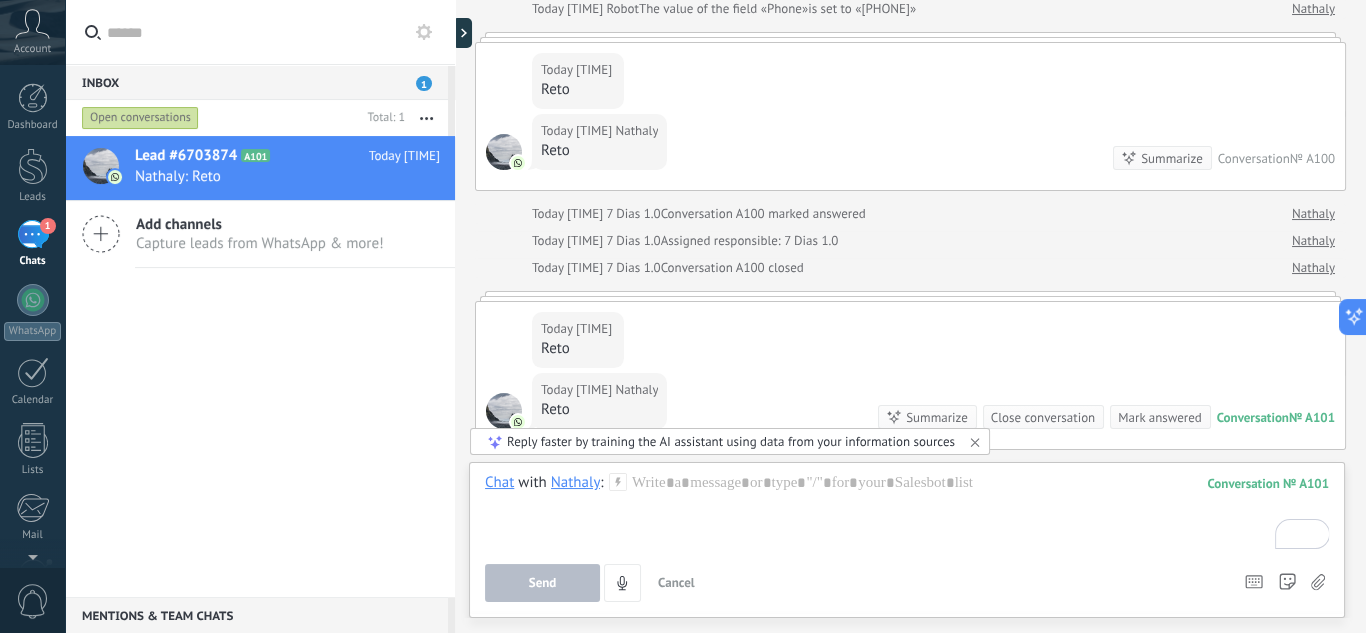click on "Conversation" at bounding box center [1253, 417] 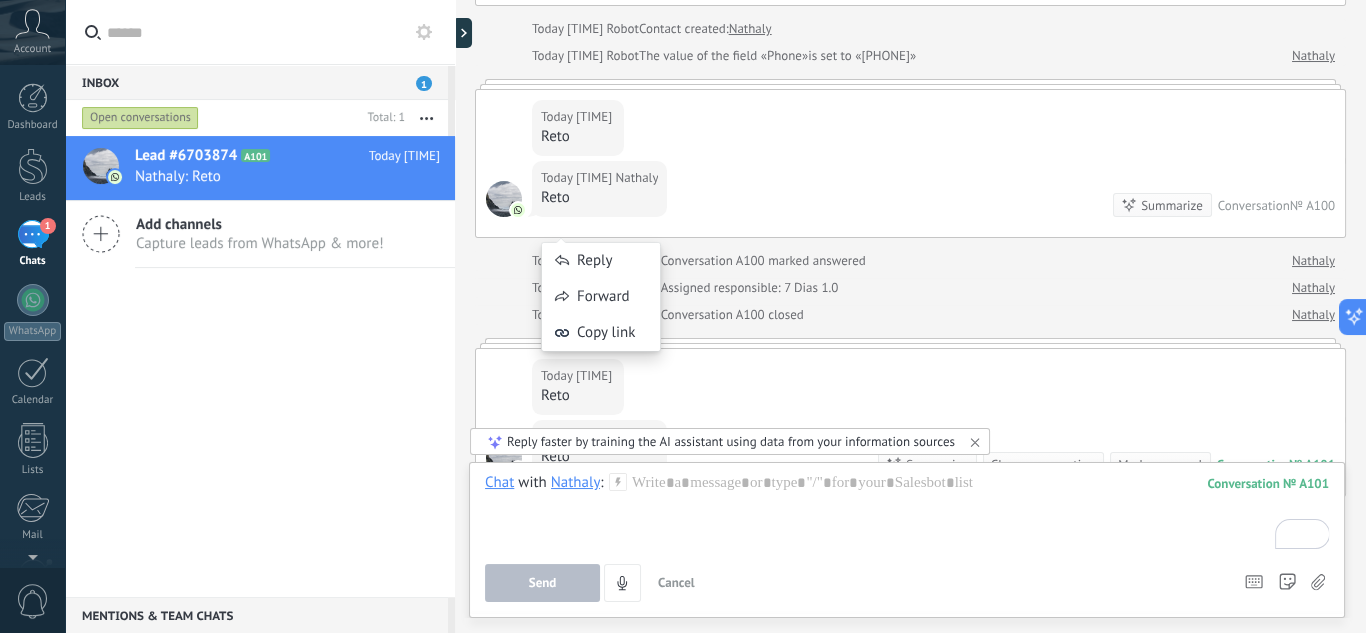 scroll, scrollTop: 240, scrollLeft: 0, axis: vertical 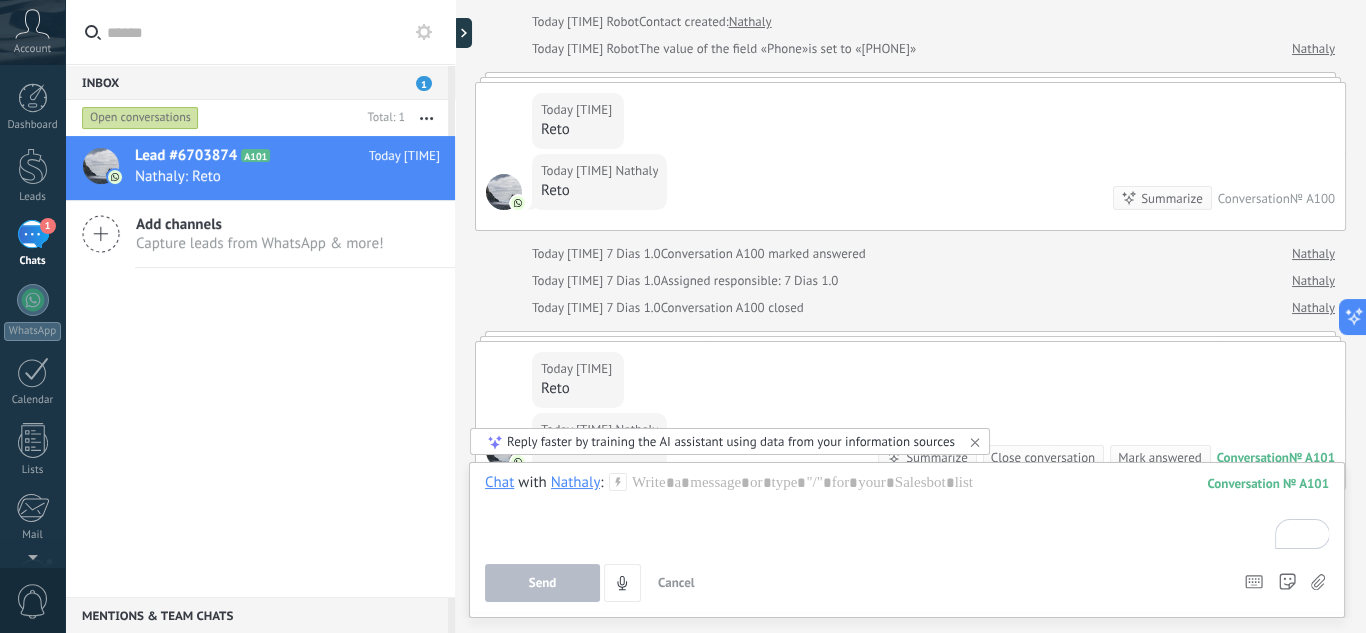 click at bounding box center (504, -40) 